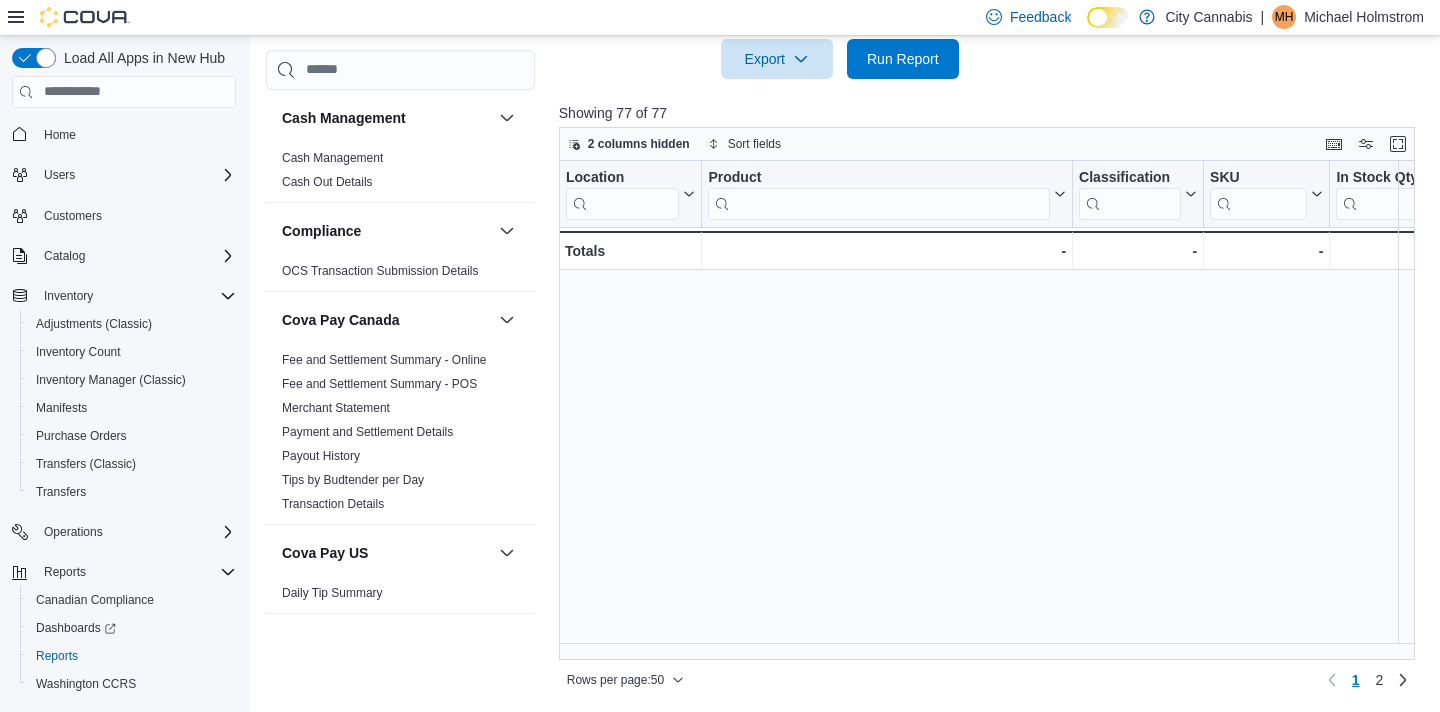 scroll, scrollTop: 675, scrollLeft: 0, axis: vertical 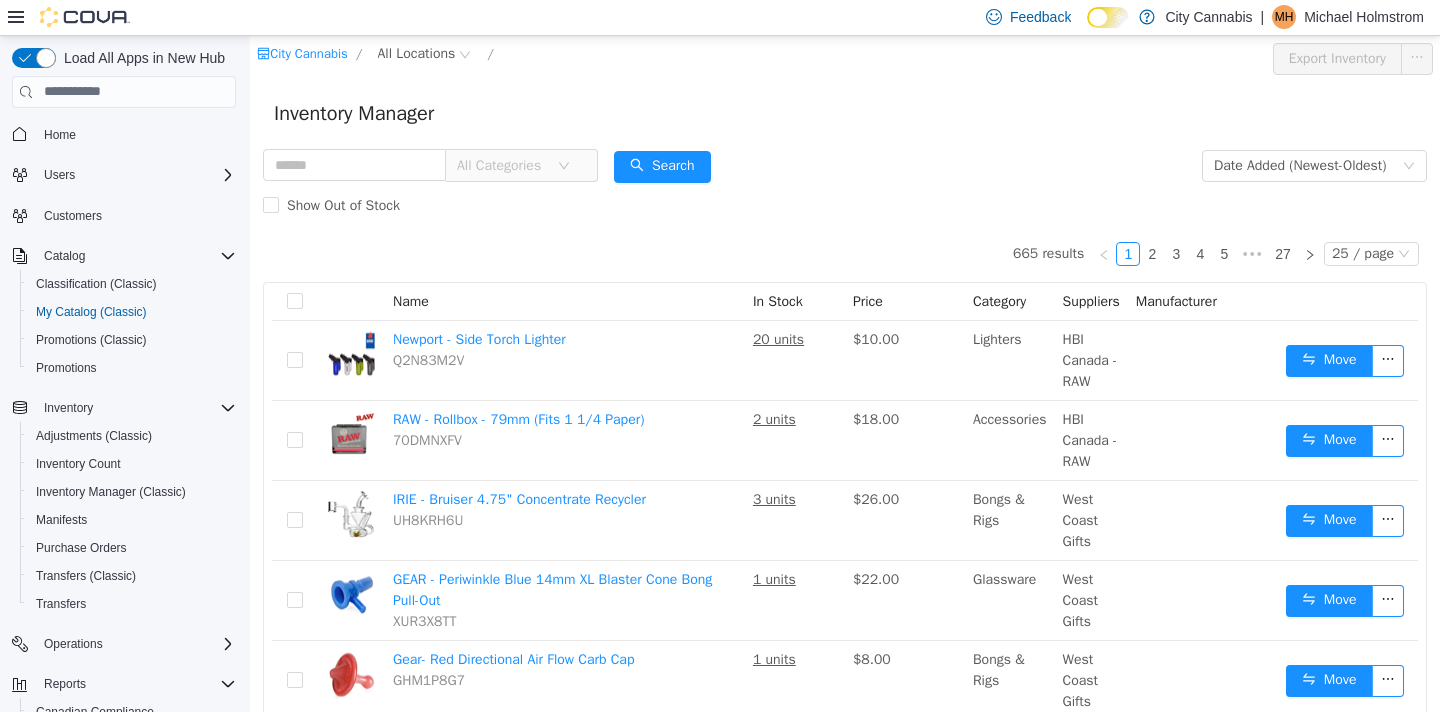 click on "Inventory Manager" at bounding box center [845, 113] 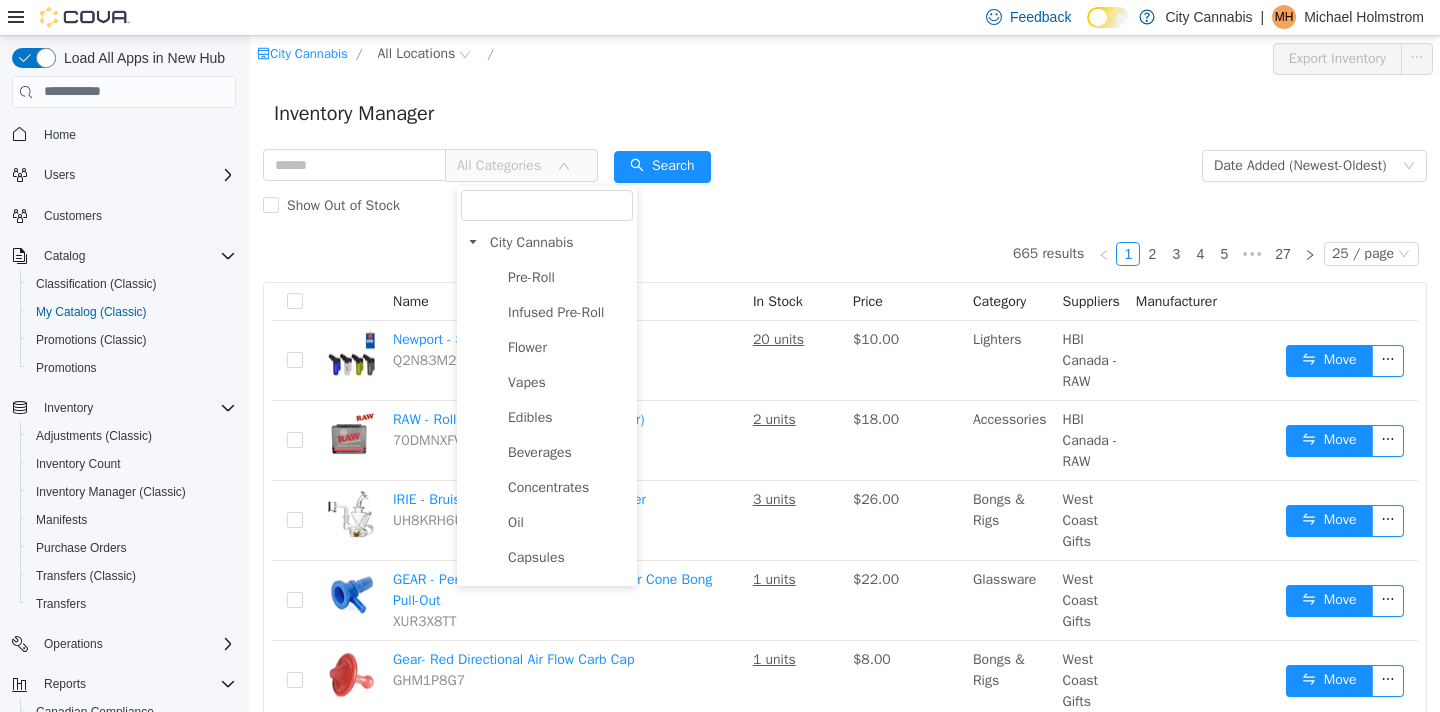 click at bounding box center (491, 277) 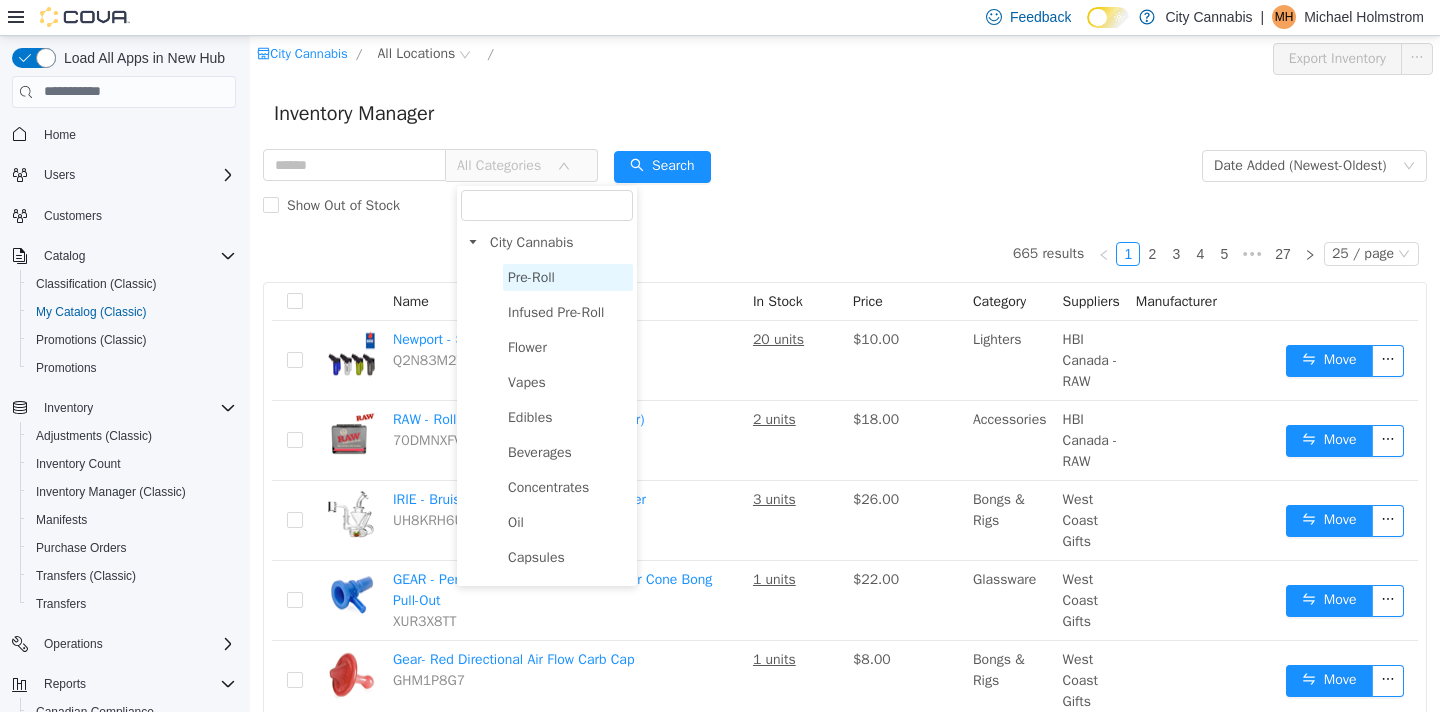 click on "Pre-Roll" at bounding box center (531, 276) 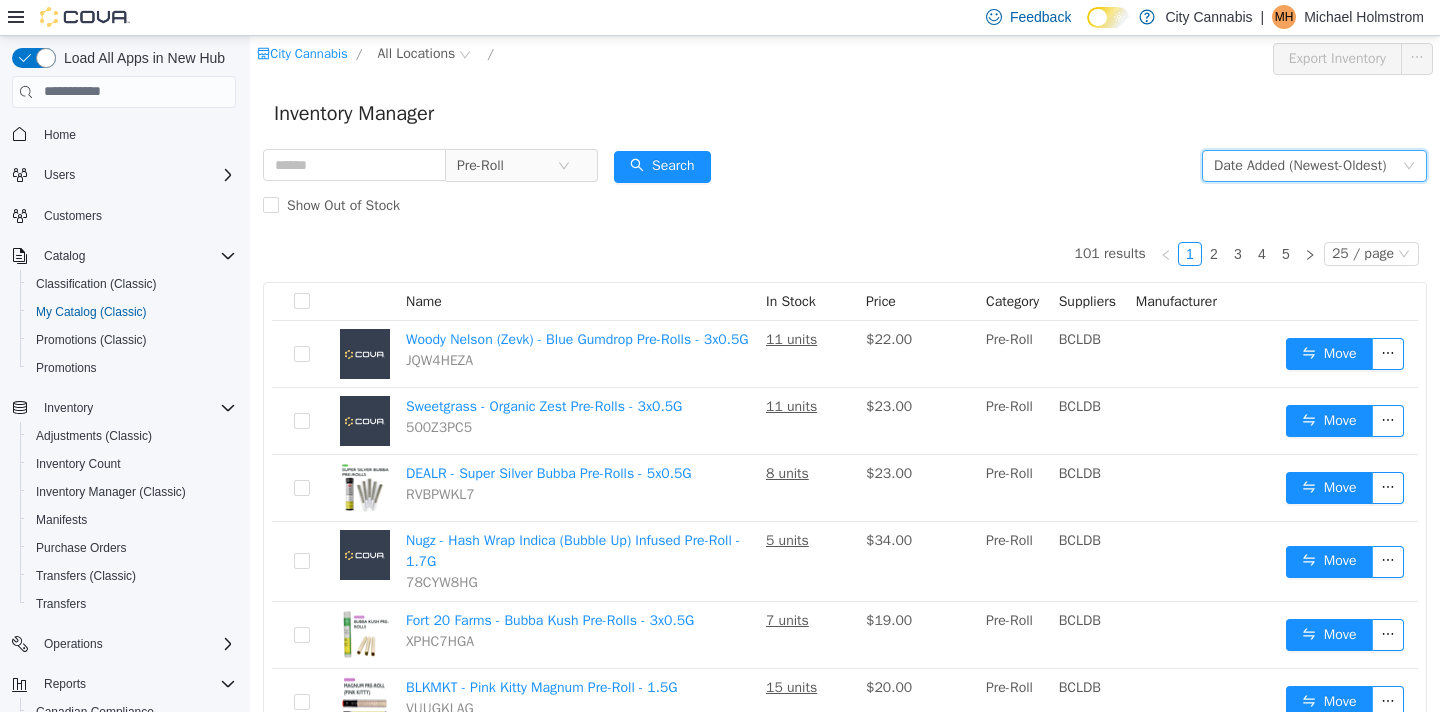 click on "Date Added (Newest-Oldest)" at bounding box center [1314, 165] 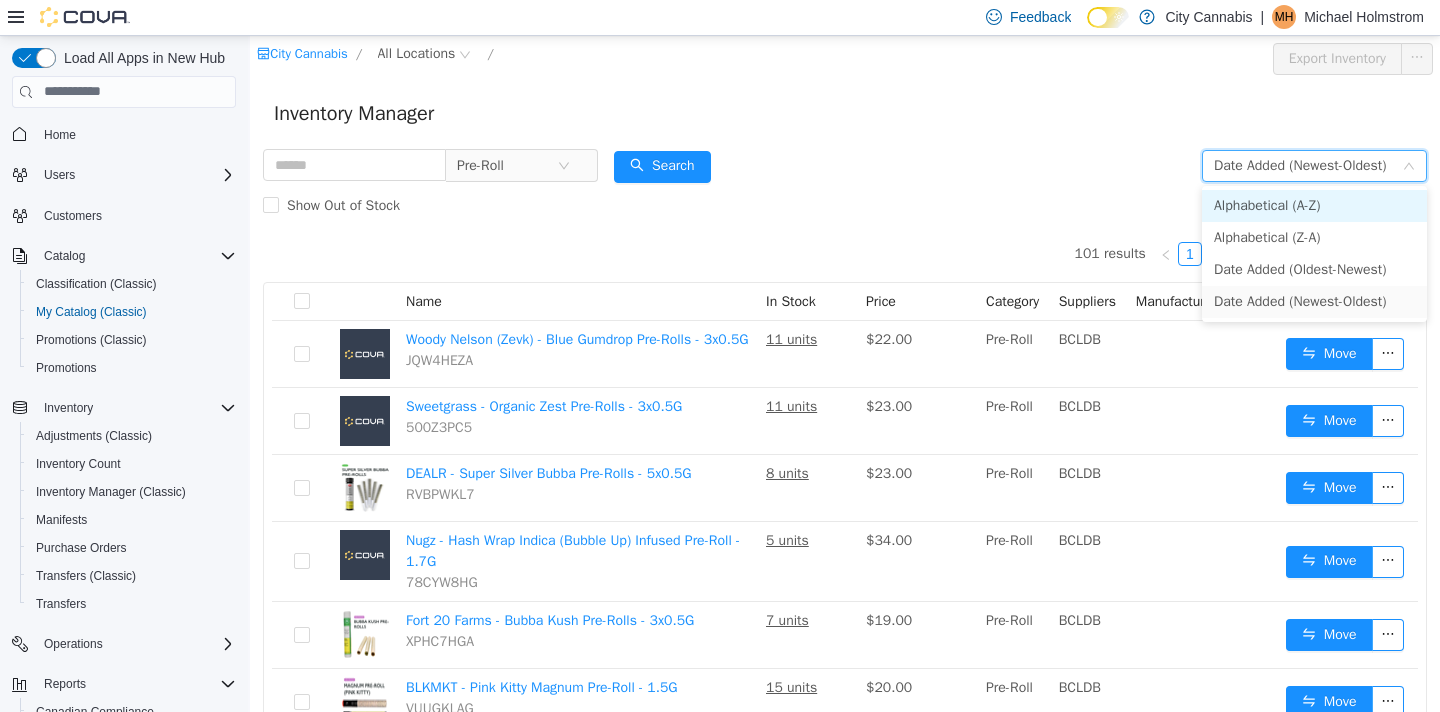 click on "Alphabetical (A-Z)" at bounding box center (1314, 205) 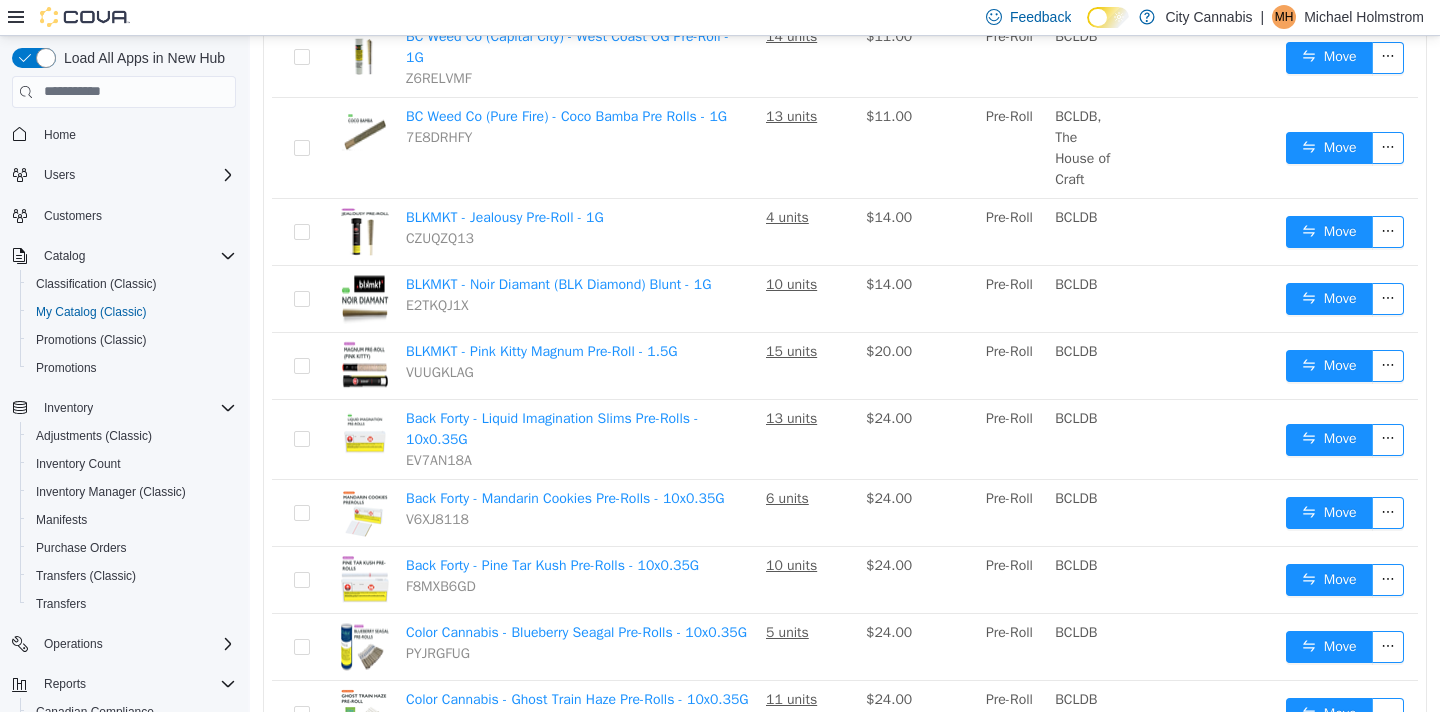 scroll, scrollTop: 1466, scrollLeft: 0, axis: vertical 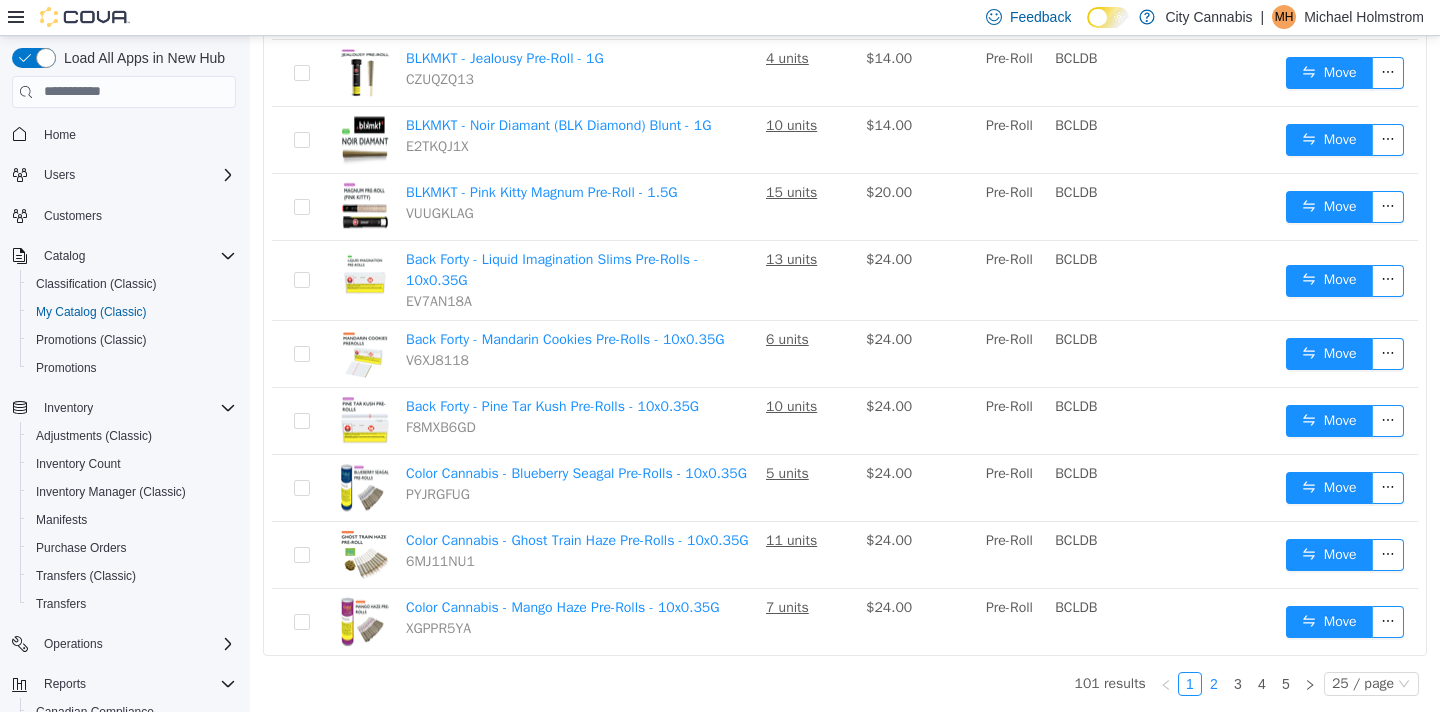 click on "2" at bounding box center (1214, 683) 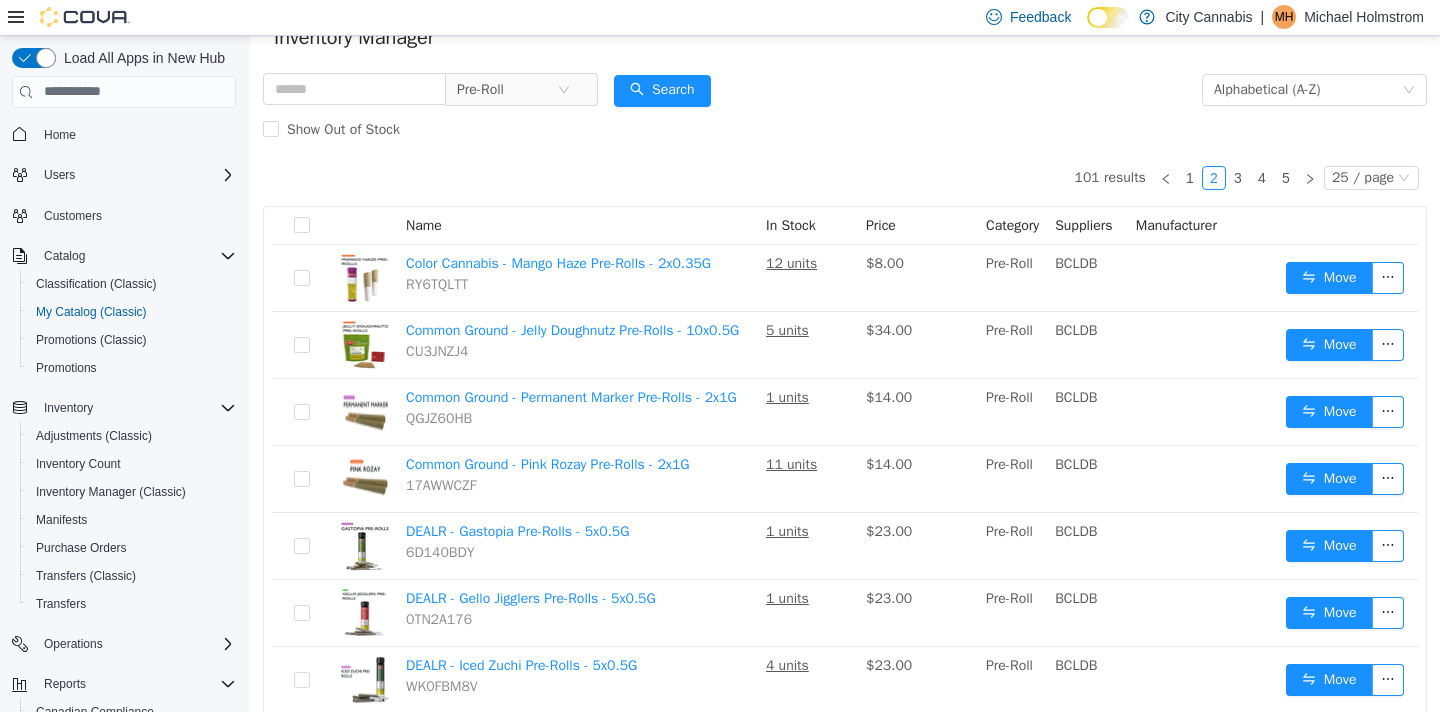 scroll, scrollTop: 0, scrollLeft: 0, axis: both 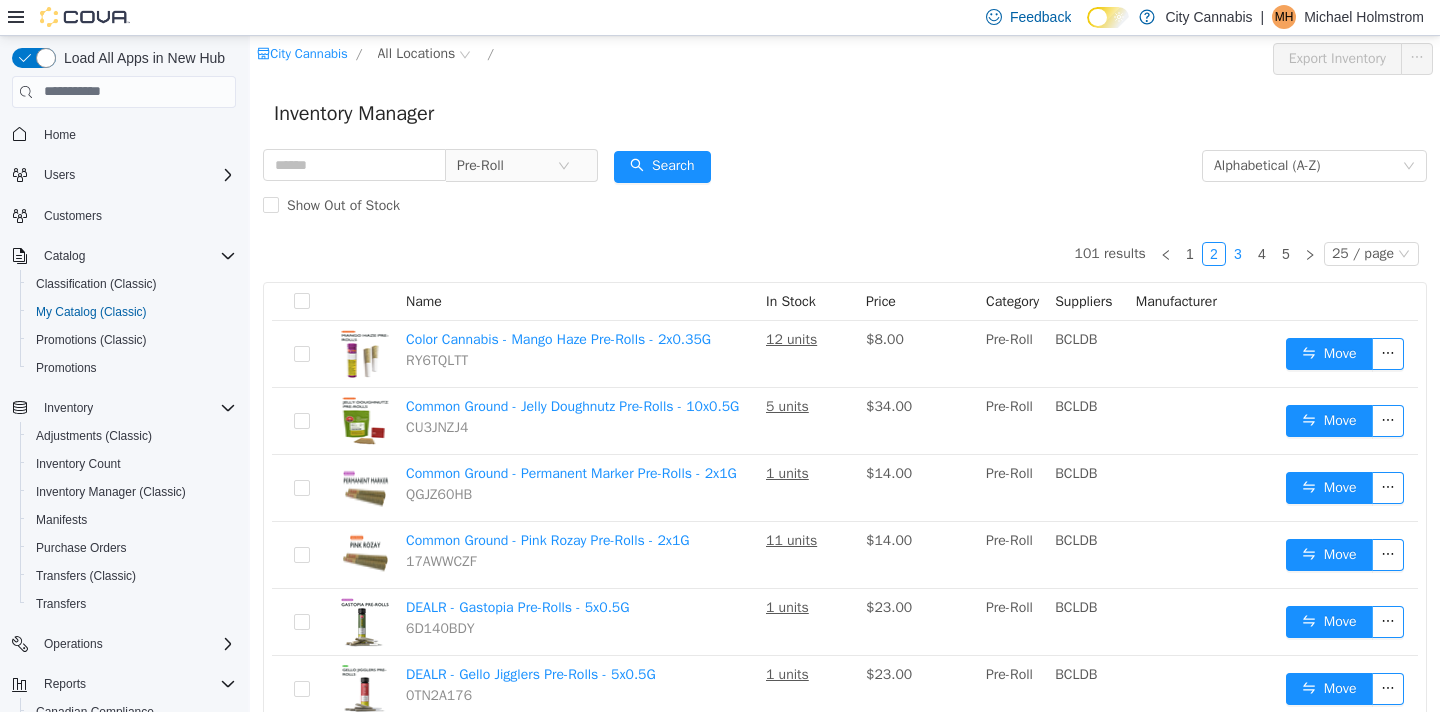 click on "3" at bounding box center [1238, 253] 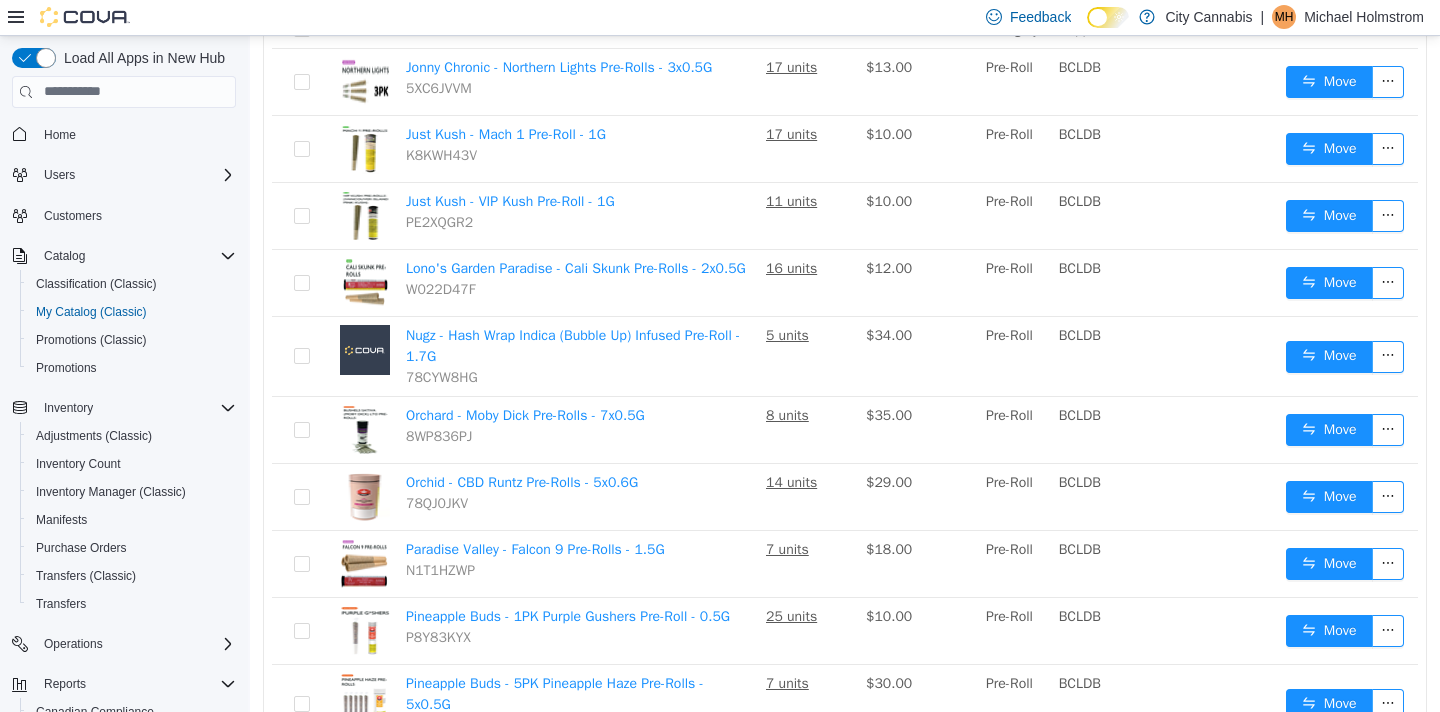 scroll, scrollTop: 362, scrollLeft: 0, axis: vertical 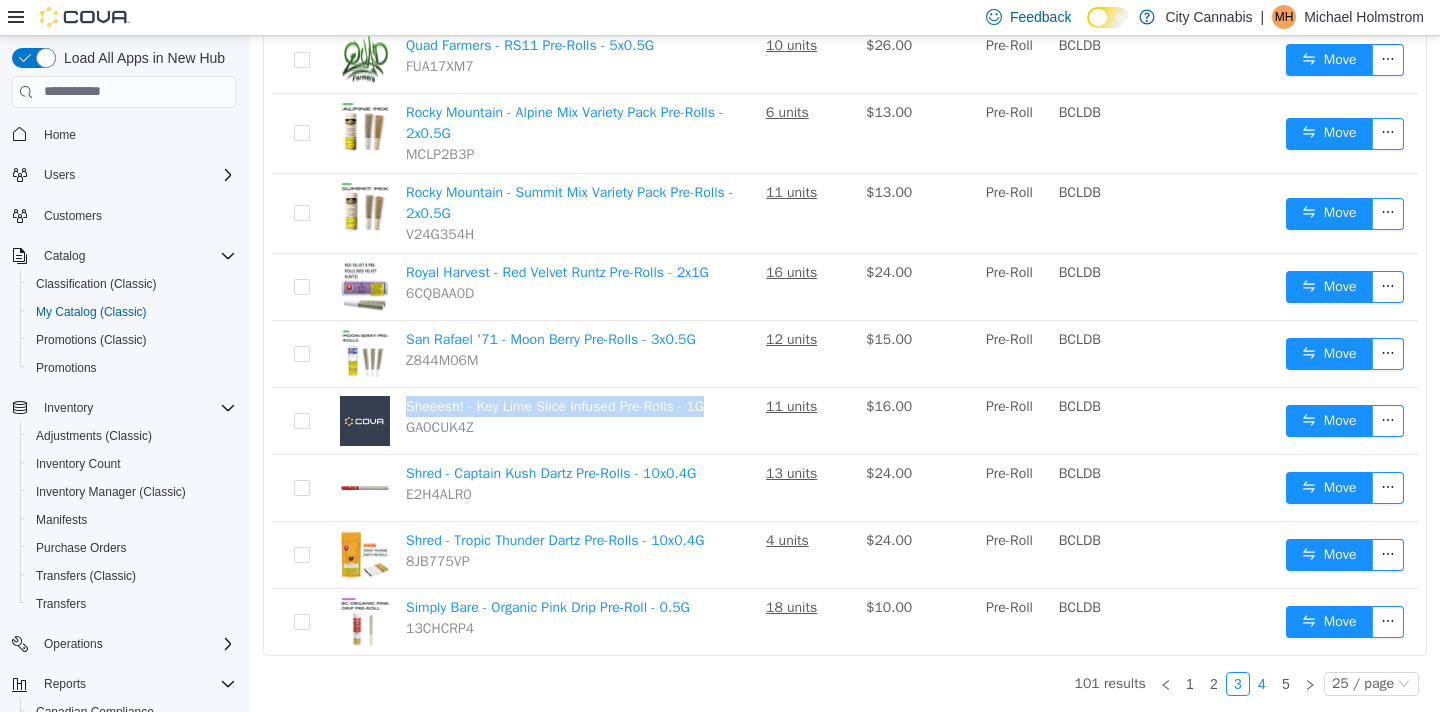 click on "4" at bounding box center (1262, 683) 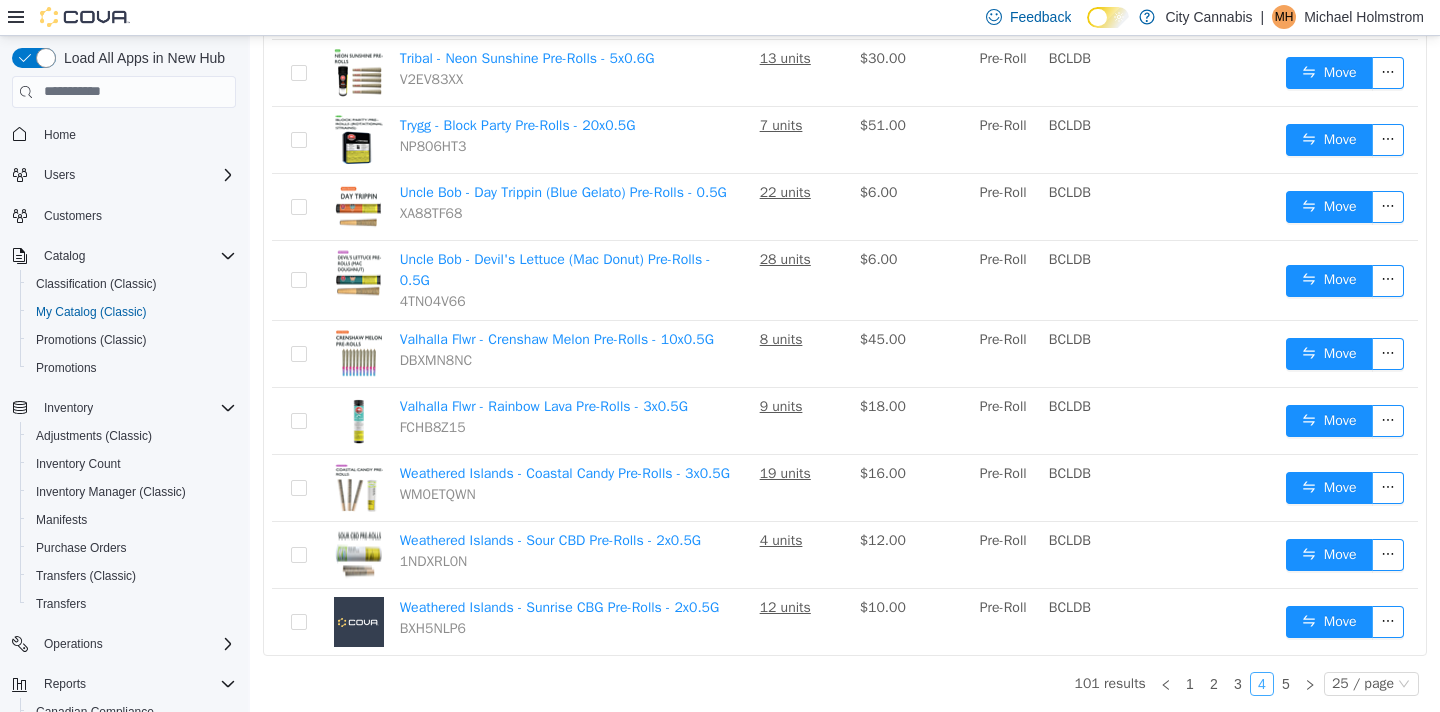 scroll, scrollTop: 1549, scrollLeft: 0, axis: vertical 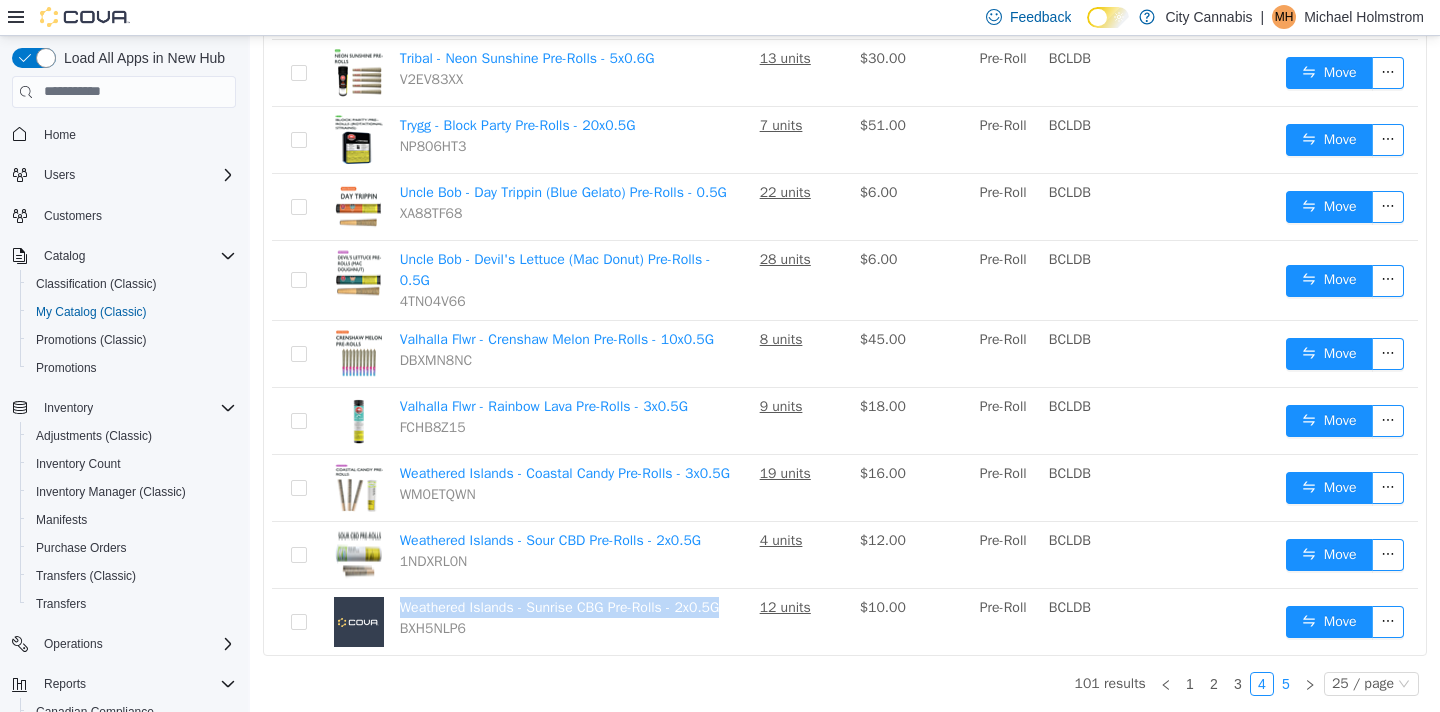 click on "5" at bounding box center [1286, 683] 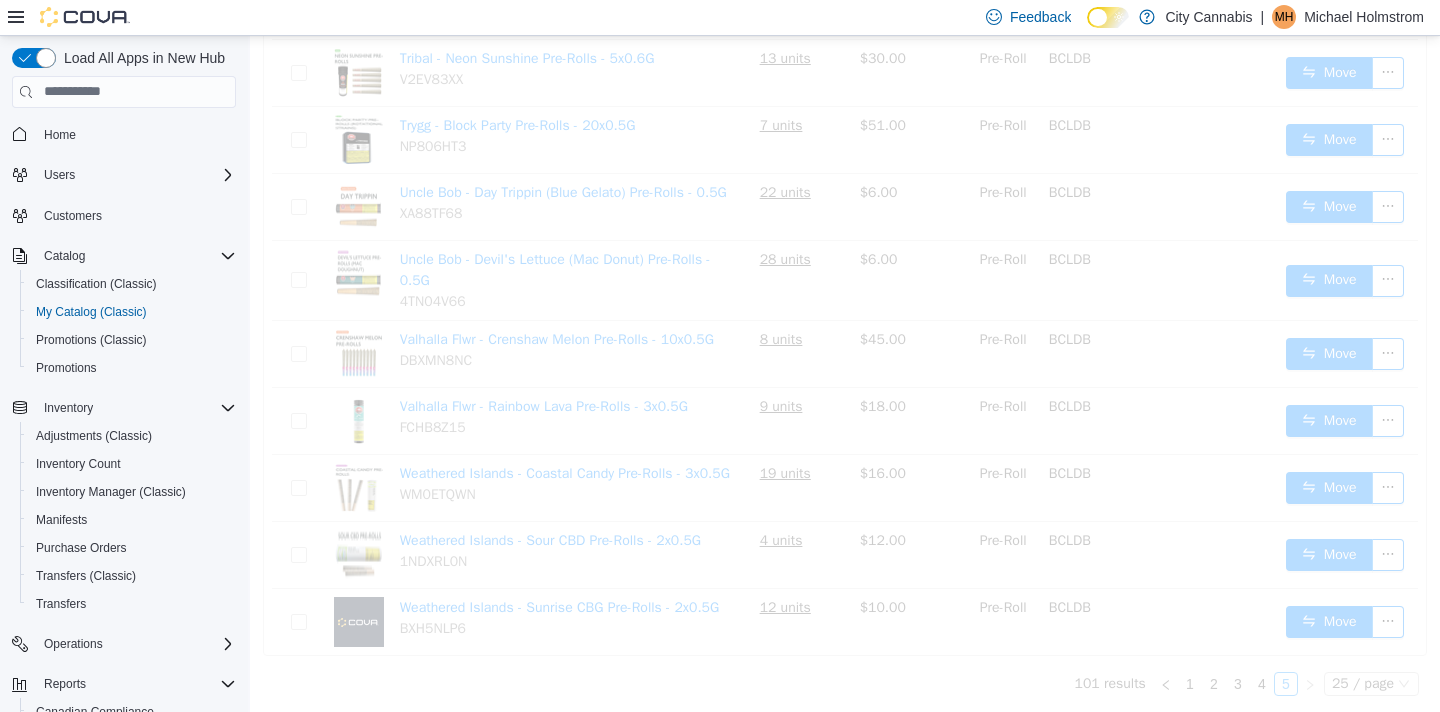 scroll, scrollTop: 0, scrollLeft: 0, axis: both 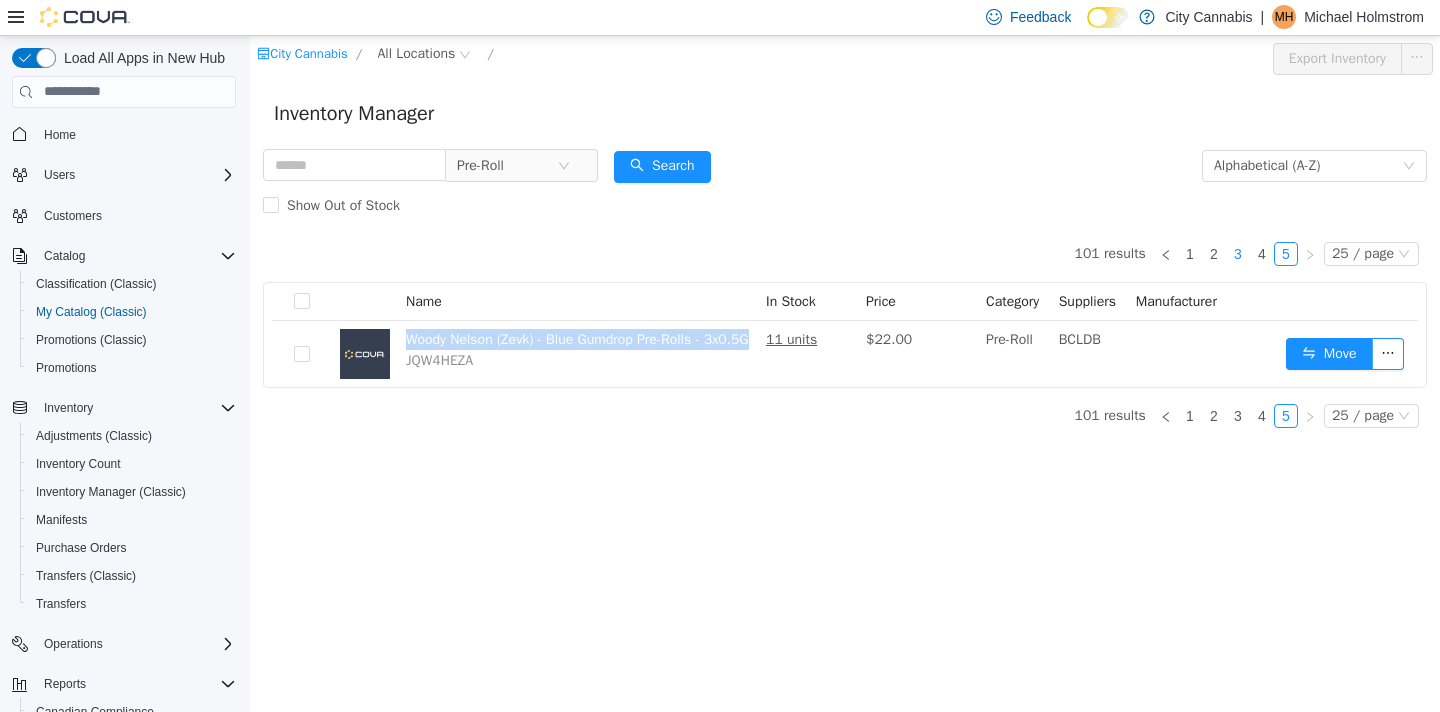 click on "3" at bounding box center [1238, 253] 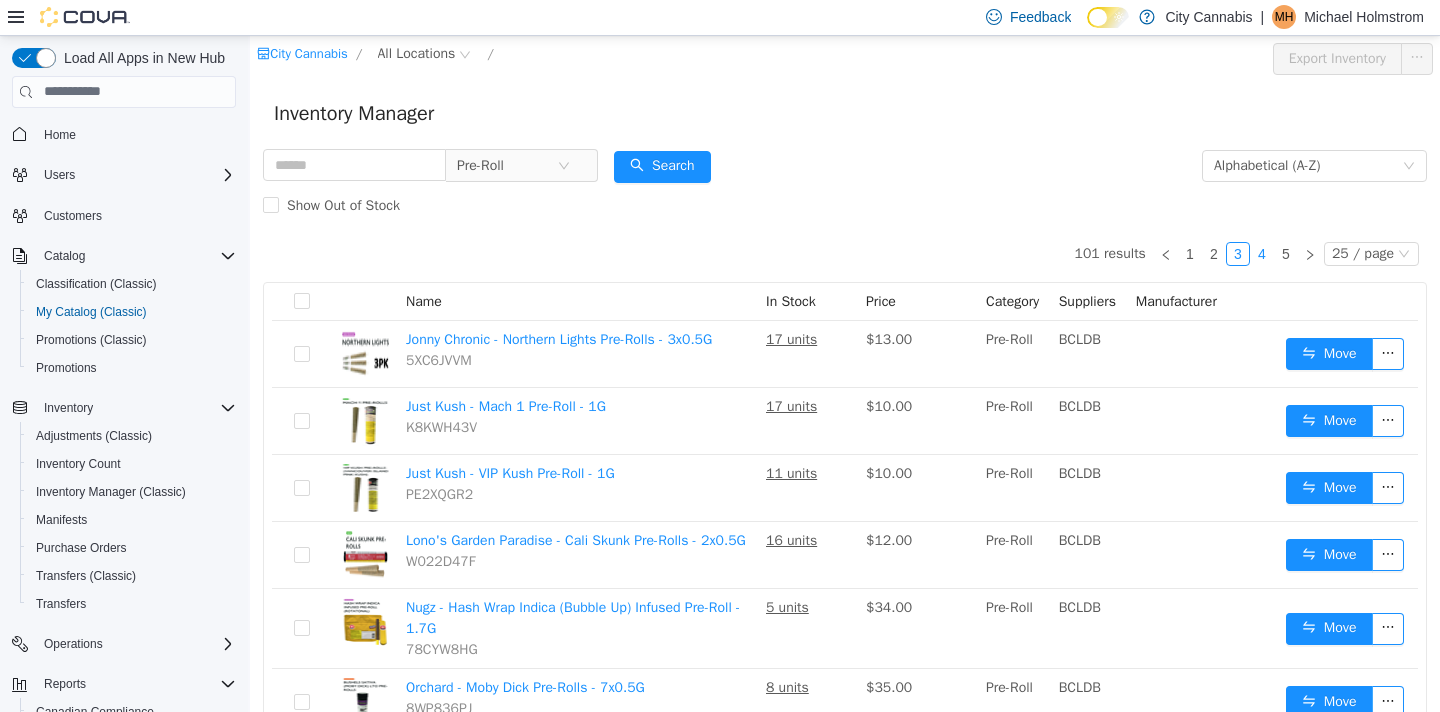 click on "4" at bounding box center (1262, 253) 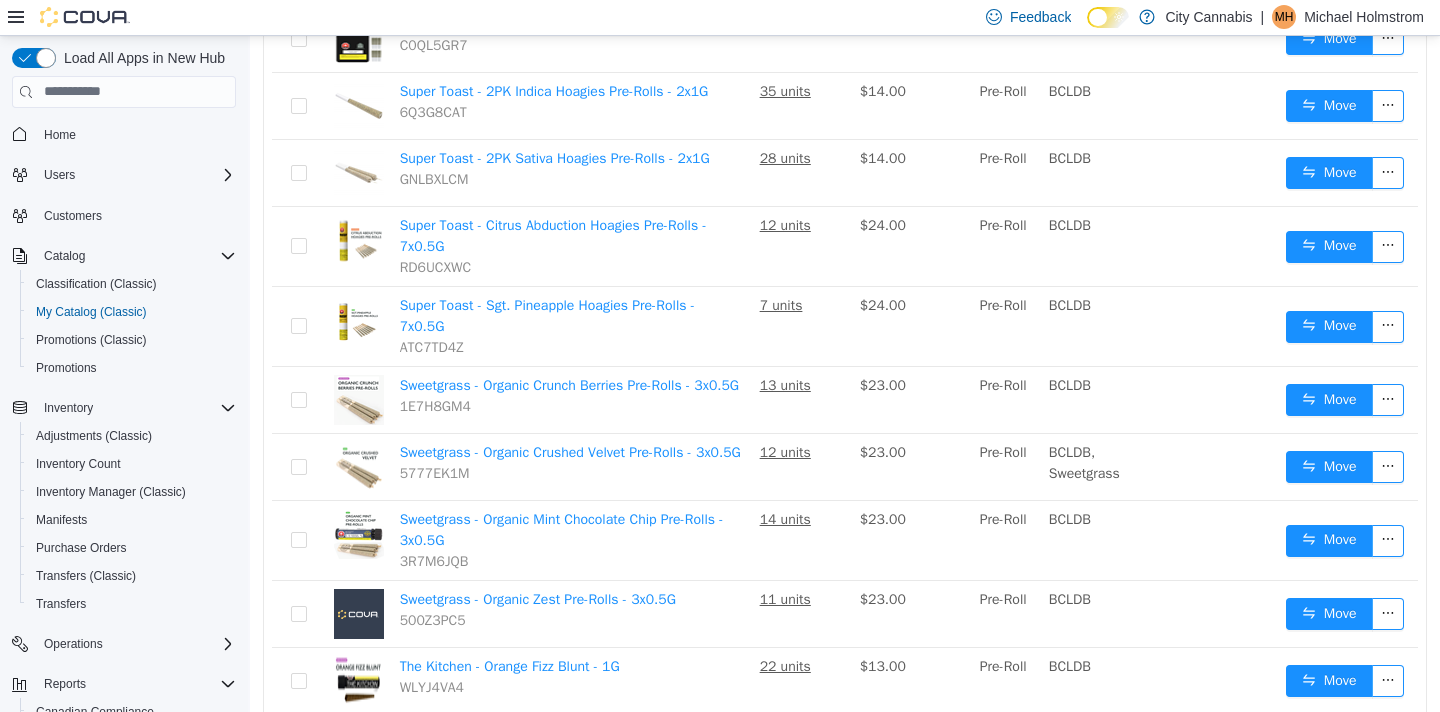 scroll, scrollTop: 506, scrollLeft: 0, axis: vertical 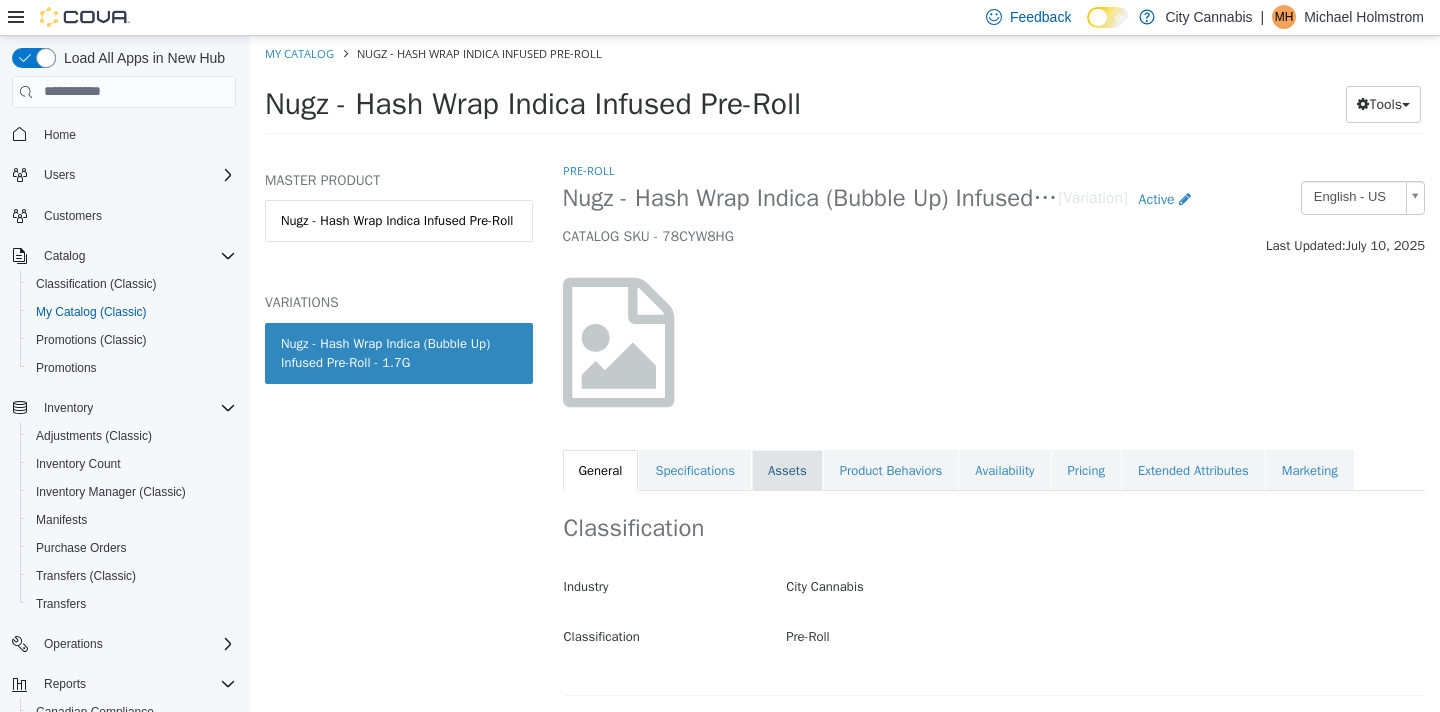 click on "Assets" at bounding box center [787, 470] 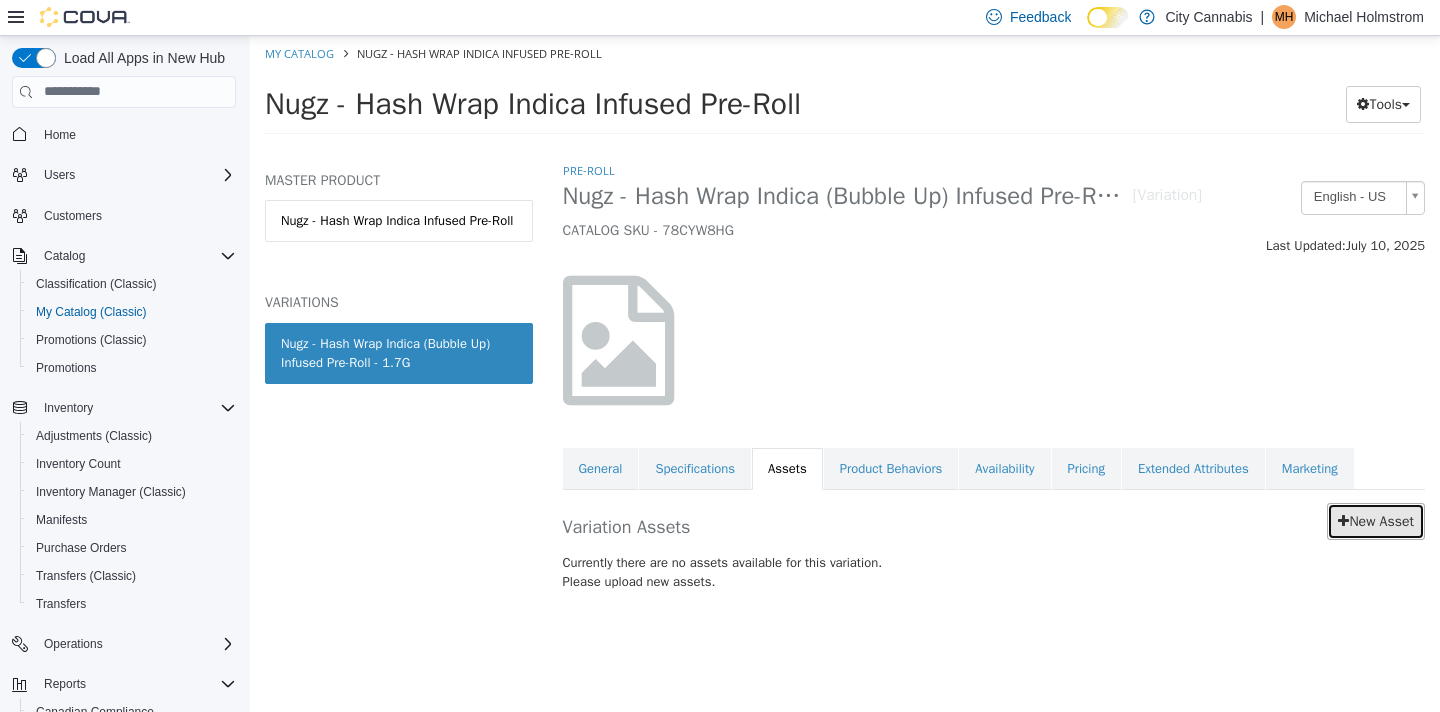 click on "New Asset" at bounding box center [1376, 520] 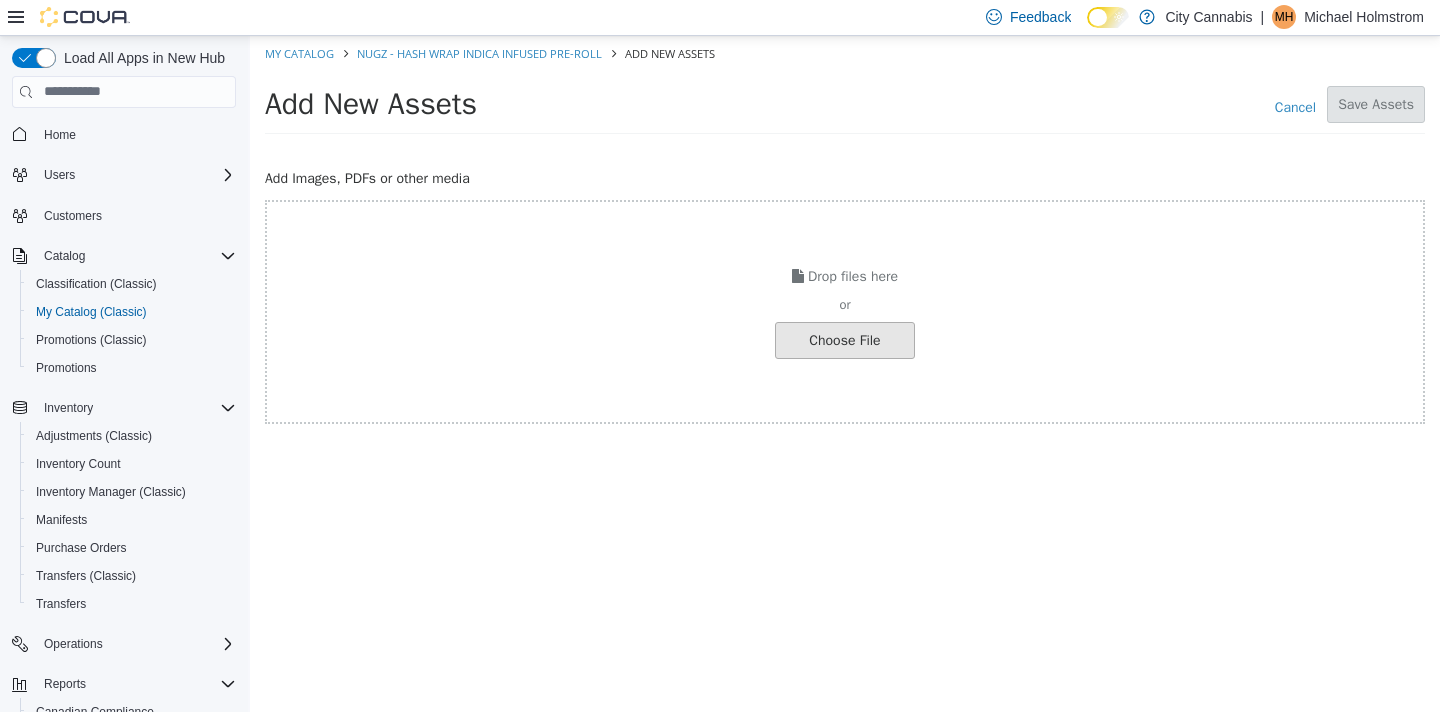 click at bounding box center [-202, 339] 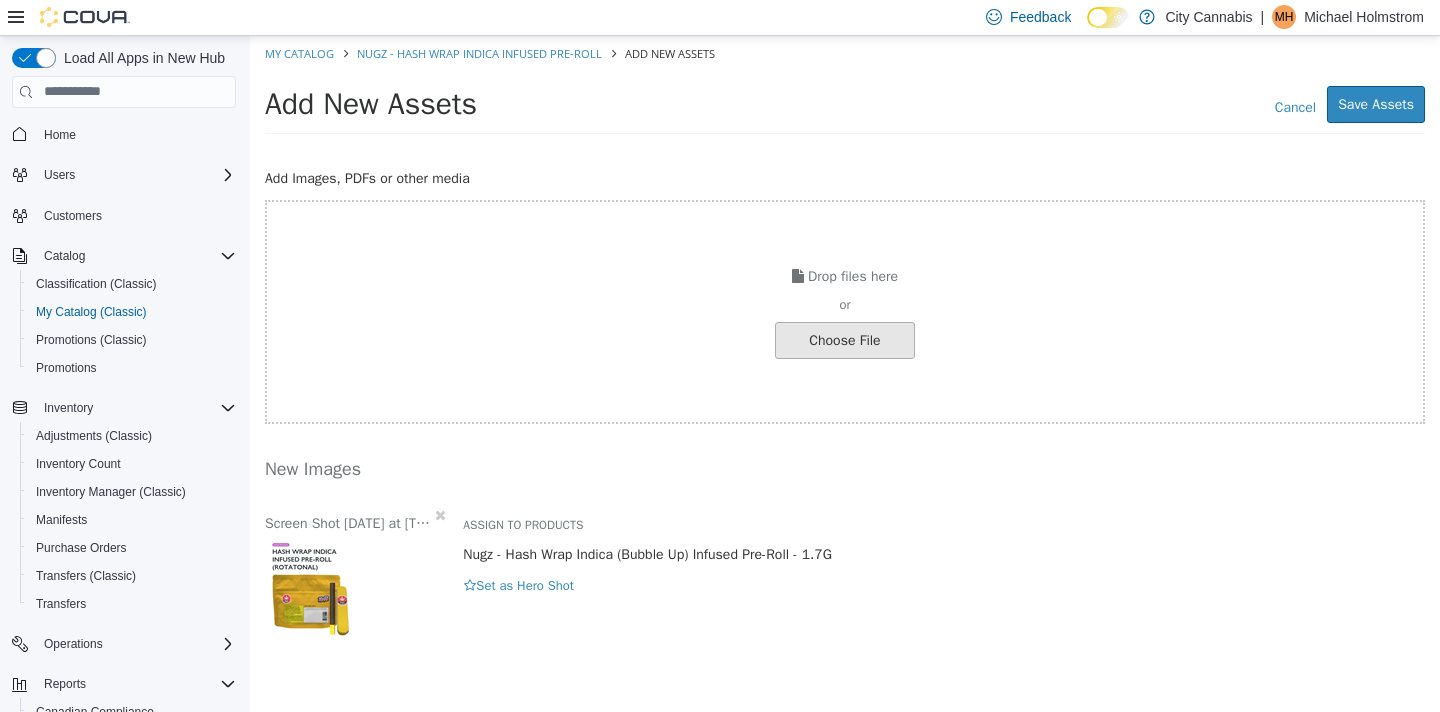 click on "Assign to Products Nugz - Hash Wrap Indica (Bubble Up) Infused Pre-Roll - 1.7G  Hero Shot  Set as Hero Shot" at bounding box center [944, 550] 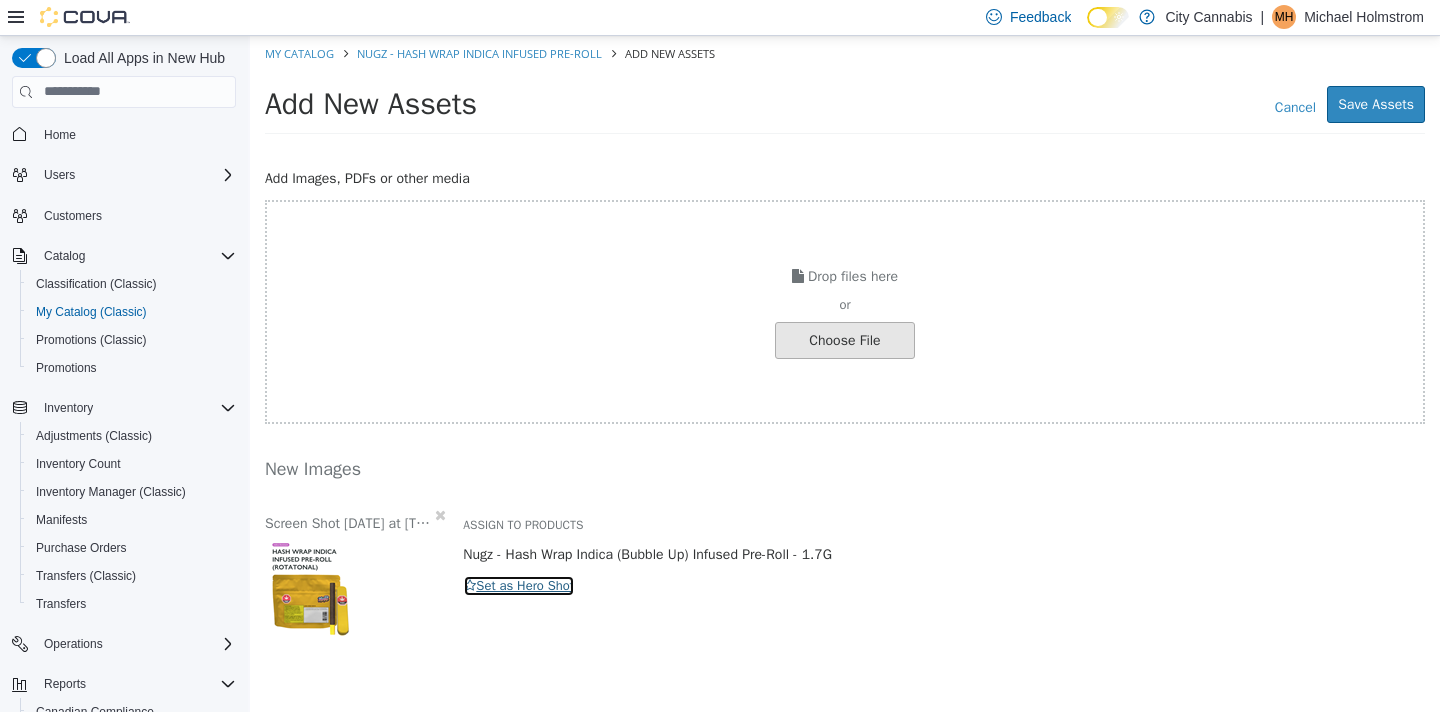 click on "Set as Hero Shot" at bounding box center [519, 585] 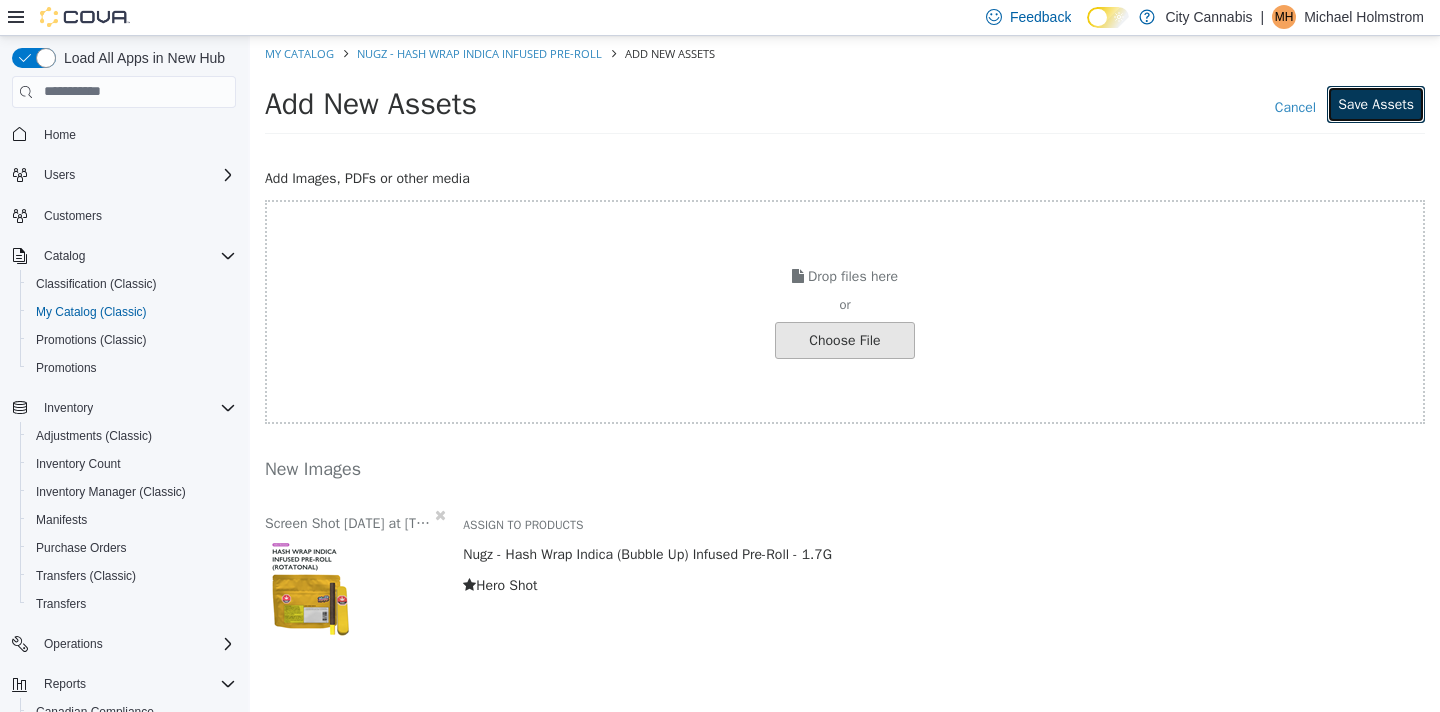 click on "Save Assets" at bounding box center [1376, 103] 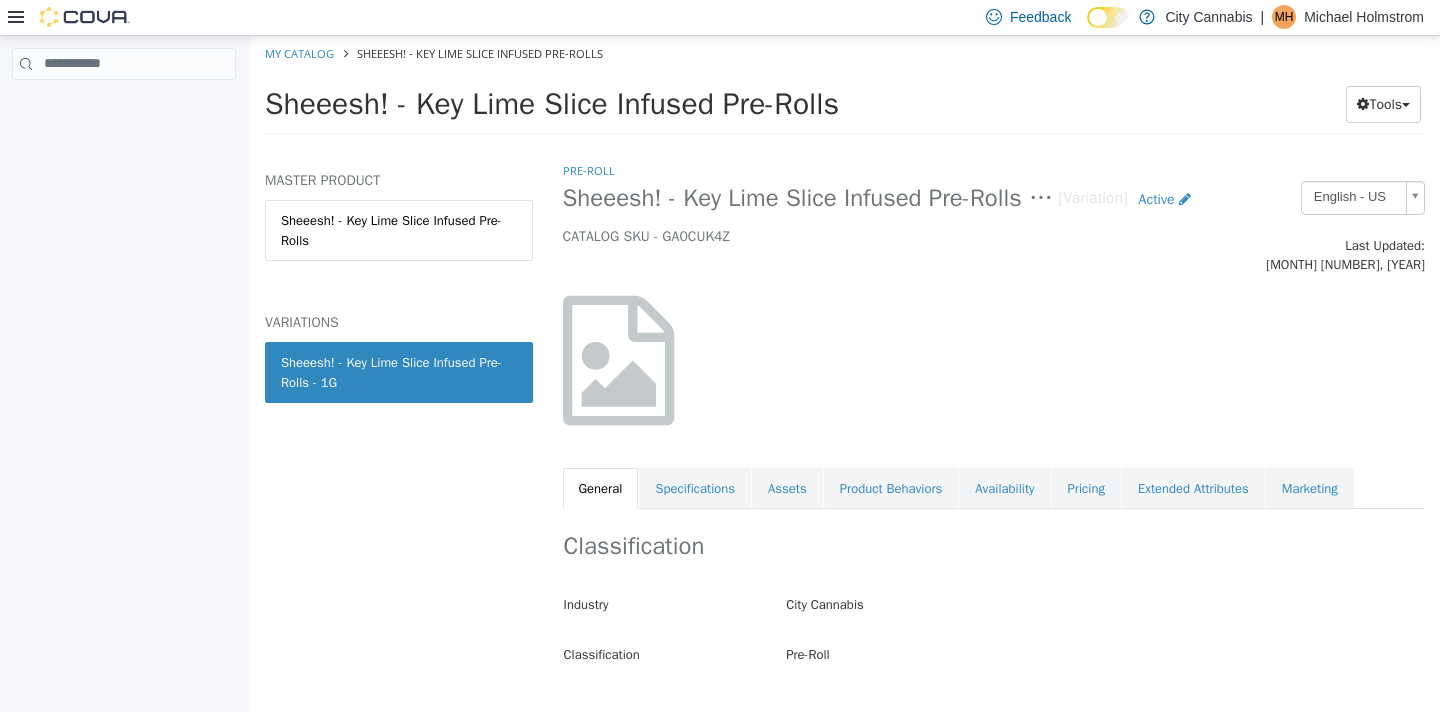 scroll, scrollTop: 0, scrollLeft: 0, axis: both 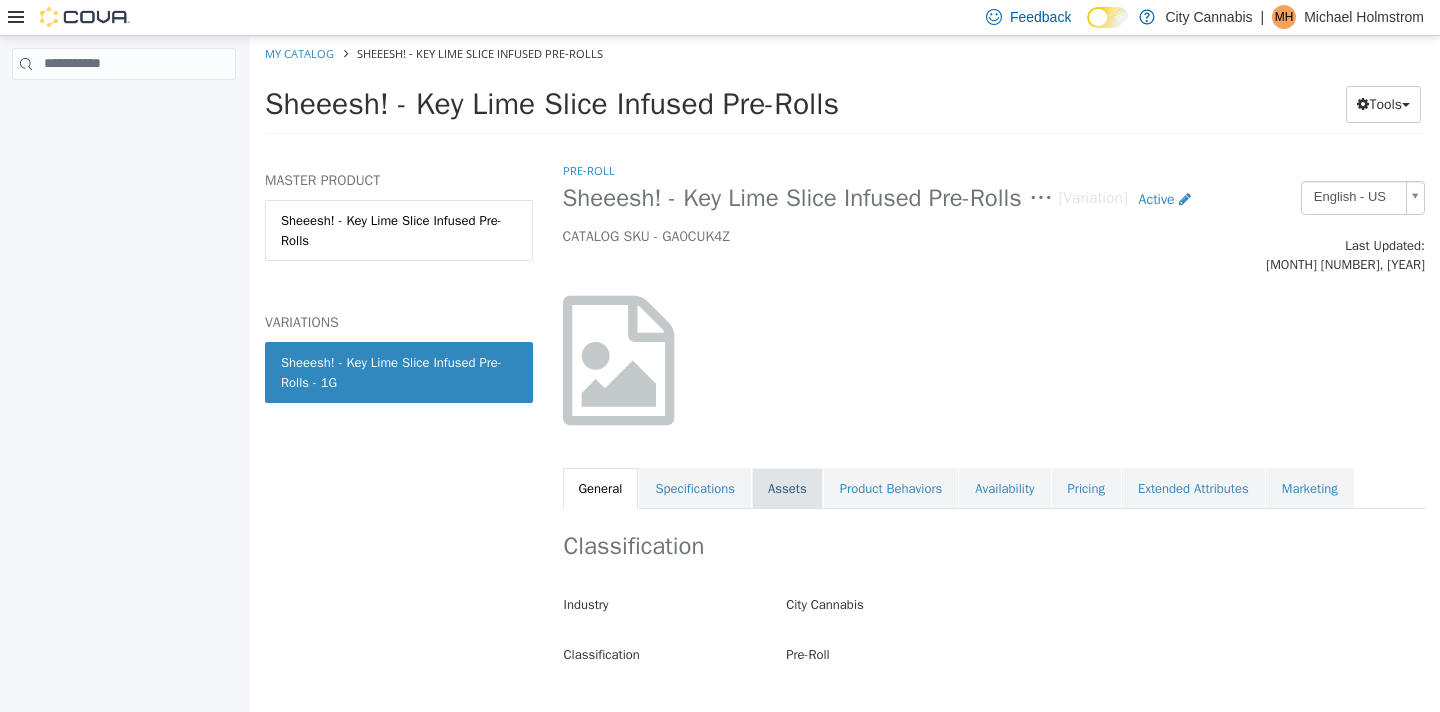 click on "Assets" at bounding box center (787, 488) 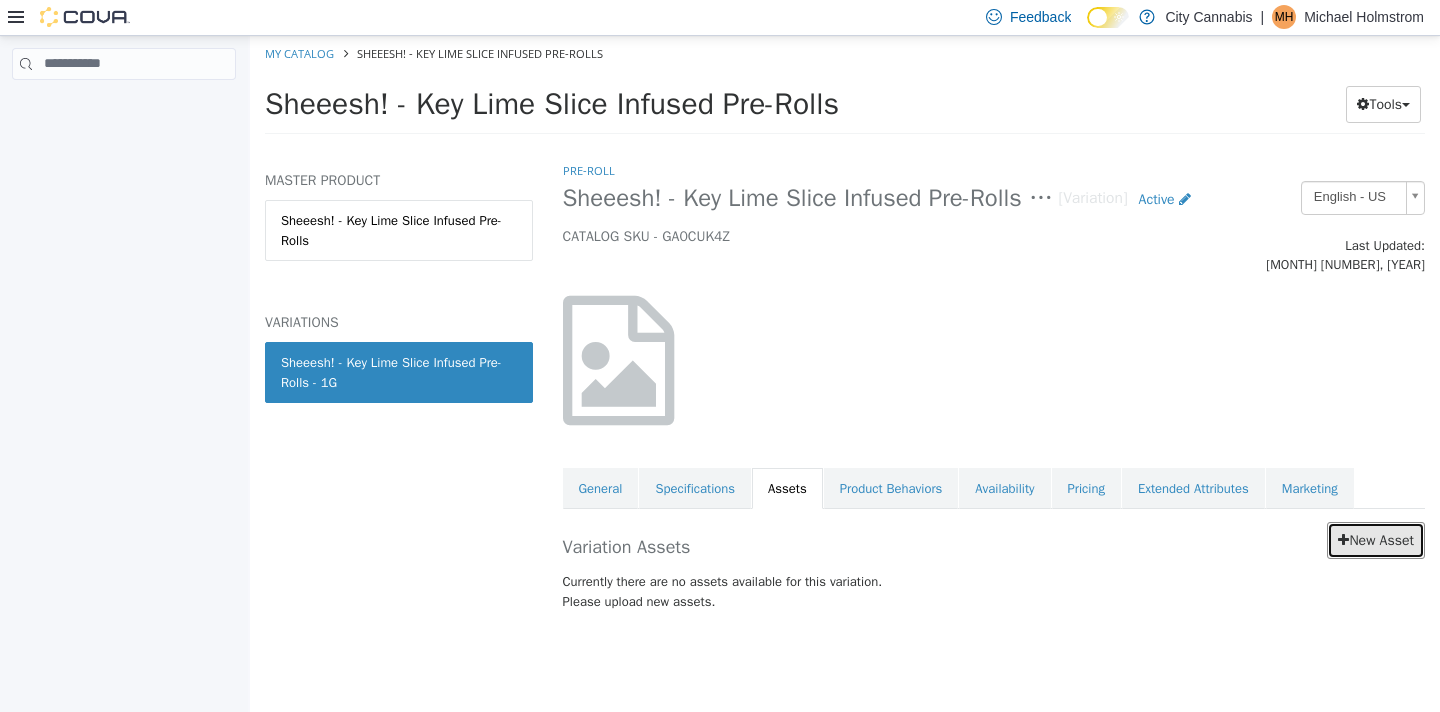 click on "Variation Assets  New Asset Currently there are no assets available for this variation. Please upload new assets." at bounding box center [994, 569] 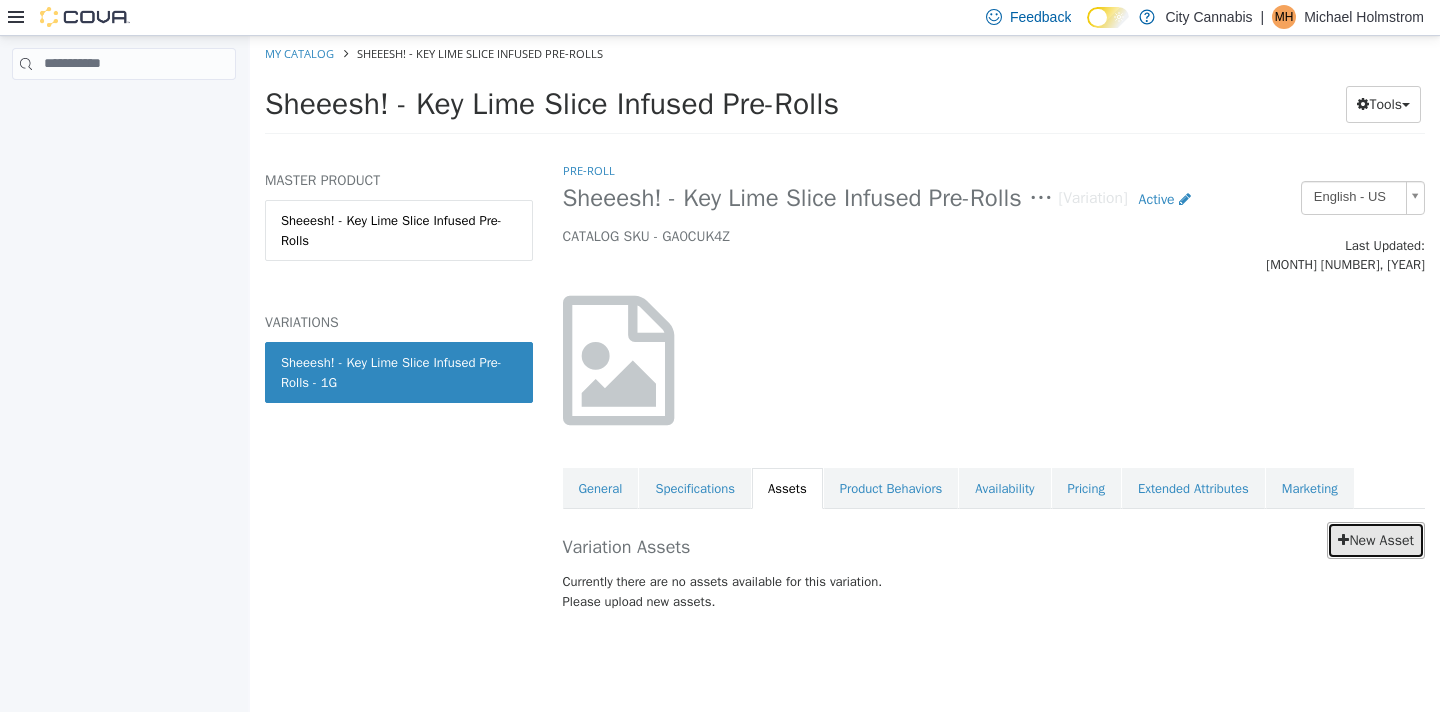 click on "New Asset" at bounding box center [1376, 539] 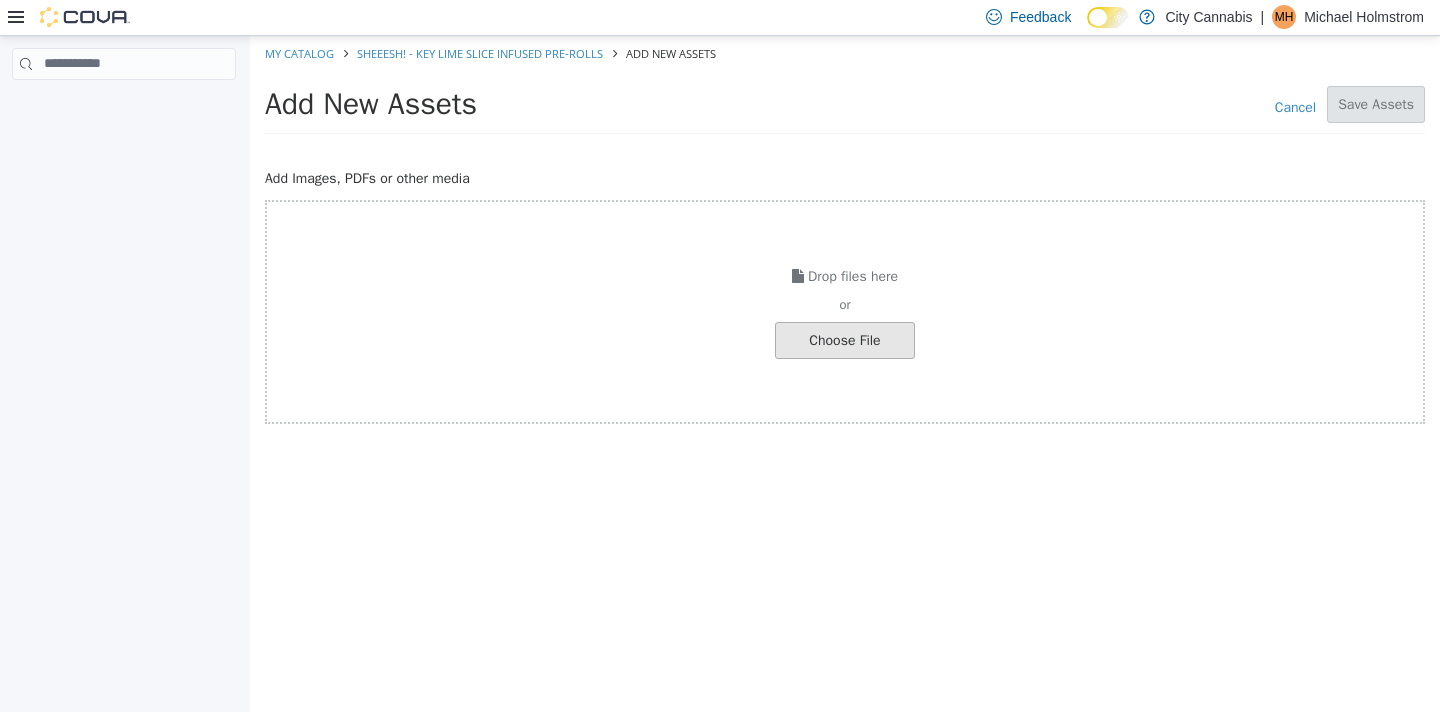click at bounding box center [-202, 339] 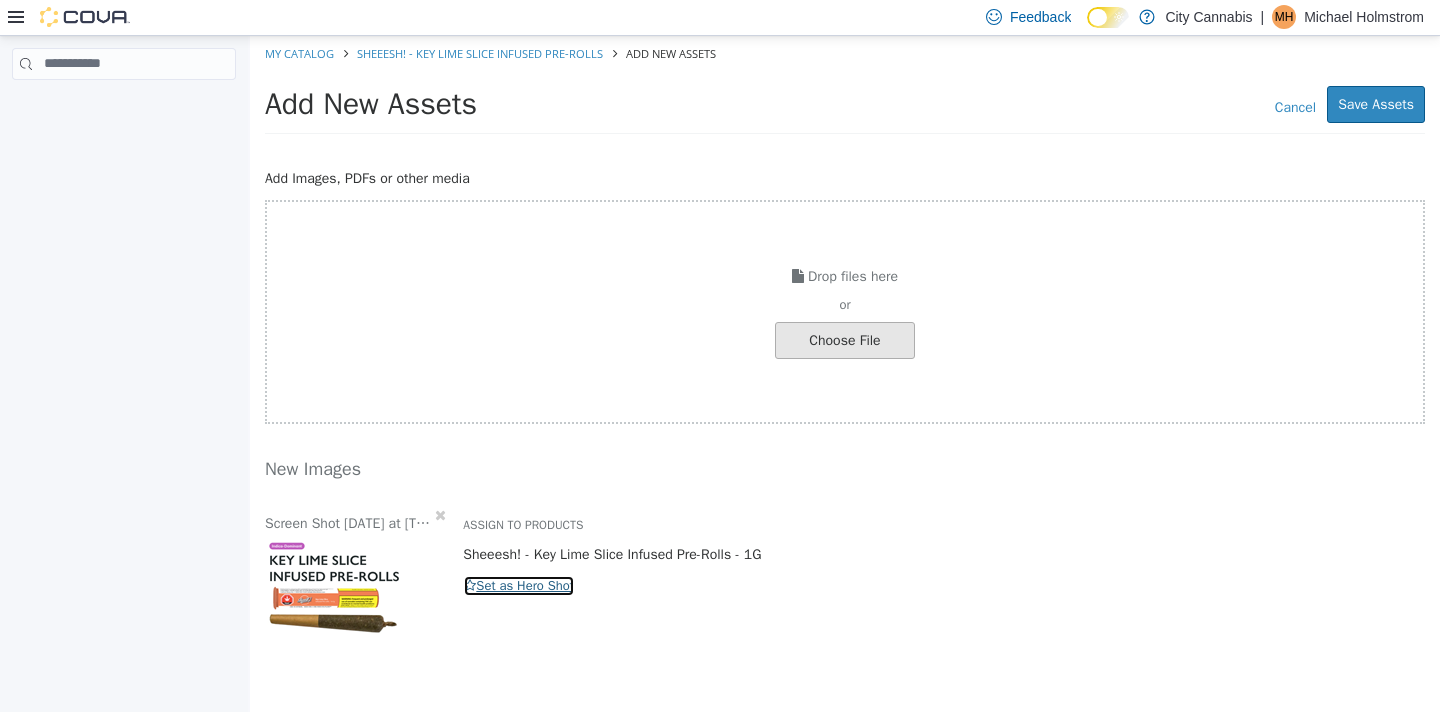click on "Set as Hero Shot" at bounding box center [519, 585] 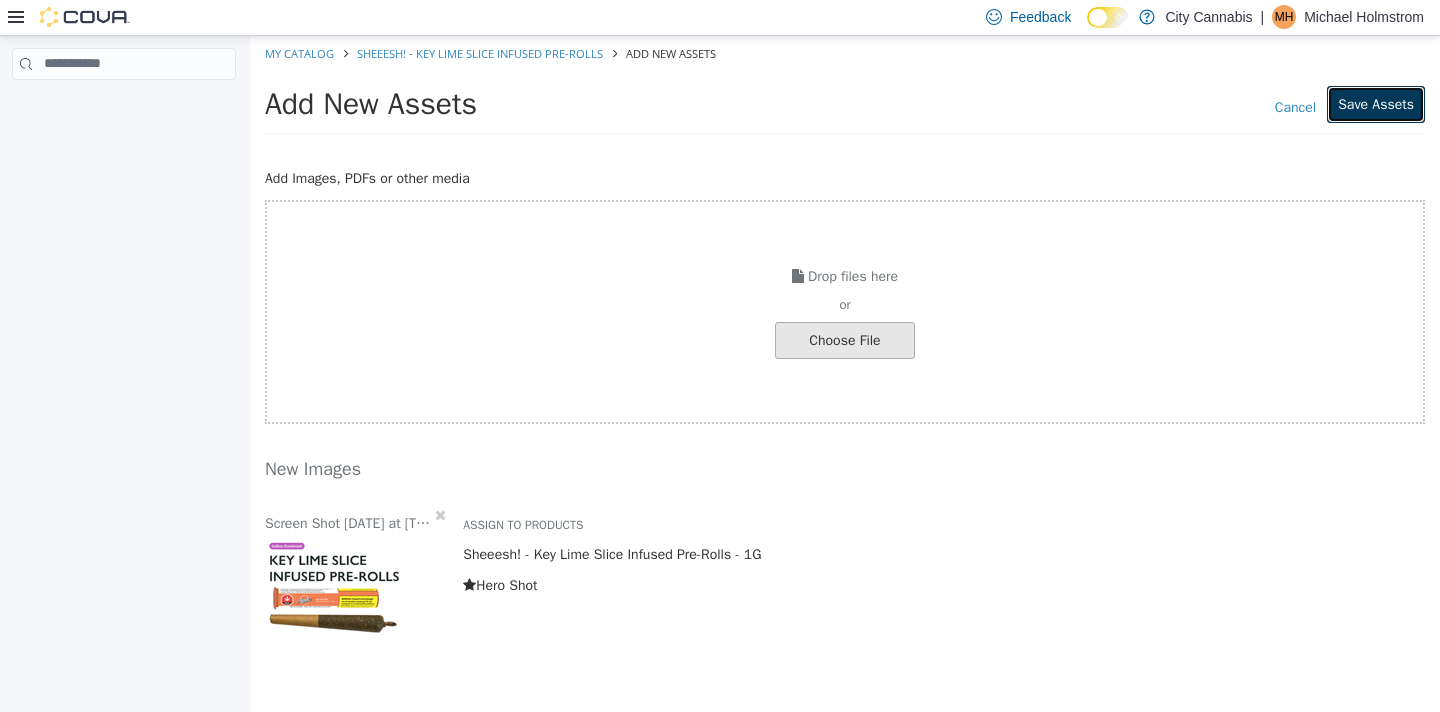 click on "Save Assets" at bounding box center [1376, 103] 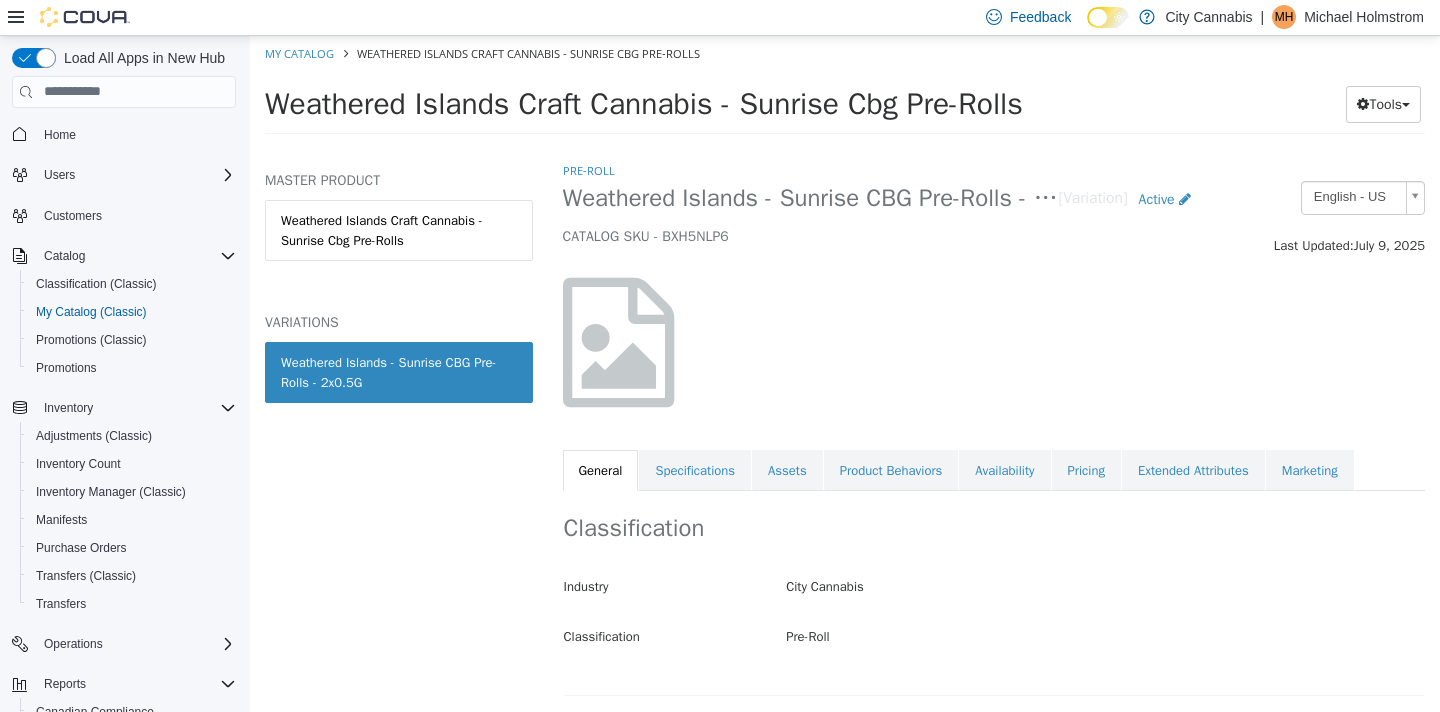 scroll, scrollTop: 0, scrollLeft: 0, axis: both 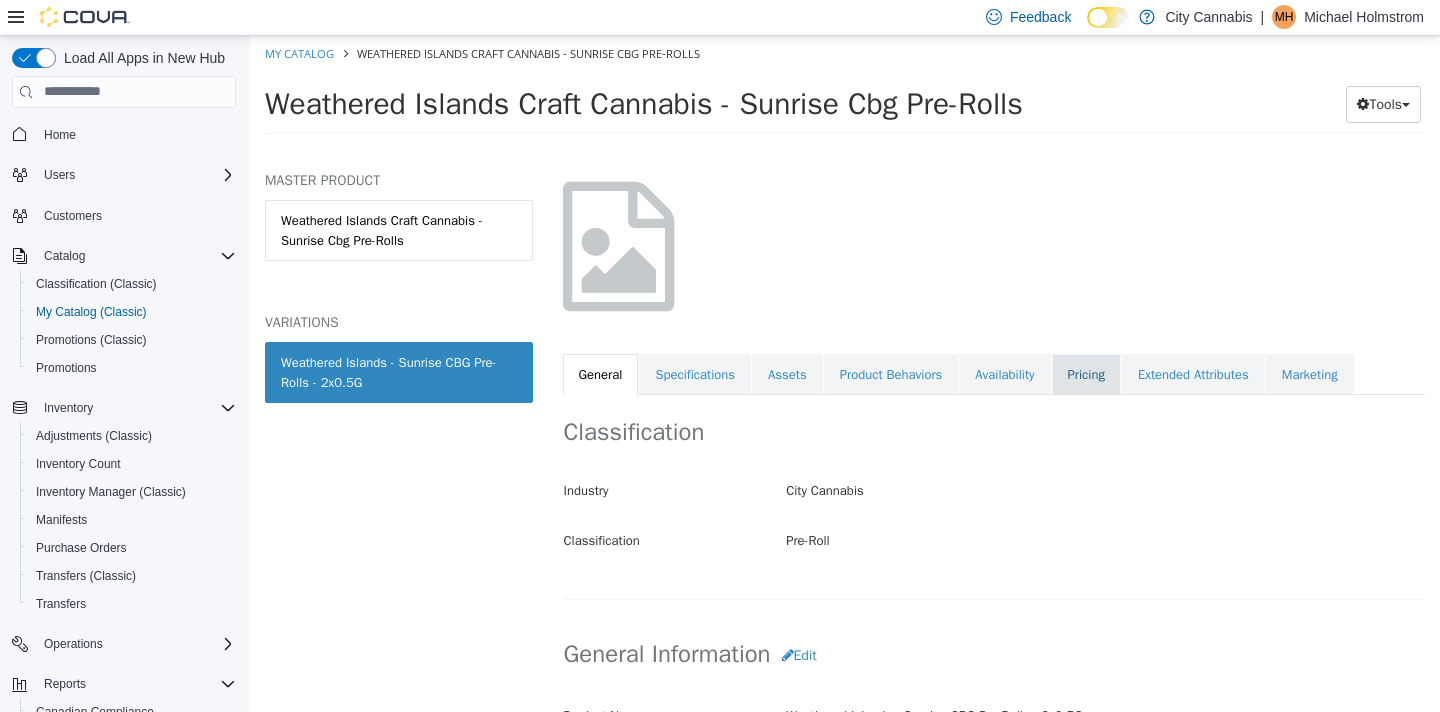 click on "Pricing" at bounding box center (1086, 374) 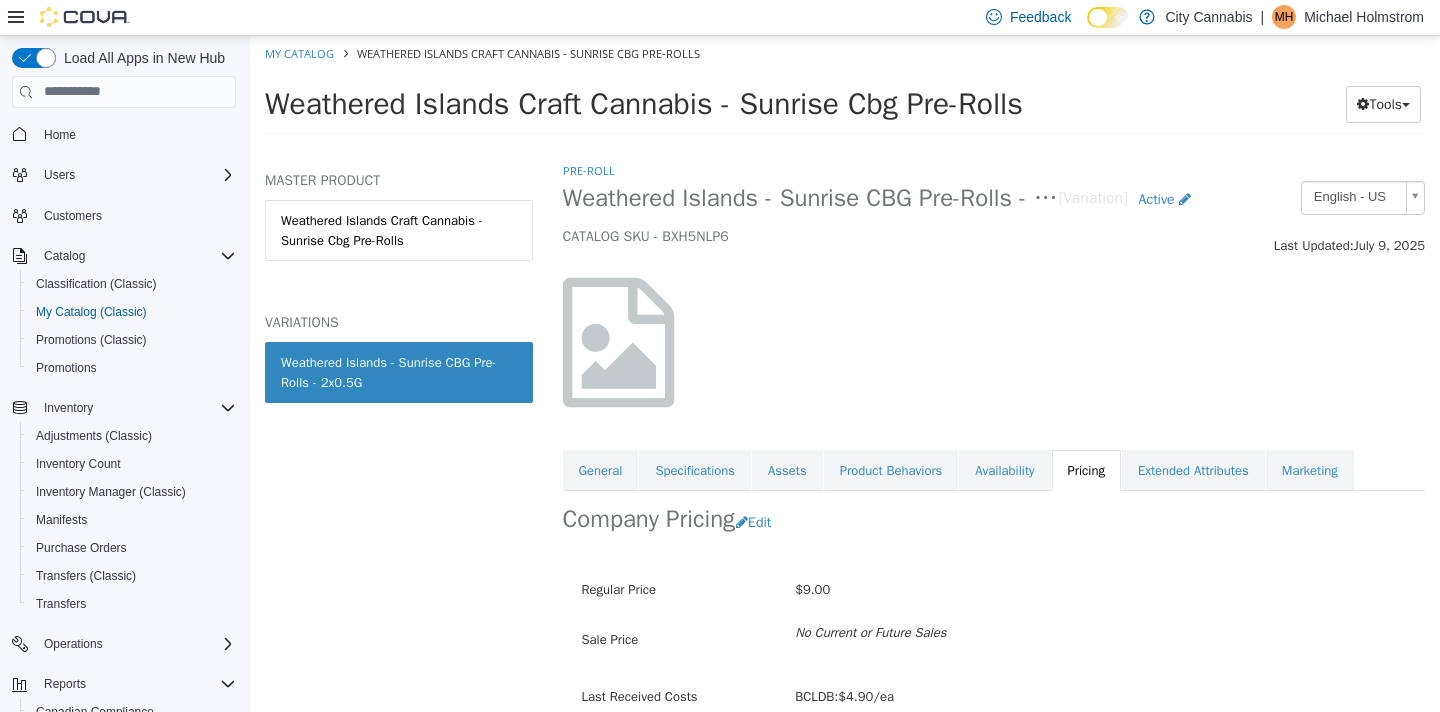 scroll, scrollTop: 91, scrollLeft: 0, axis: vertical 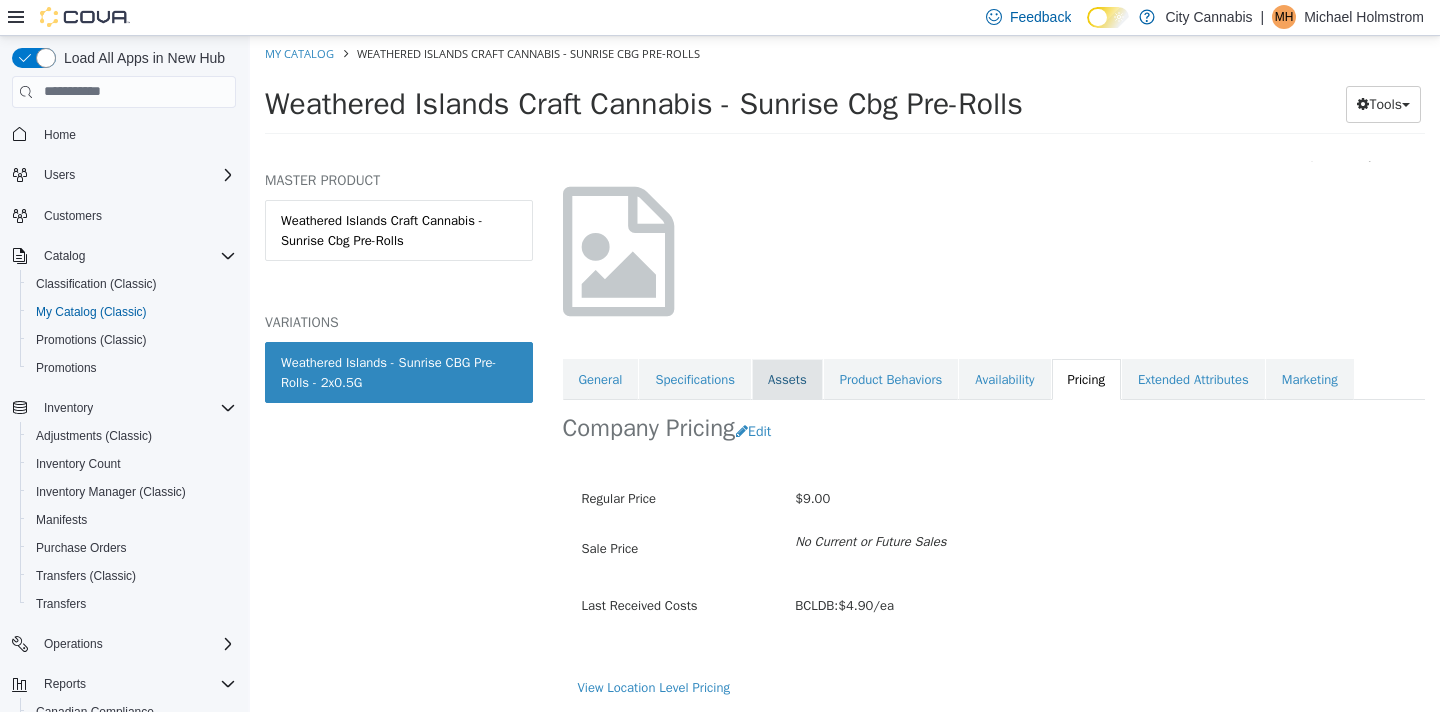 click on "Assets" at bounding box center (787, 379) 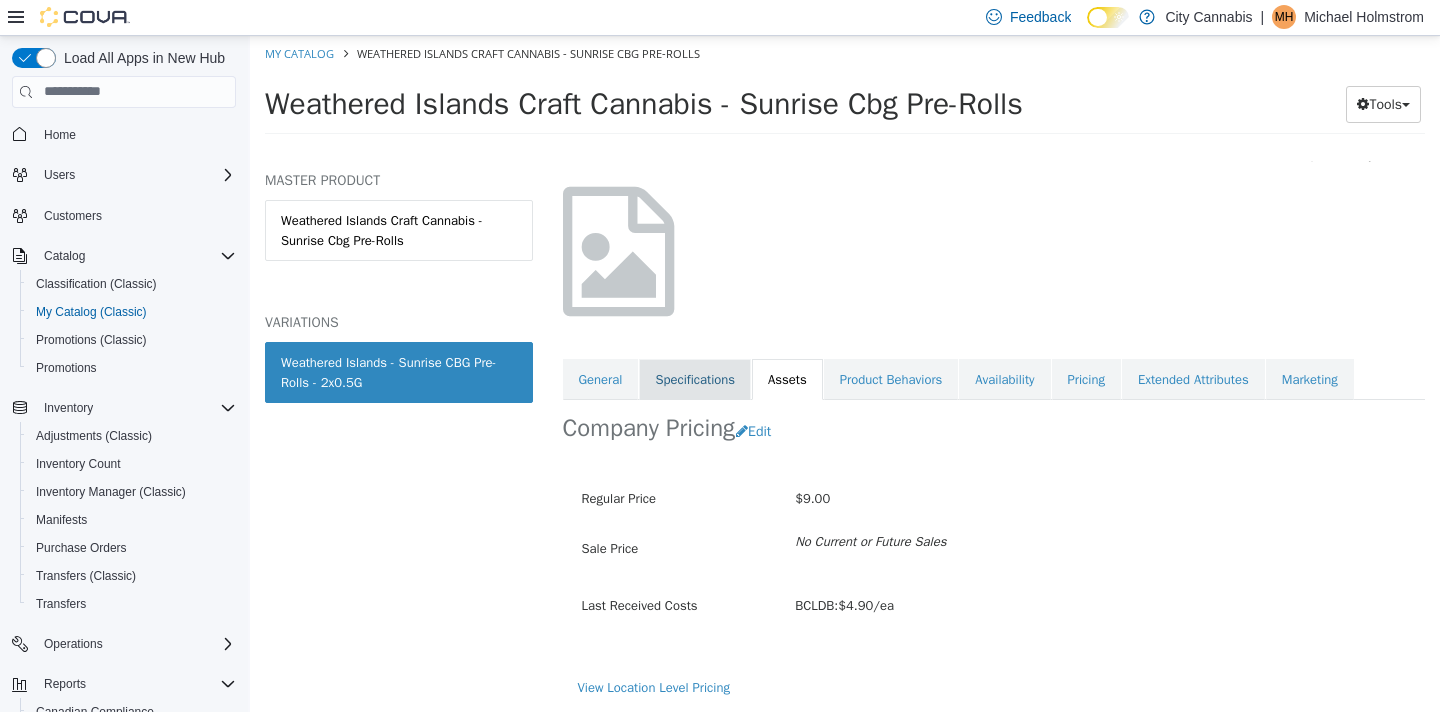 click on "Specifications" at bounding box center (695, 379) 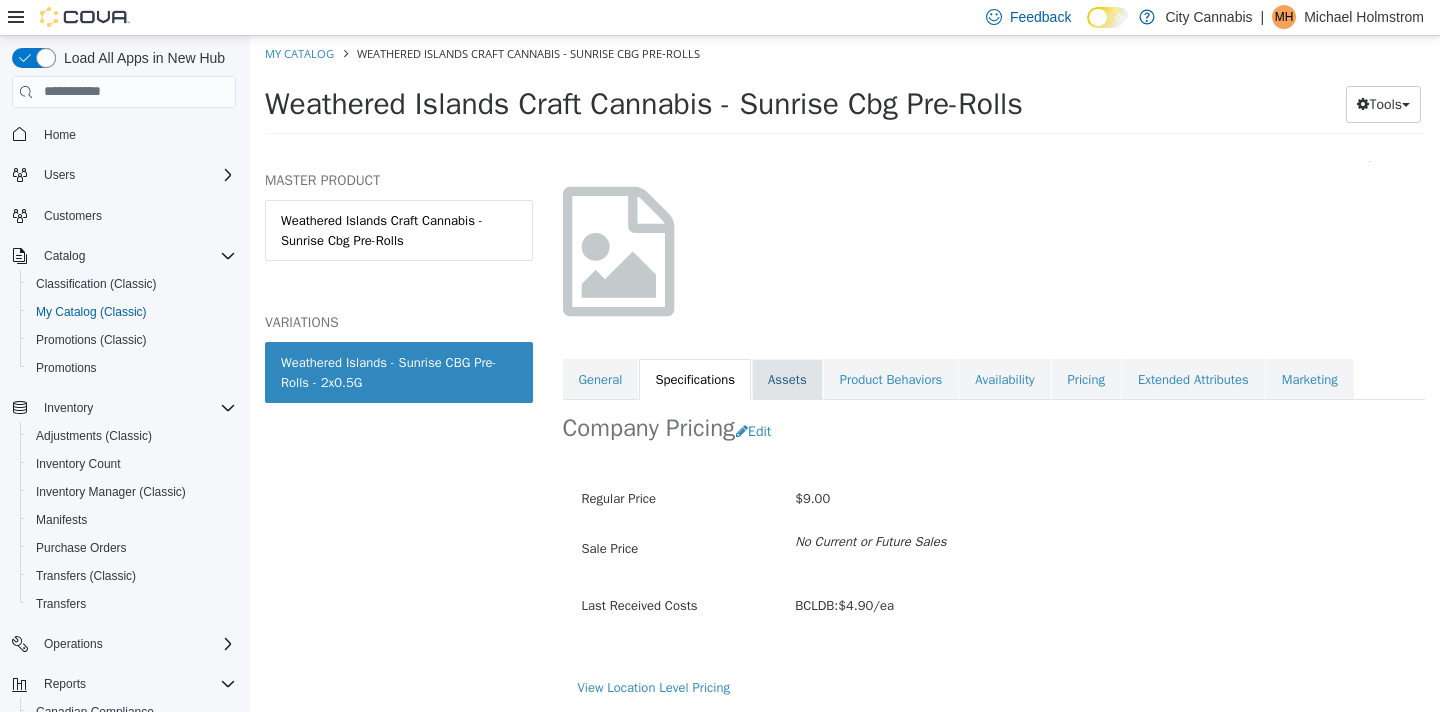 click on "Assets" at bounding box center [787, 379] 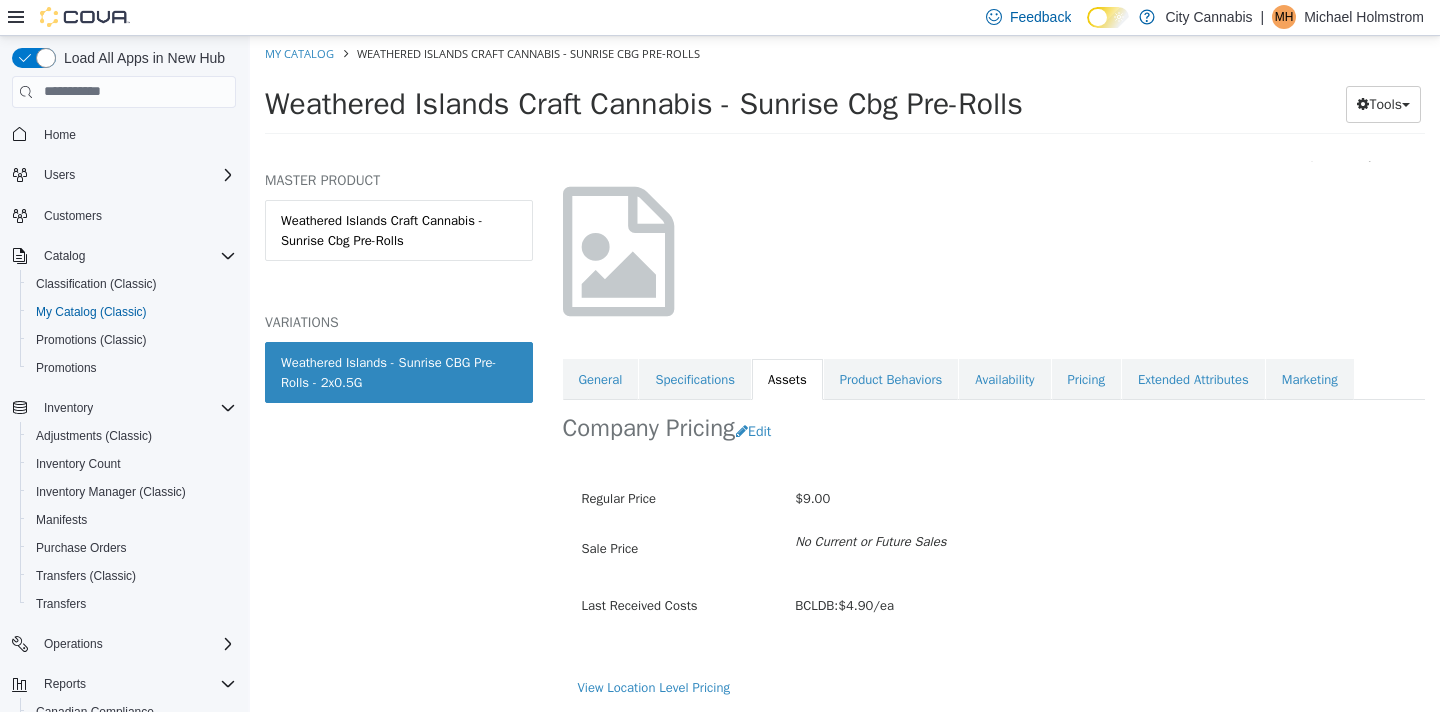 scroll, scrollTop: 0, scrollLeft: 0, axis: both 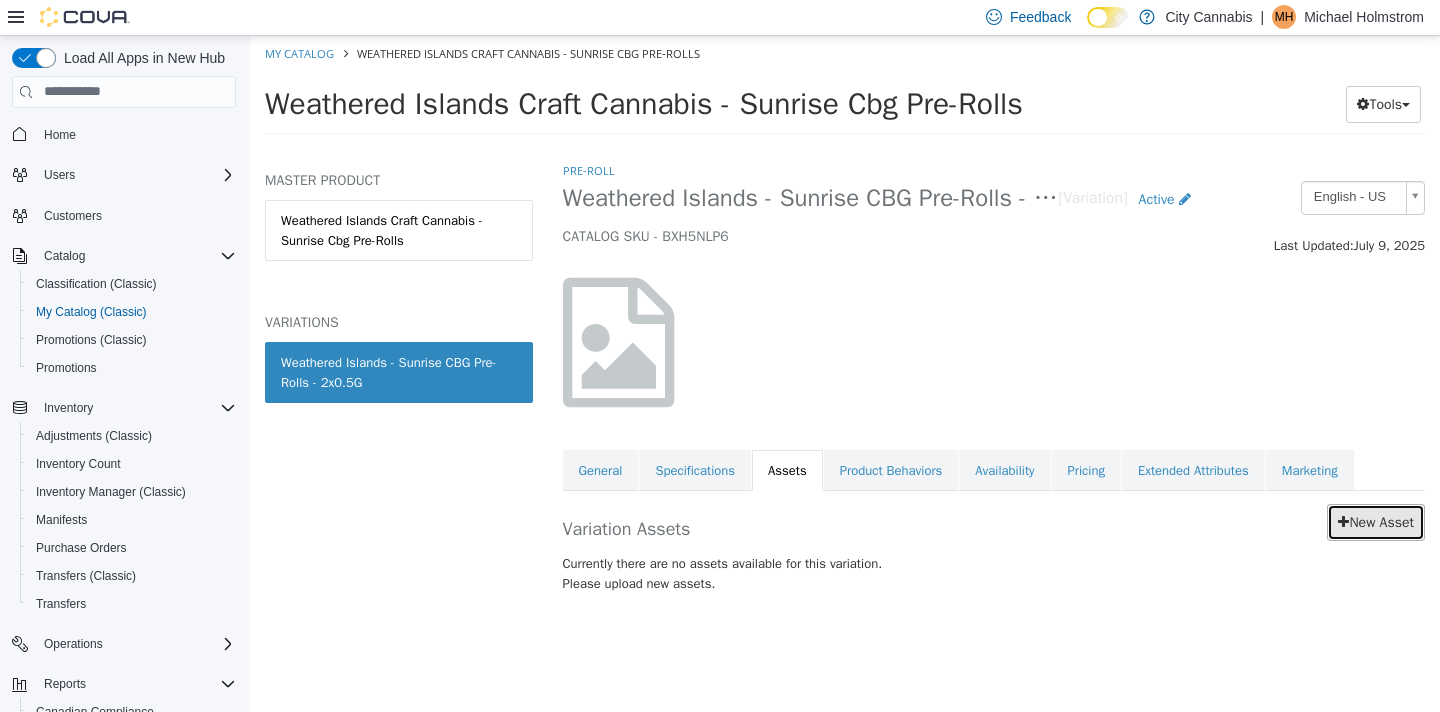click on "New Asset" at bounding box center [1376, 521] 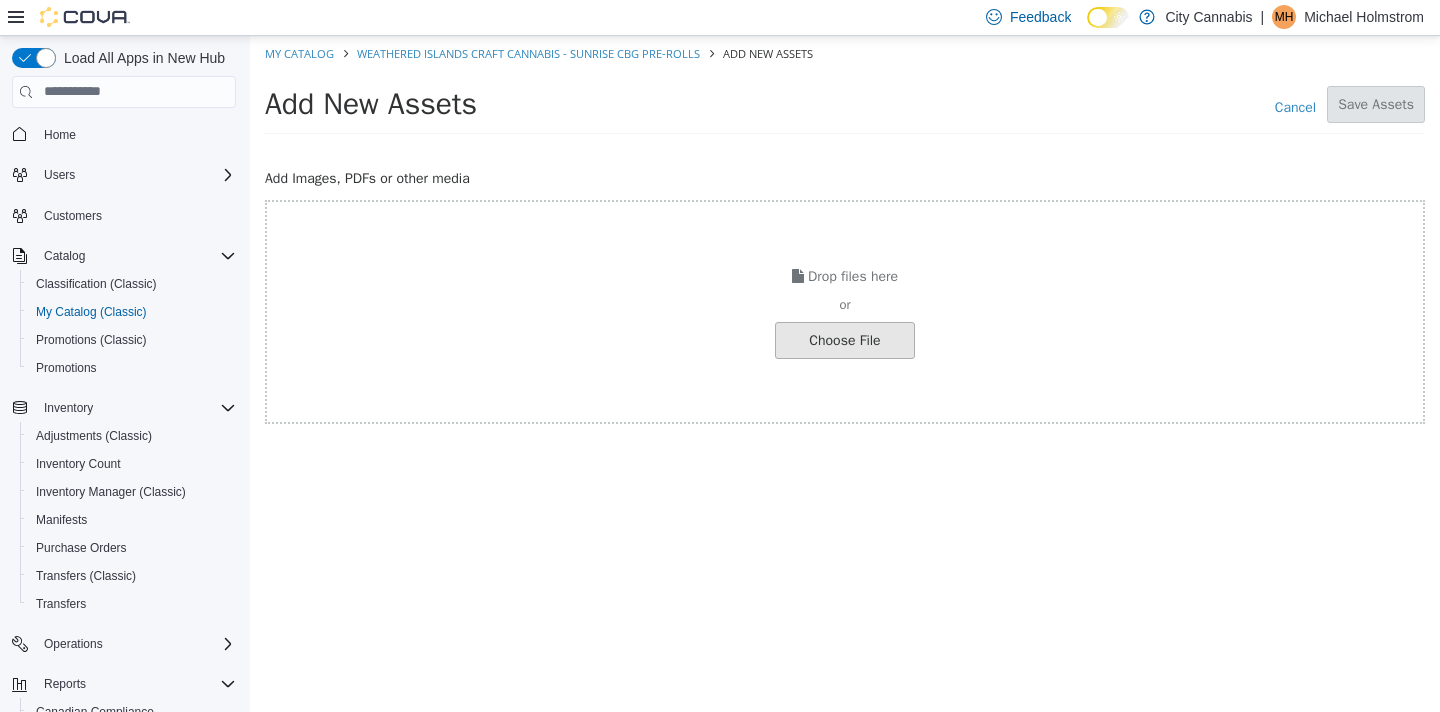 click at bounding box center (-202, 339) 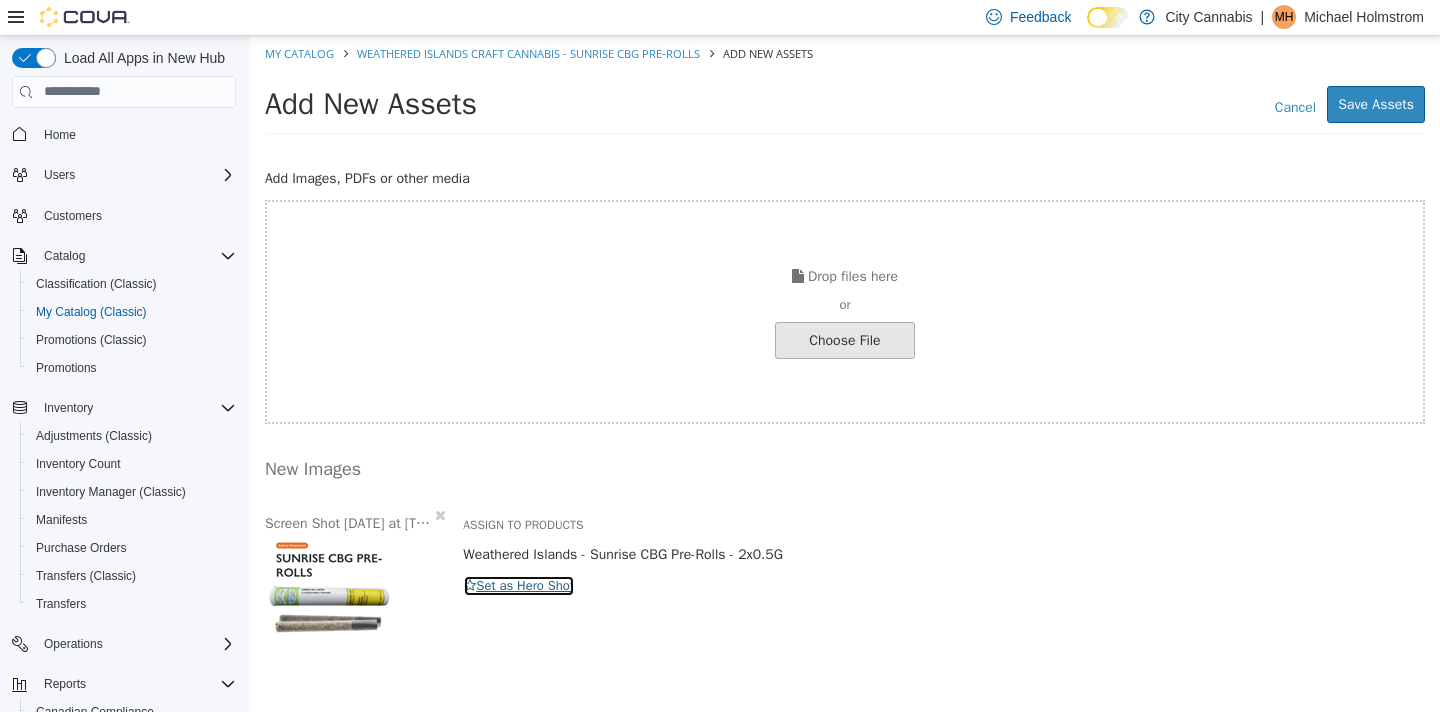 click on "Set as Hero Shot" at bounding box center [519, 585] 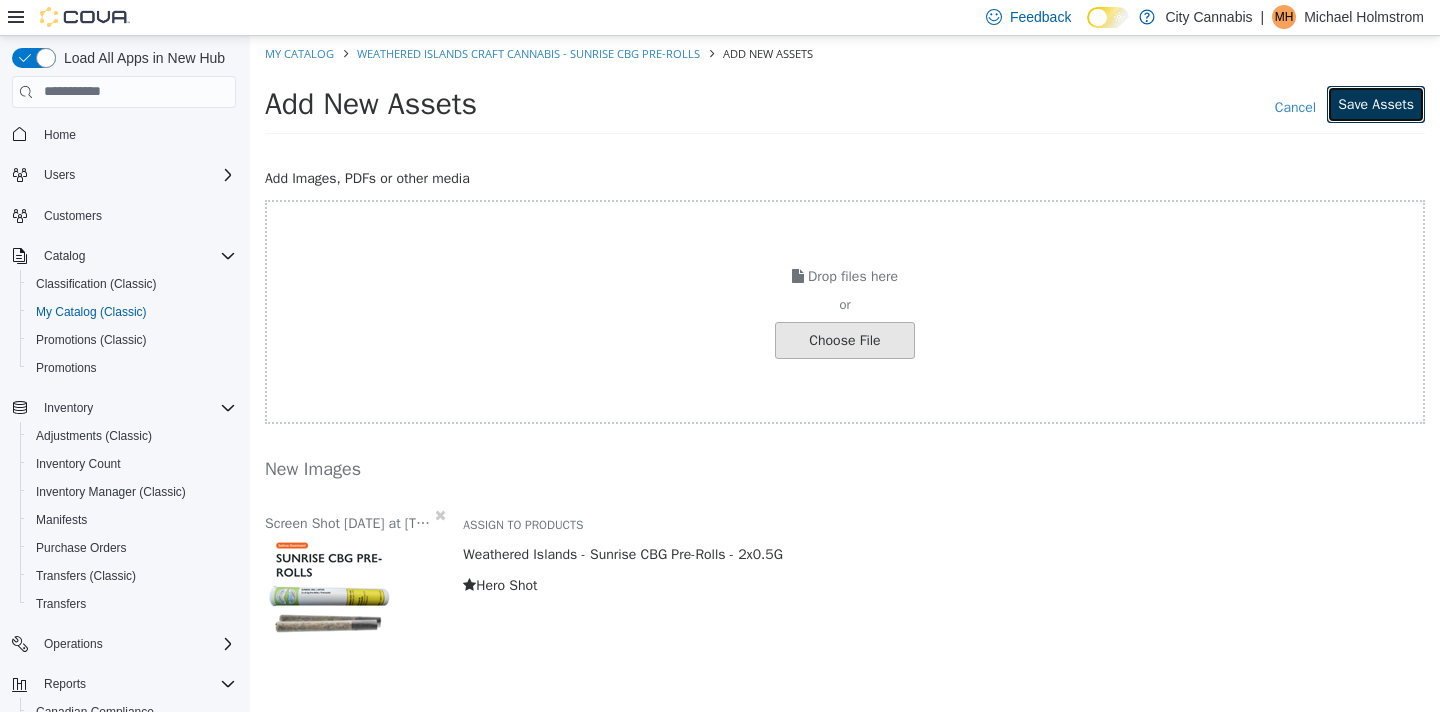 click on "Save Assets" at bounding box center (1376, 103) 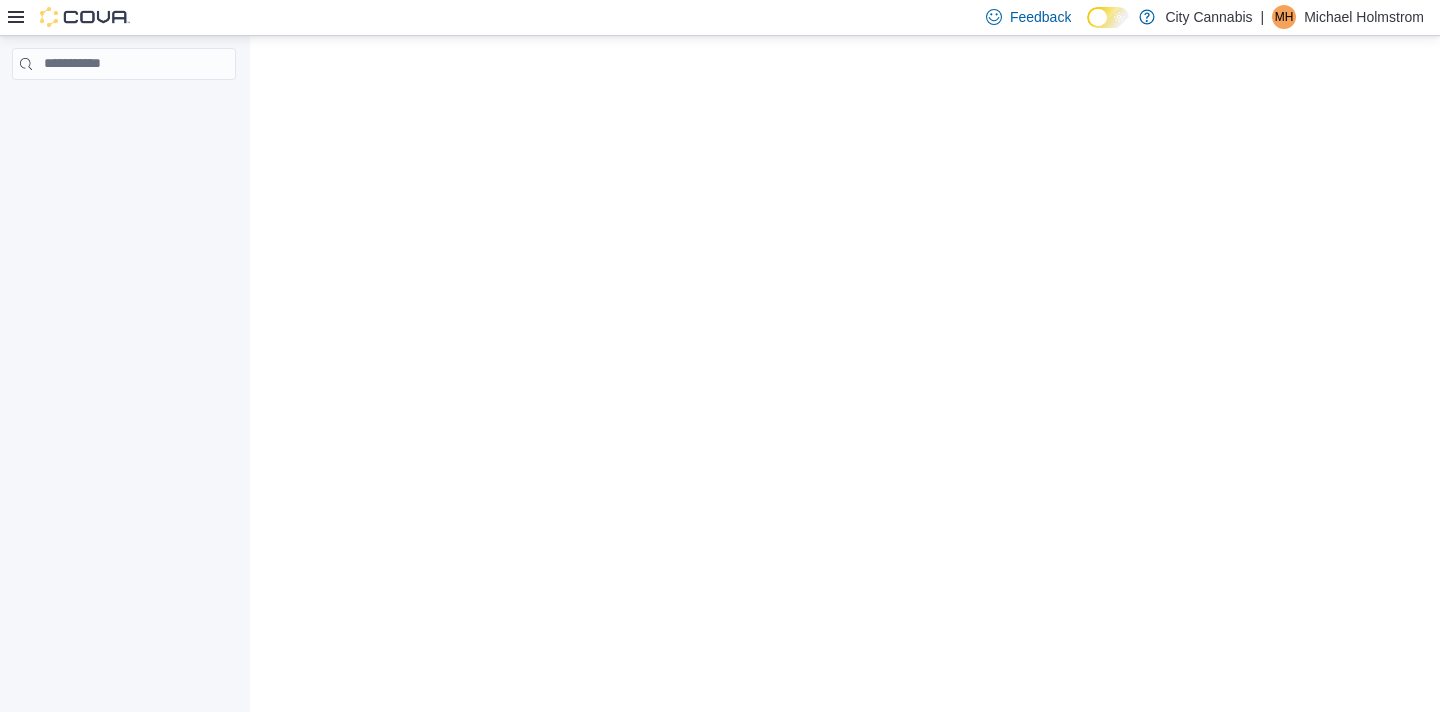 scroll, scrollTop: 0, scrollLeft: 0, axis: both 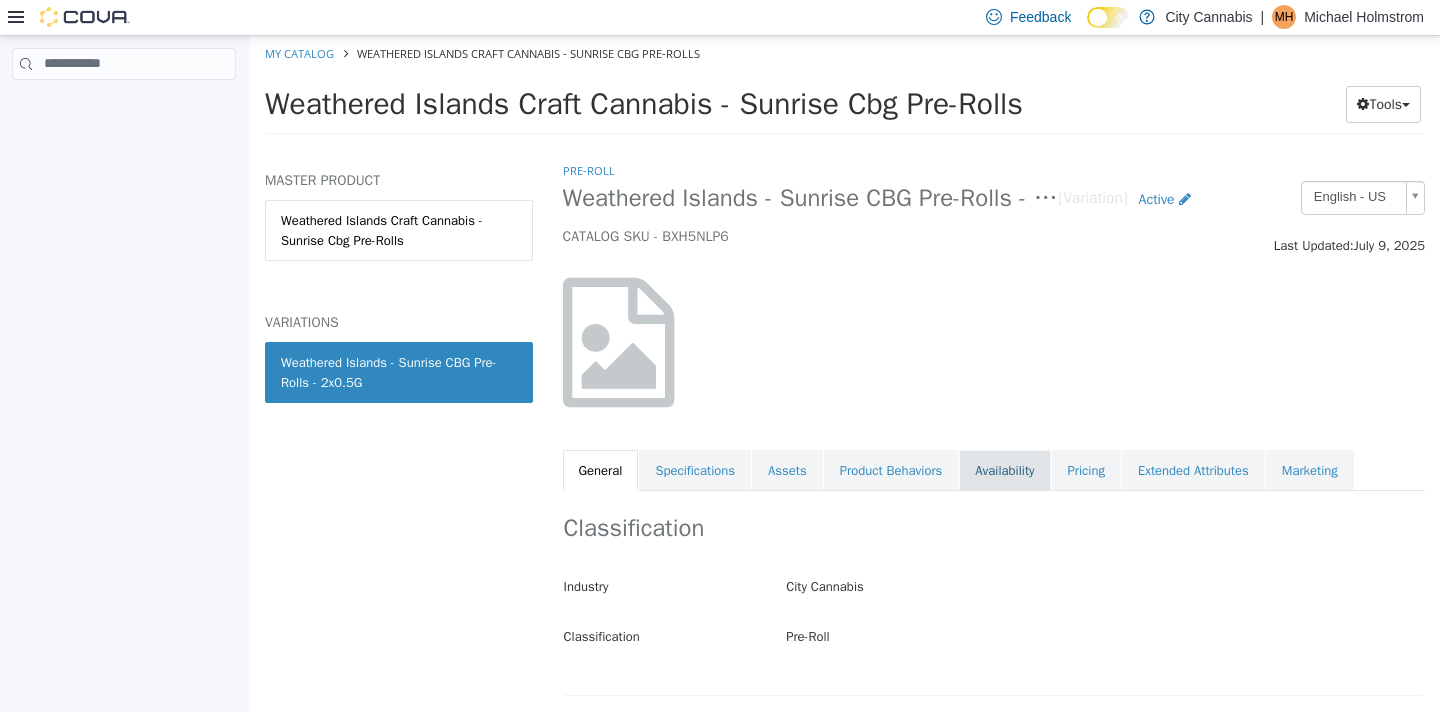 click on "Availability" at bounding box center [1004, 470] 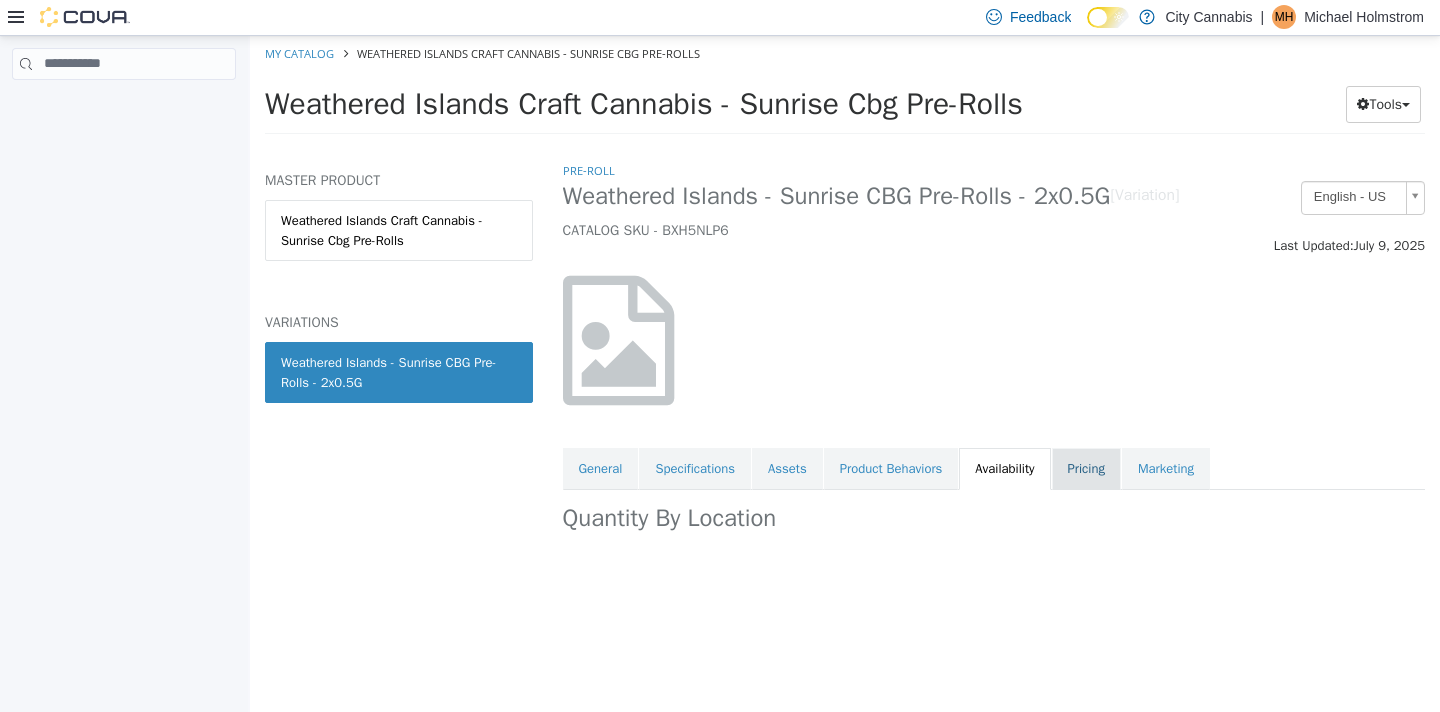 click on "Pricing" at bounding box center [1086, 468] 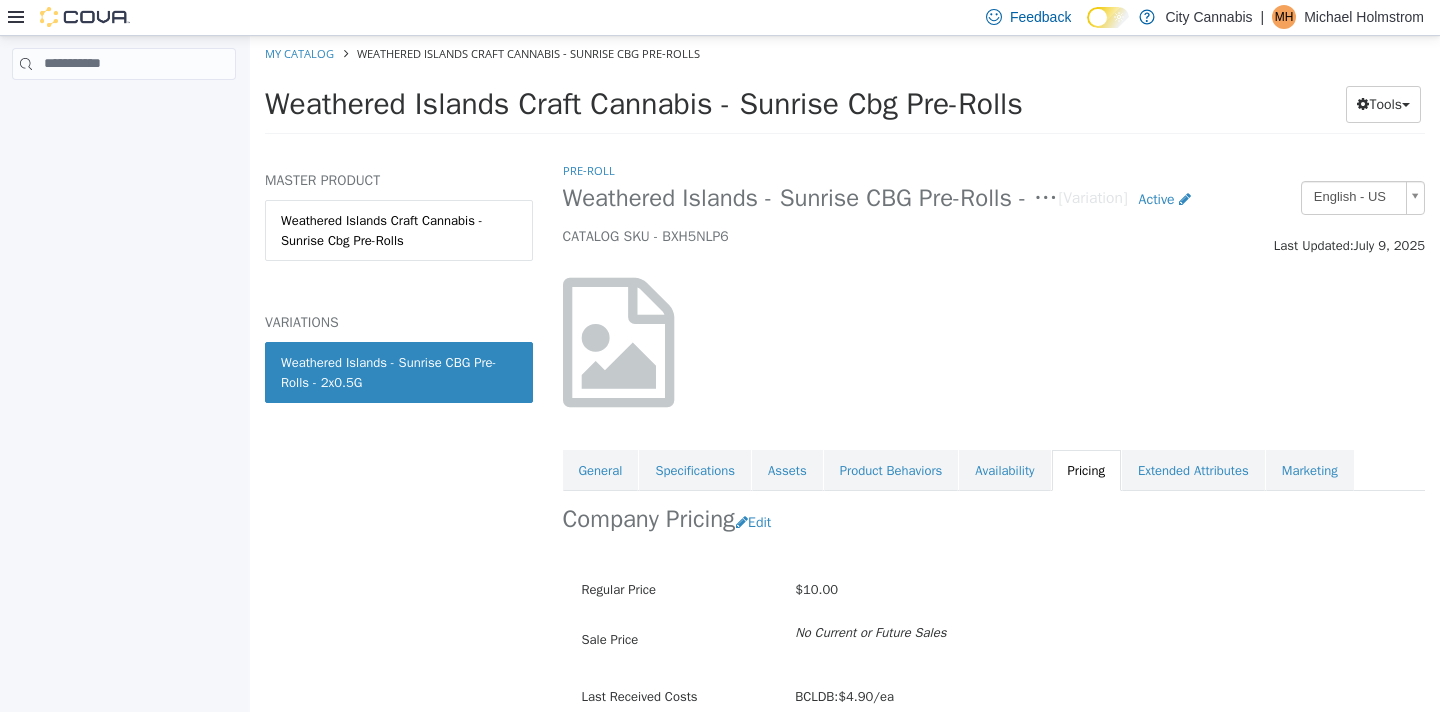 scroll, scrollTop: 91, scrollLeft: 0, axis: vertical 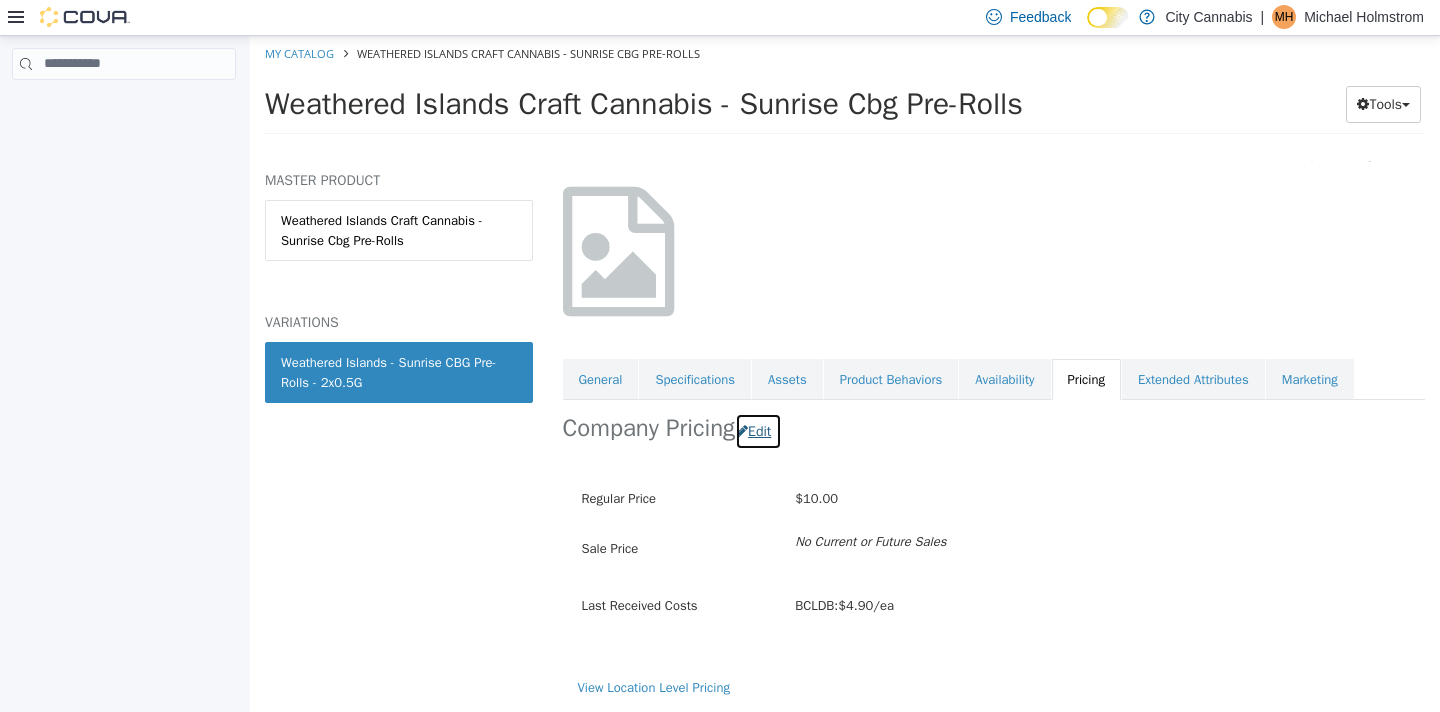 click on "Edit" at bounding box center (758, 430) 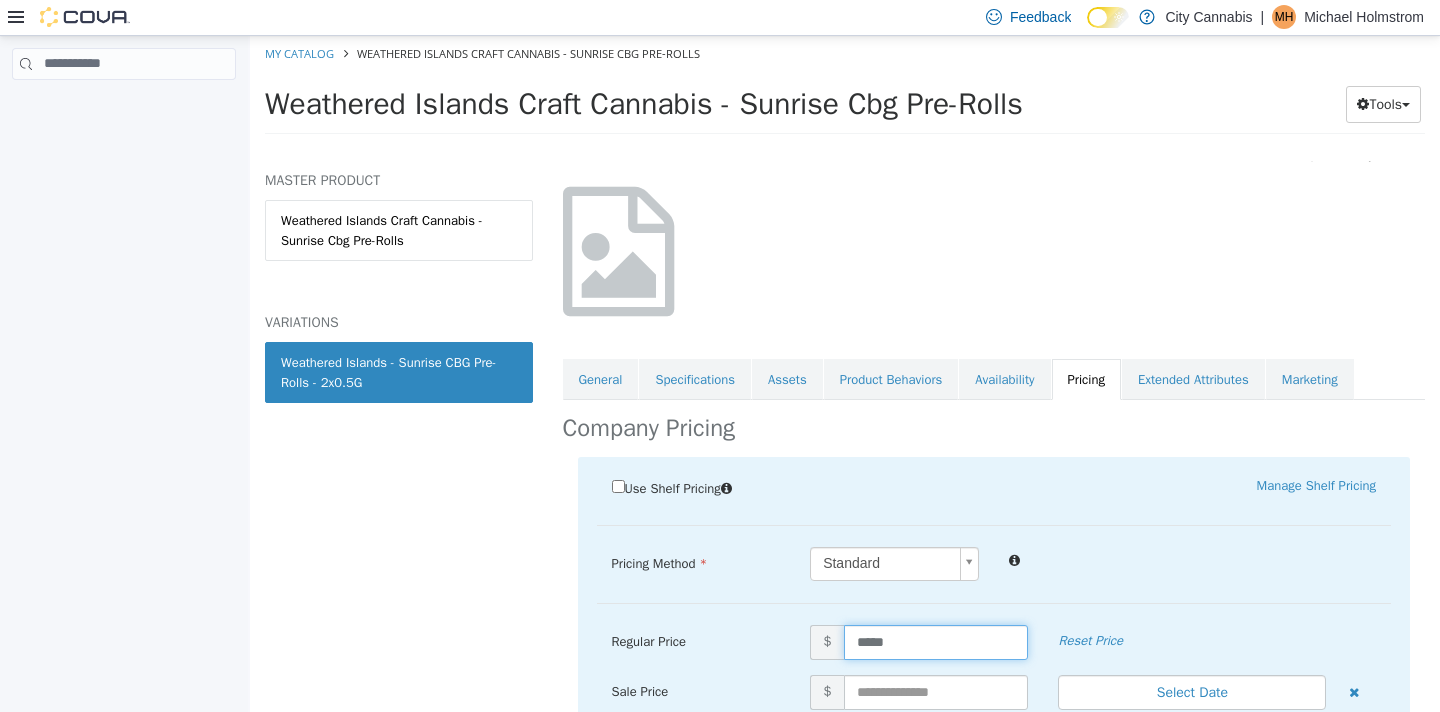 click on "*****" at bounding box center [936, 641] 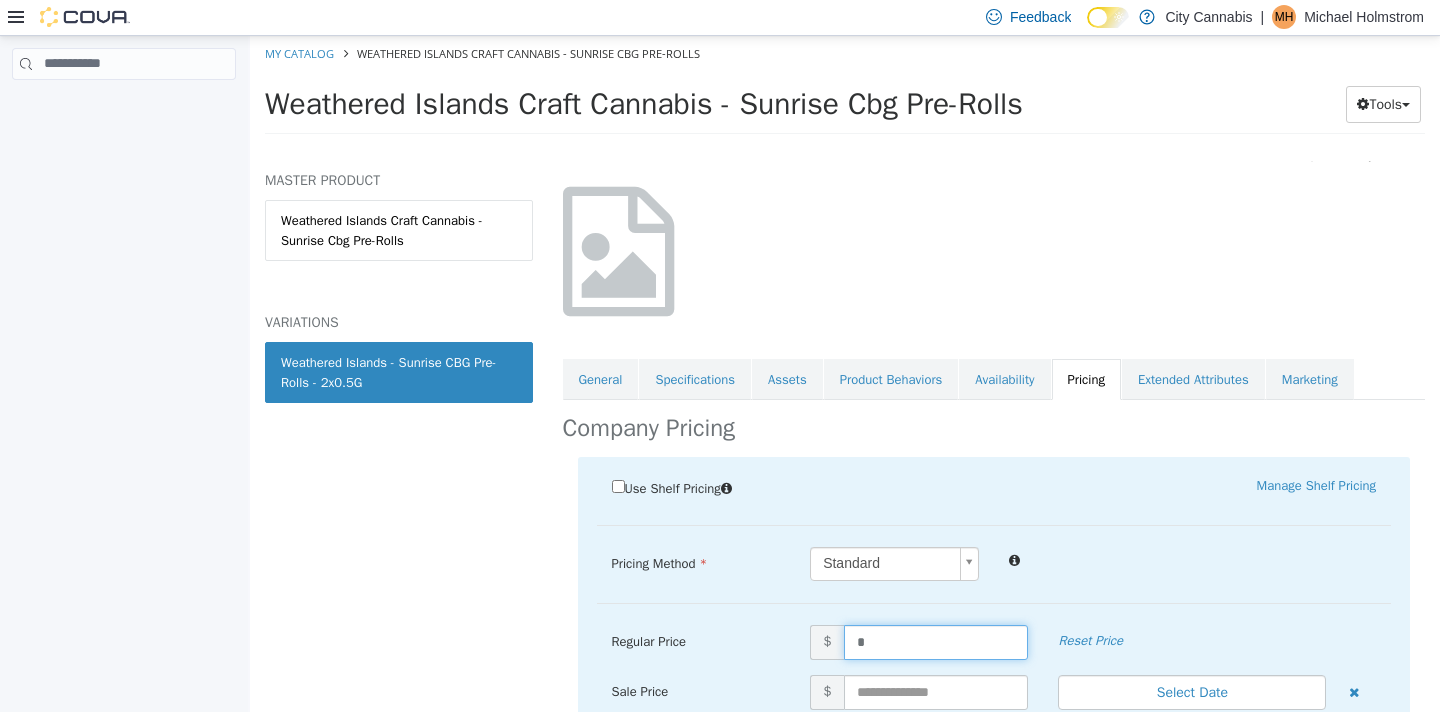 scroll, scrollTop: 317, scrollLeft: 0, axis: vertical 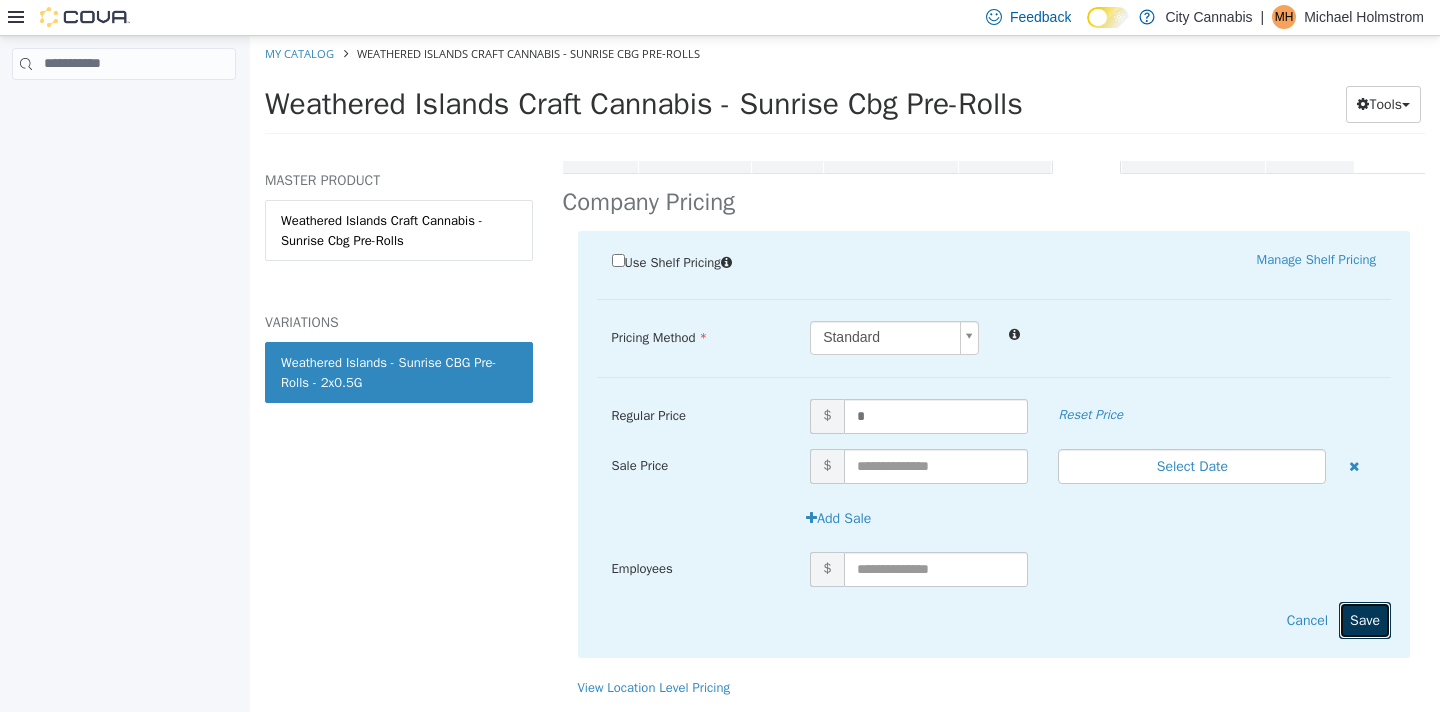 click on "Save" at bounding box center [1365, 619] 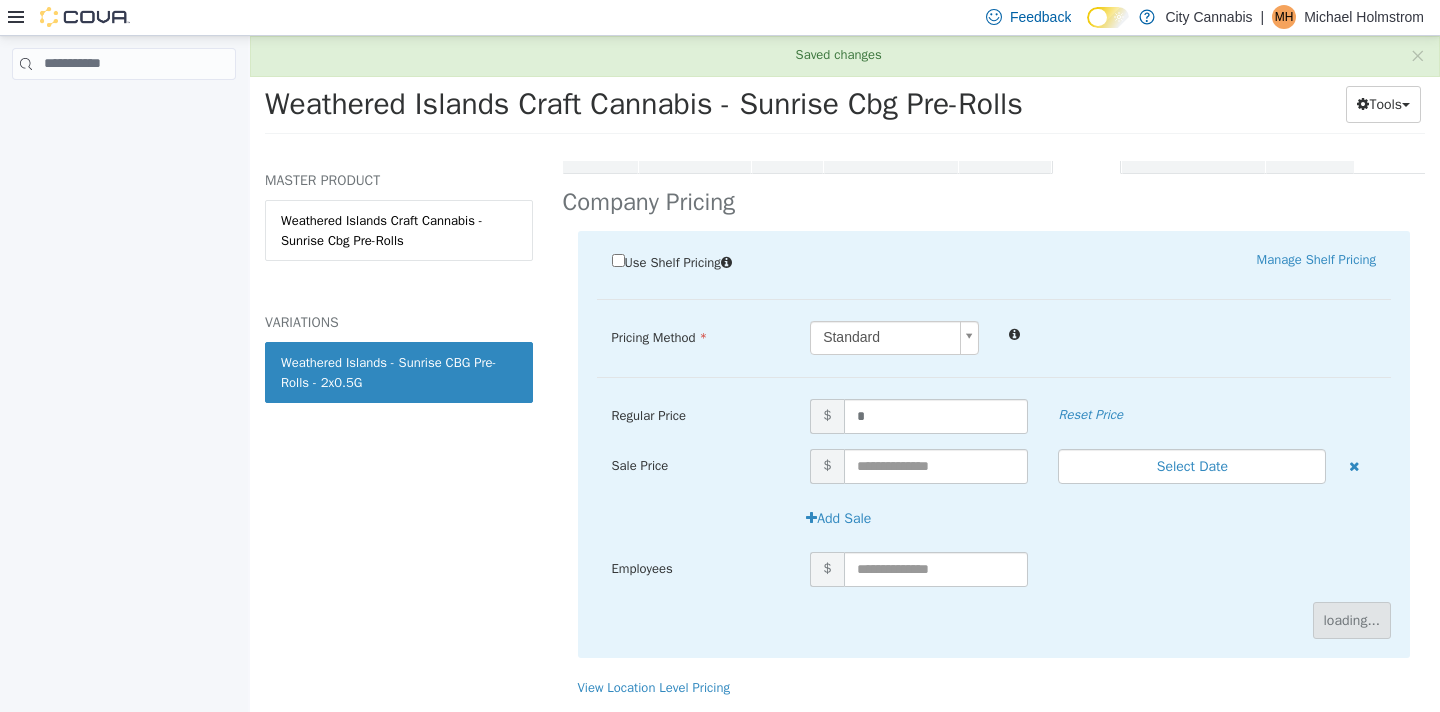 scroll, scrollTop: 91, scrollLeft: 0, axis: vertical 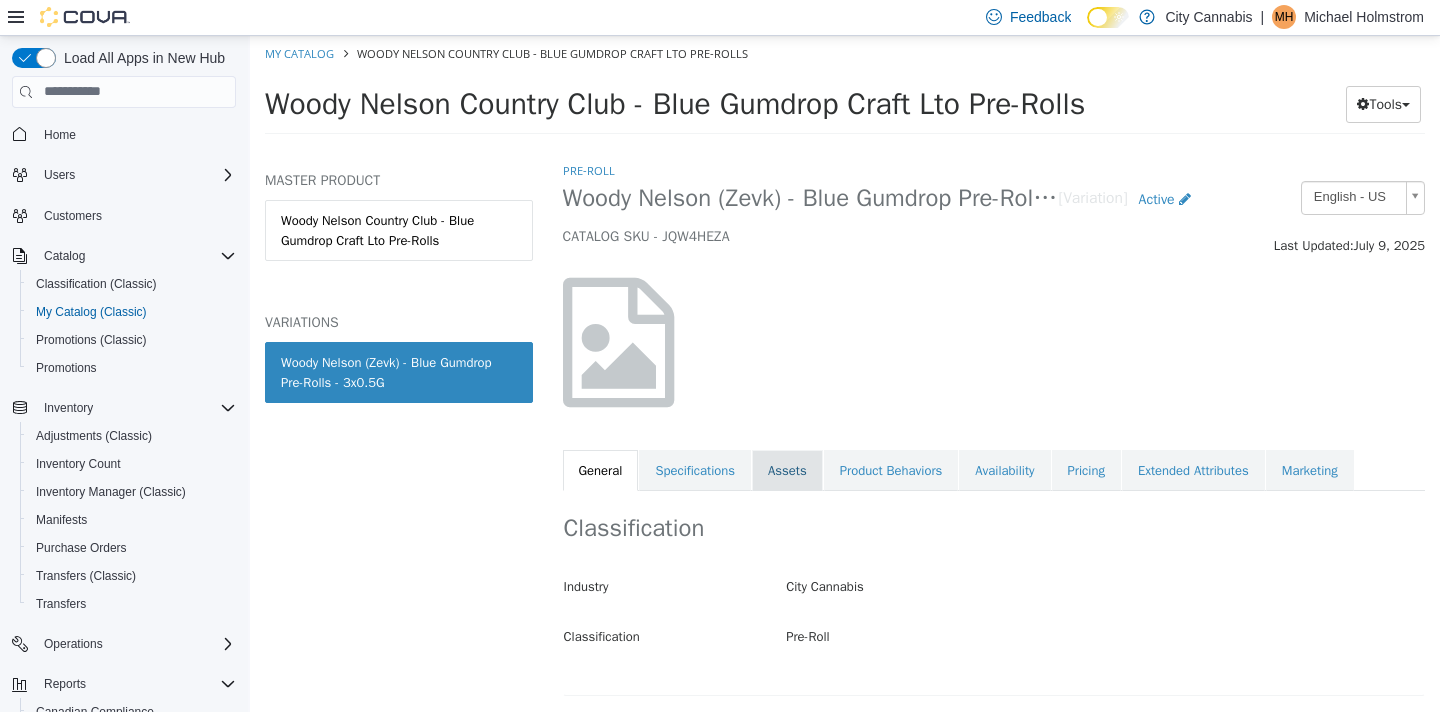 click on "Assets" at bounding box center (787, 470) 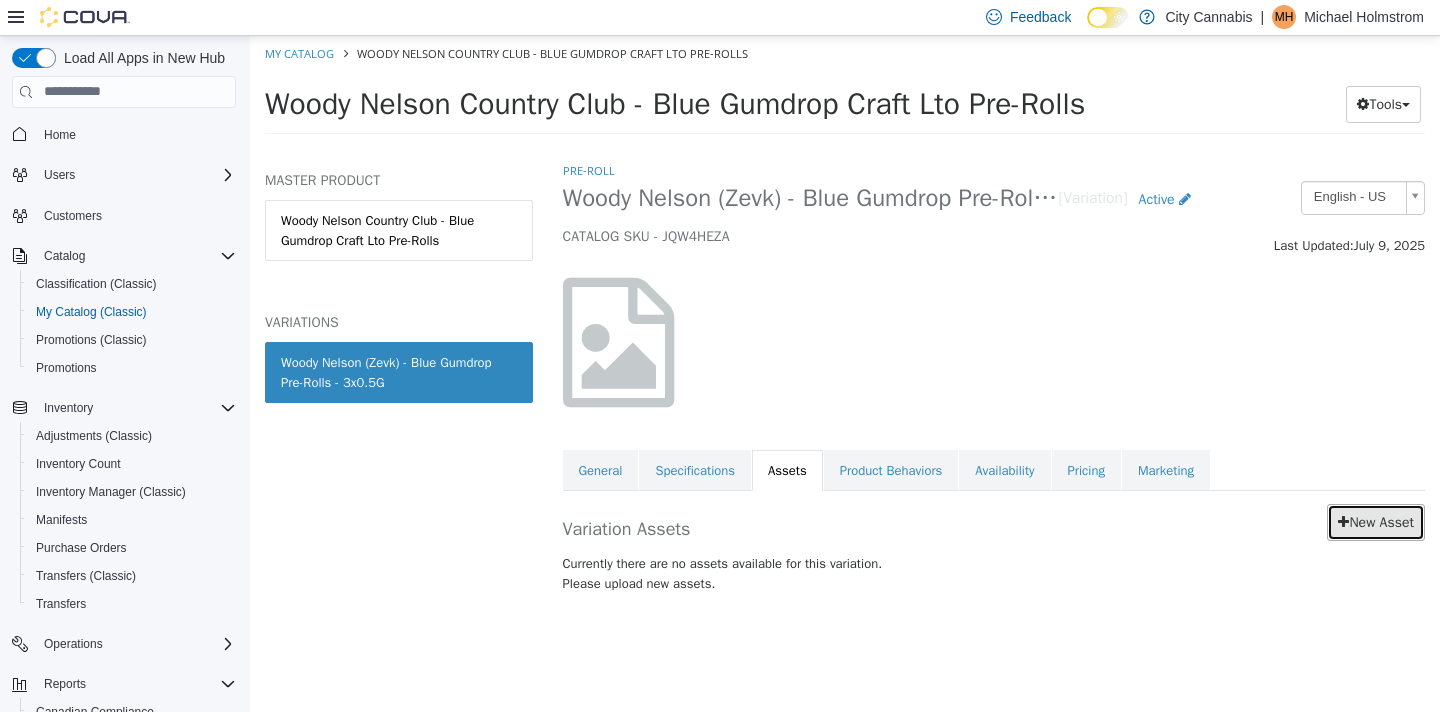click on "New Asset" at bounding box center (1376, 521) 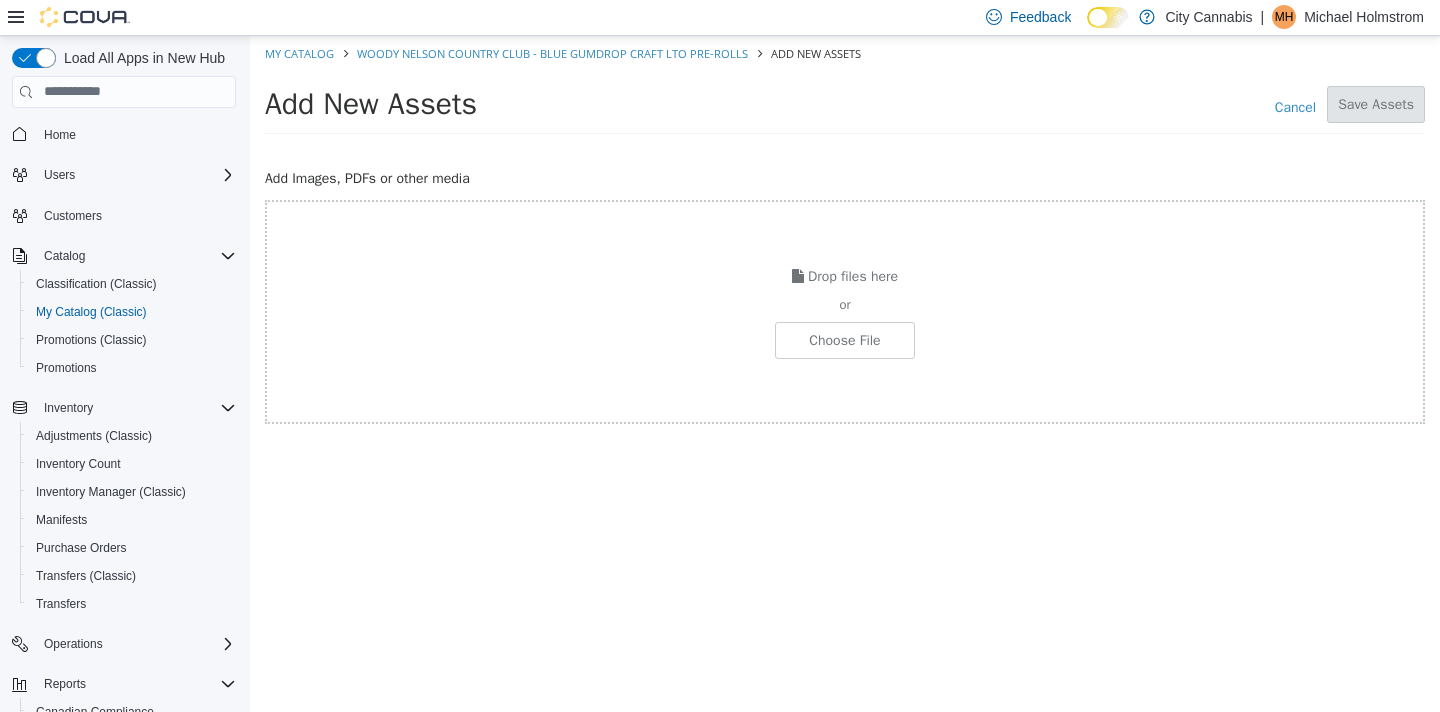 click on "or" at bounding box center (845, 304) 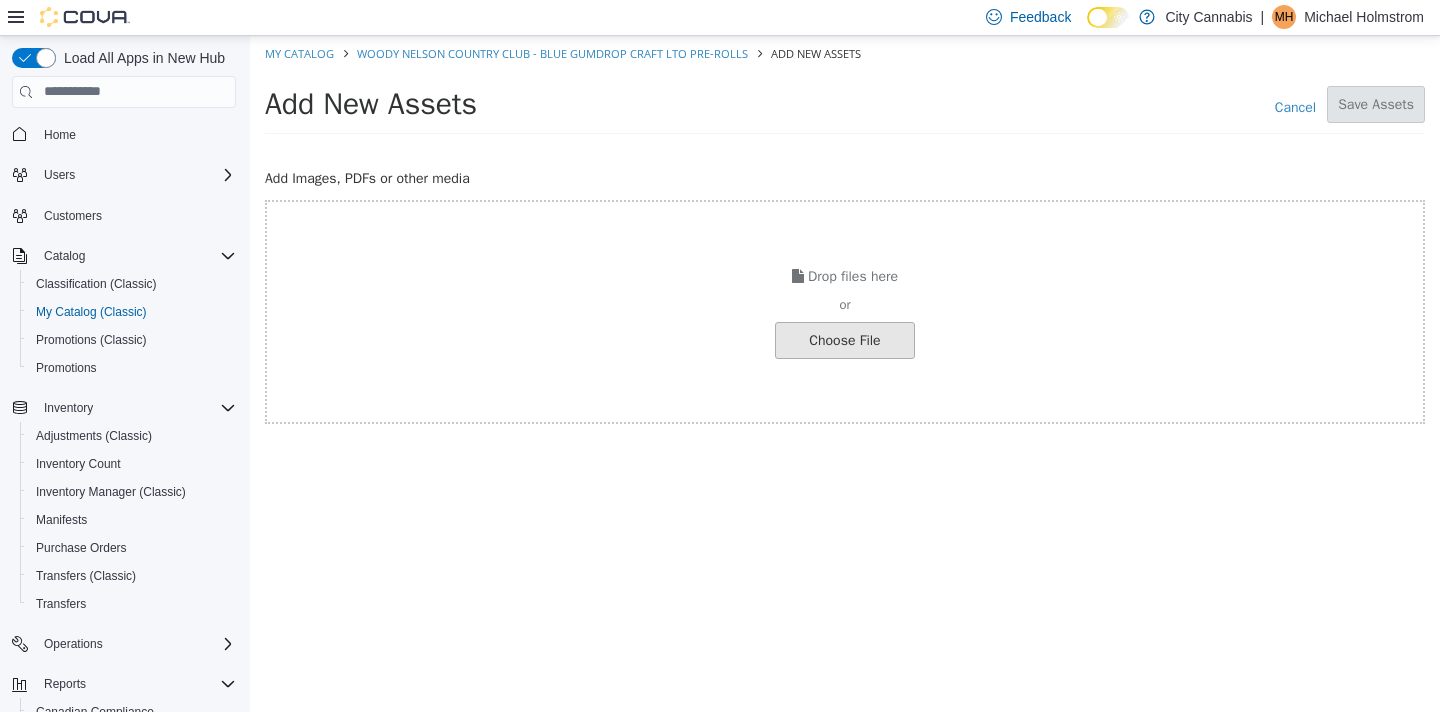 click at bounding box center (-202, 339) 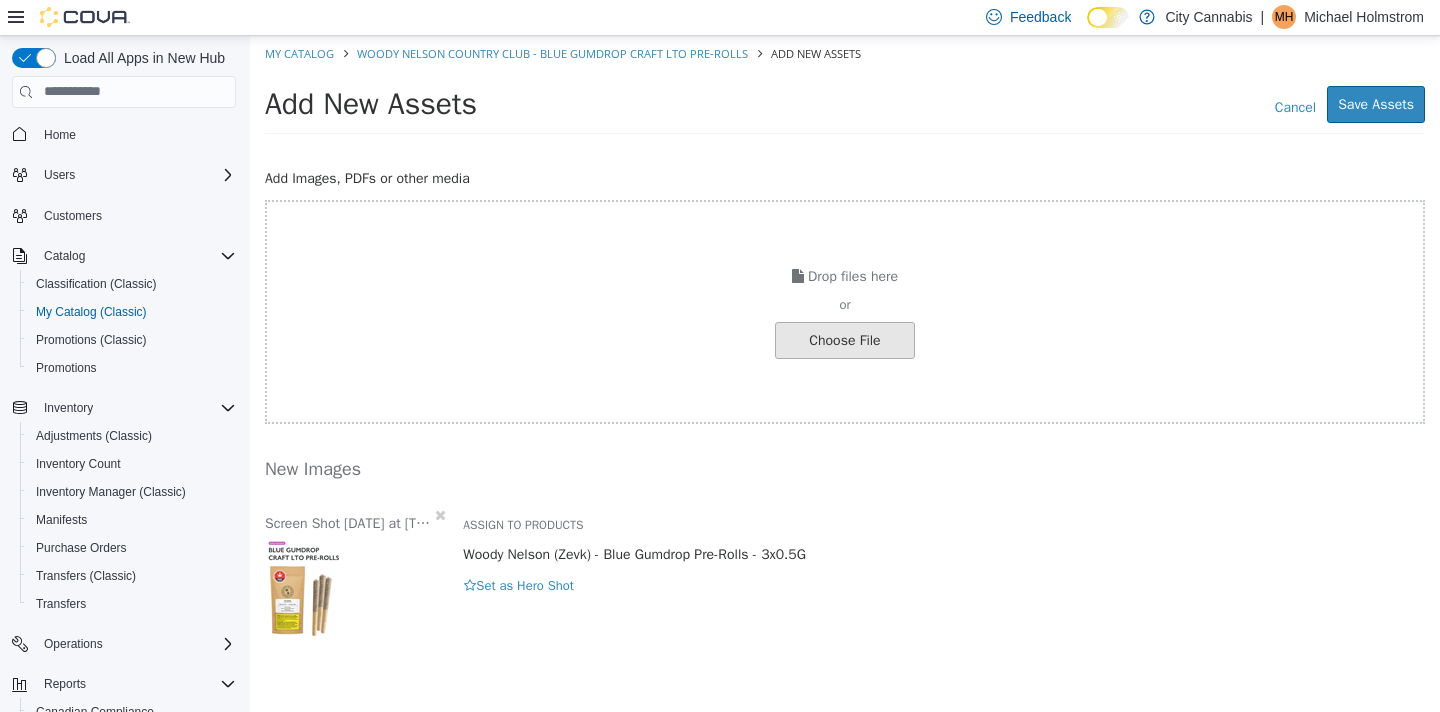 click on "Assign to Products Woody Nelson (Zevk) - Blue Gumdrop Pre-Rolls - 3x0.5G  Hero Shot  Set as Hero Shot" at bounding box center [944, 550] 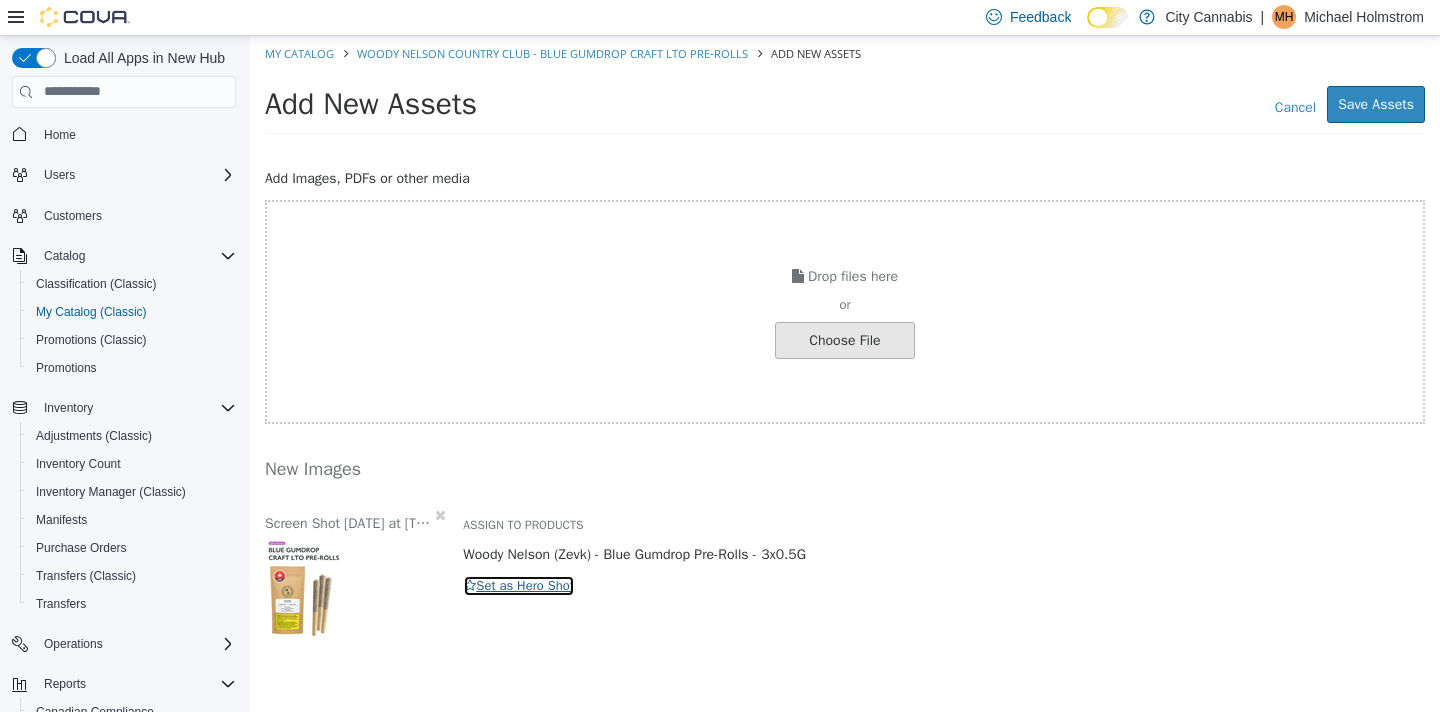 click on "Set as Hero Shot" at bounding box center [519, 585] 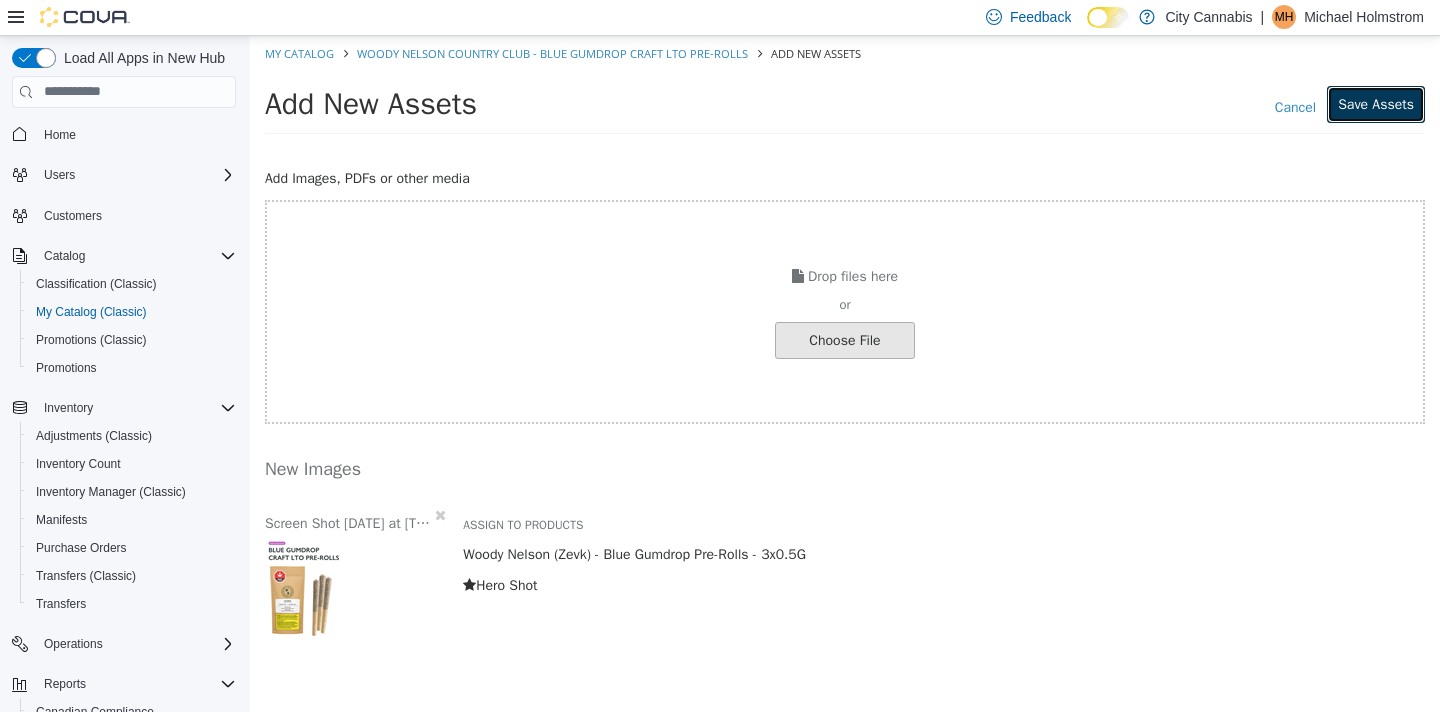 click on "Save Assets" at bounding box center (1376, 103) 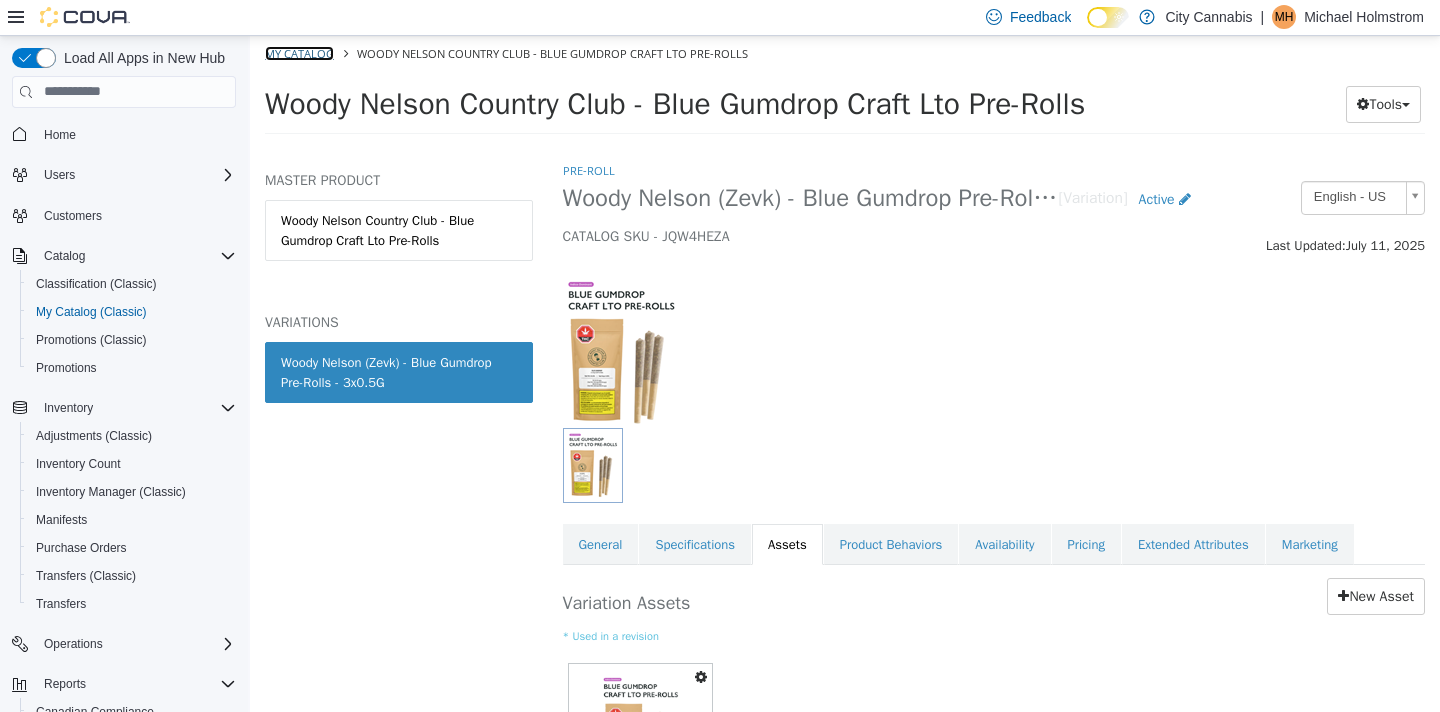 click on "My Catalog" at bounding box center (299, 52) 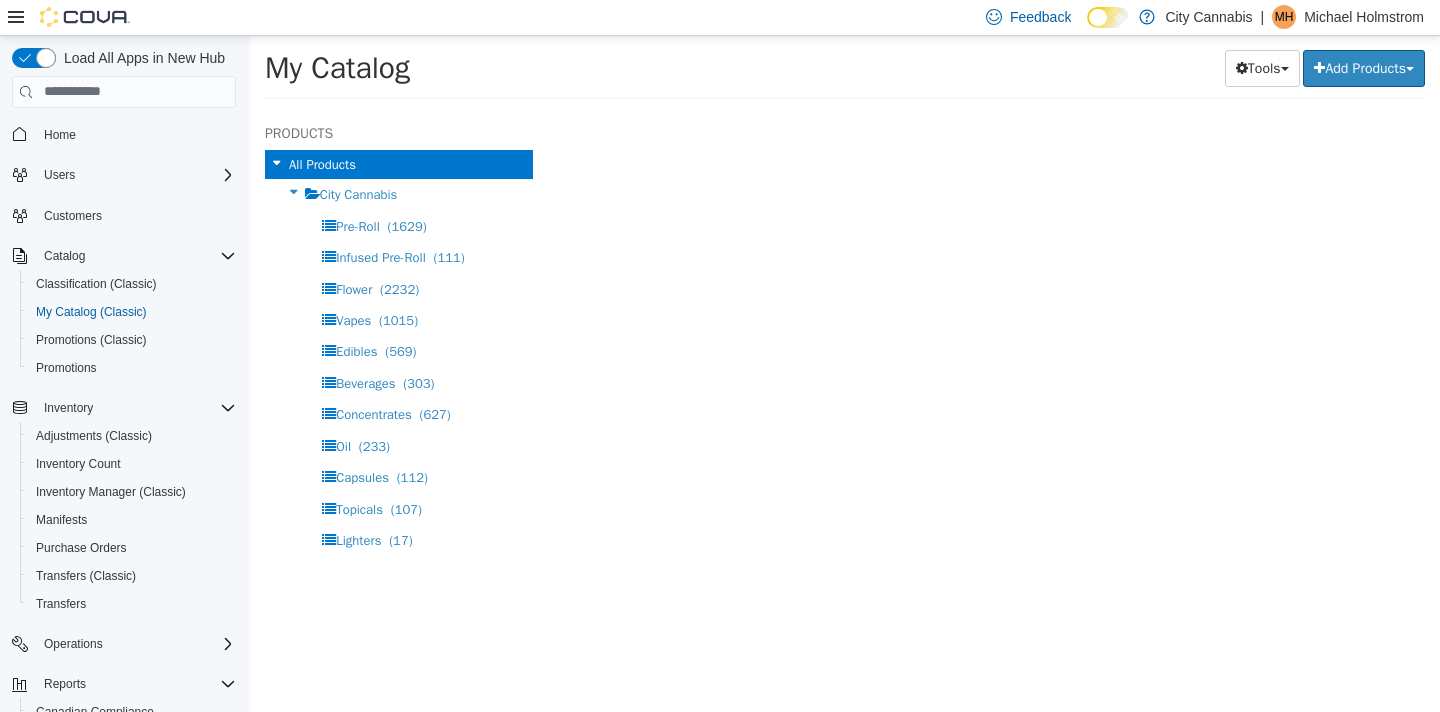 select on "**********" 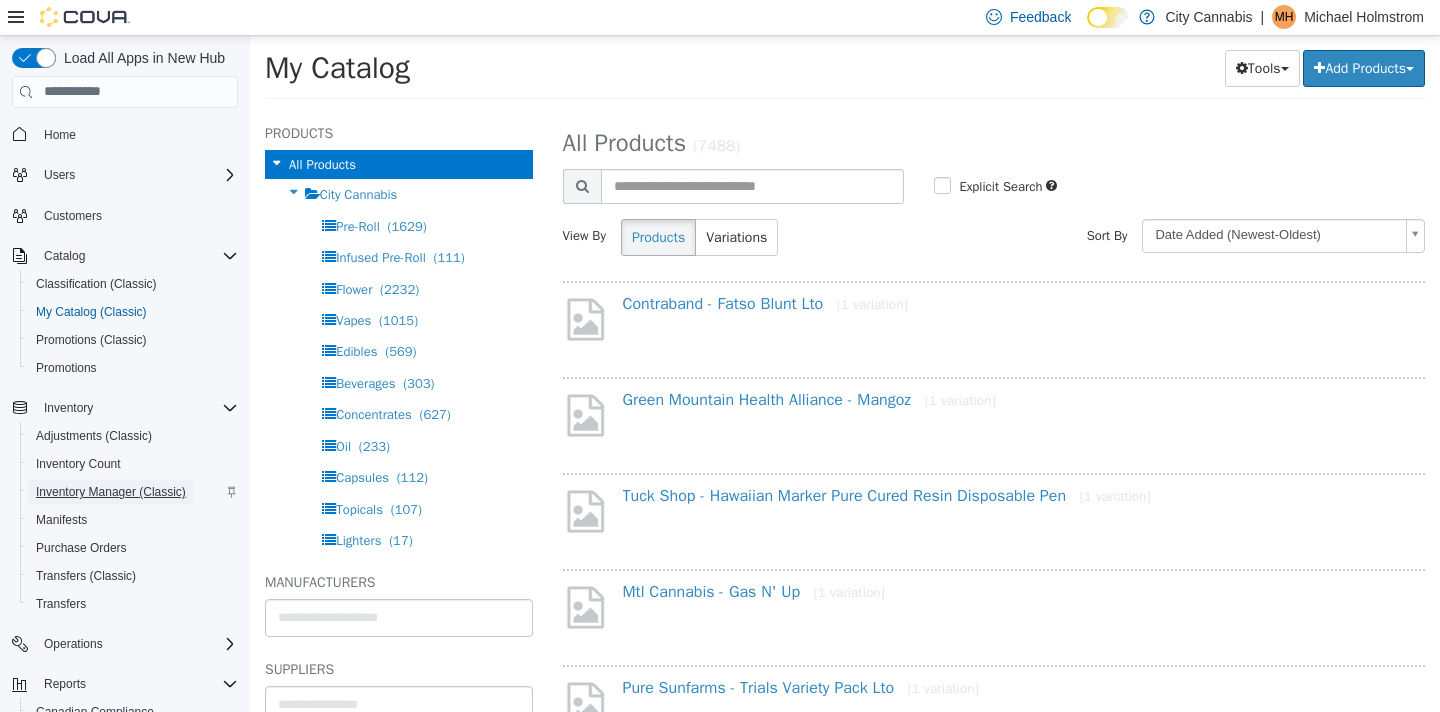 click on "Inventory Manager (Classic)" at bounding box center [111, 492] 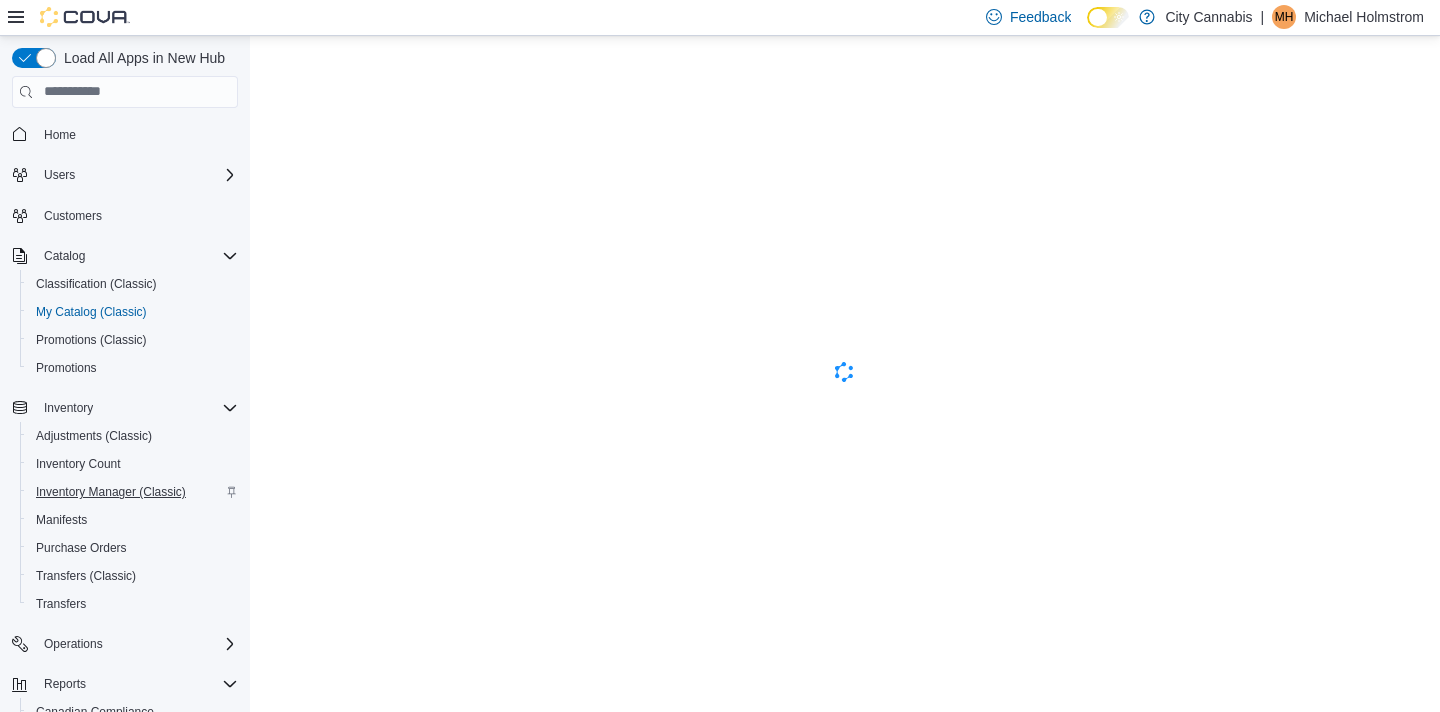 scroll, scrollTop: 0, scrollLeft: 0, axis: both 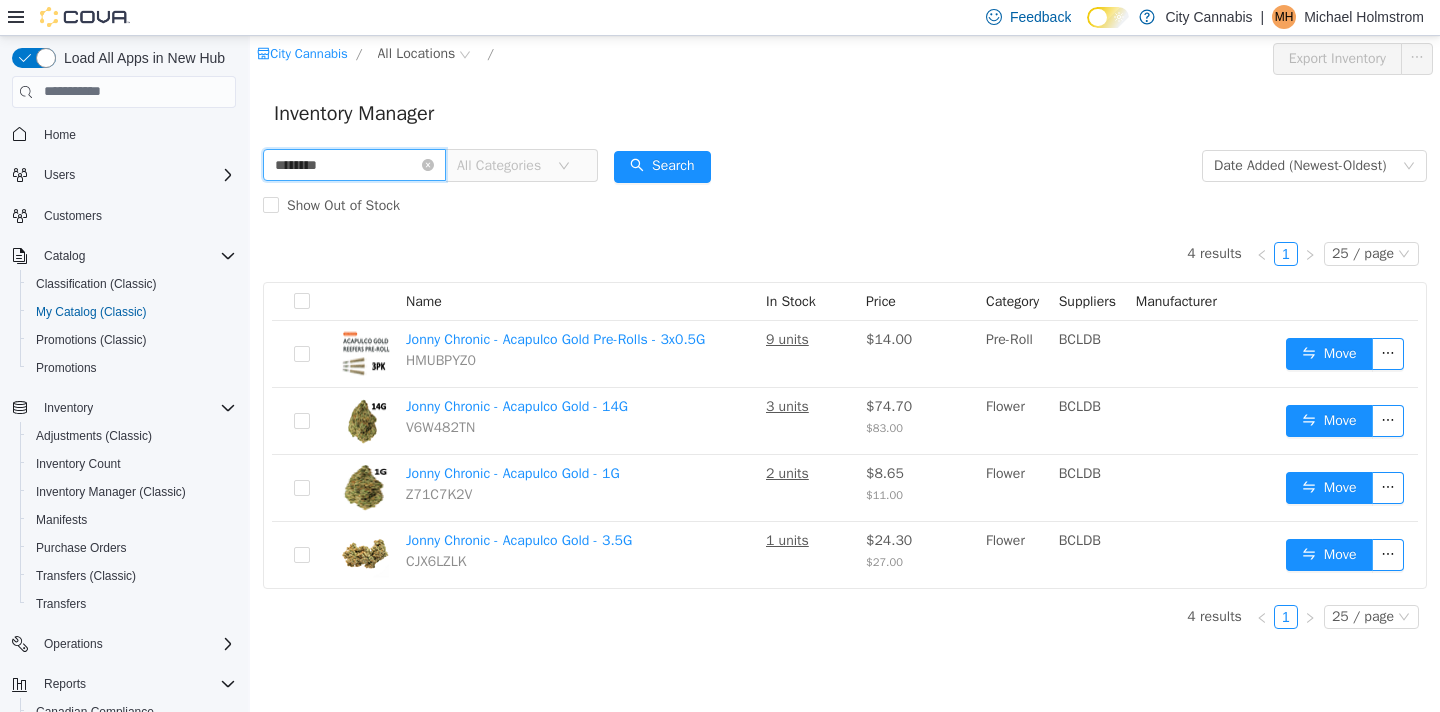 click on "********" at bounding box center [354, 164] 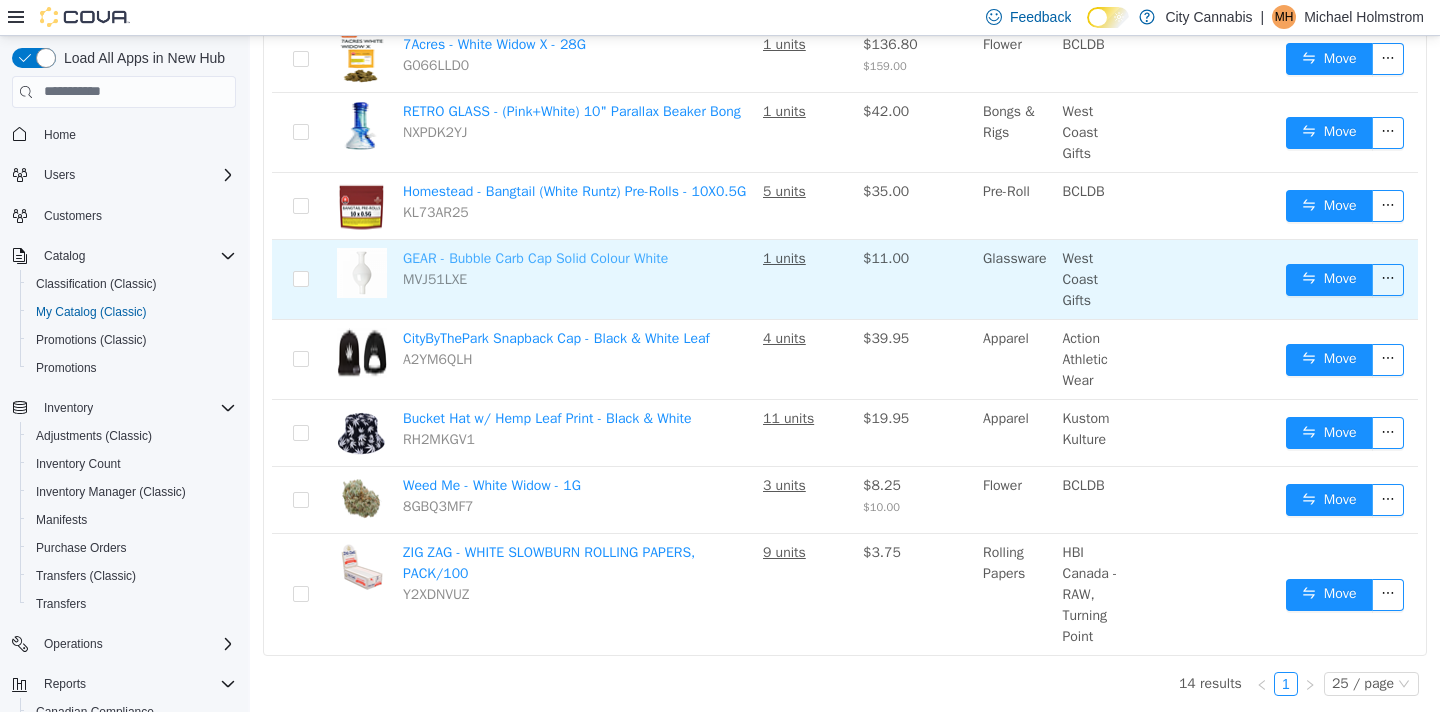 scroll, scrollTop: 0, scrollLeft: 0, axis: both 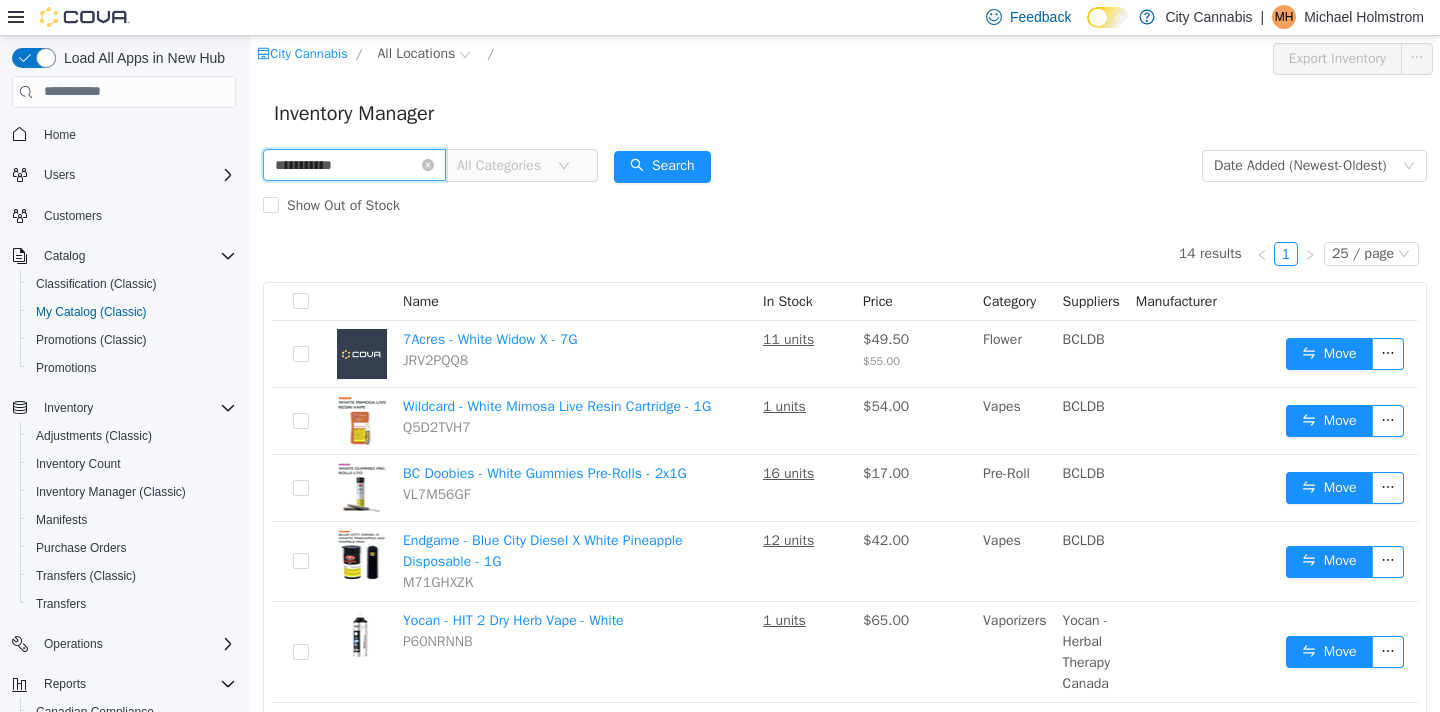 click on "**********" at bounding box center (354, 164) 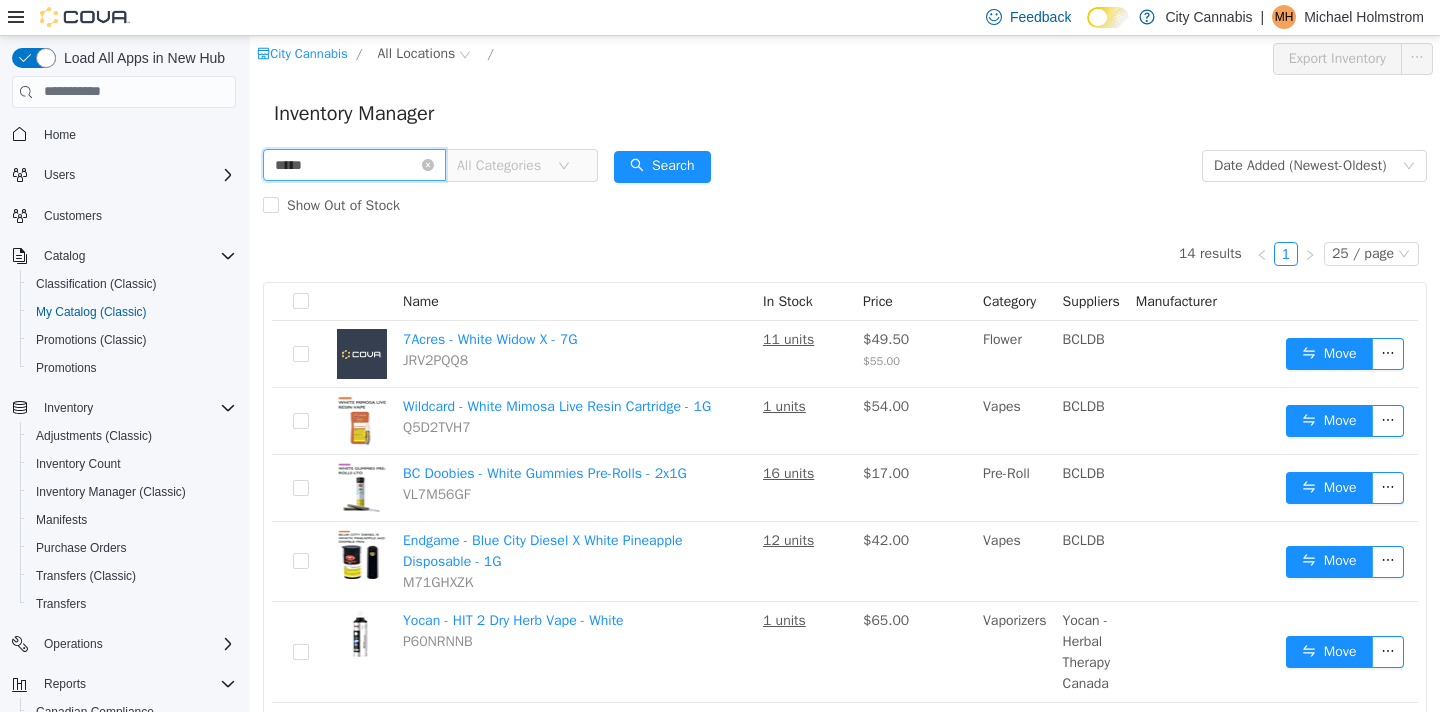 type on "*****" 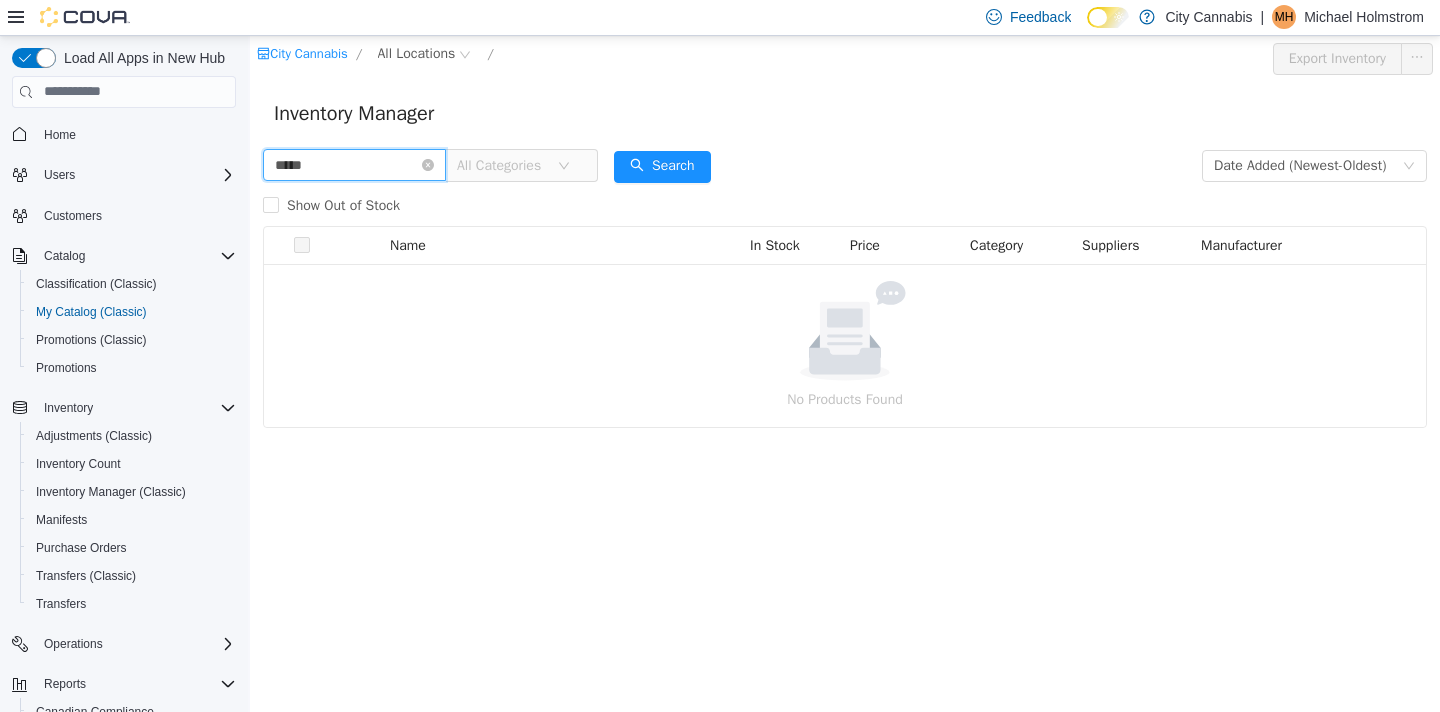 click on "*****" at bounding box center (354, 164) 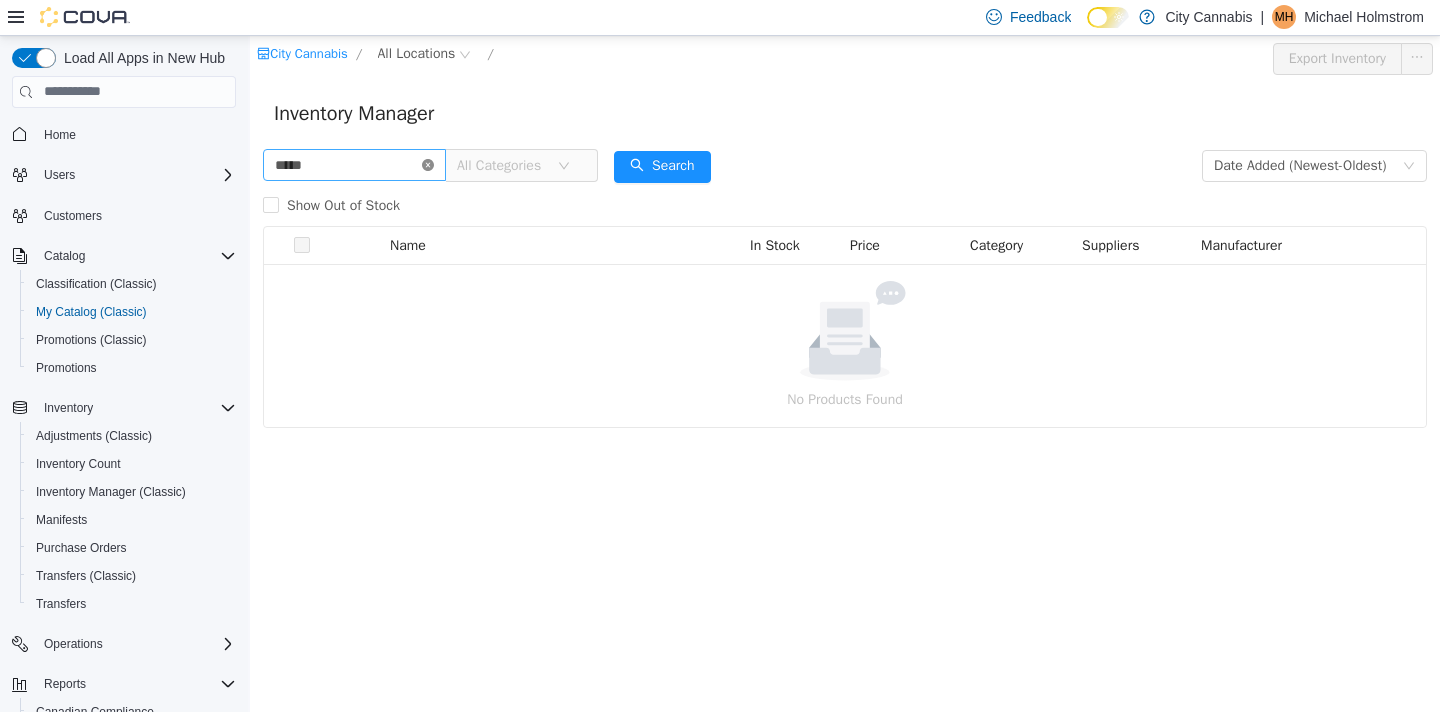 click 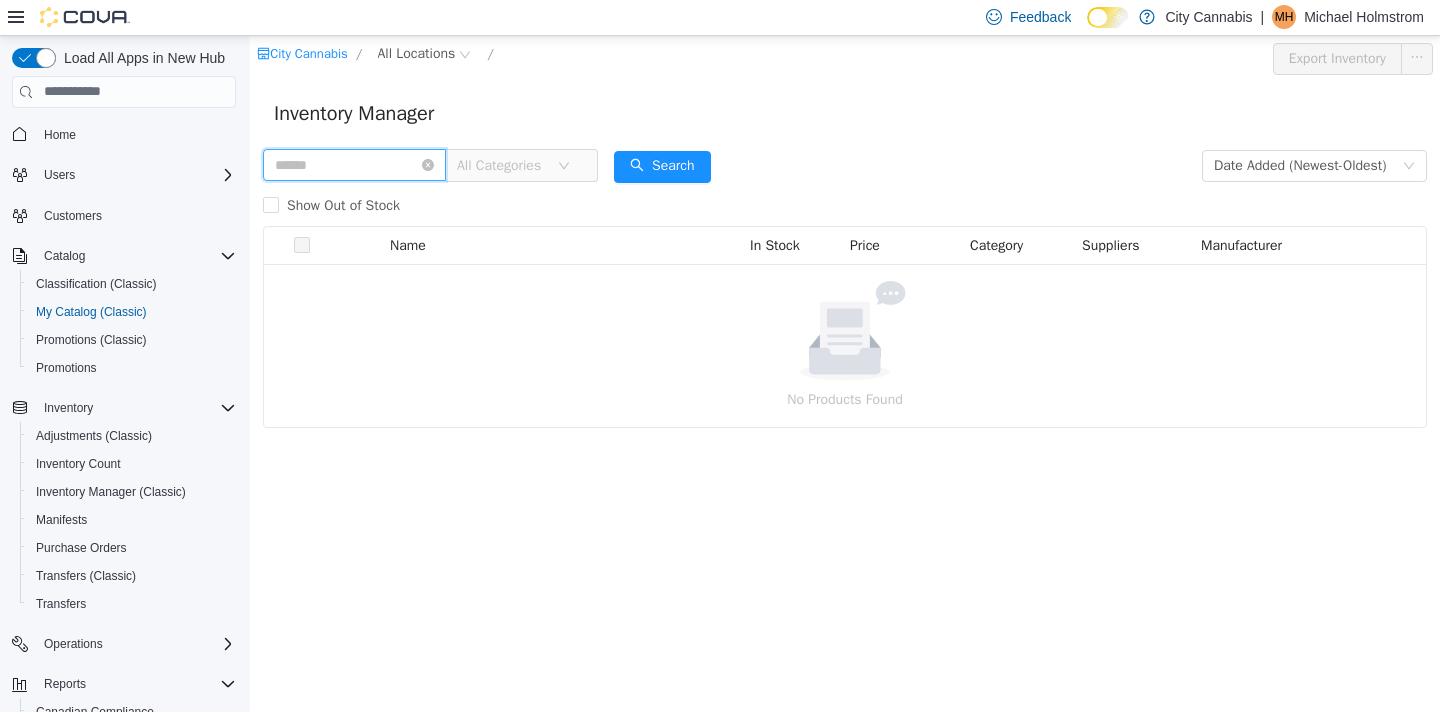 click at bounding box center (354, 164) 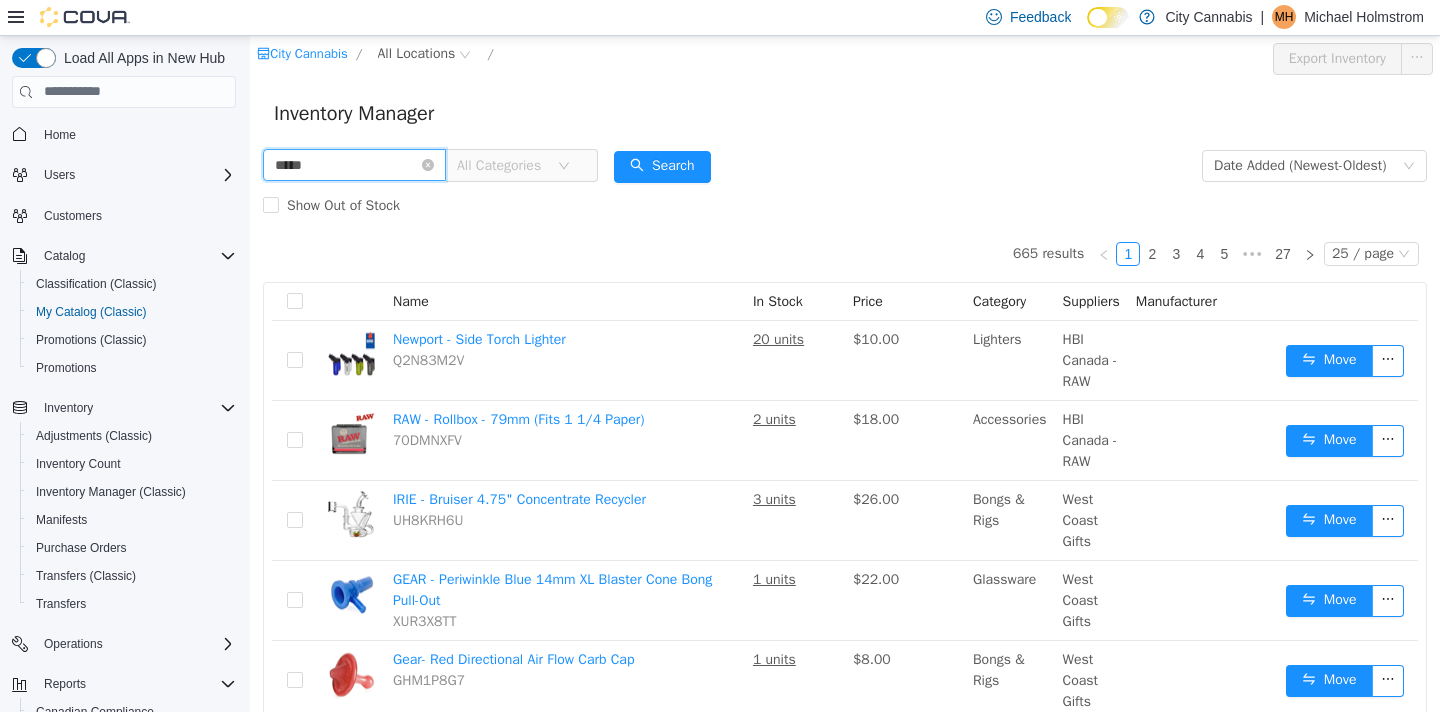 type on "*****" 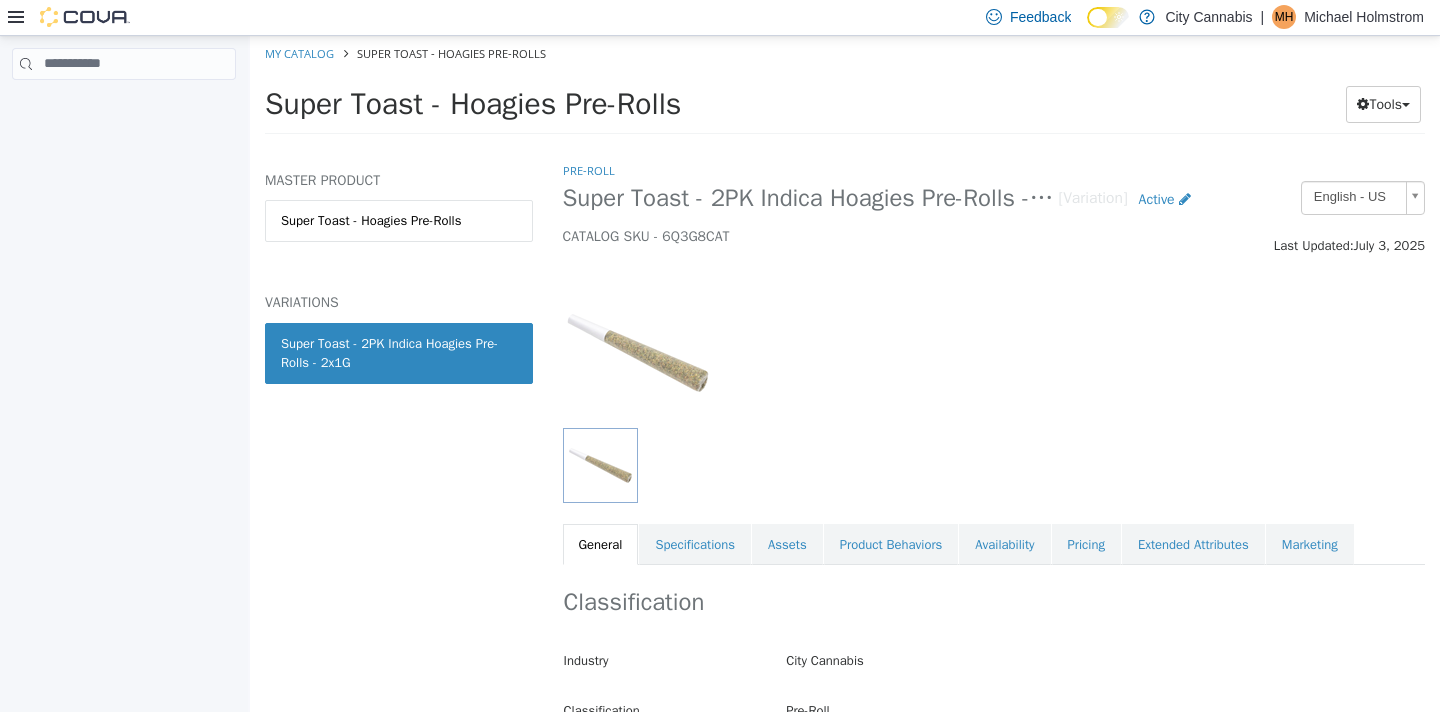 scroll, scrollTop: 0, scrollLeft: 0, axis: both 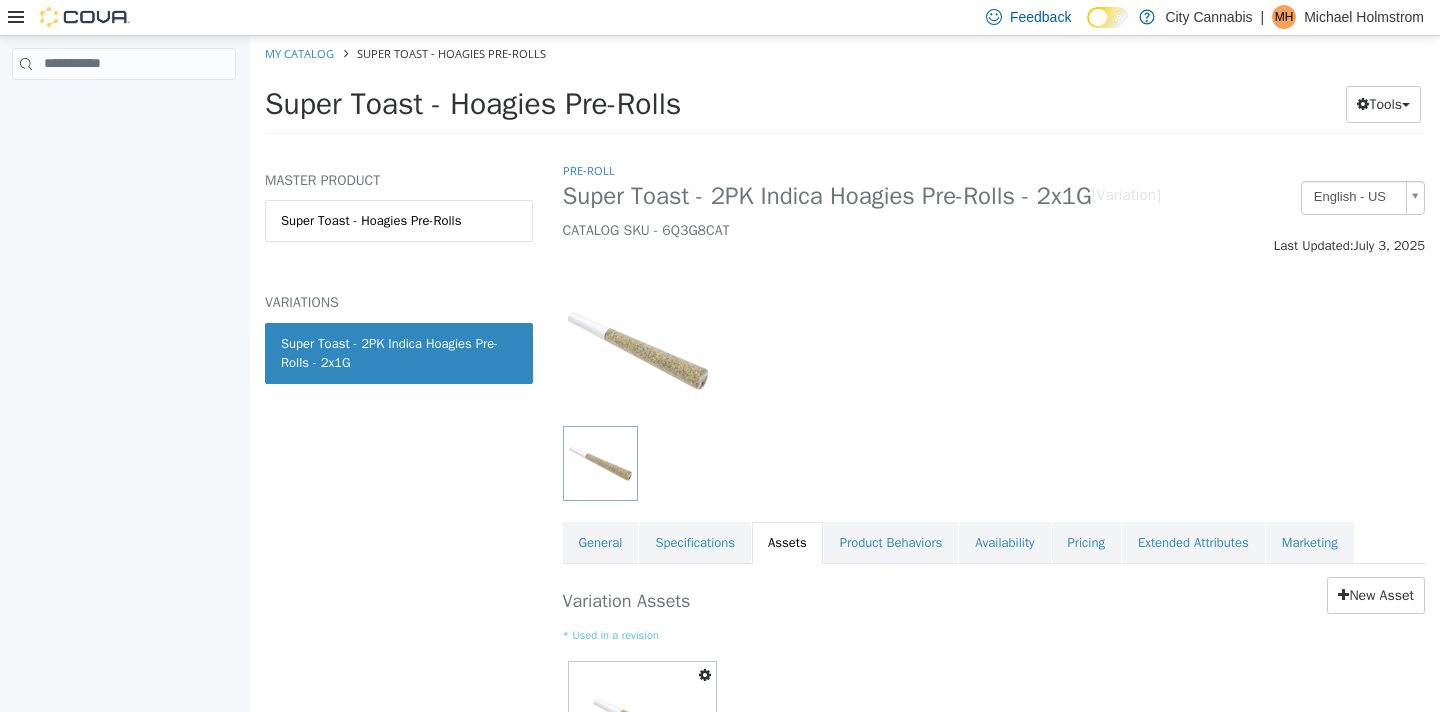 click on "Assets" at bounding box center [787, 542] 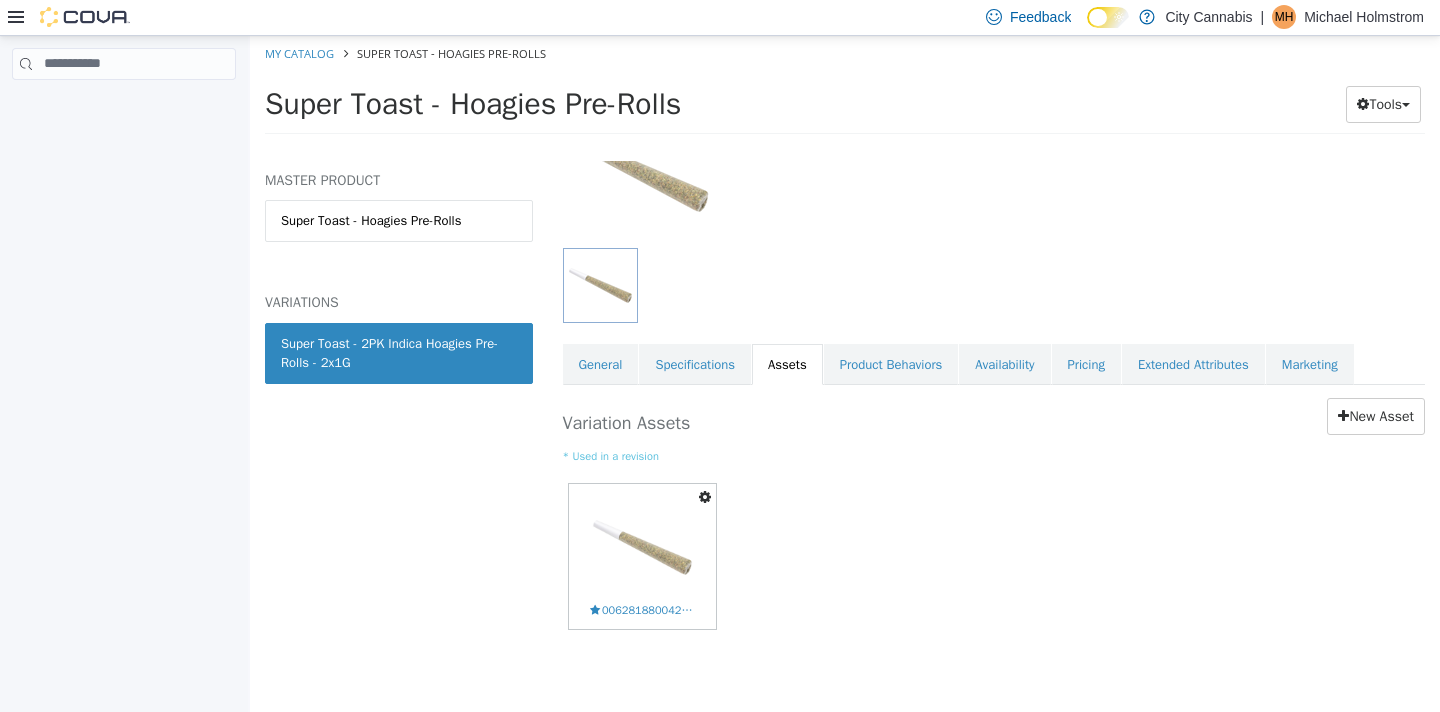scroll, scrollTop: 187, scrollLeft: 0, axis: vertical 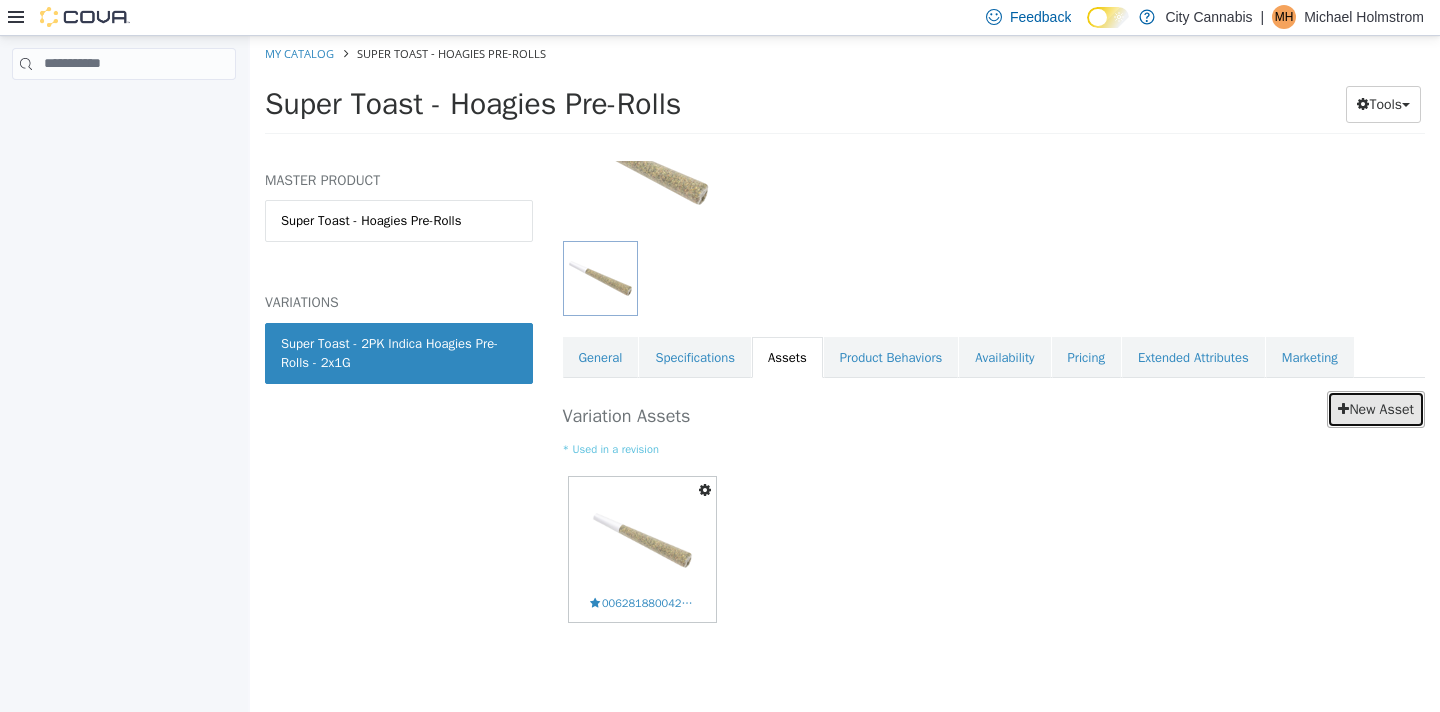 drag, startPoint x: 250, startPoint y: 35, endPoint x: 1389, endPoint y: 412, distance: 1199.7708 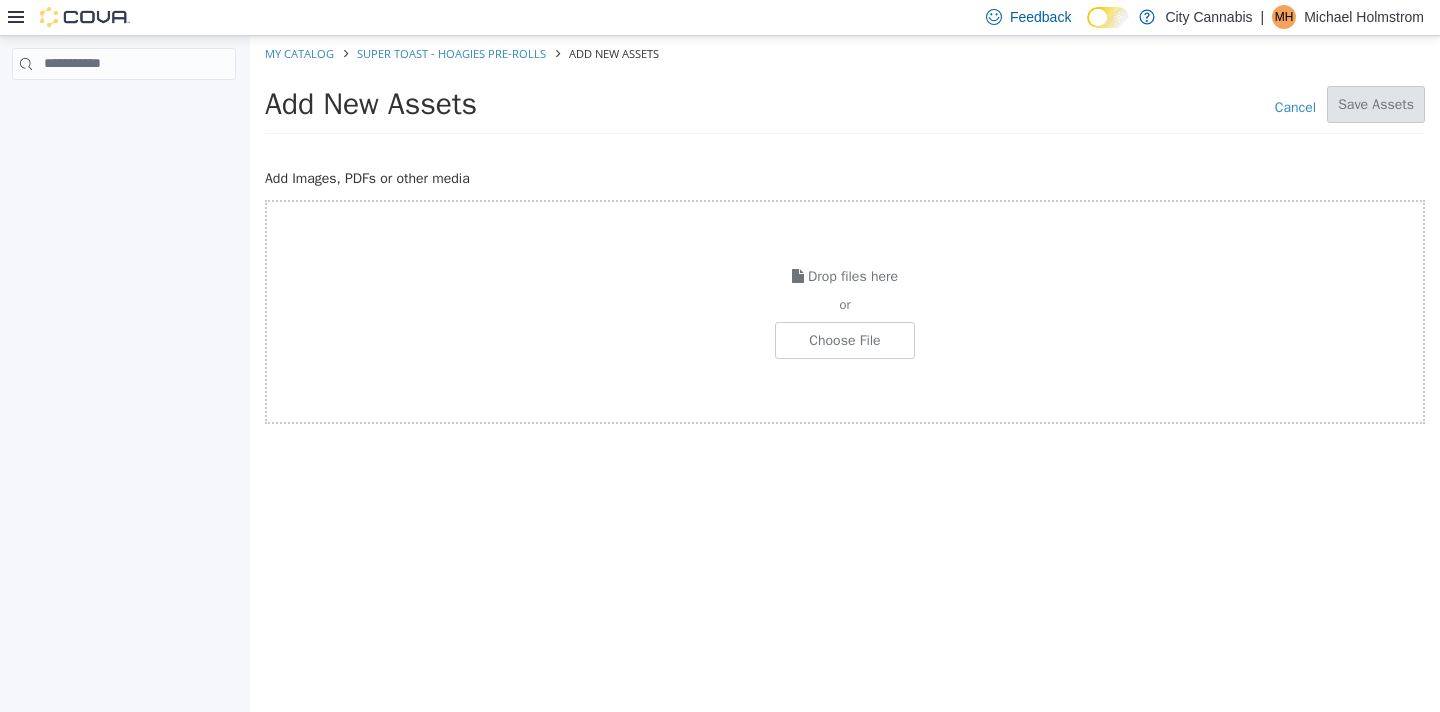 click at bounding box center (-202, 339) 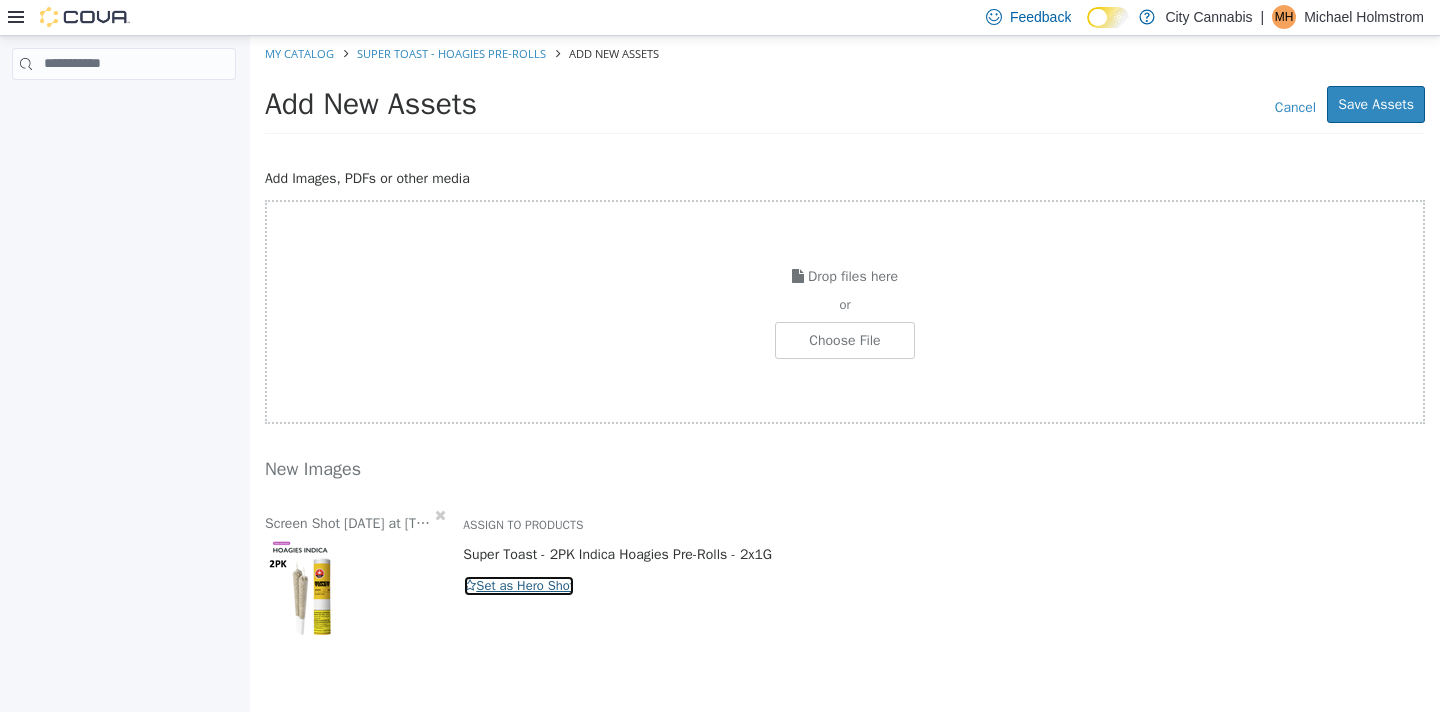 click on "Set as Hero Shot" at bounding box center (519, 585) 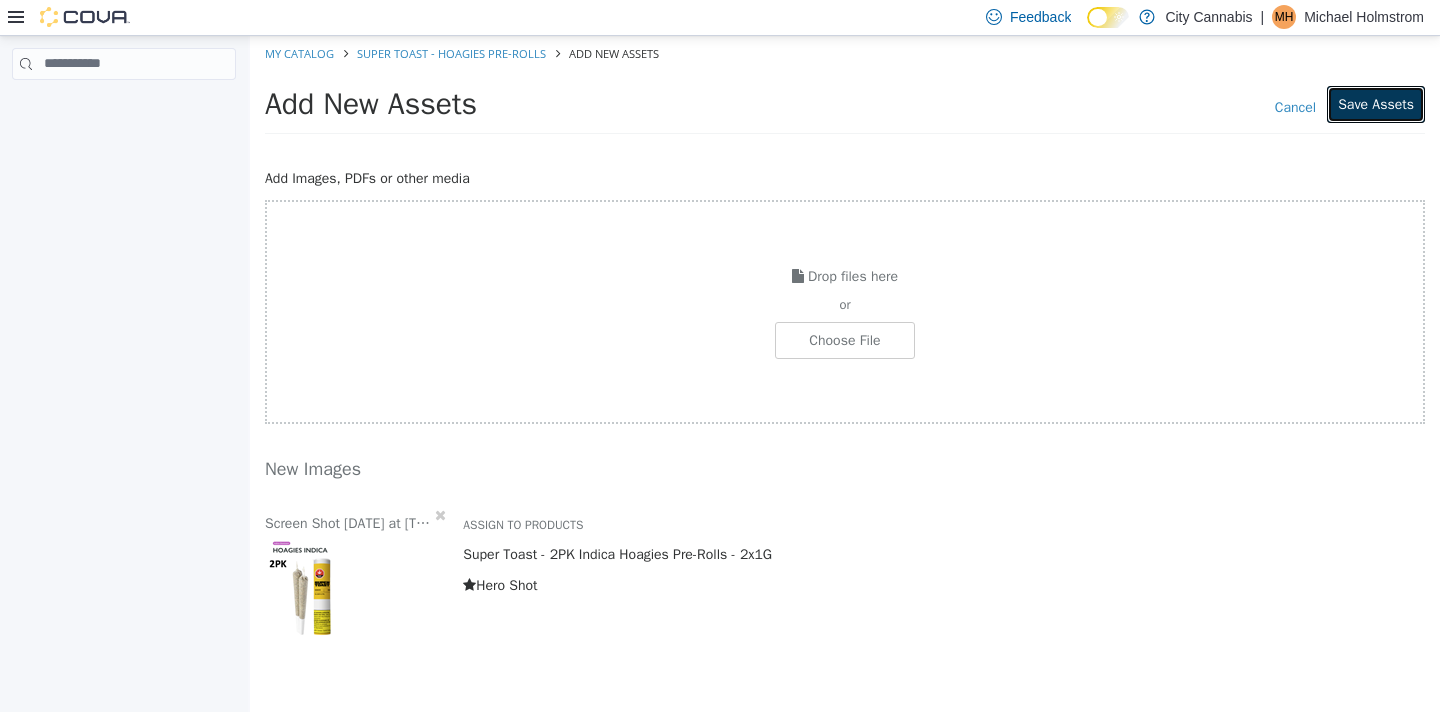 click on "Save Assets" at bounding box center (1376, 103) 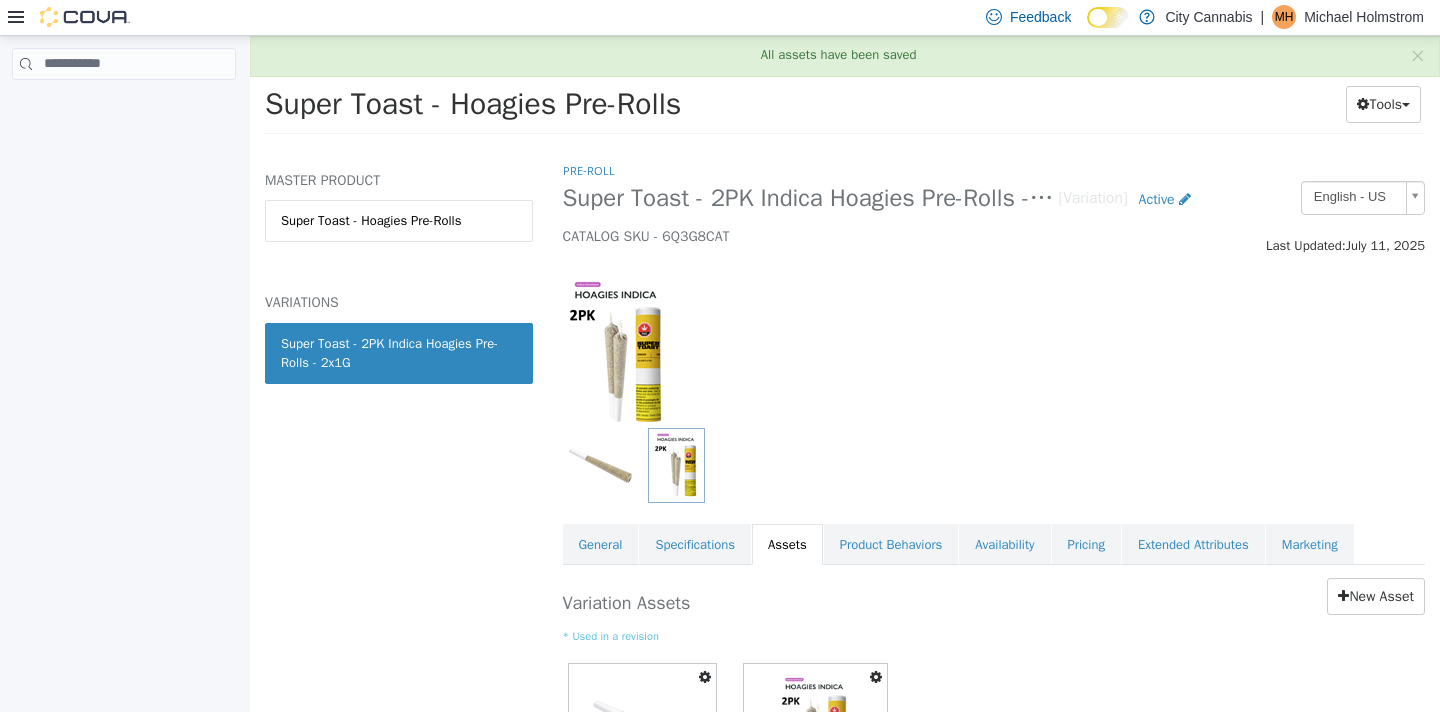 scroll, scrollTop: 187, scrollLeft: 0, axis: vertical 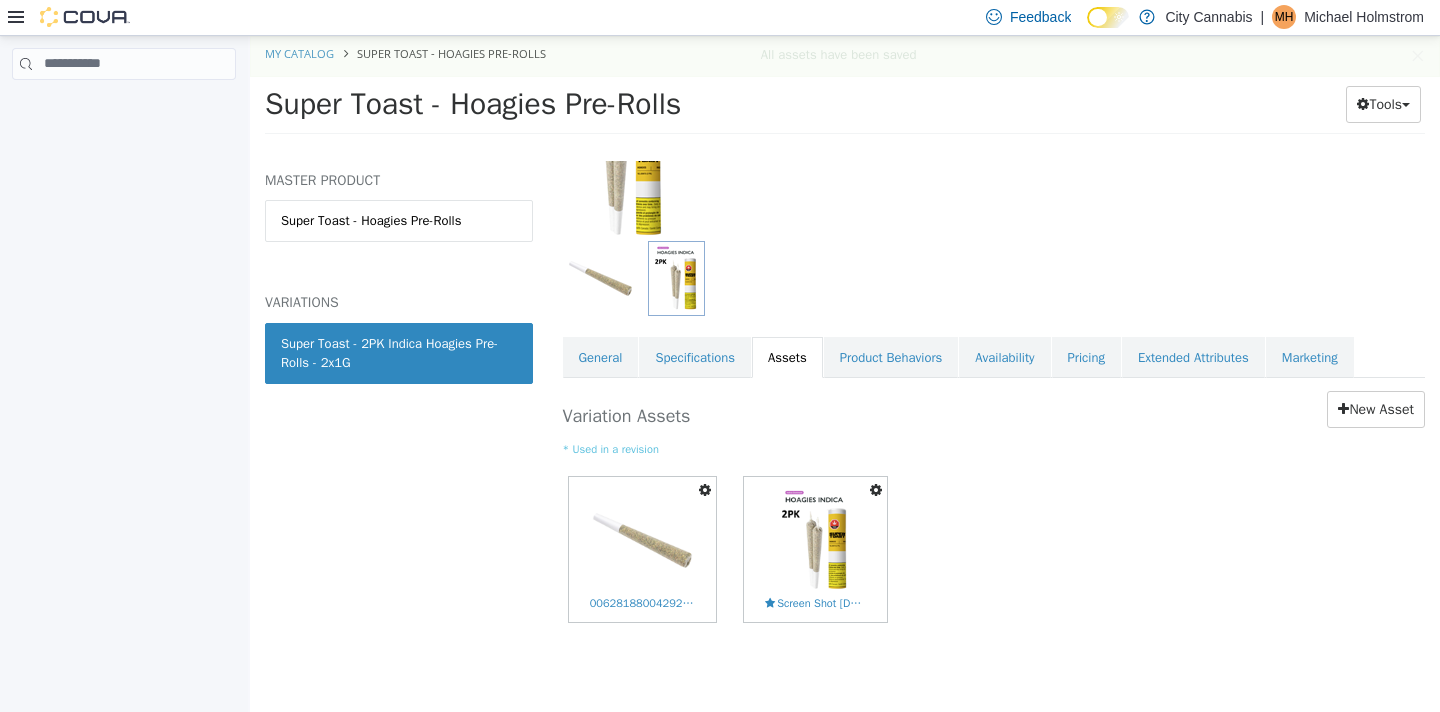 click at bounding box center [705, 489] 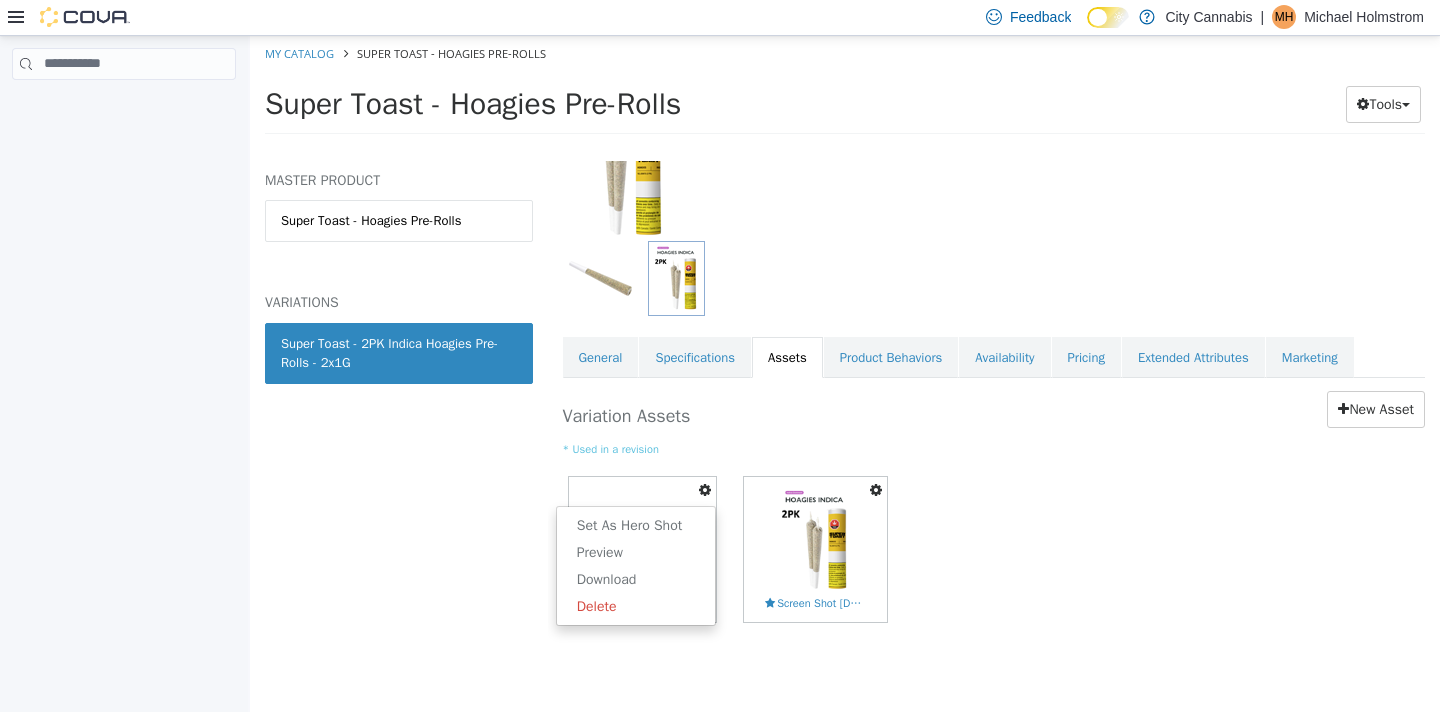 click on "Delete" at bounding box center (636, 605) 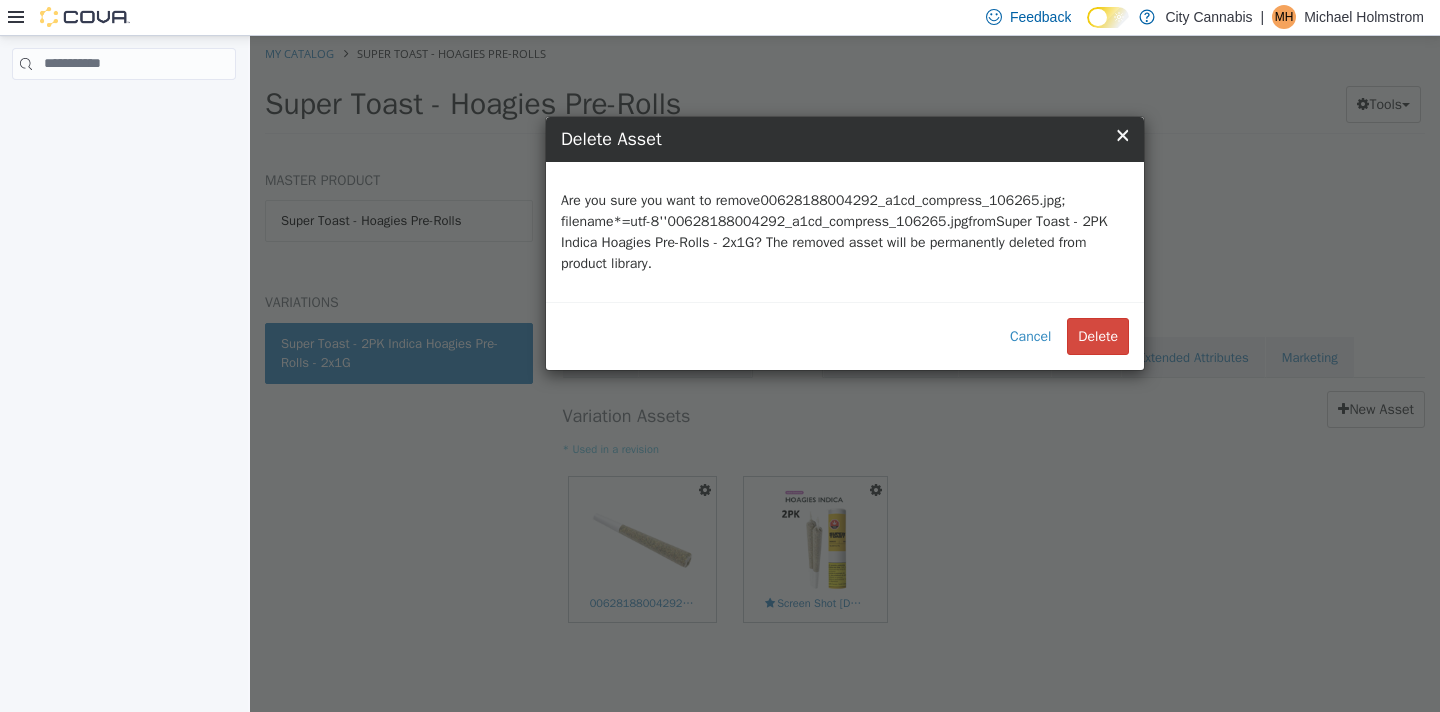 click on "Delete" at bounding box center (1098, 335) 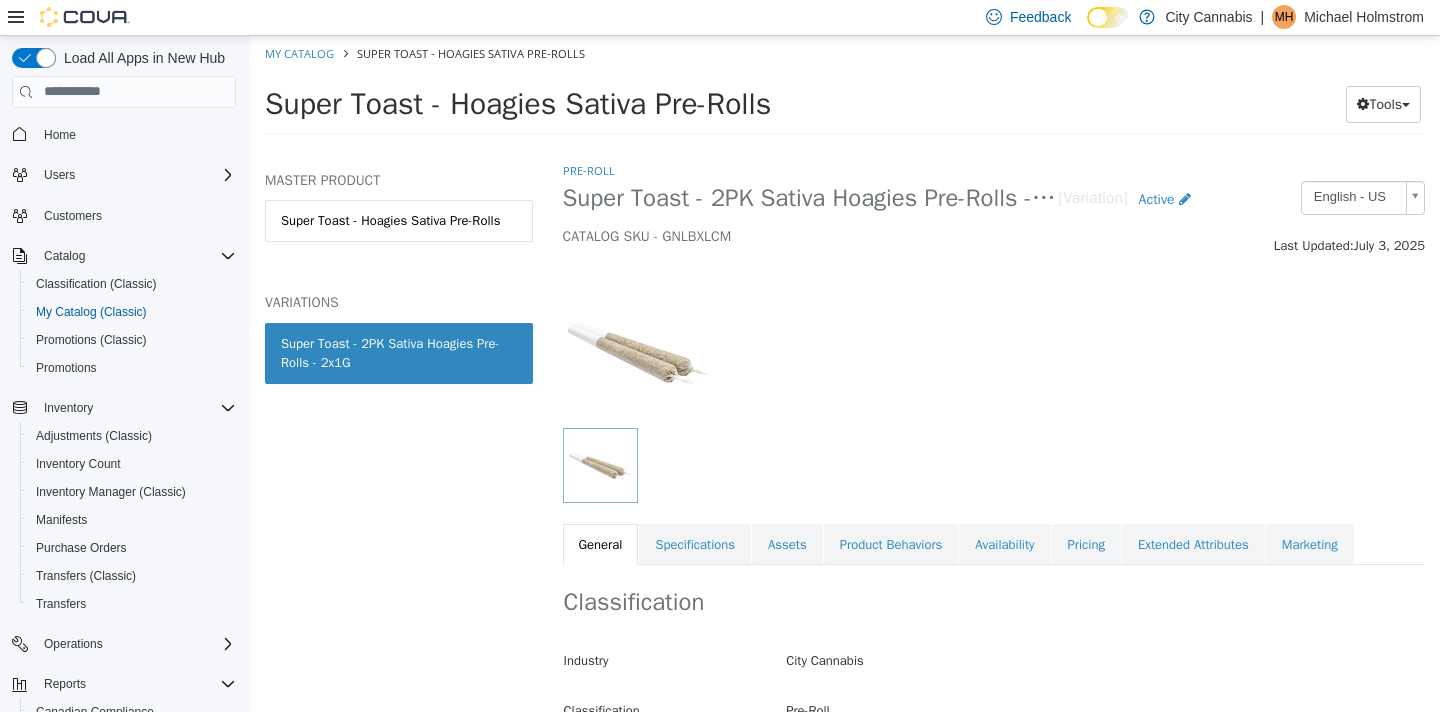 scroll, scrollTop: 0, scrollLeft: 0, axis: both 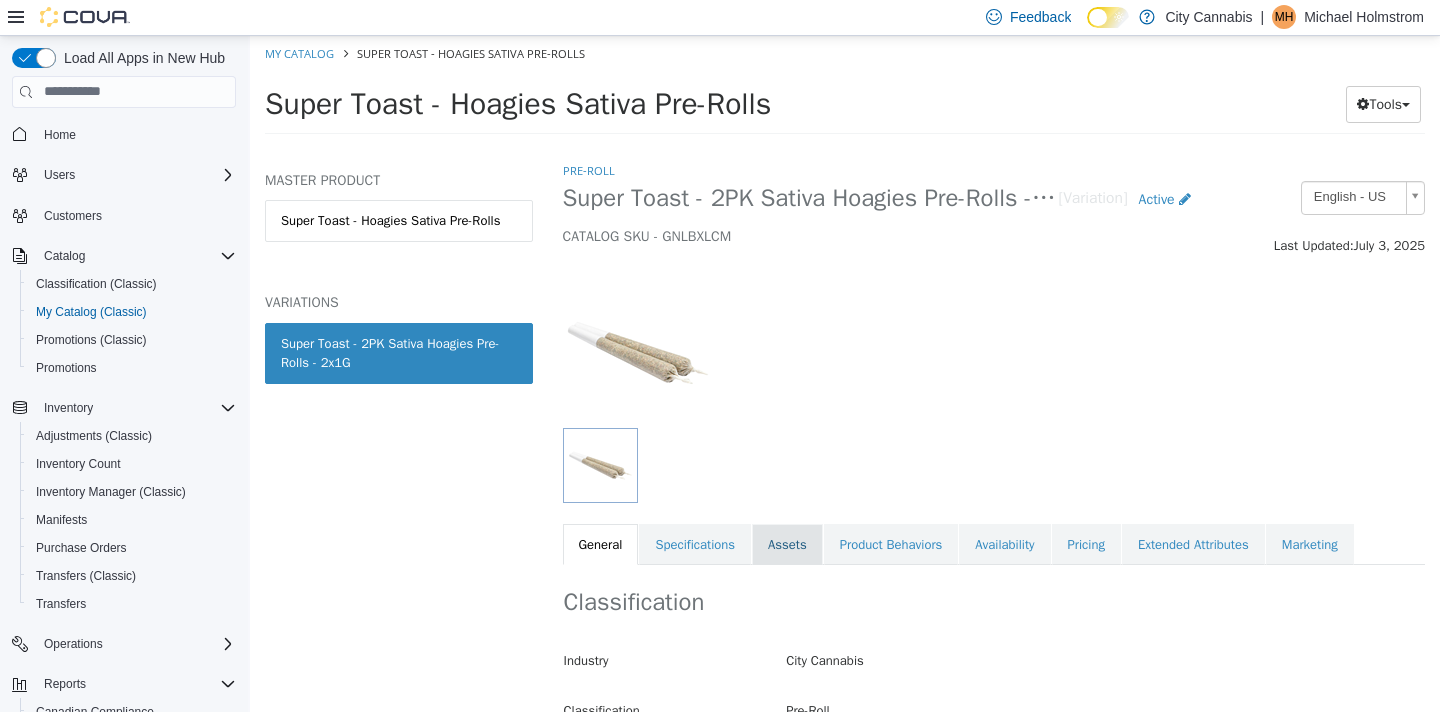 click on "Assets" at bounding box center (787, 544) 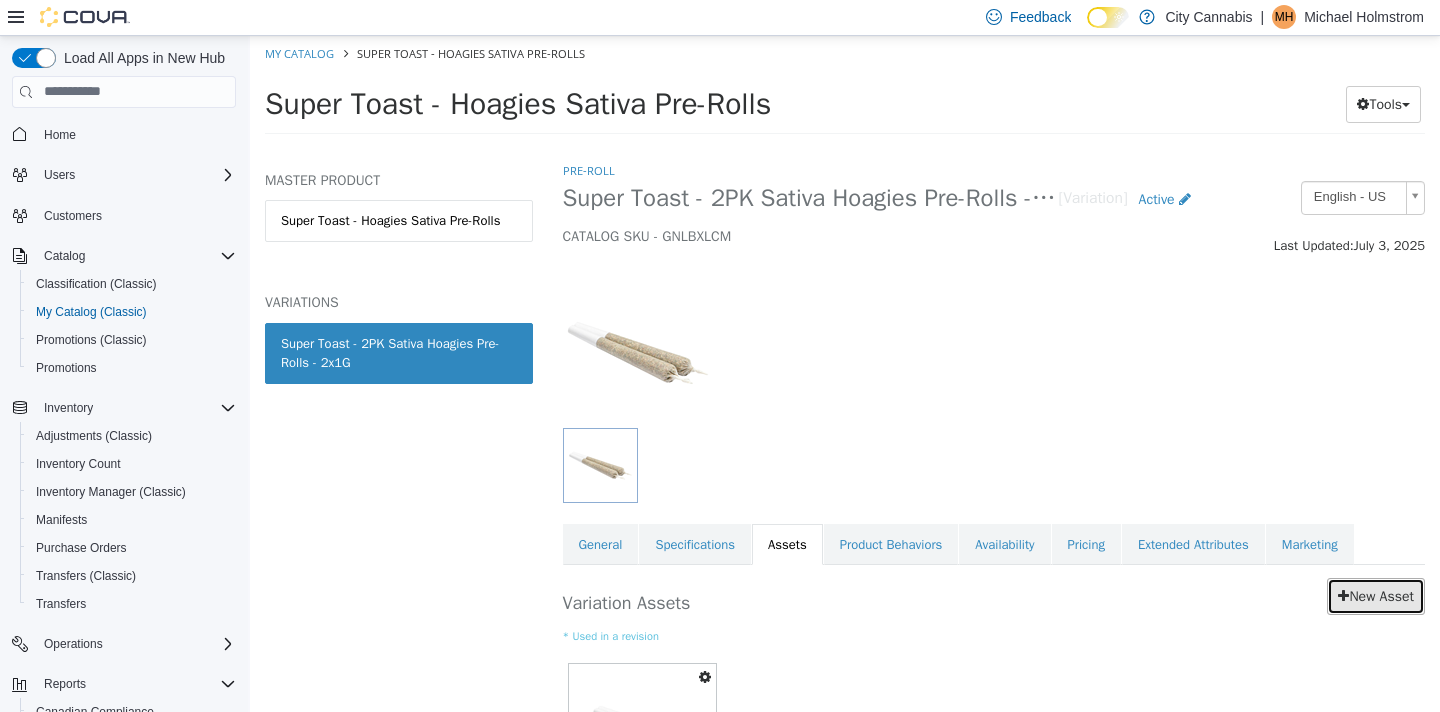 click on "New Asset" at bounding box center (1376, 595) 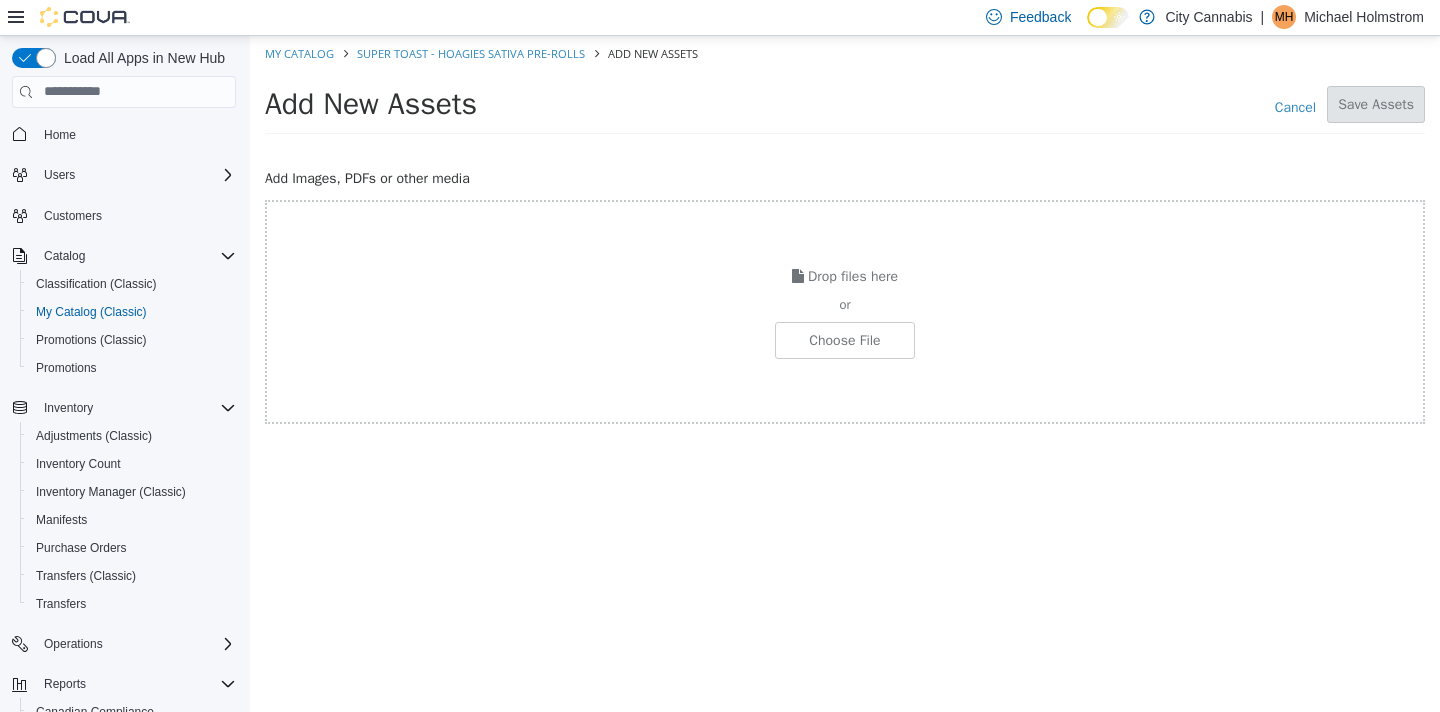click on "Drop files here or Choose File" at bounding box center (845, 311) 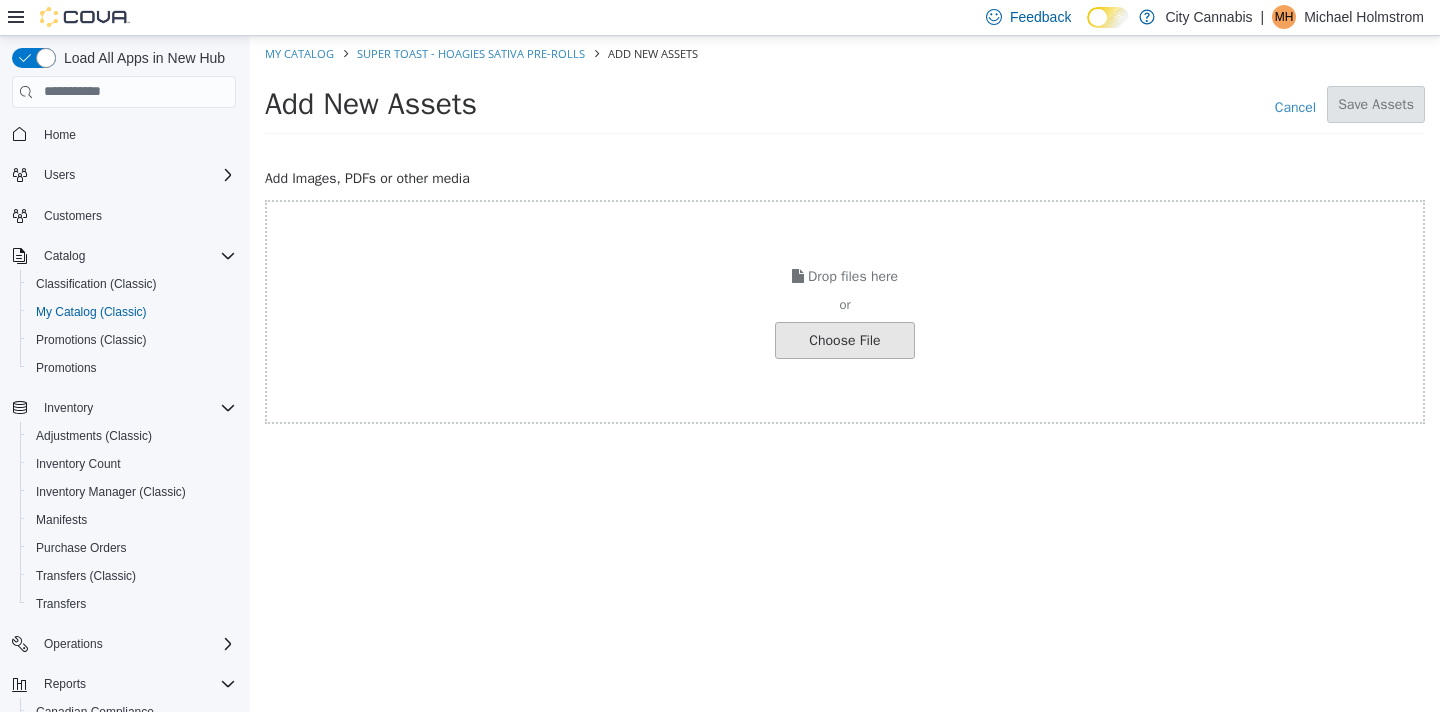click at bounding box center [-202, 339] 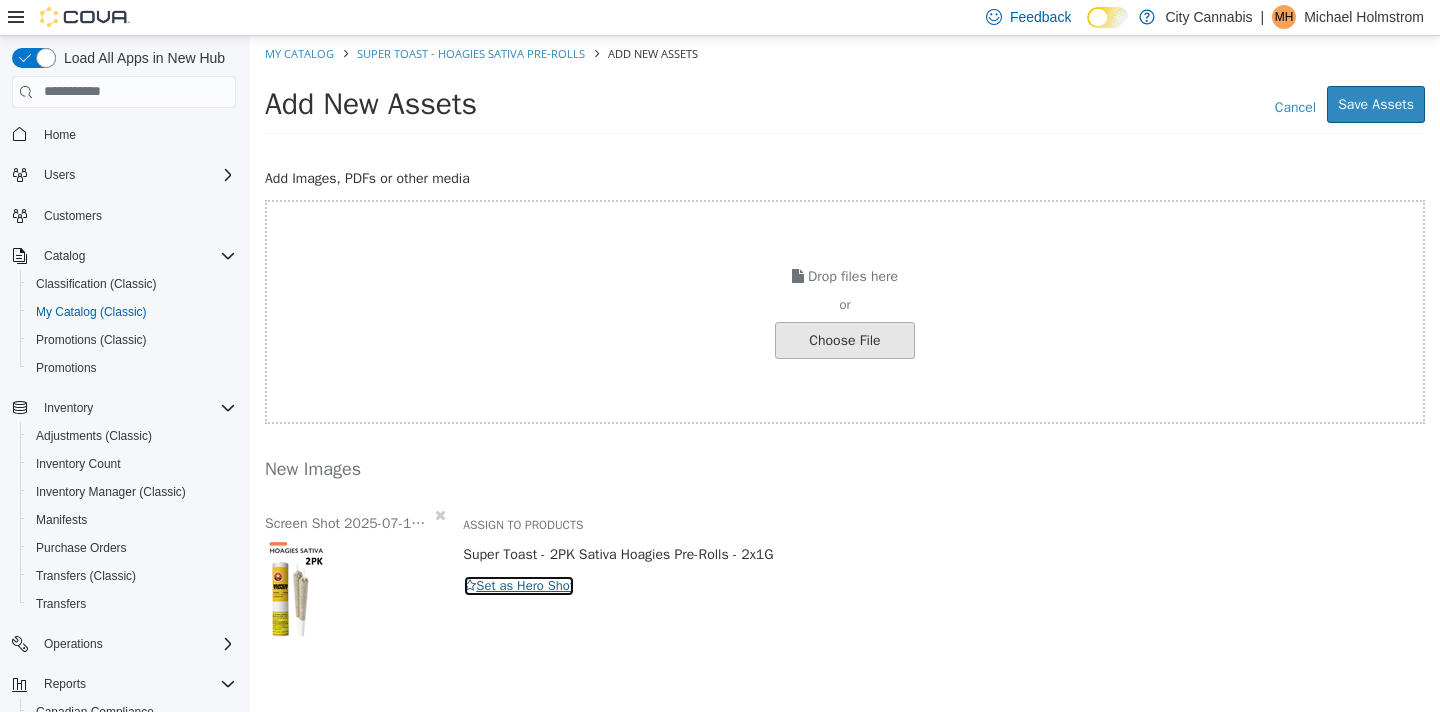 click on "Set as Hero Shot" at bounding box center [519, 585] 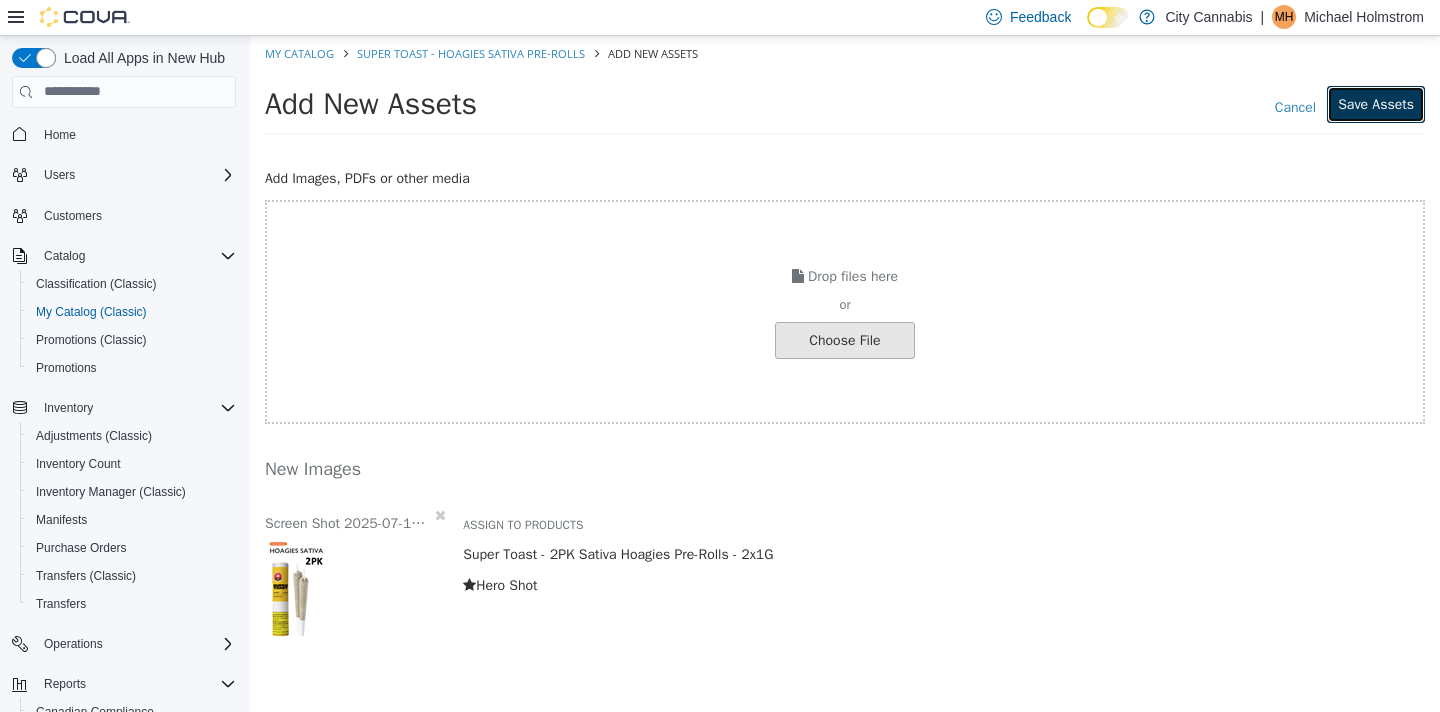 click on "Save Assets" at bounding box center (1376, 103) 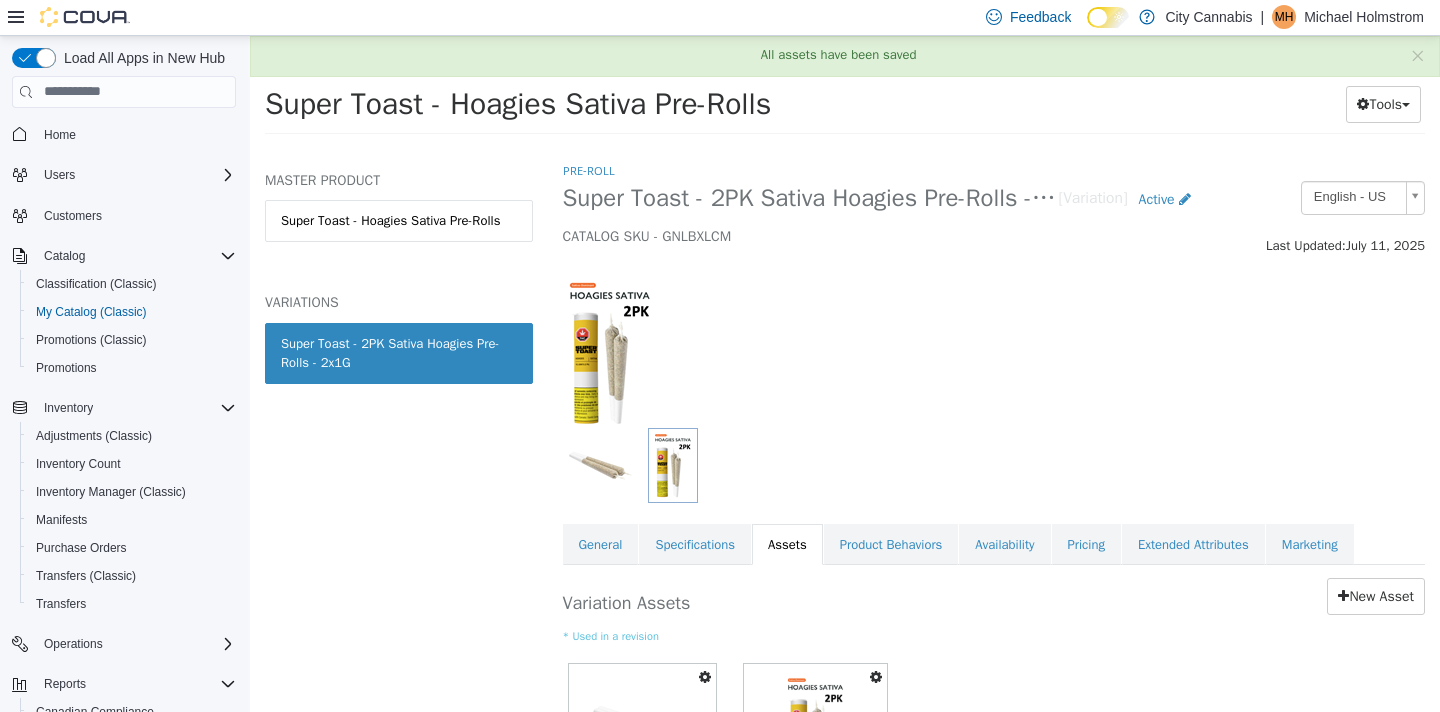 scroll, scrollTop: 187, scrollLeft: 0, axis: vertical 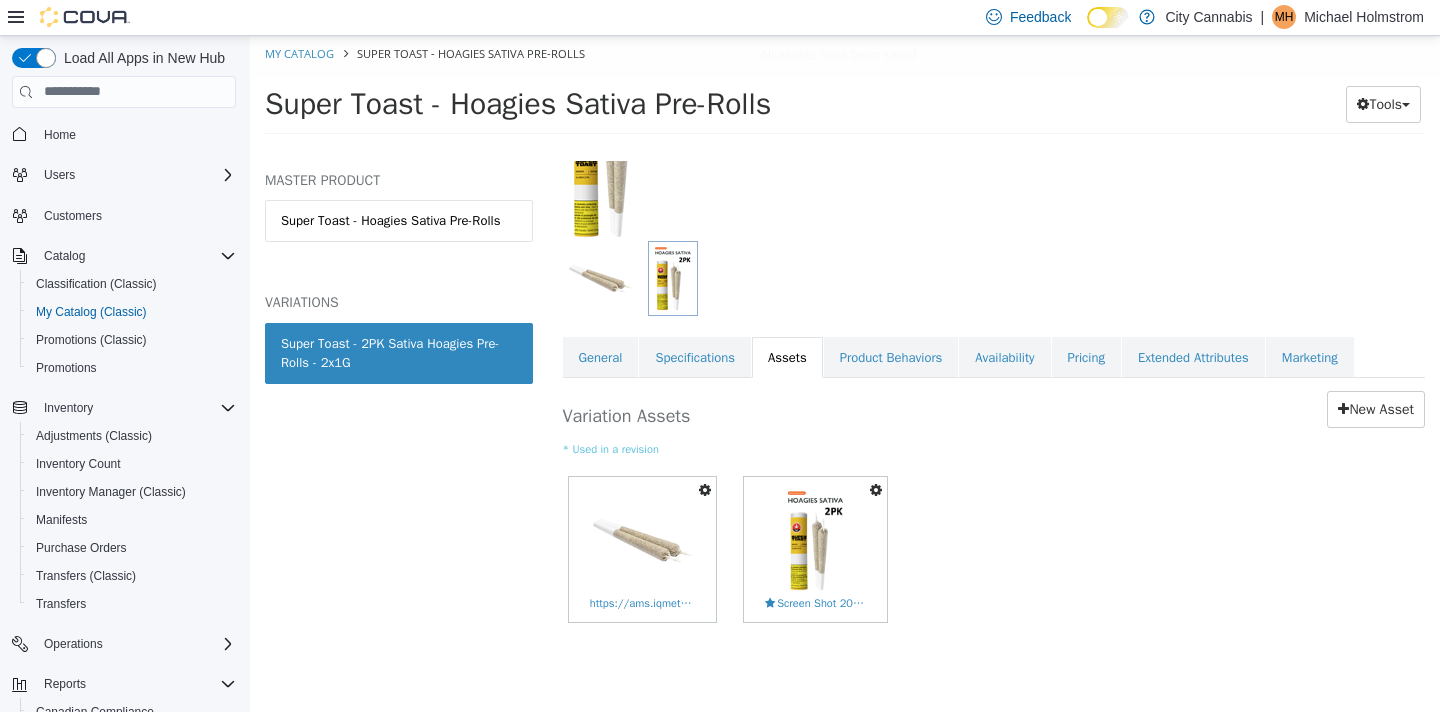 click at bounding box center [705, 489] 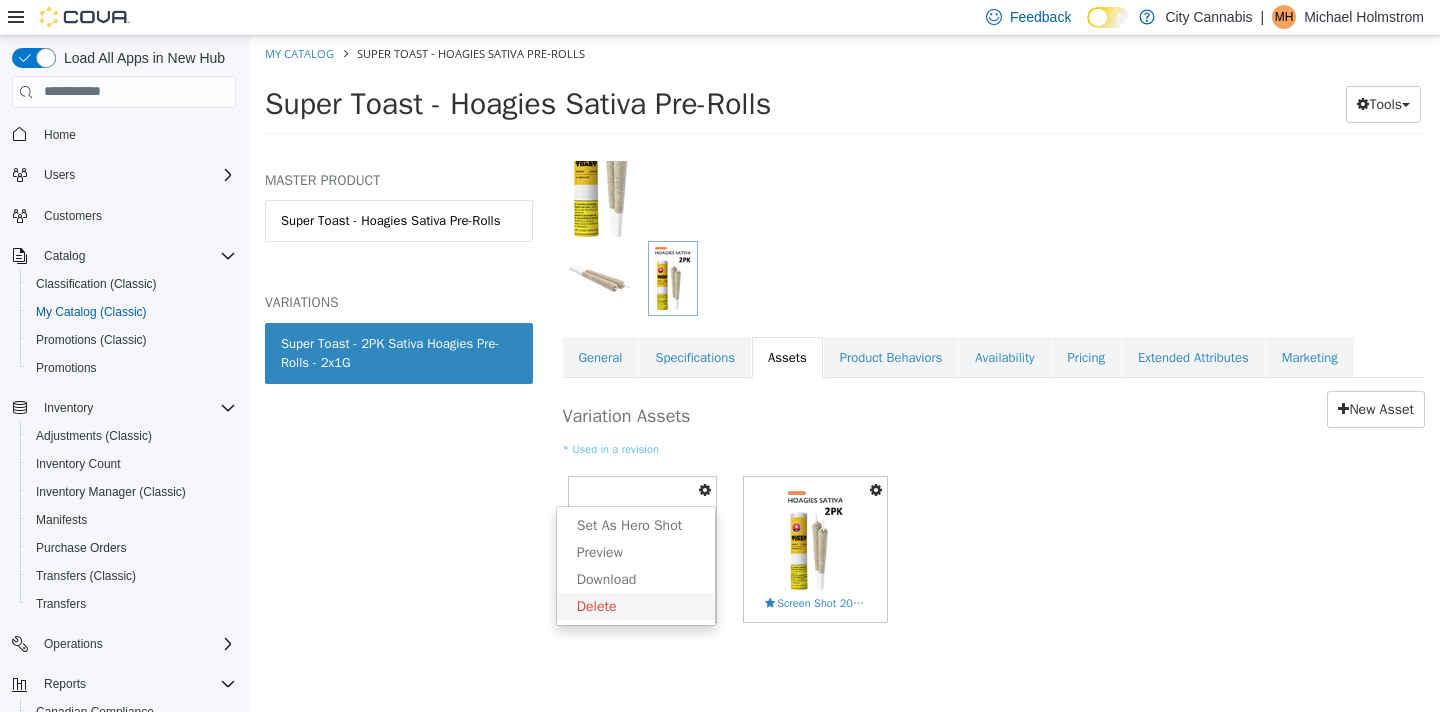 click on "Delete" at bounding box center [636, 605] 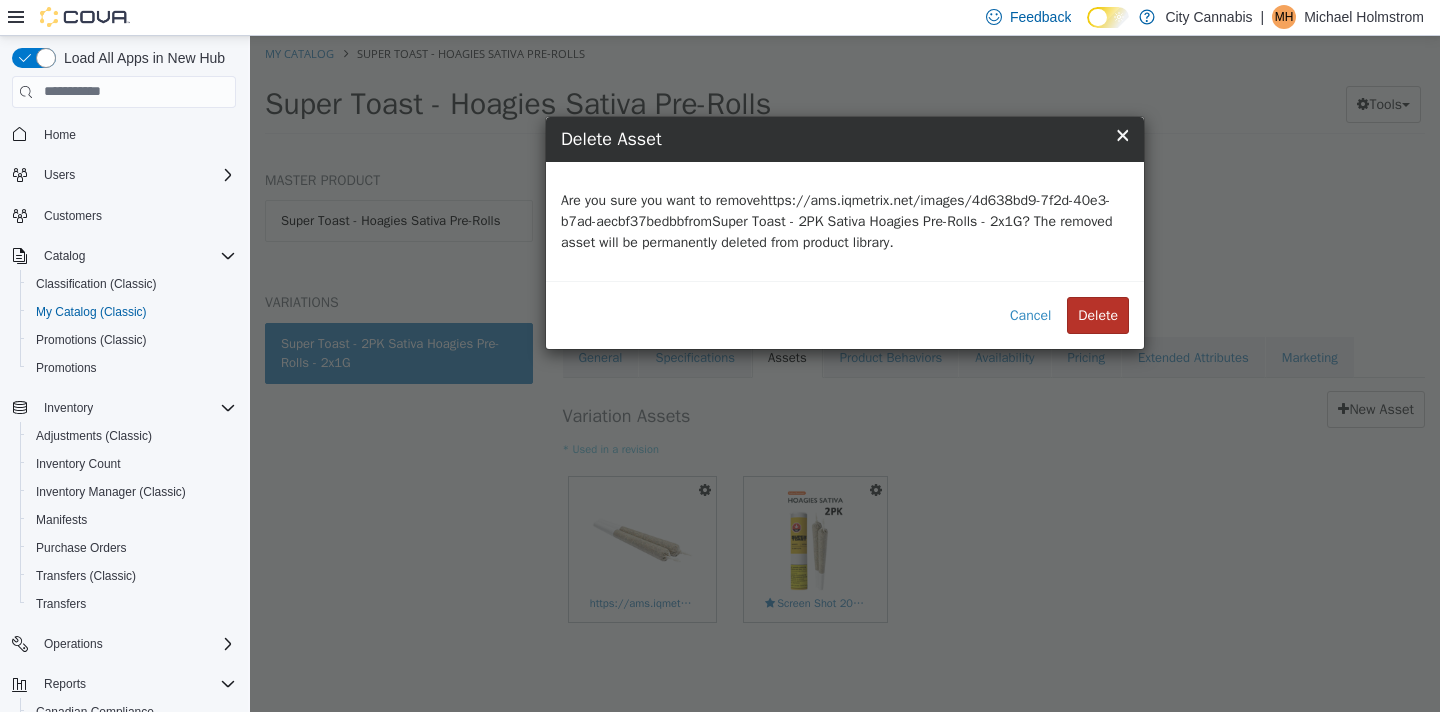 click on "Delete" at bounding box center (1098, 314) 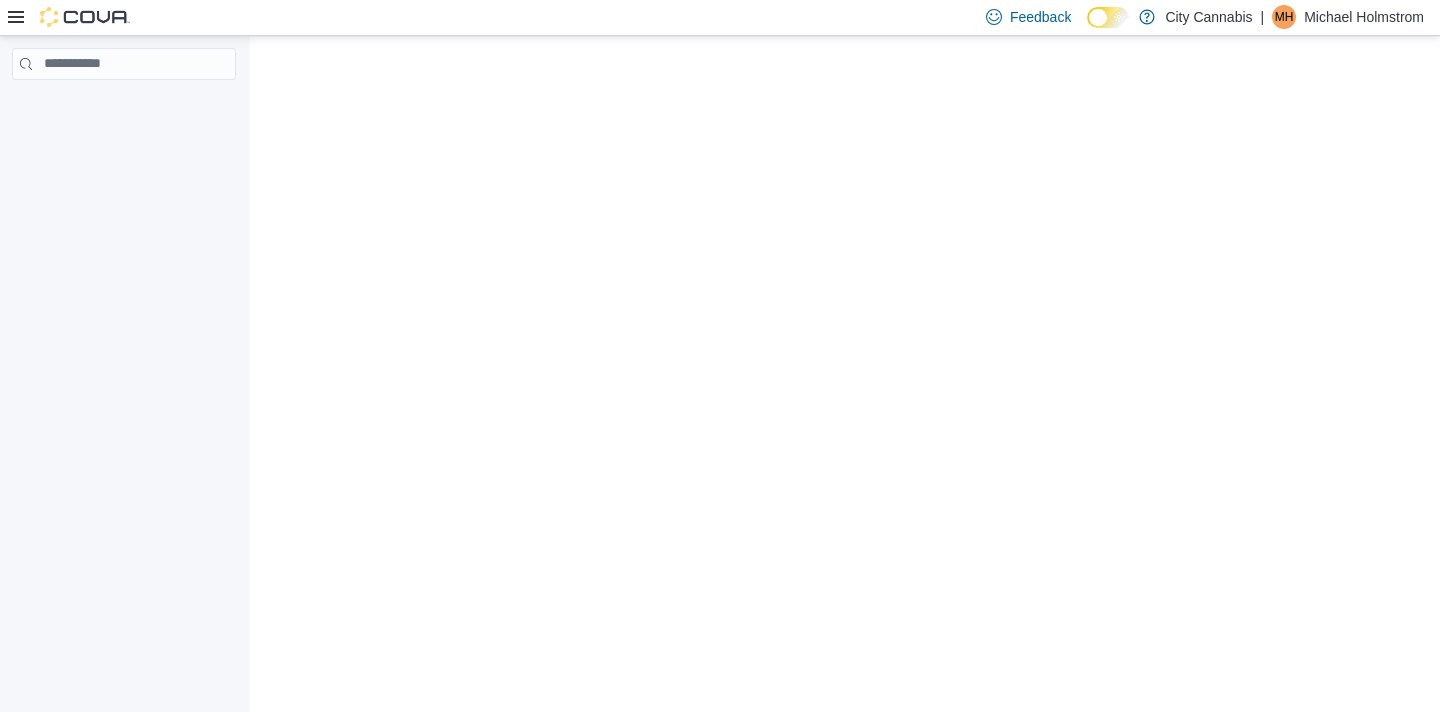 scroll, scrollTop: 0, scrollLeft: 0, axis: both 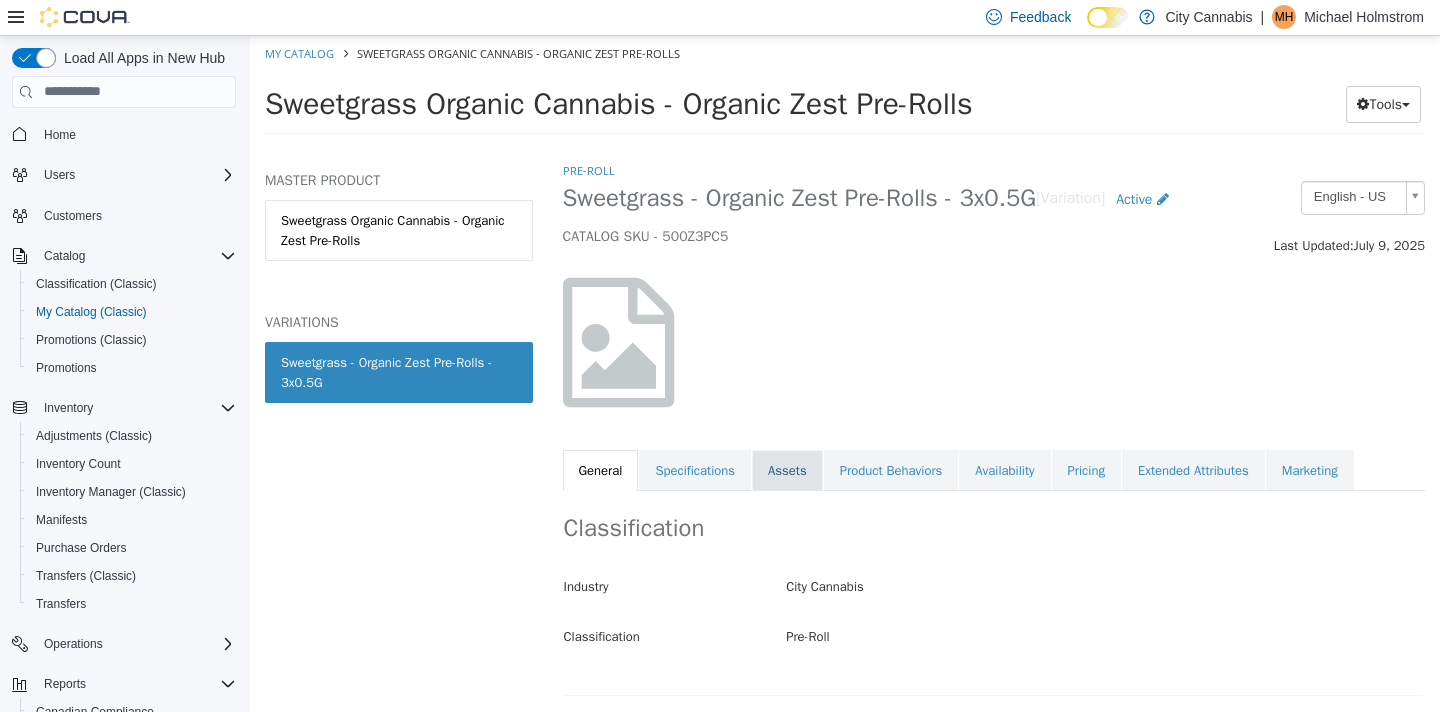 click on "Assets" at bounding box center [787, 470] 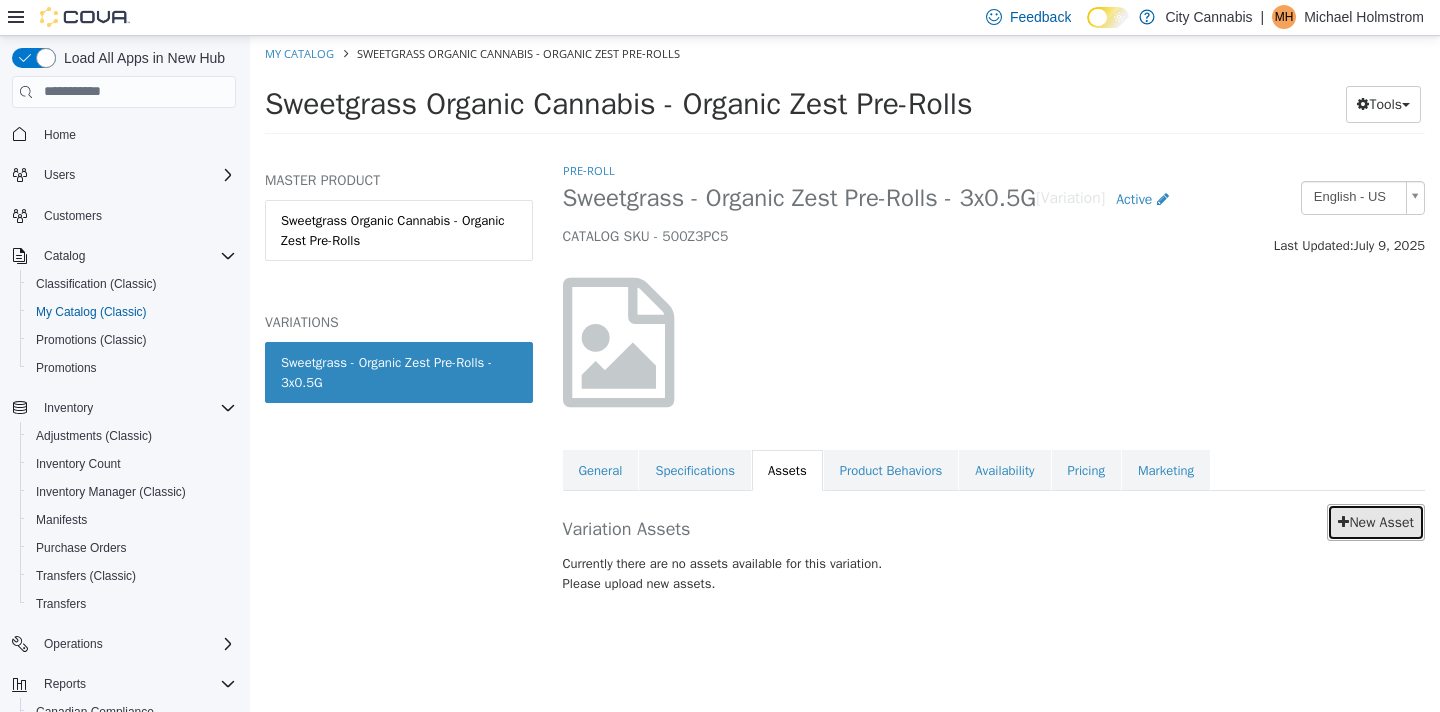 click on "New Asset" at bounding box center [1376, 521] 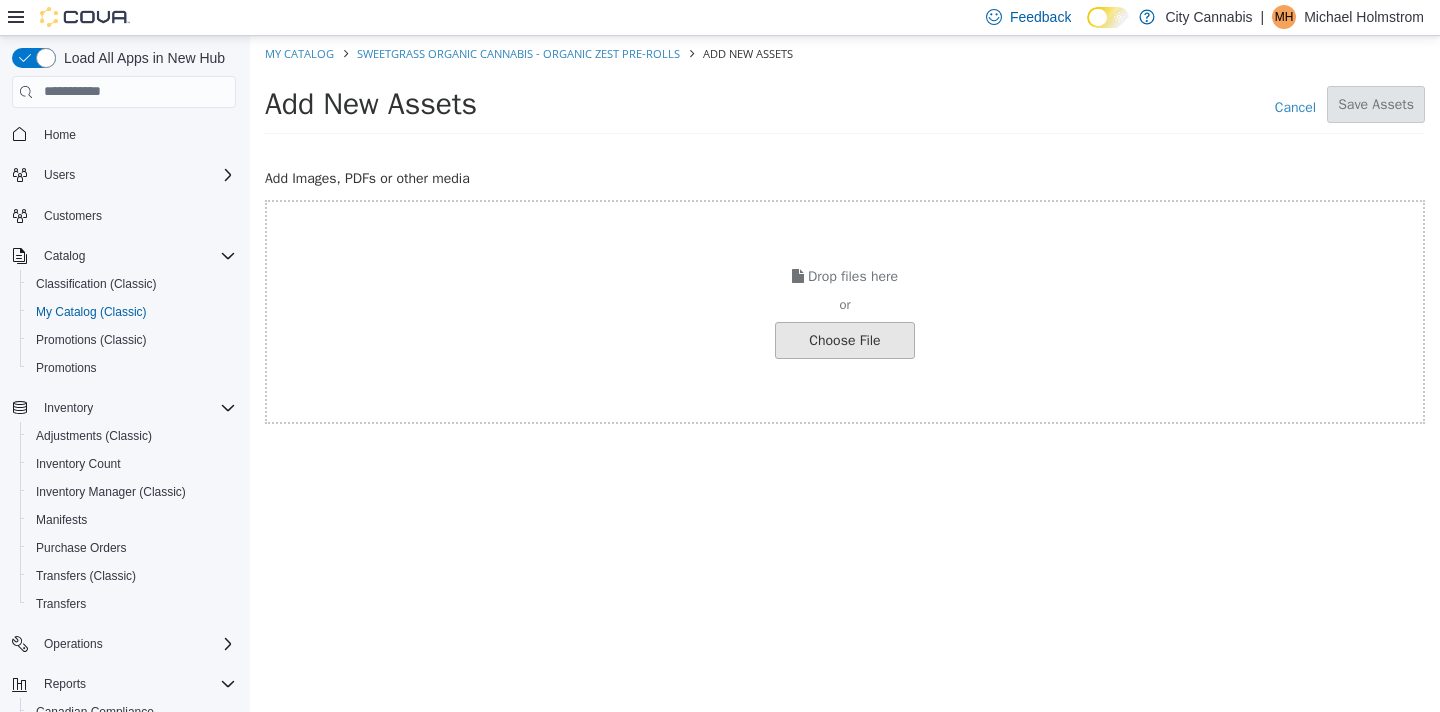 click at bounding box center [-202, 339] 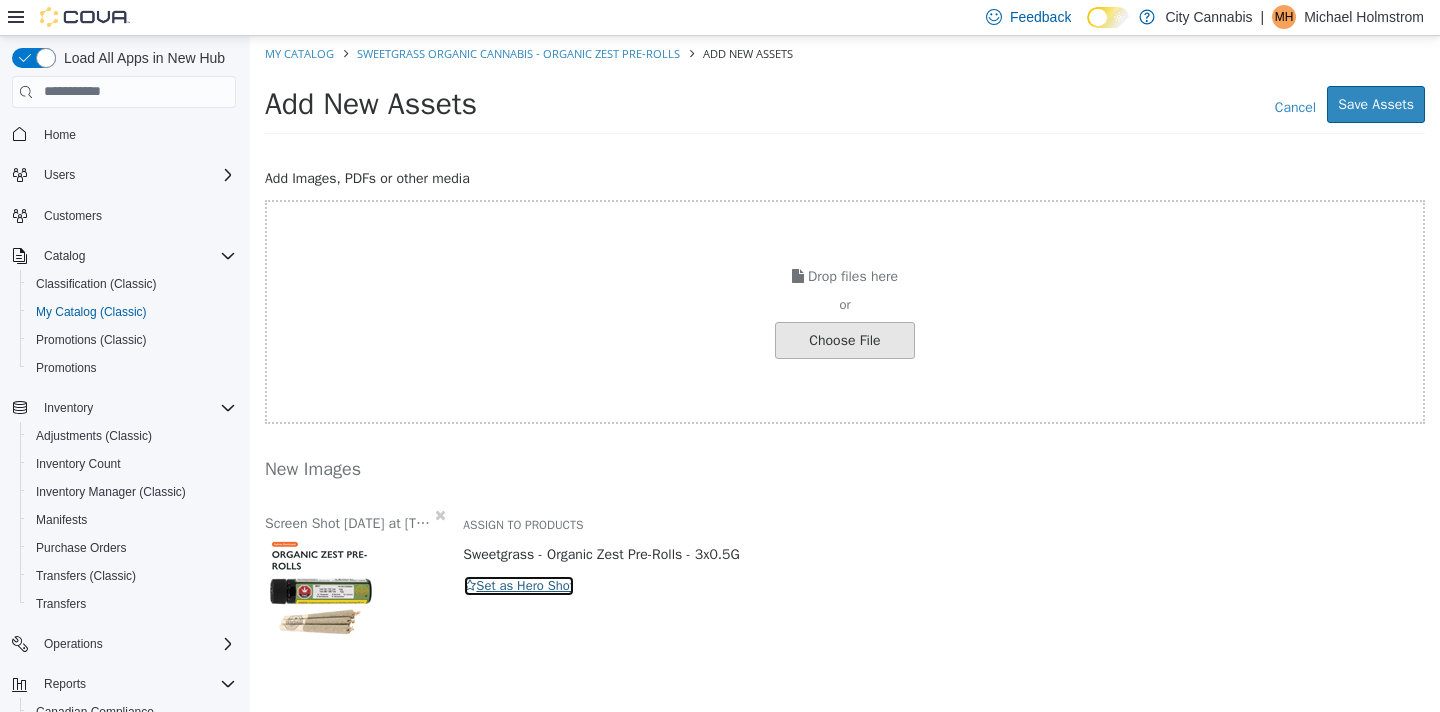 click on "Set as Hero Shot" at bounding box center [519, 585] 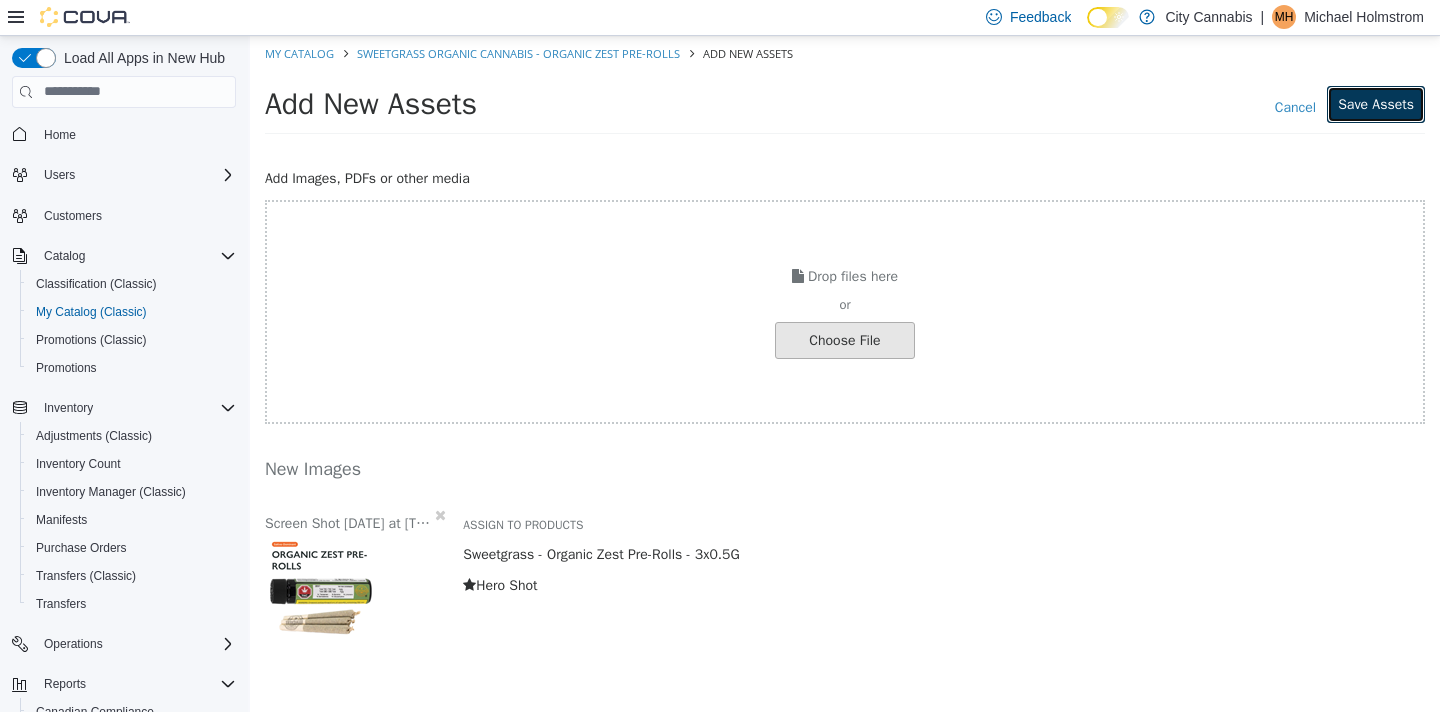 click on "Save Assets" at bounding box center [1376, 103] 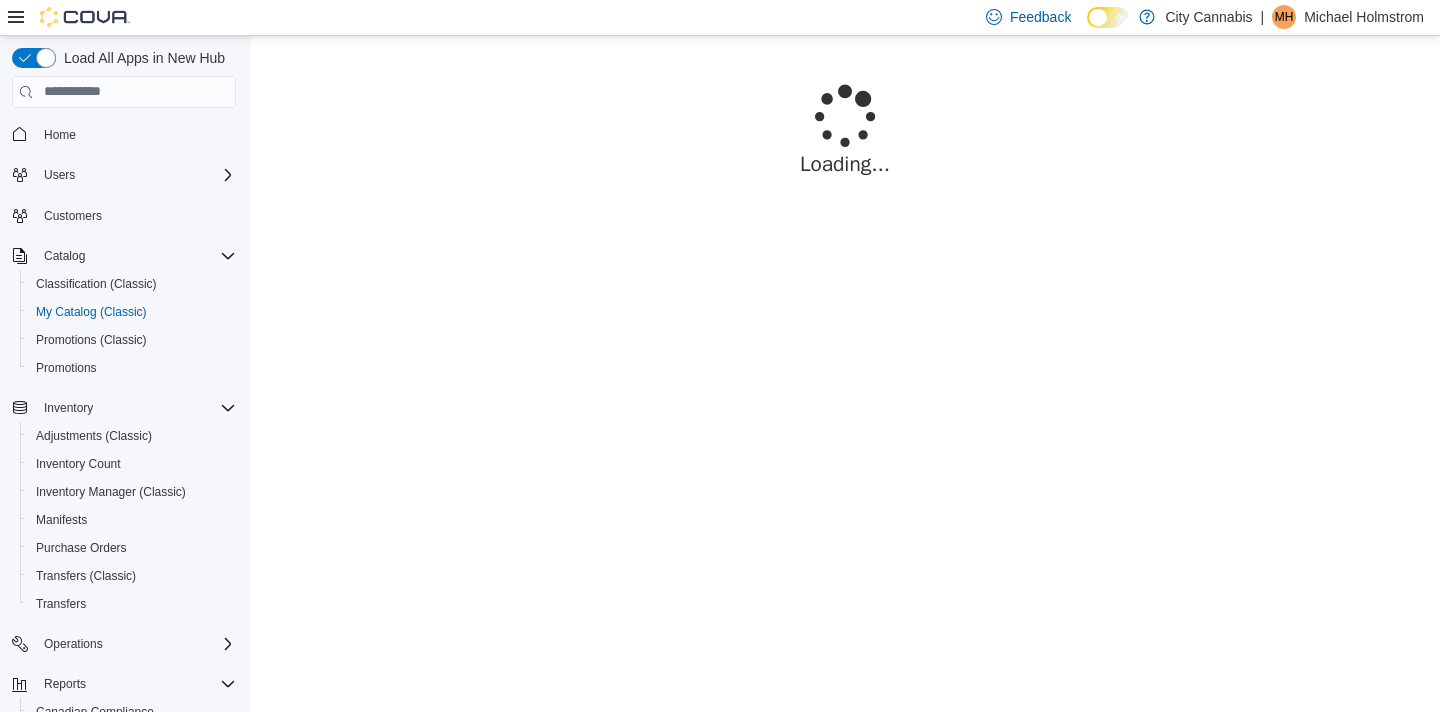 scroll, scrollTop: 0, scrollLeft: 0, axis: both 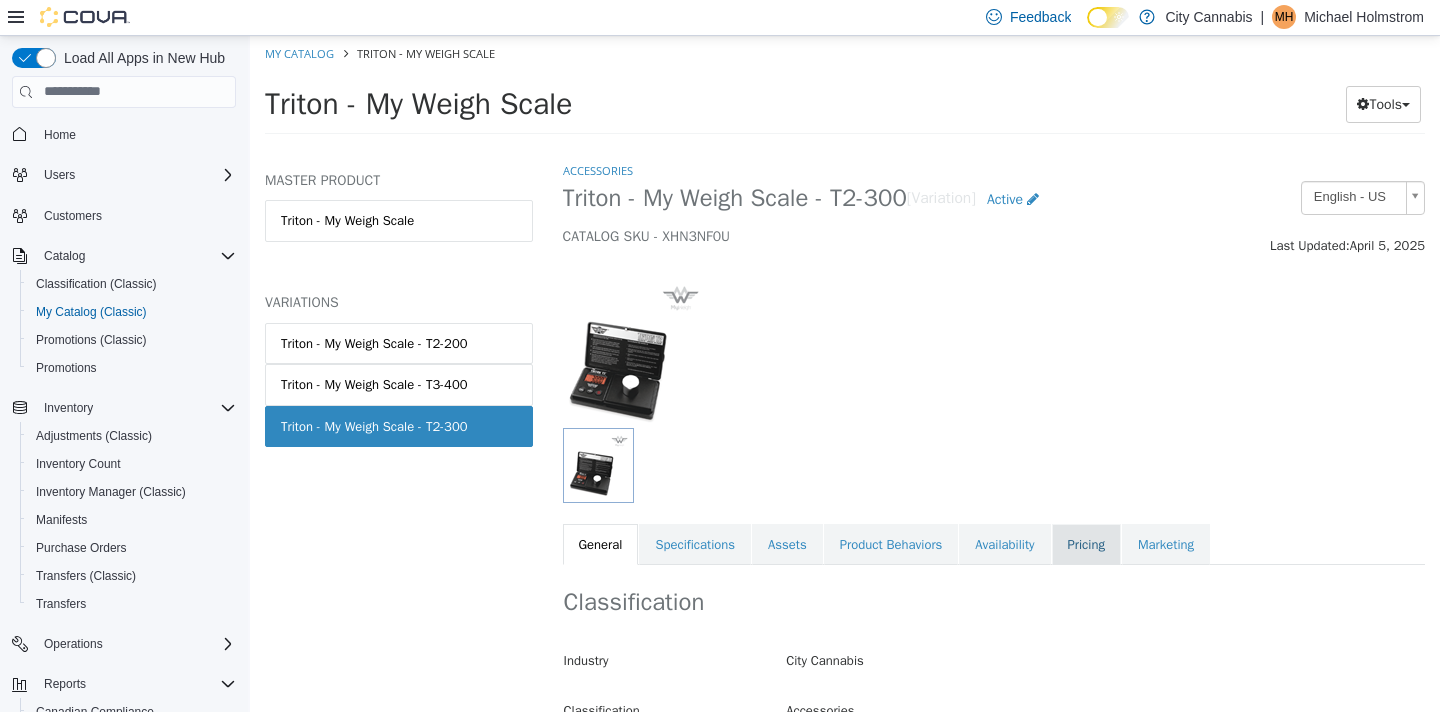 click on "Pricing" at bounding box center (1086, 544) 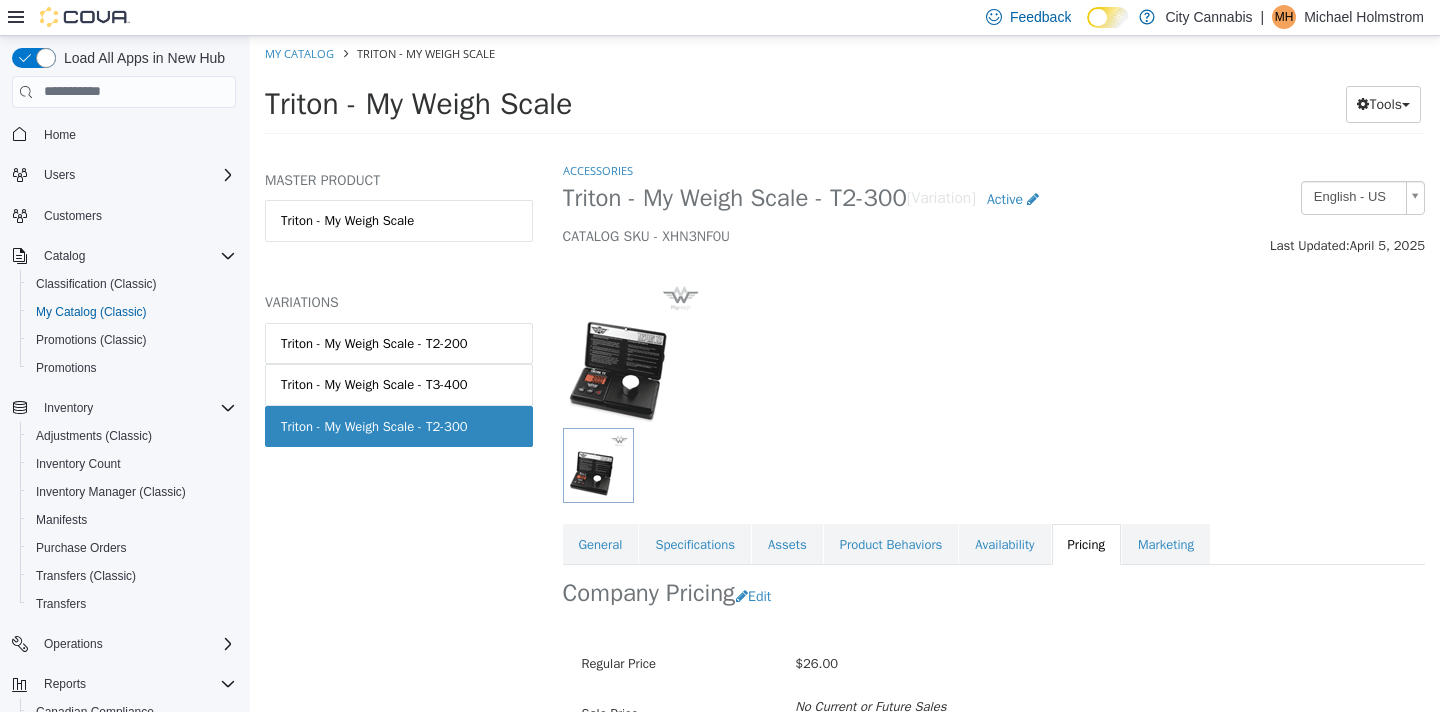scroll, scrollTop: 165, scrollLeft: 0, axis: vertical 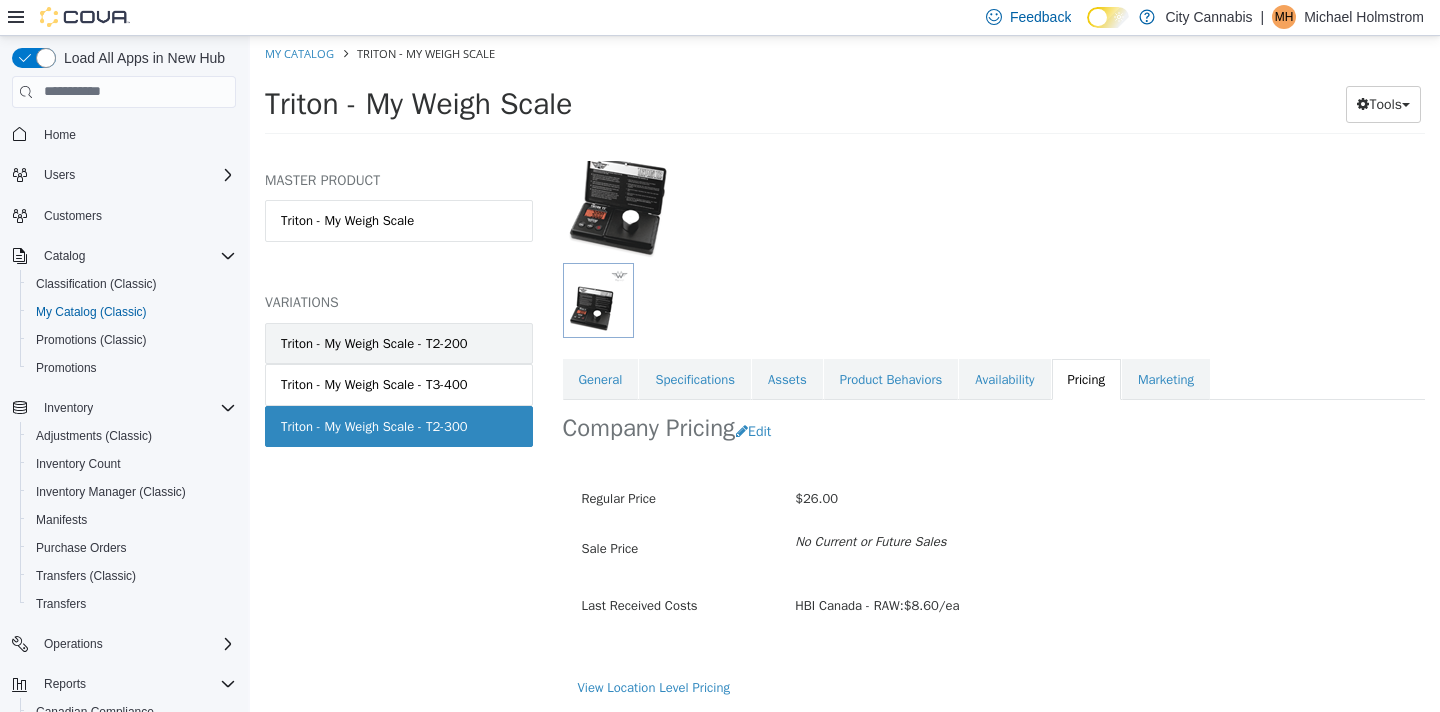 click on "Triton - My Weigh Scale - T2-200" at bounding box center (374, 343) 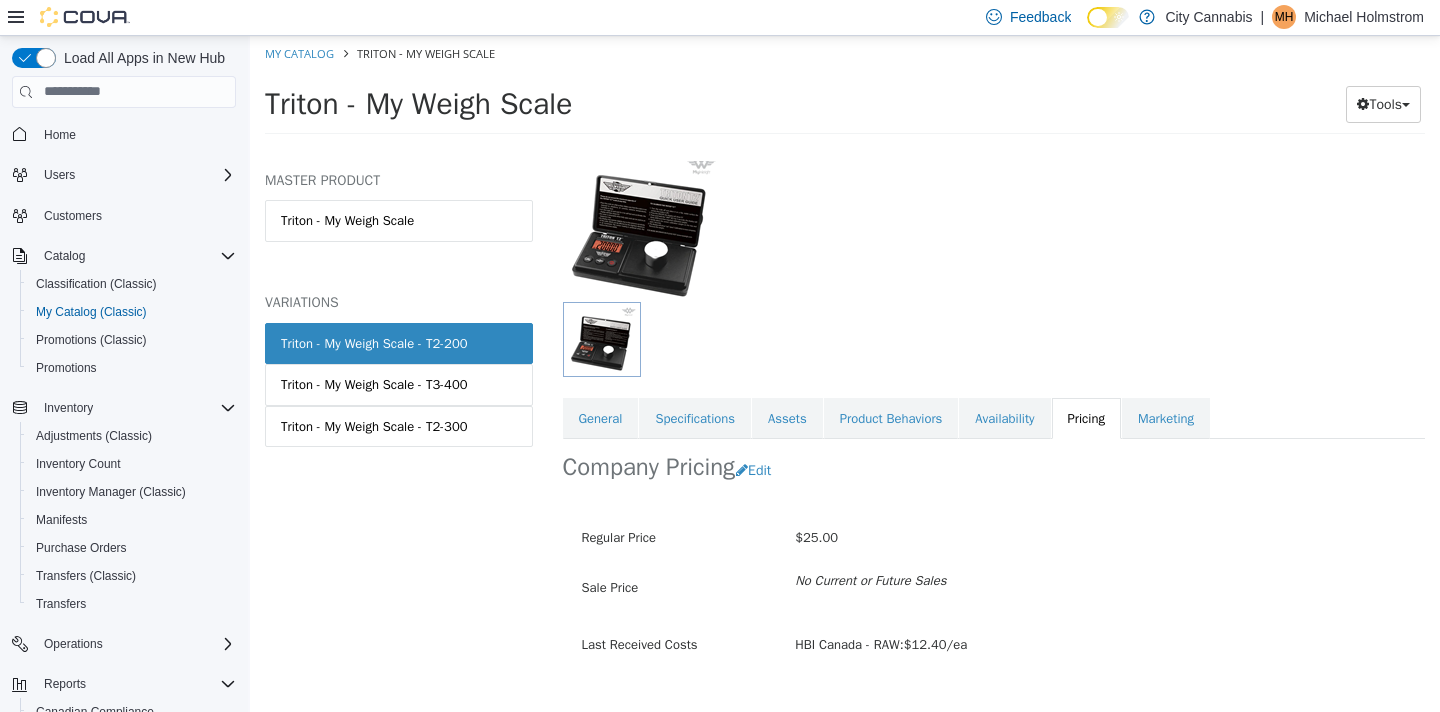 scroll, scrollTop: 165, scrollLeft: 0, axis: vertical 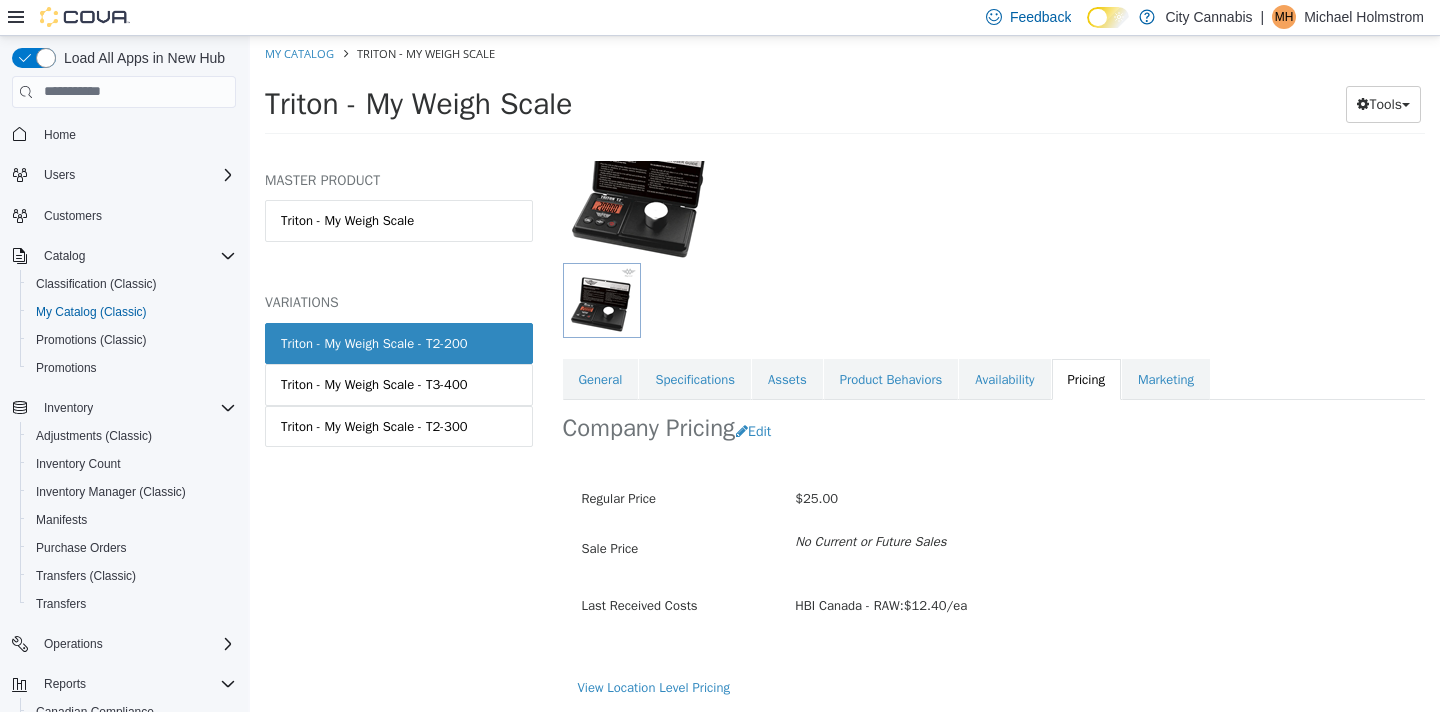 click on "Company Pricing   Edit" at bounding box center [994, 430] 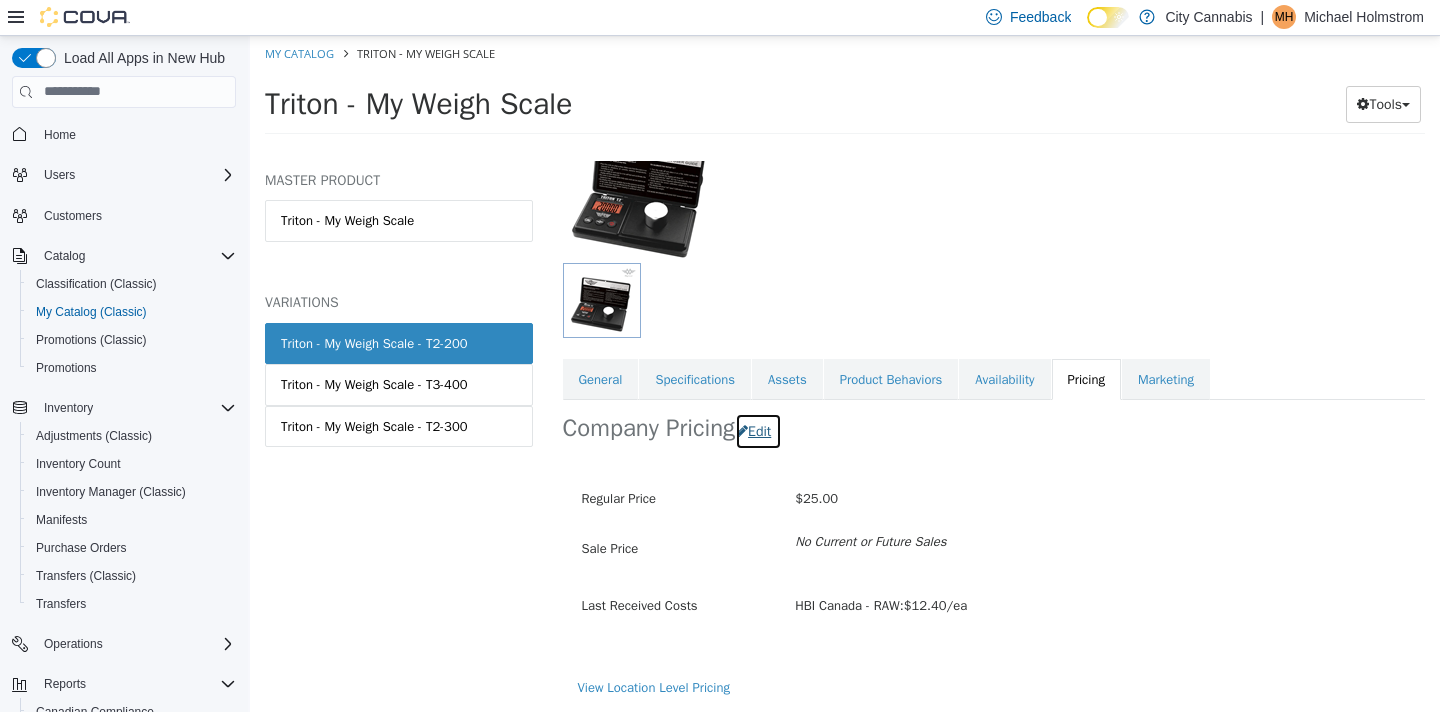 click on "Edit" at bounding box center (758, 430) 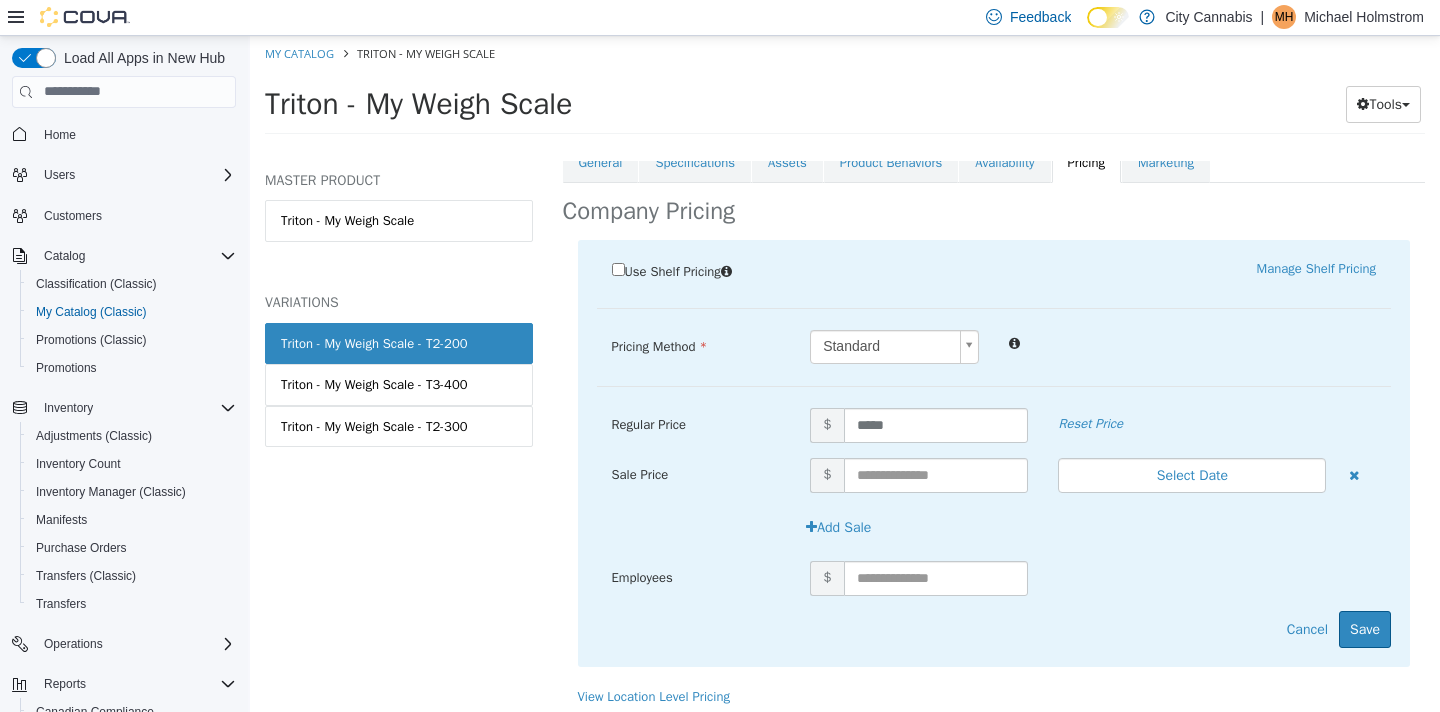 scroll, scrollTop: 377, scrollLeft: 0, axis: vertical 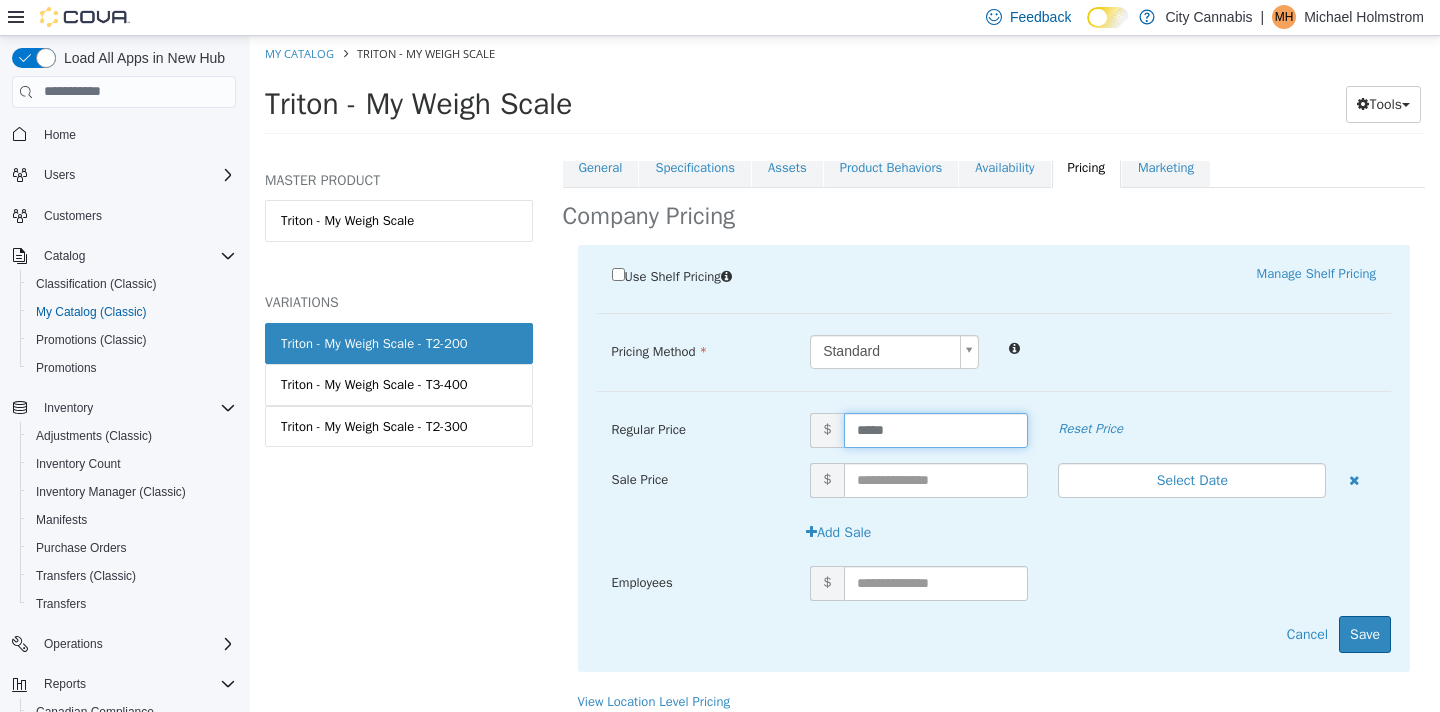 click on "*****" at bounding box center [936, 429] 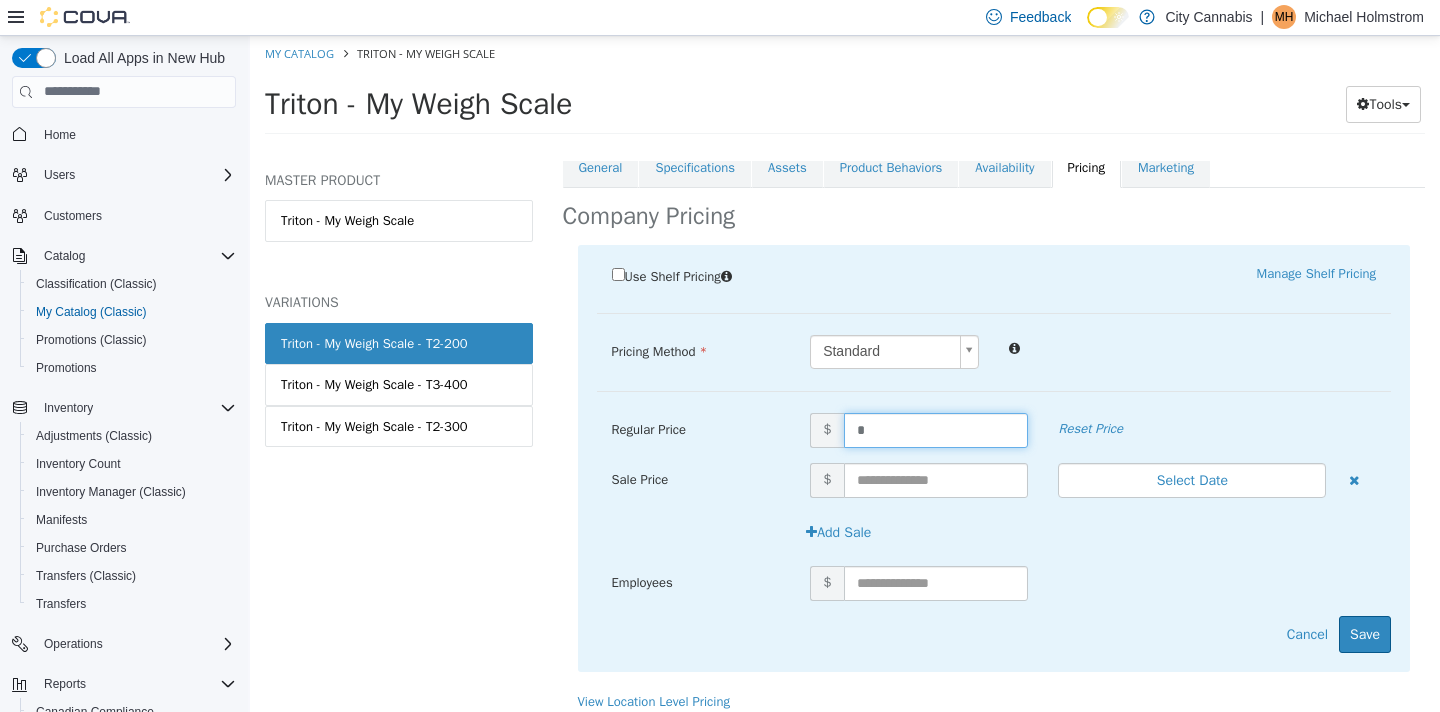type on "**" 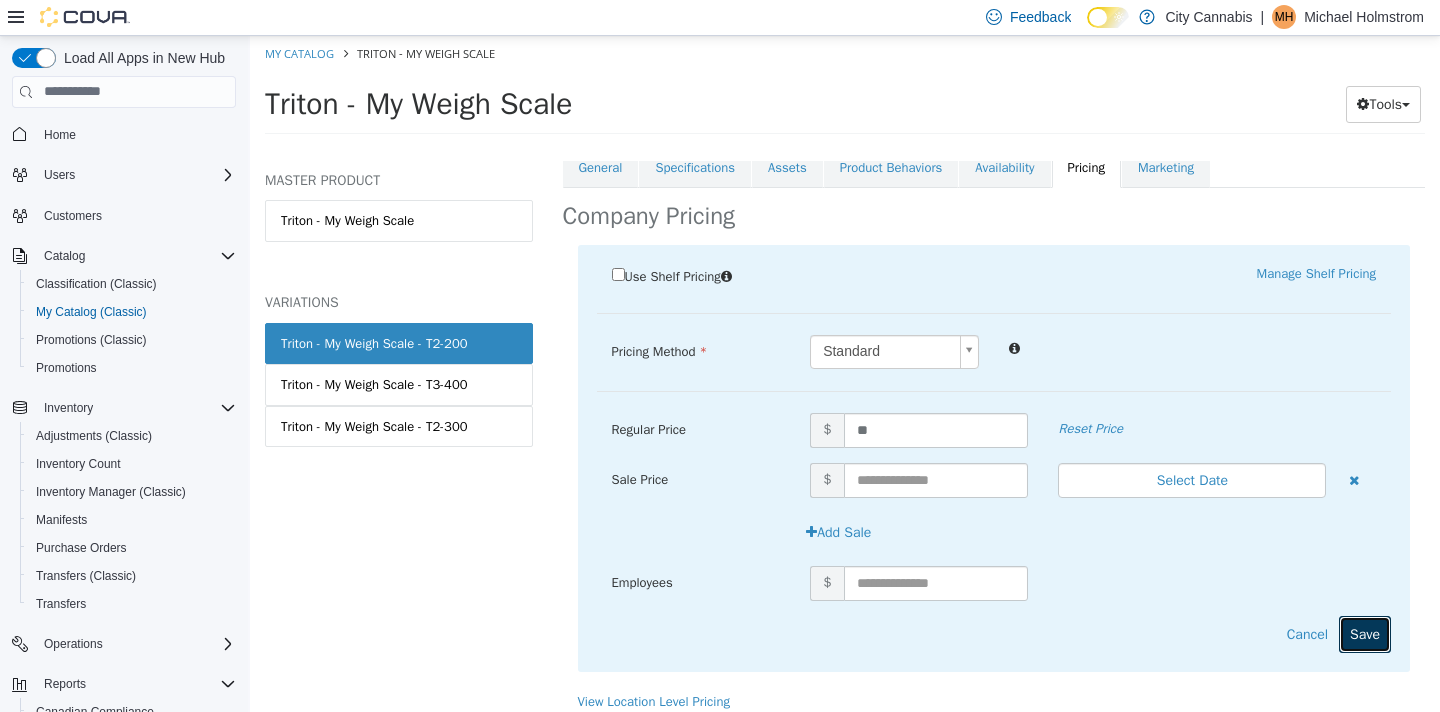 click on "Save" at bounding box center (1365, 633) 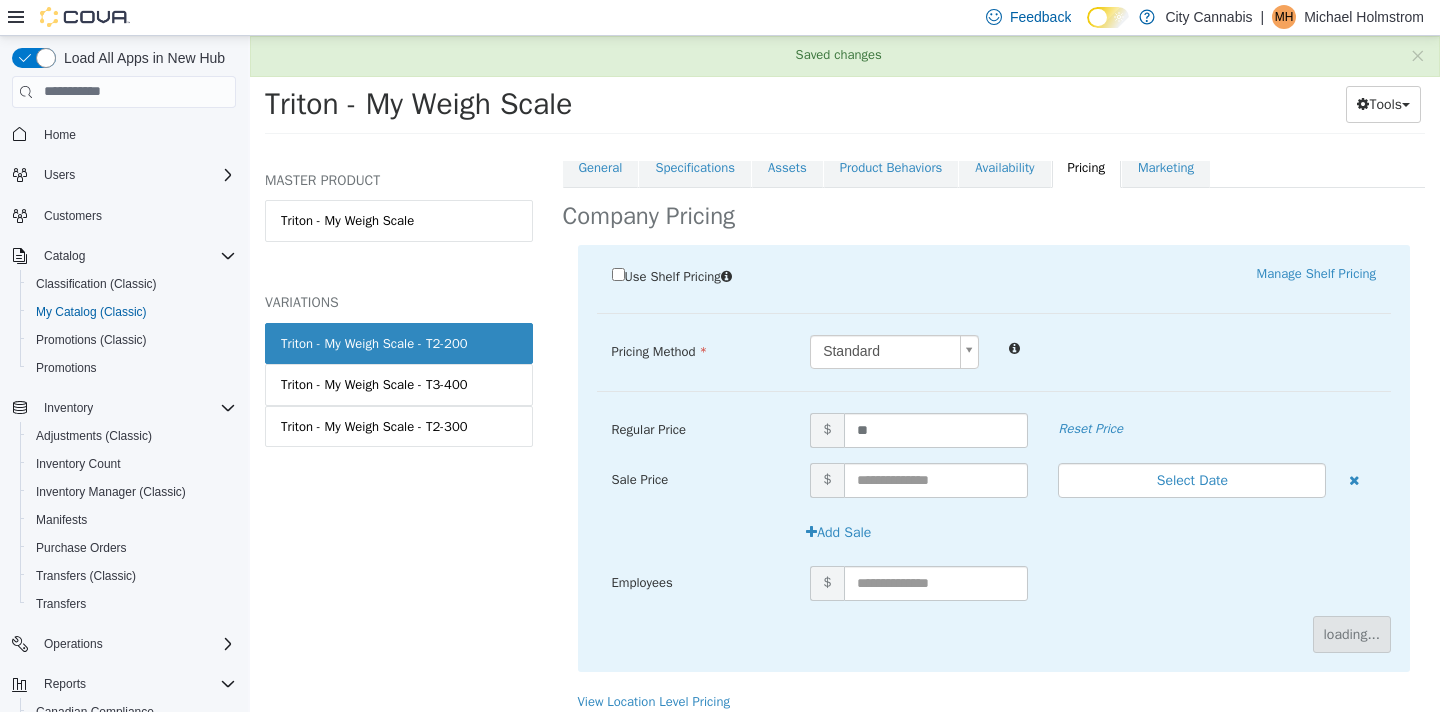 scroll, scrollTop: 165, scrollLeft: 0, axis: vertical 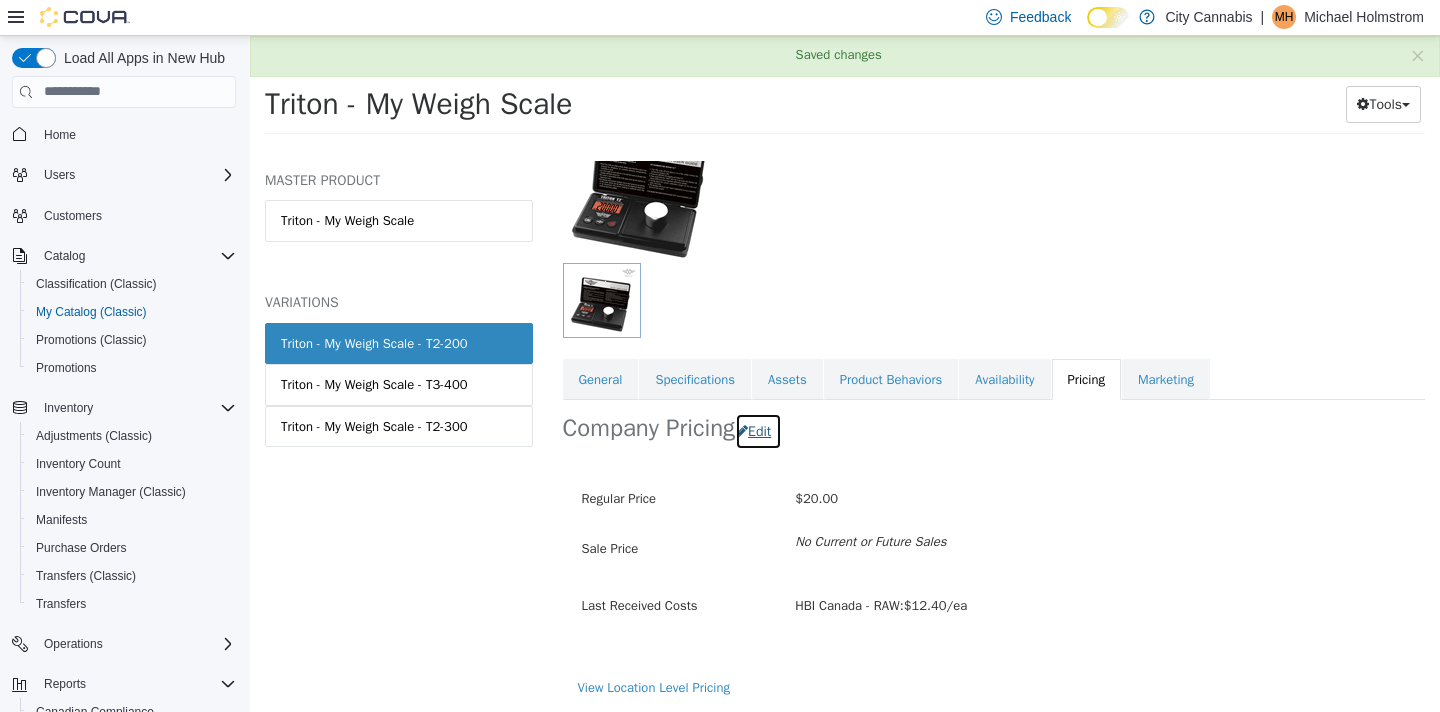 click on "Edit" at bounding box center [758, 430] 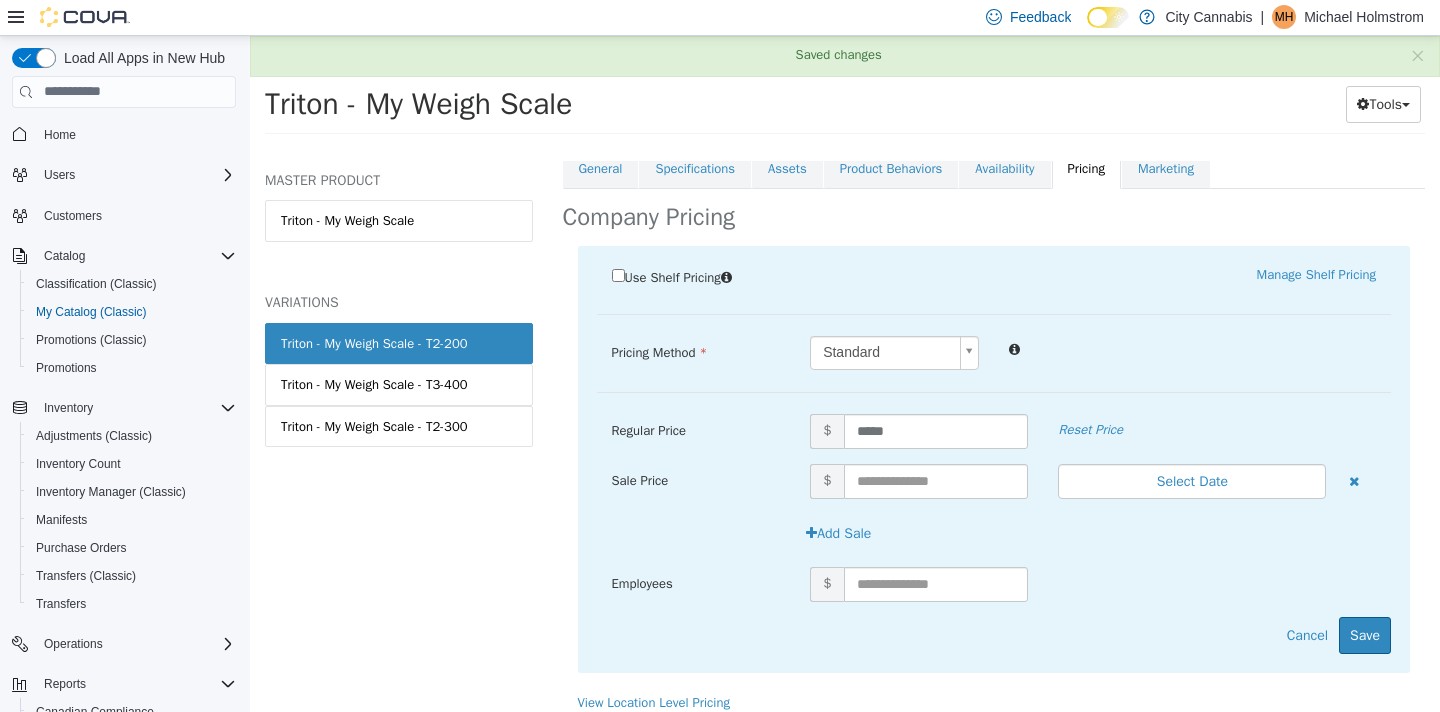 scroll, scrollTop: 391, scrollLeft: 0, axis: vertical 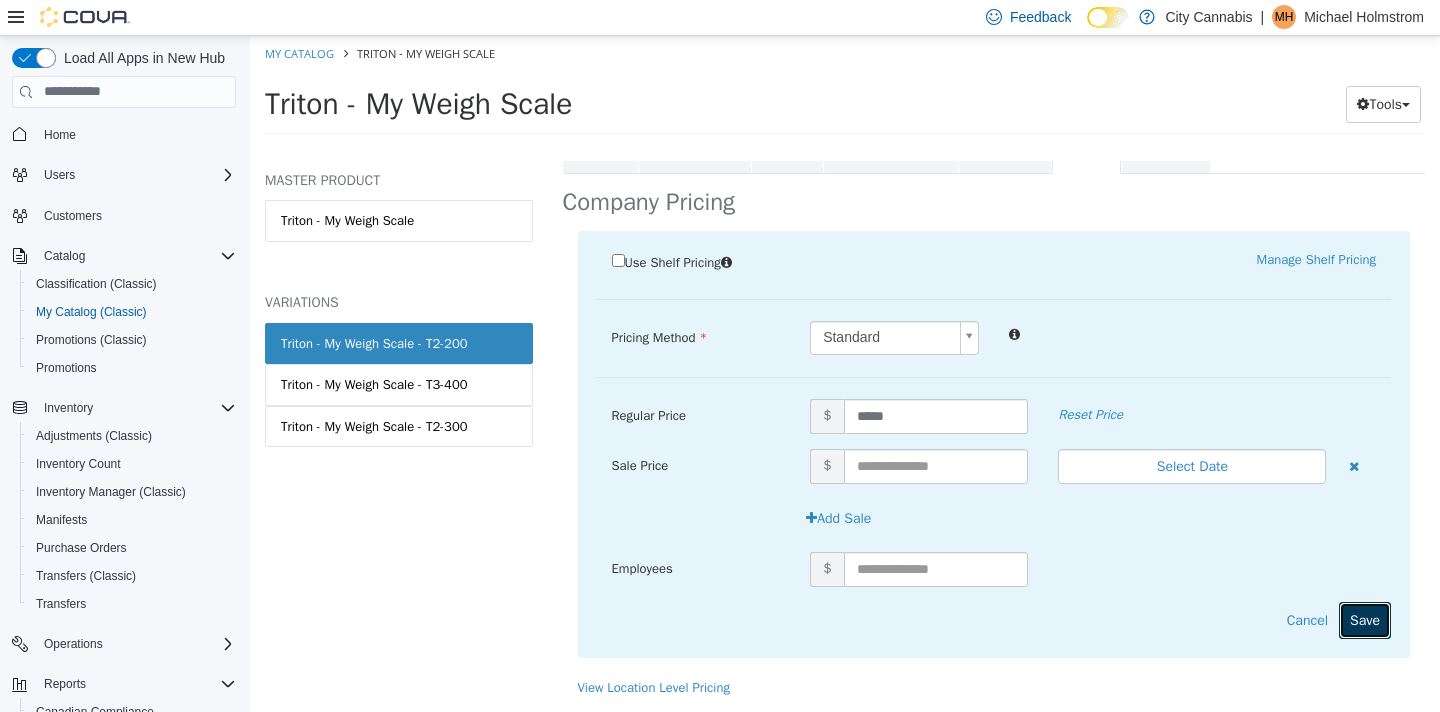 click on "Save" at bounding box center [1365, 619] 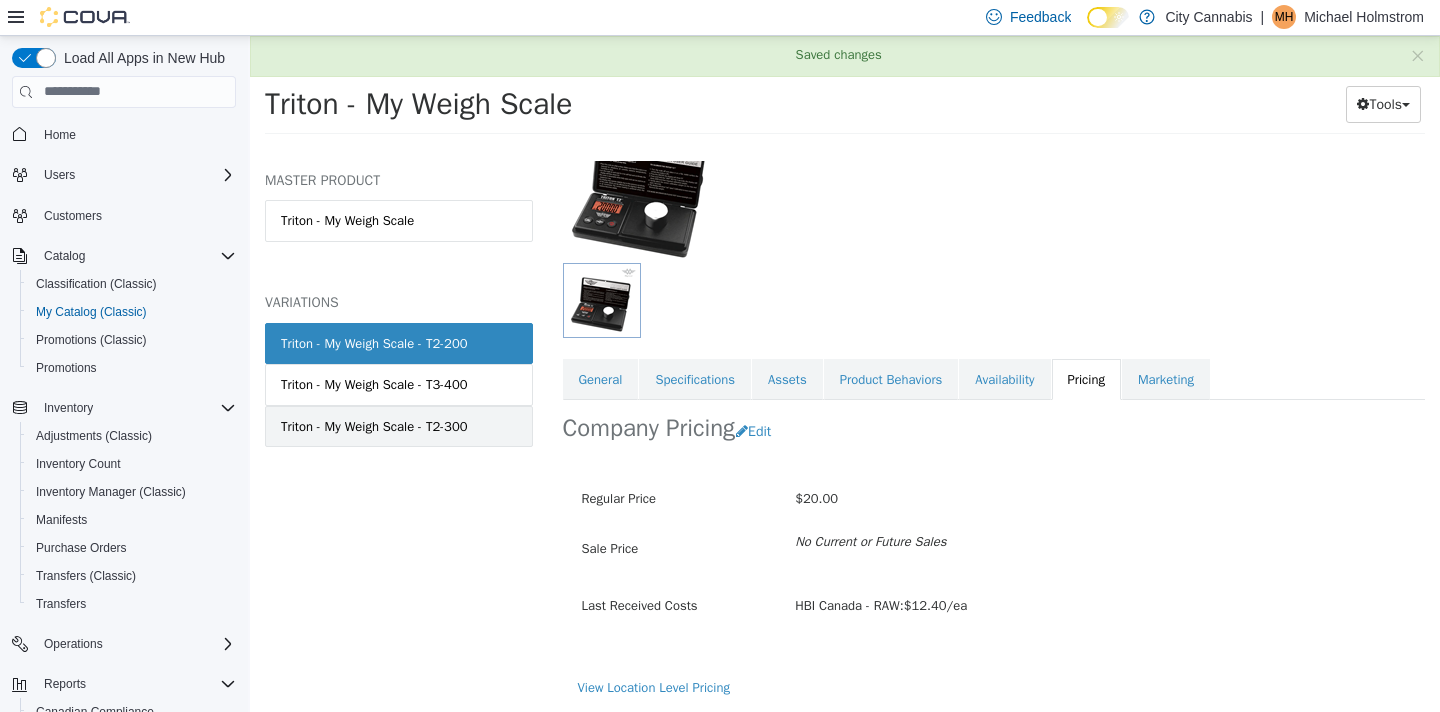 scroll, scrollTop: 165, scrollLeft: 0, axis: vertical 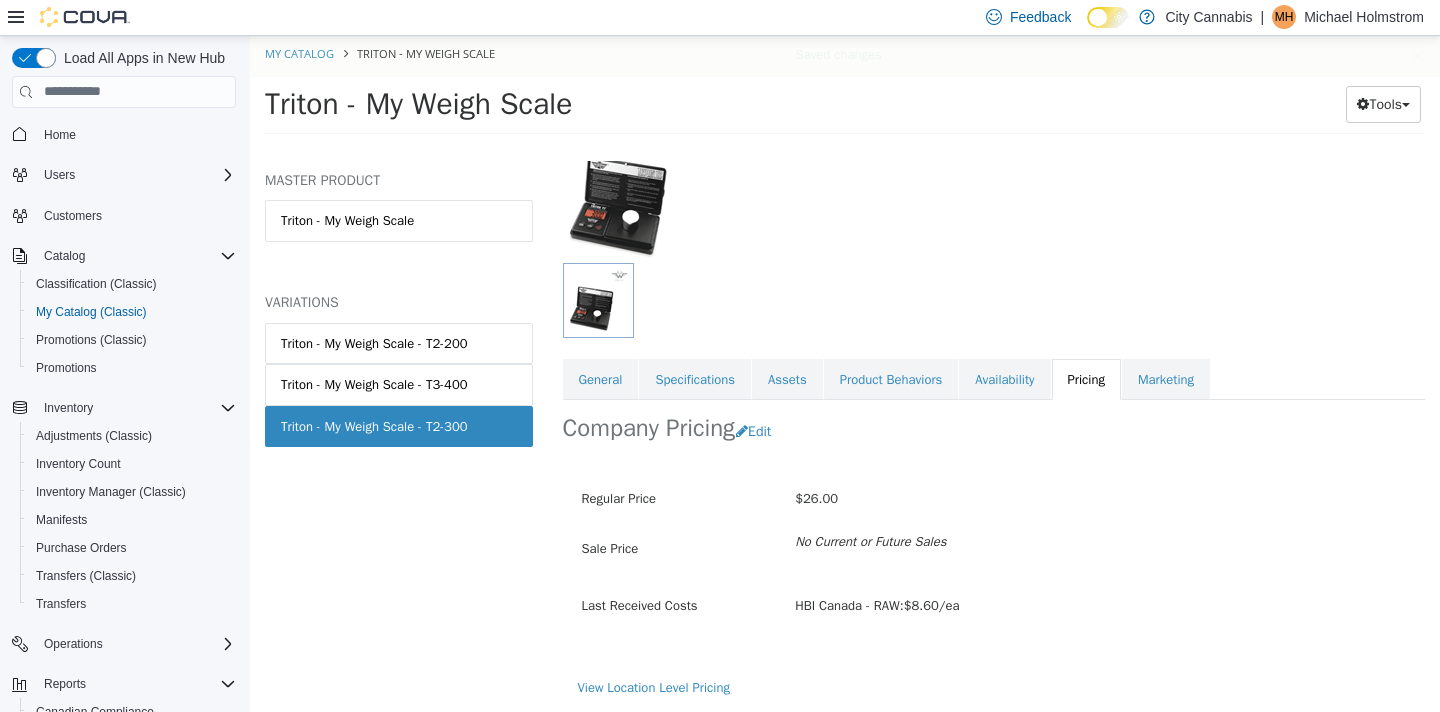 click on "Company Pricing   Edit" at bounding box center (994, 430) 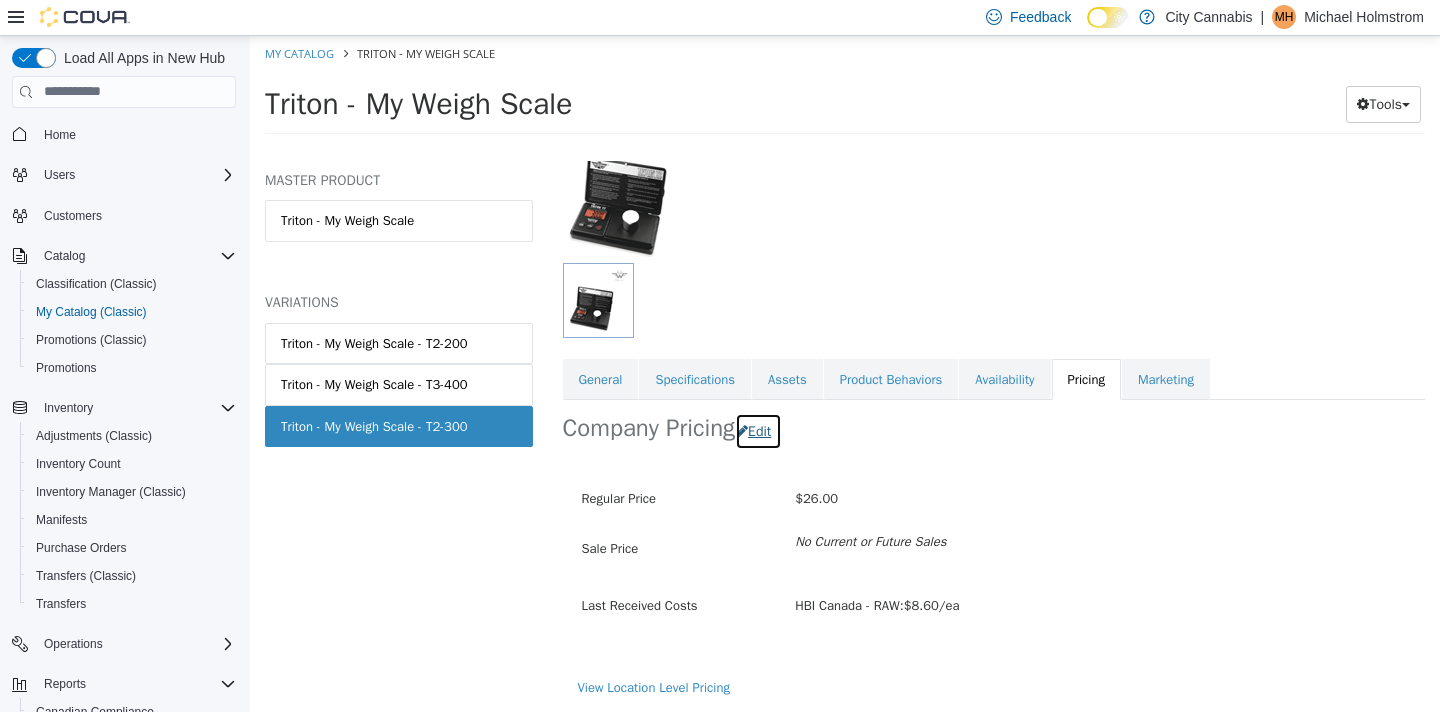 click on "Edit" at bounding box center [758, 430] 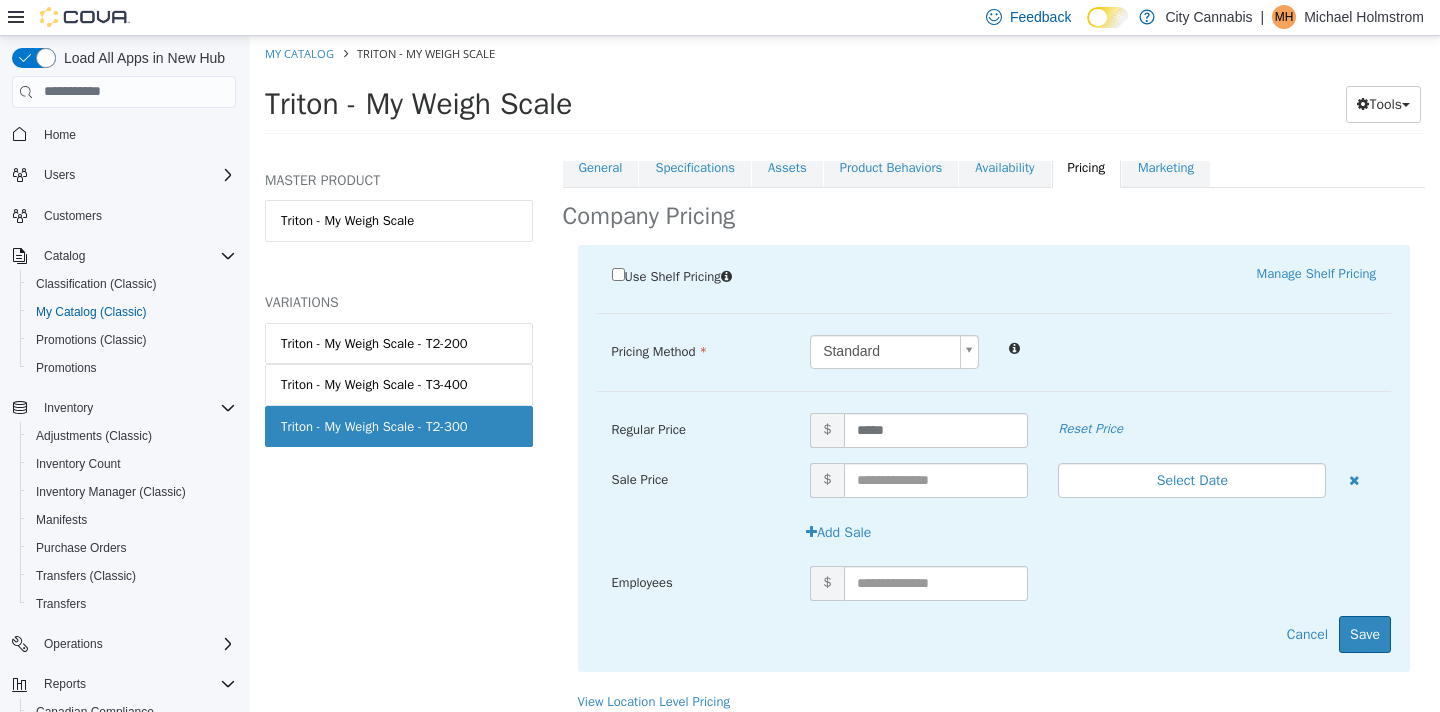 scroll, scrollTop: 364, scrollLeft: 0, axis: vertical 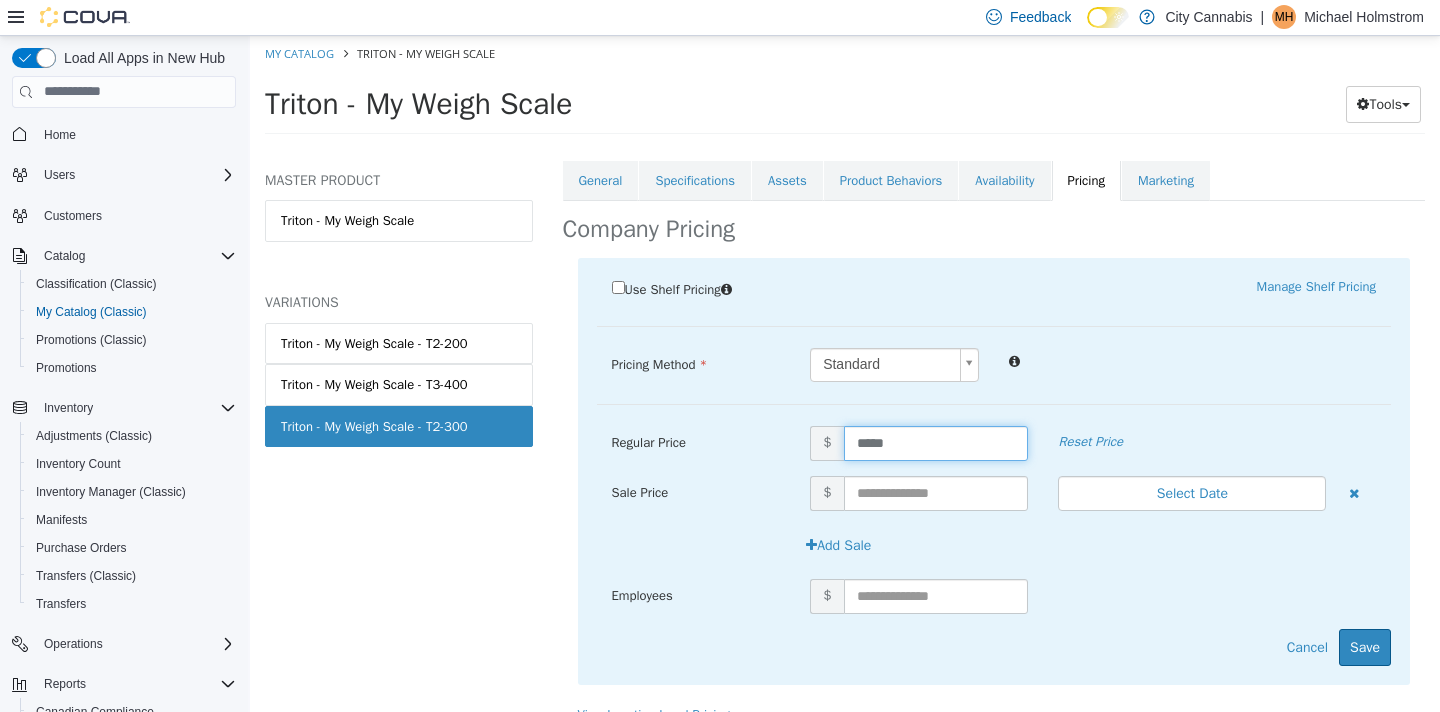 click on "*****" at bounding box center (936, 442) 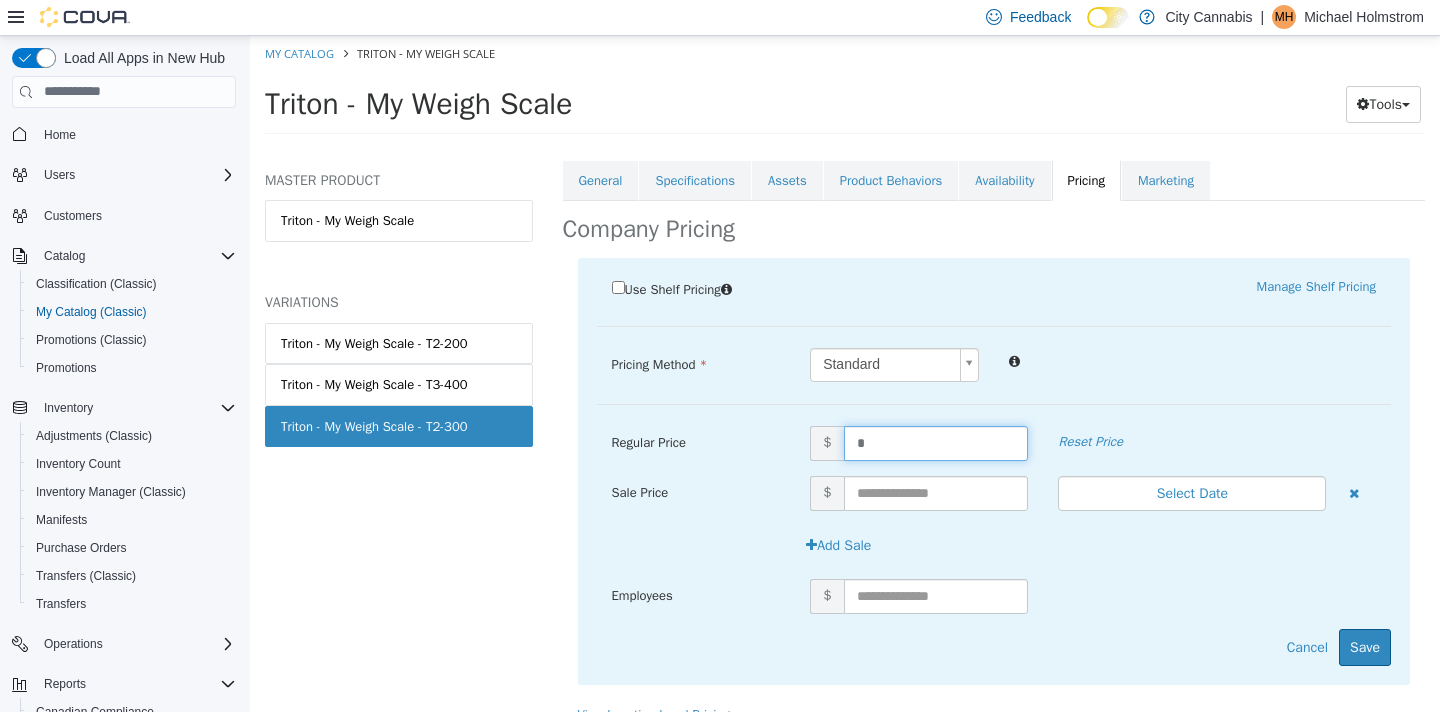 type on "**" 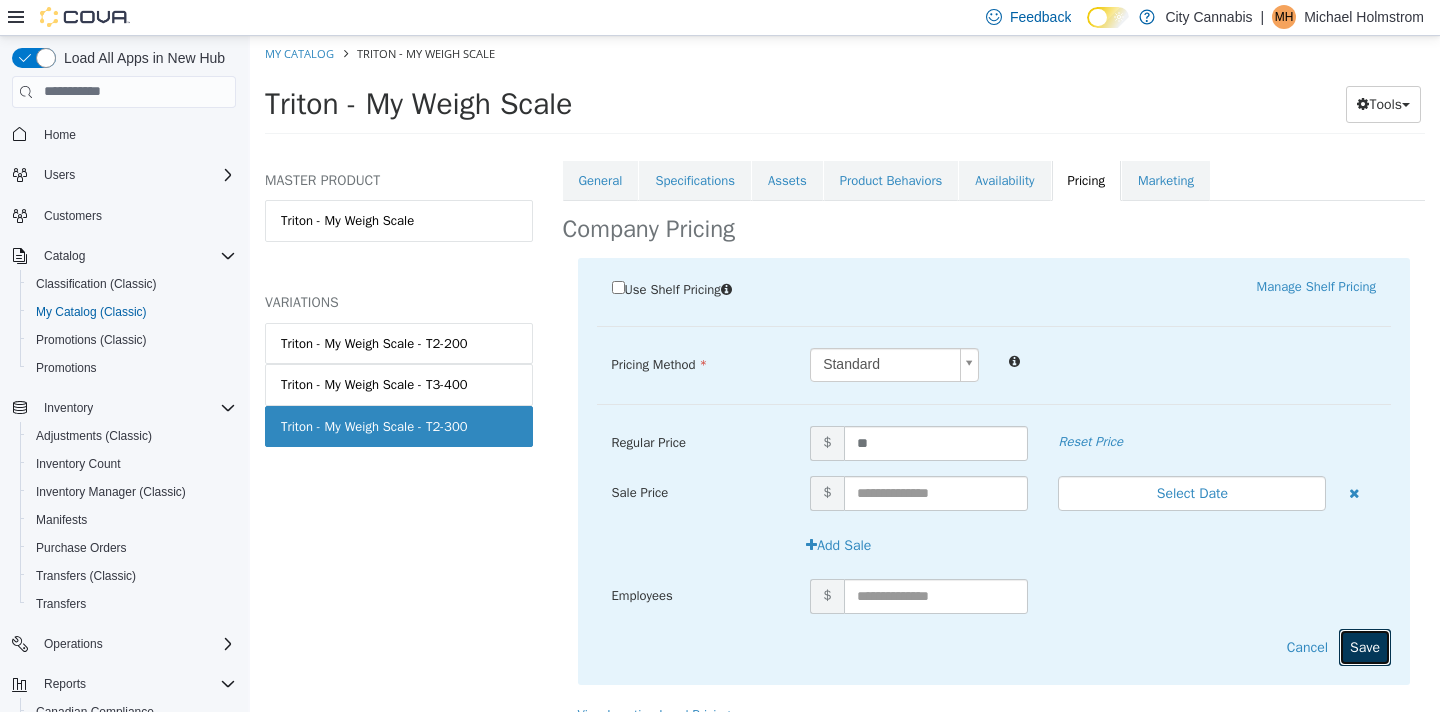 click on "Save" at bounding box center [1365, 646] 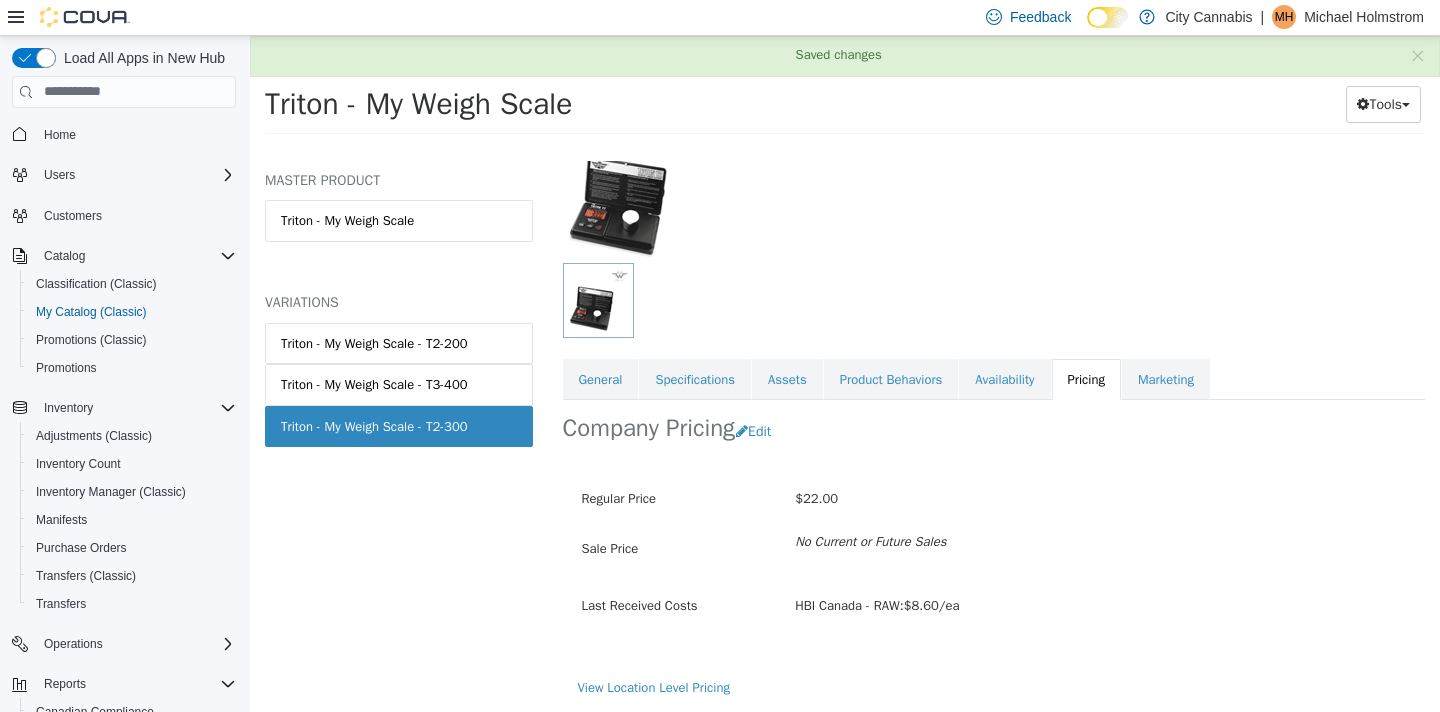 scroll, scrollTop: 165, scrollLeft: 0, axis: vertical 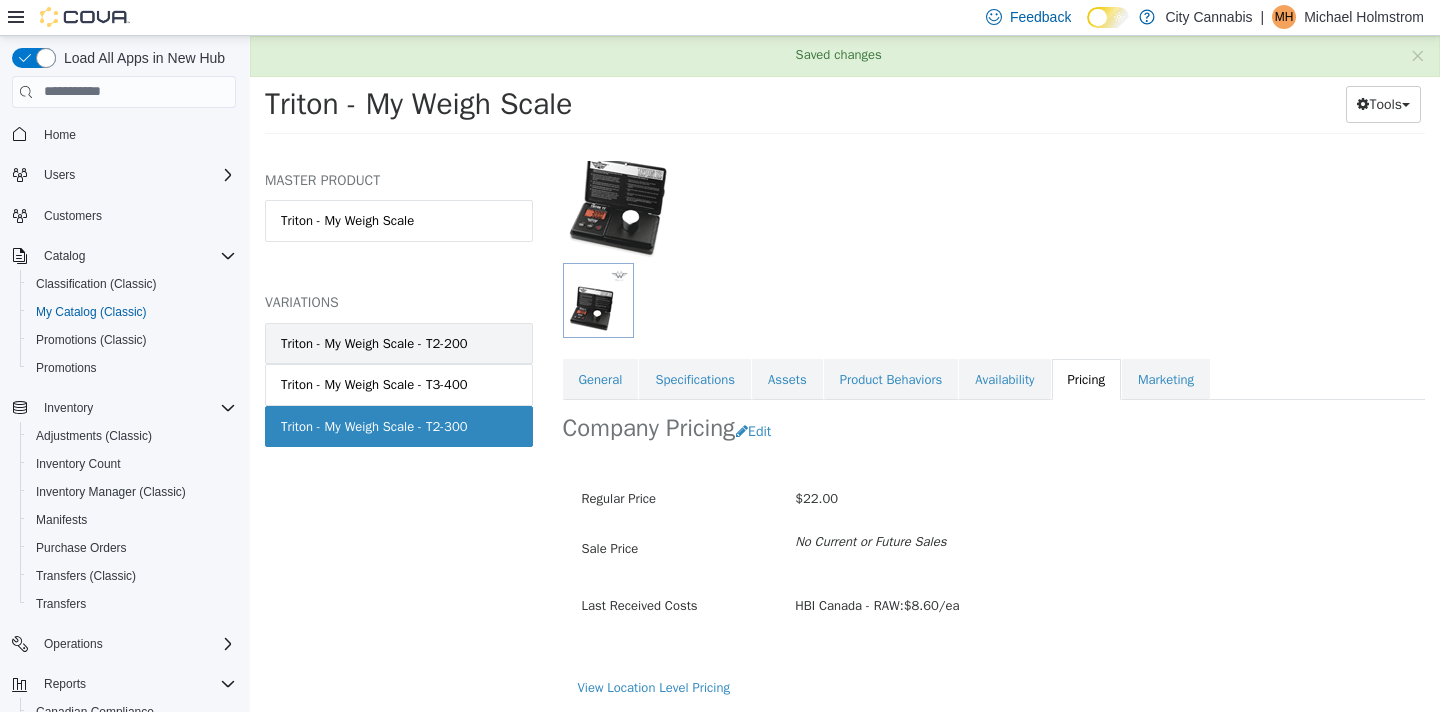 click on "Triton - My Weigh Scale - T2-200" at bounding box center [374, 343] 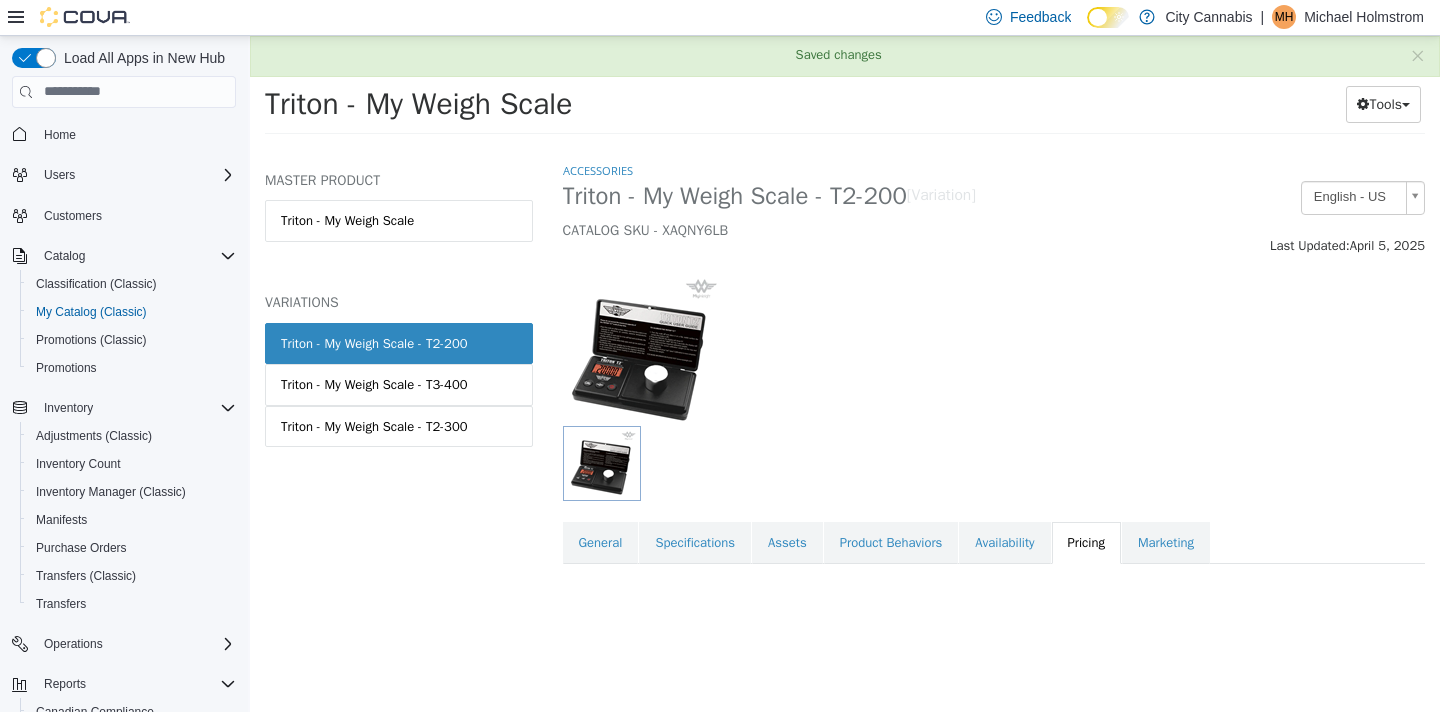 scroll, scrollTop: 0, scrollLeft: 0, axis: both 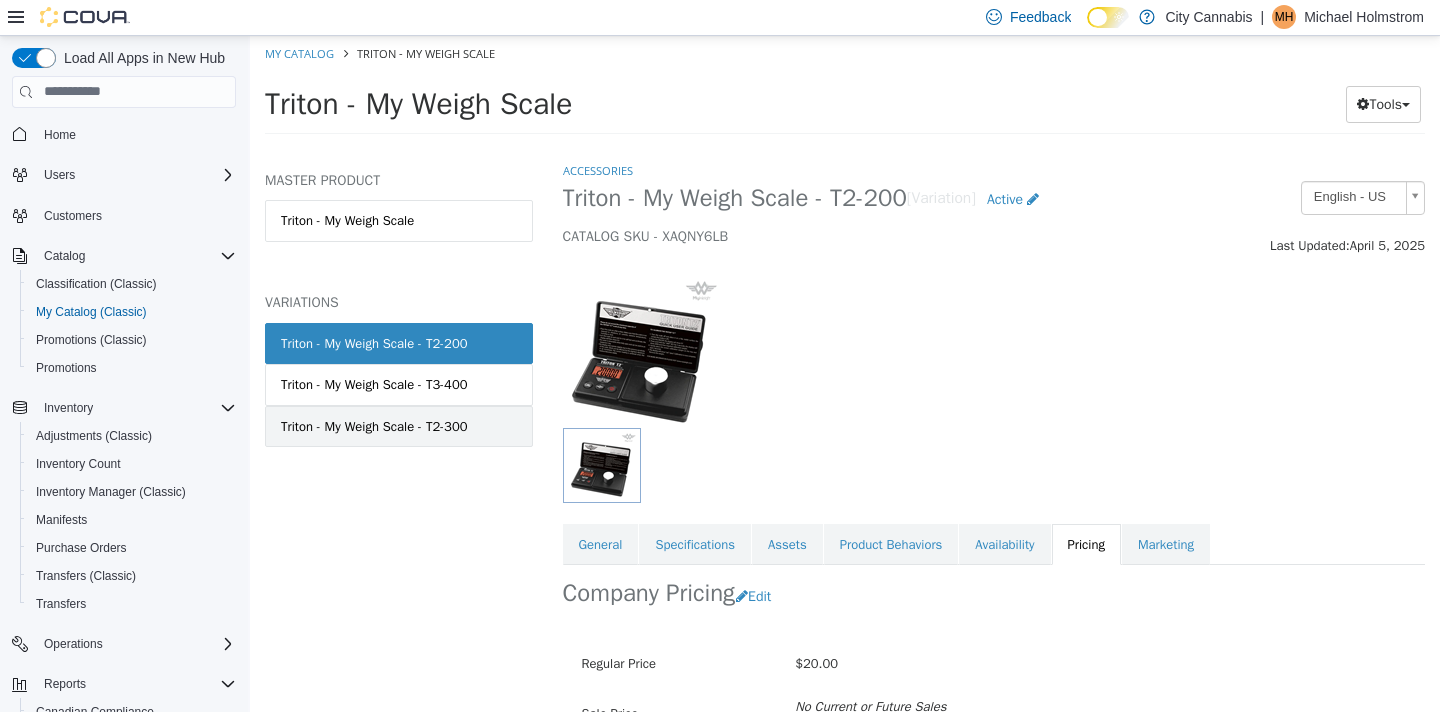 click on "Triton - My Weigh Scale - T2-300" at bounding box center [374, 426] 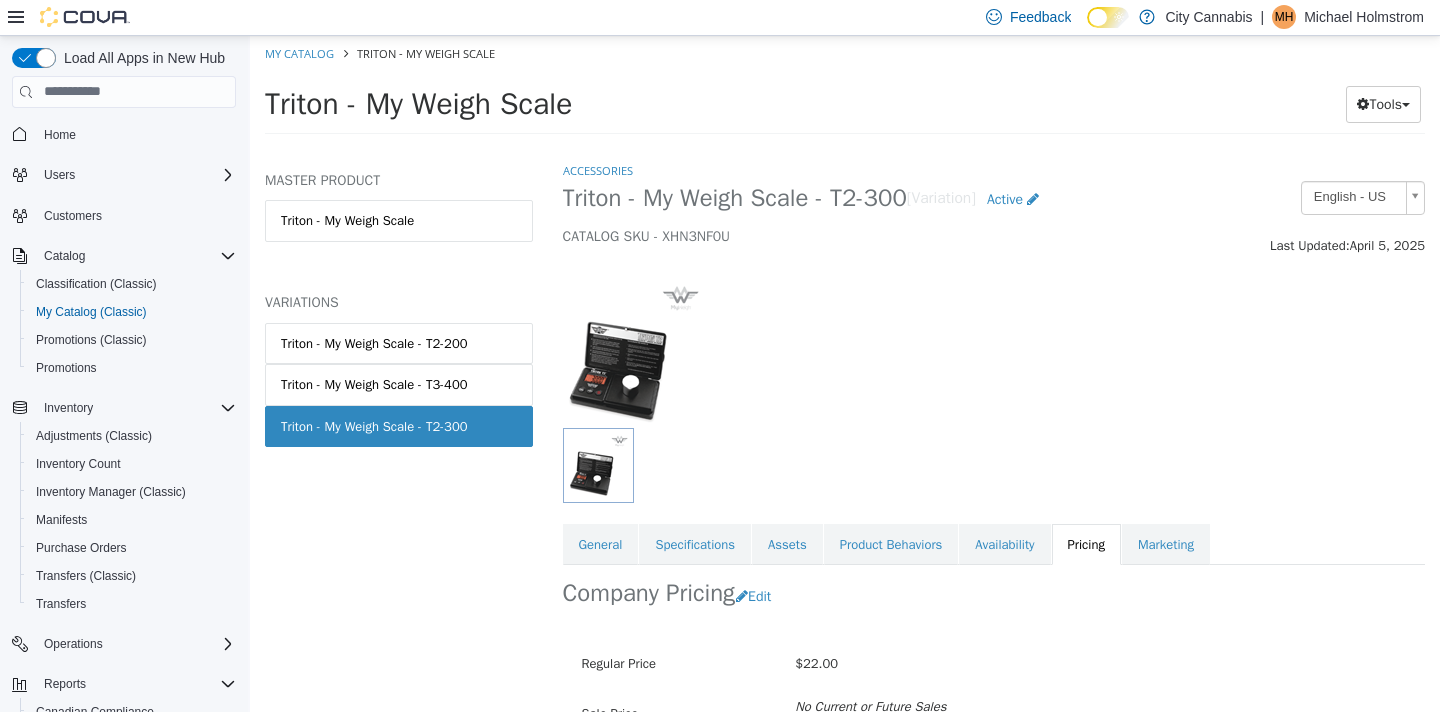 scroll, scrollTop: 165, scrollLeft: 0, axis: vertical 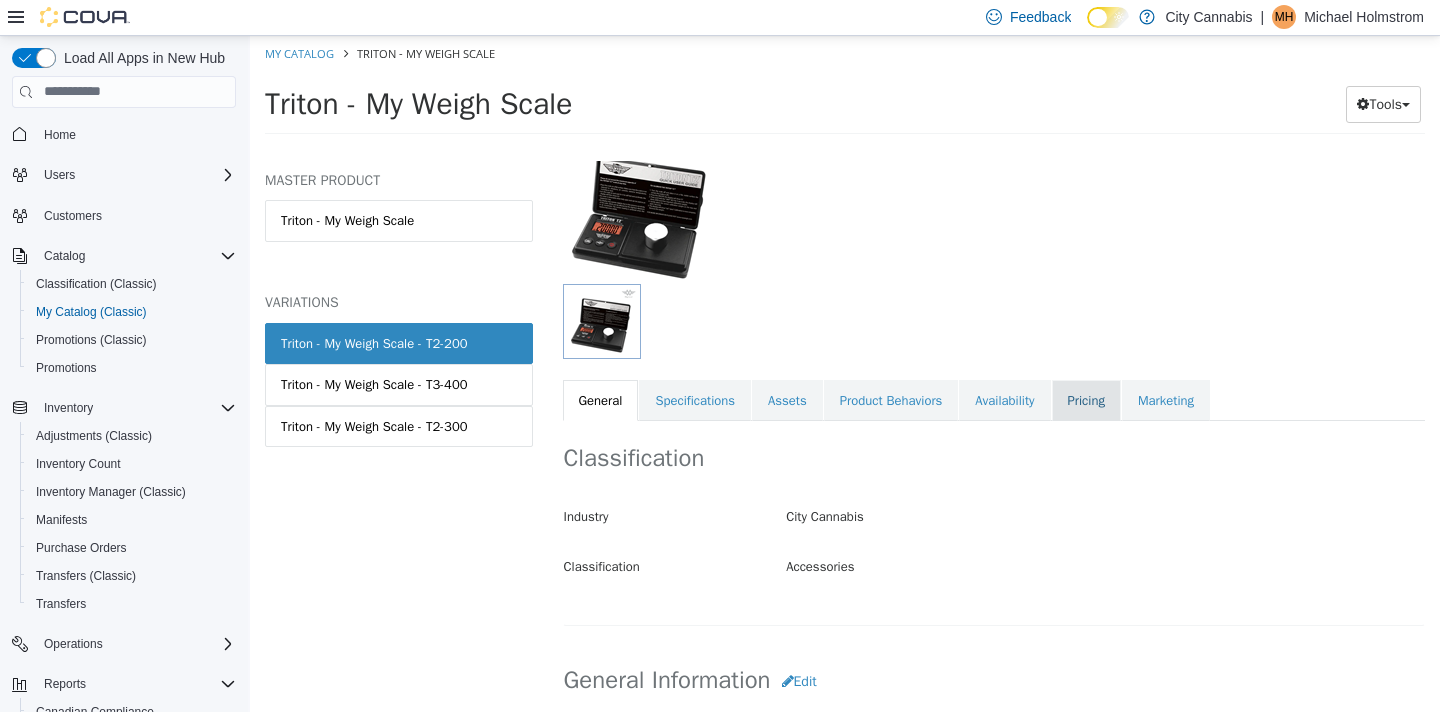 click on "Pricing" at bounding box center [1086, 400] 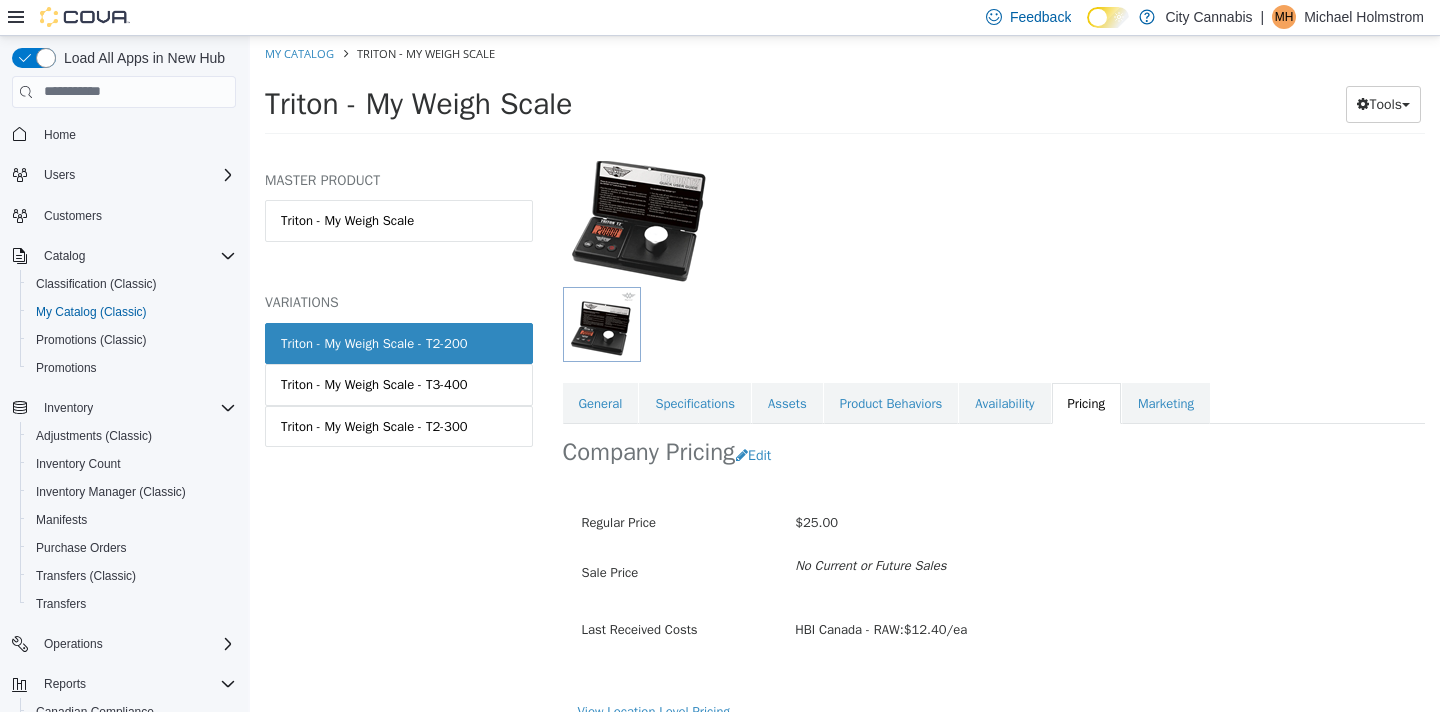 scroll, scrollTop: 144, scrollLeft: 0, axis: vertical 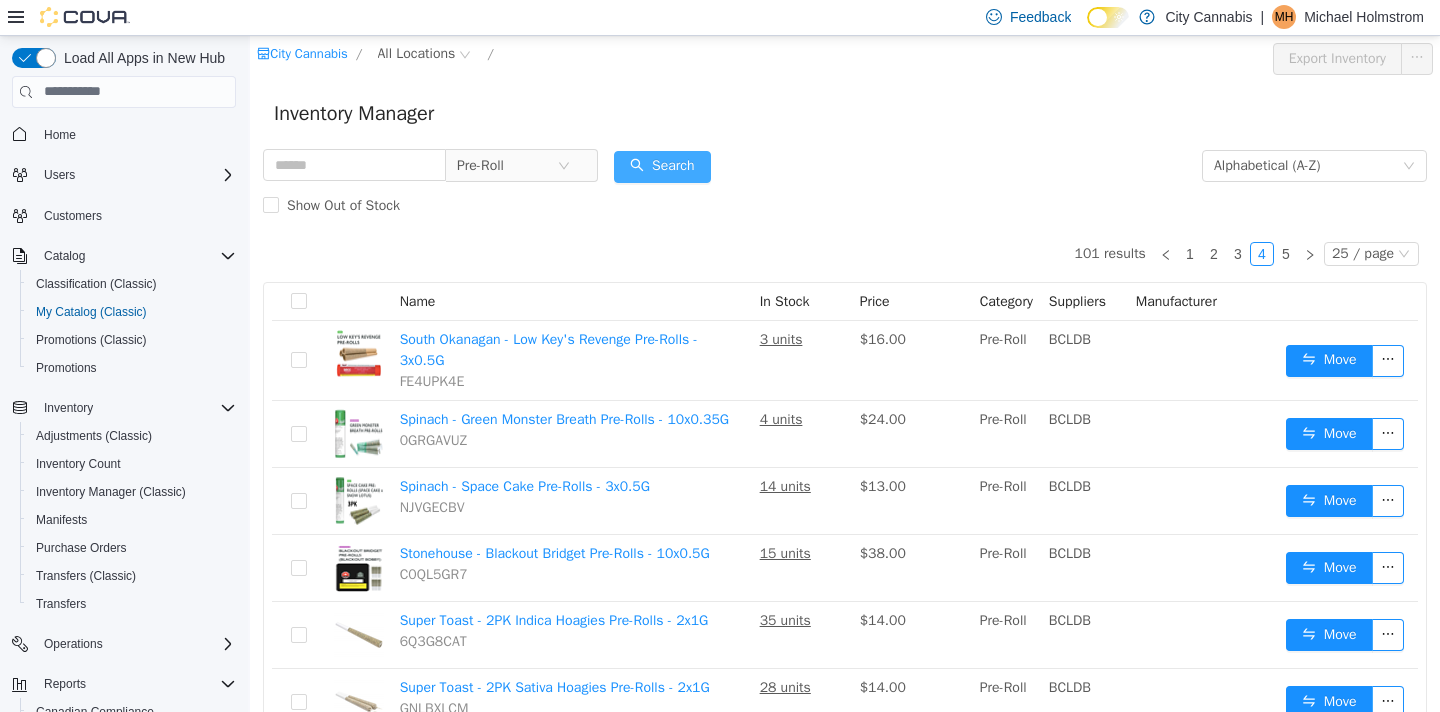 click on "Search" at bounding box center [662, 166] 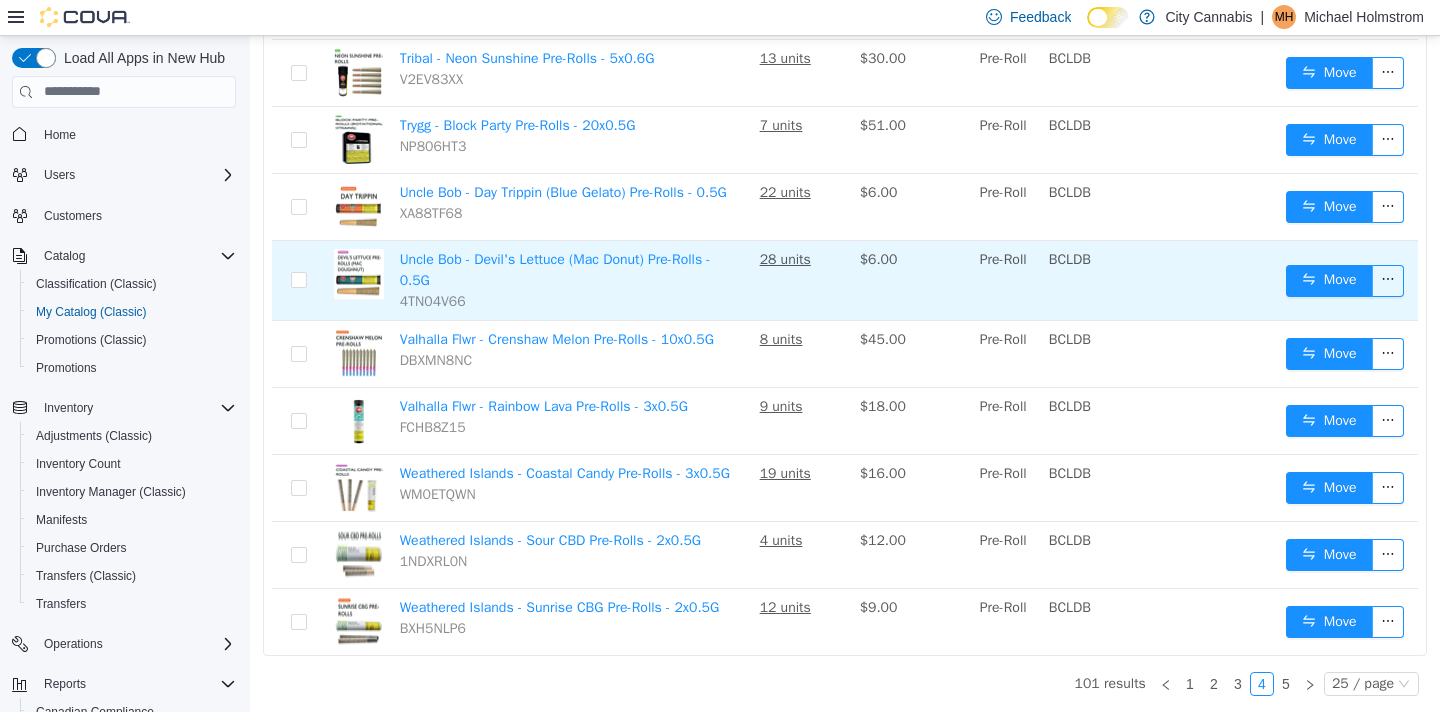 scroll, scrollTop: 1549, scrollLeft: 0, axis: vertical 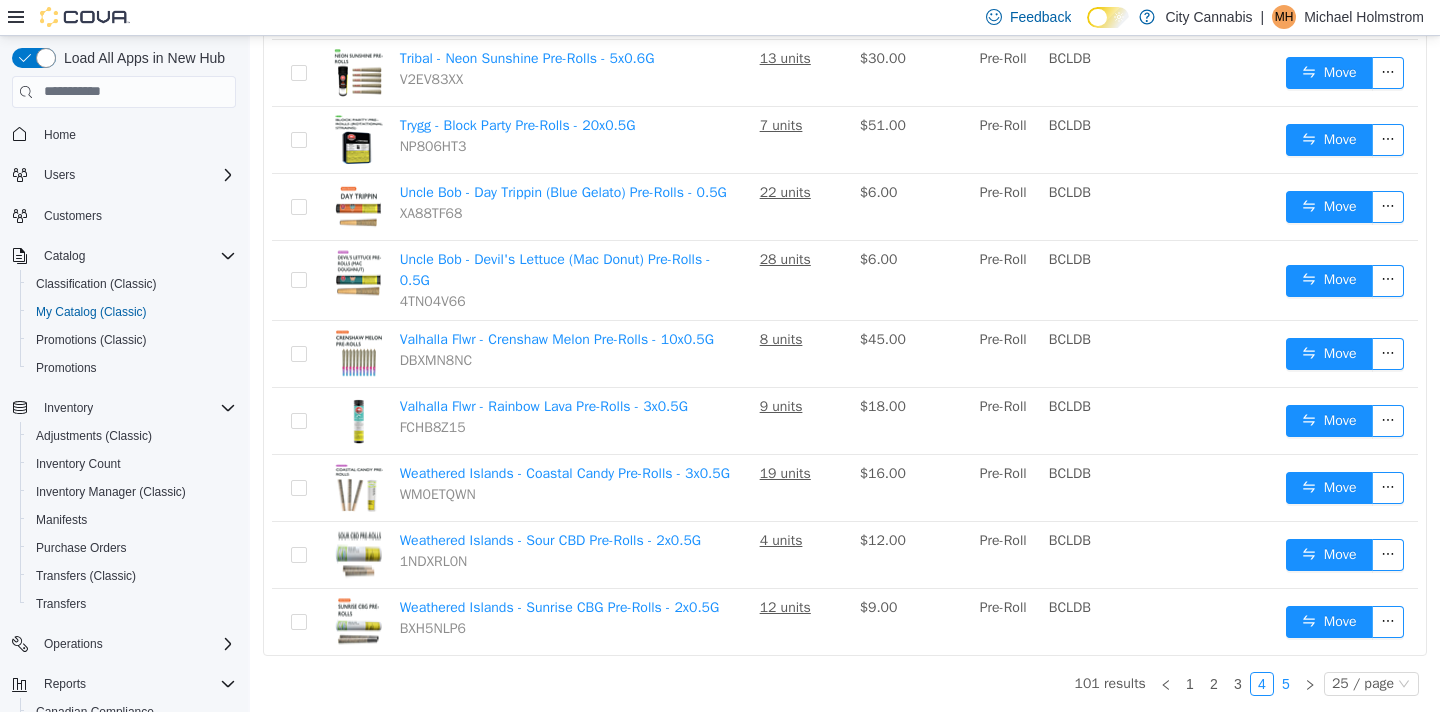 click on "5" at bounding box center (1286, 683) 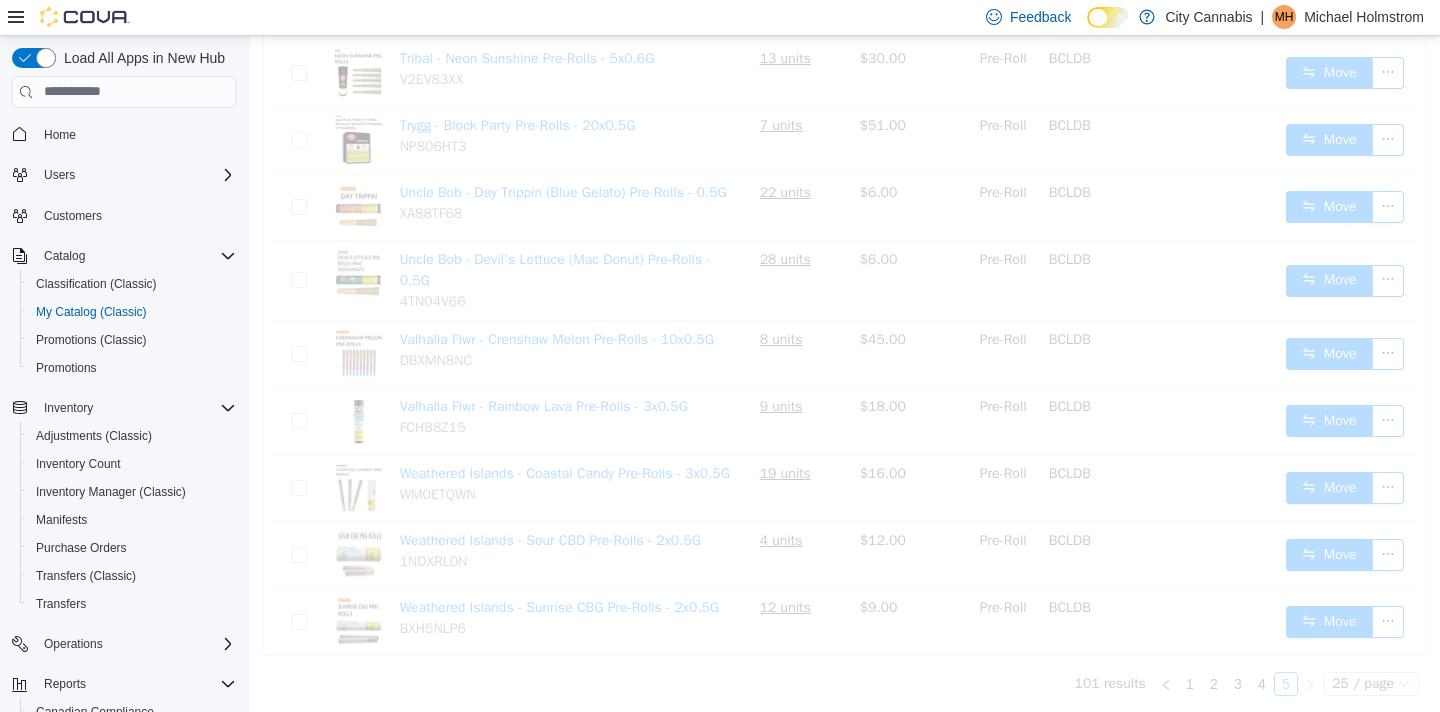 scroll, scrollTop: 0, scrollLeft: 0, axis: both 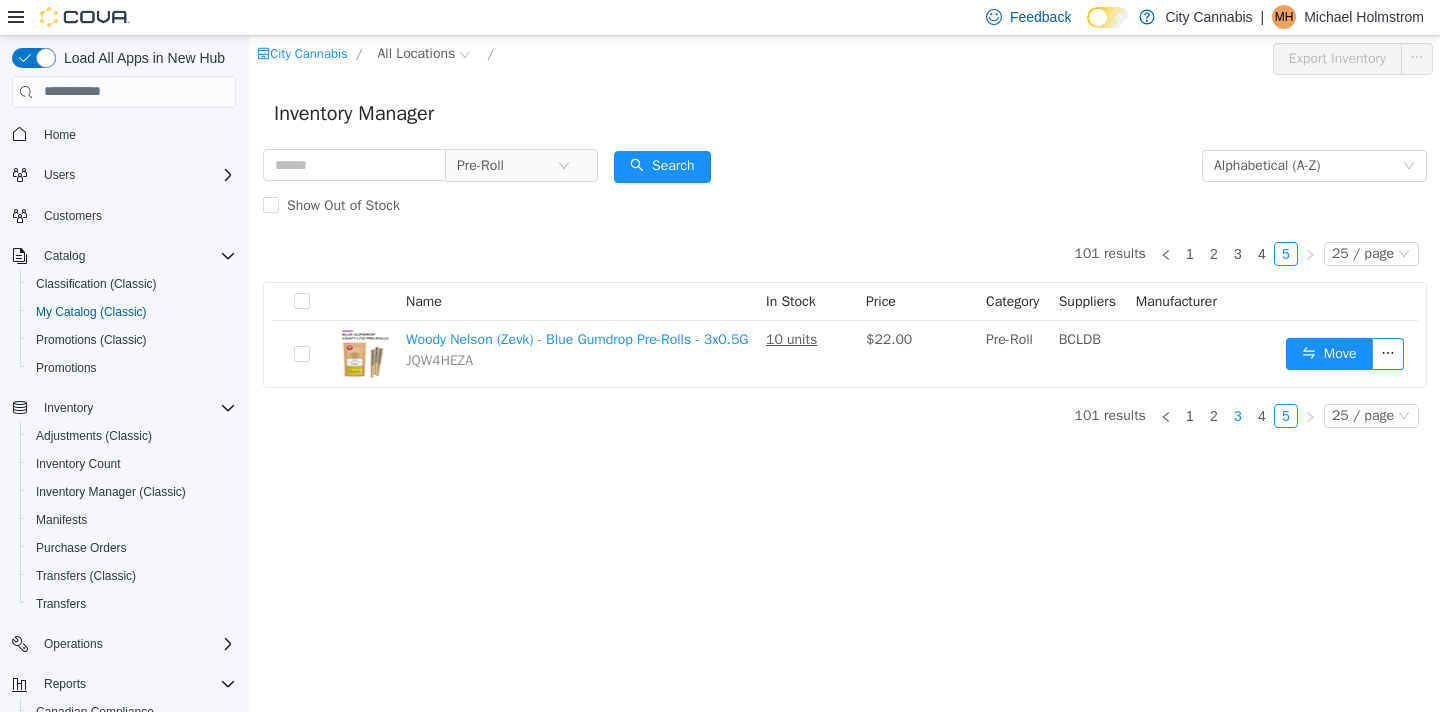 click on "3" at bounding box center [1238, 415] 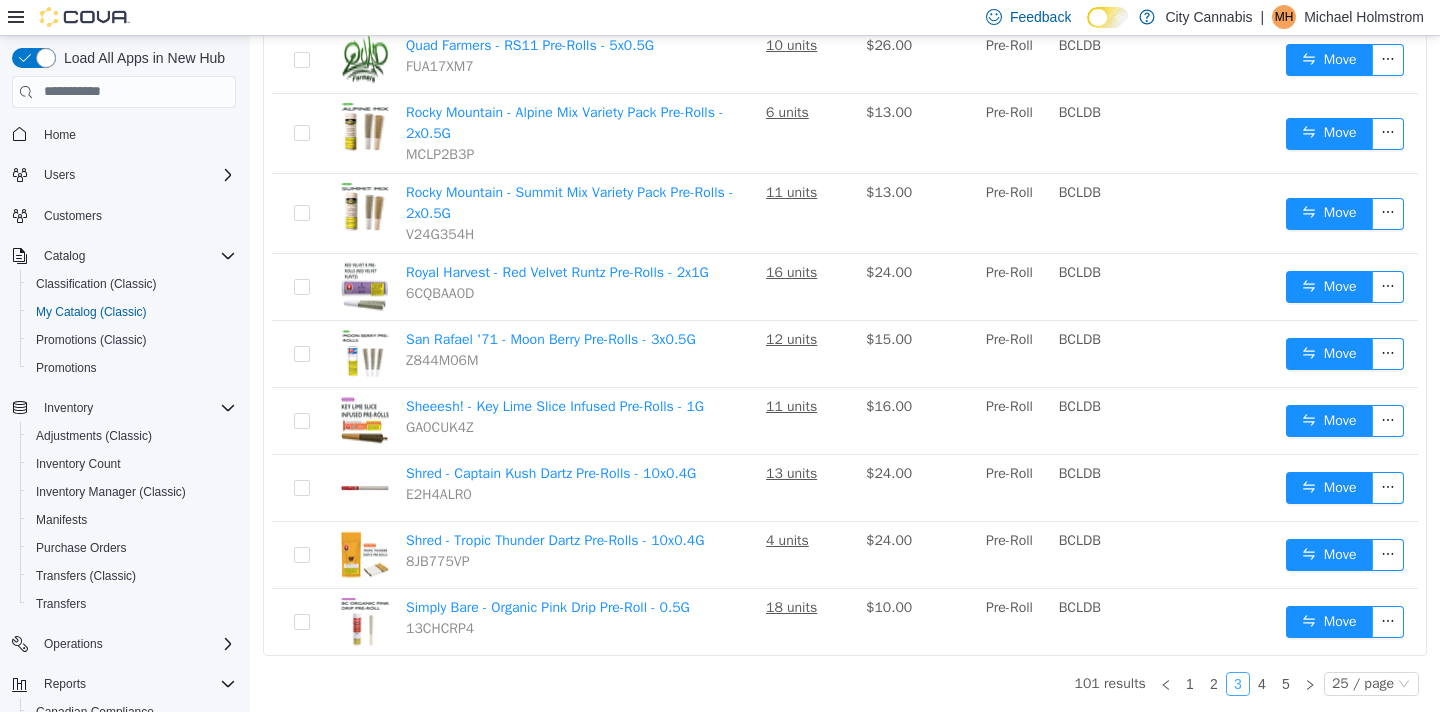 scroll, scrollTop: 1471, scrollLeft: 0, axis: vertical 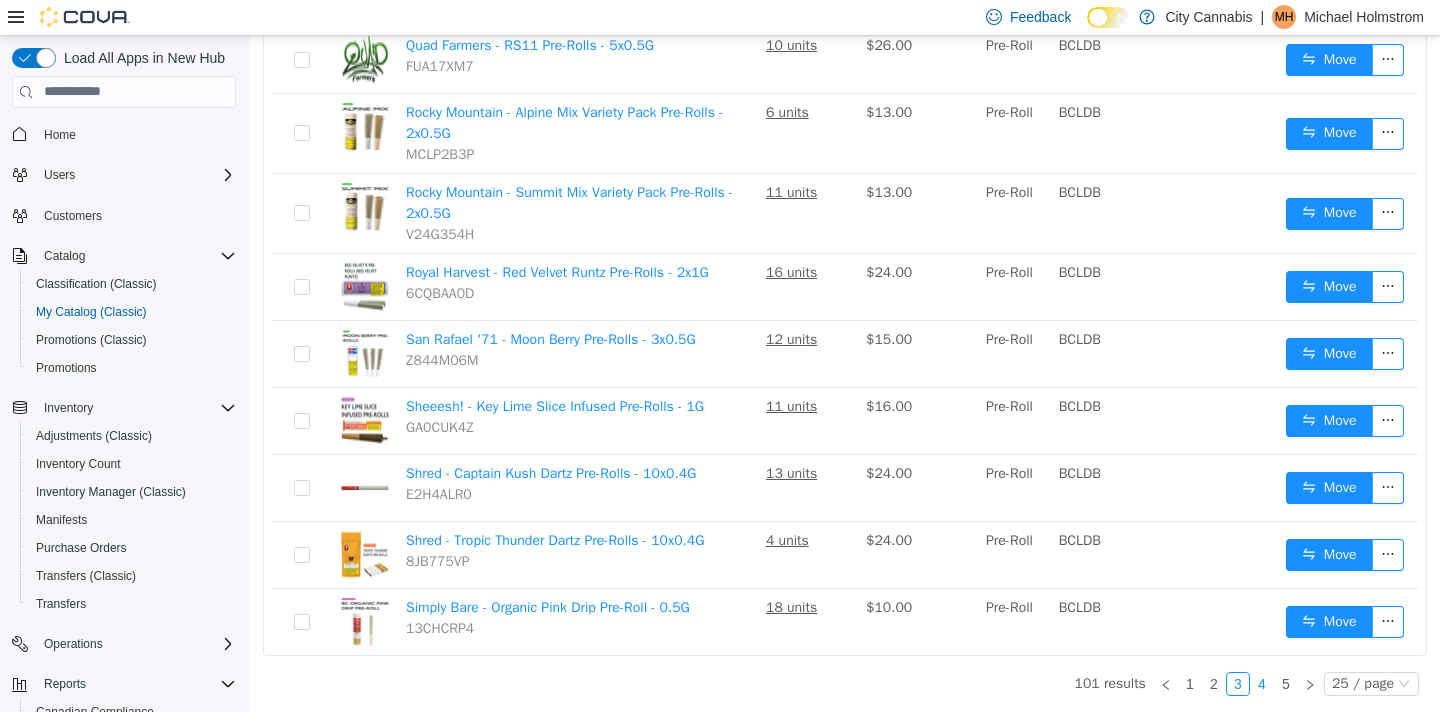 click on "4" at bounding box center [1262, 683] 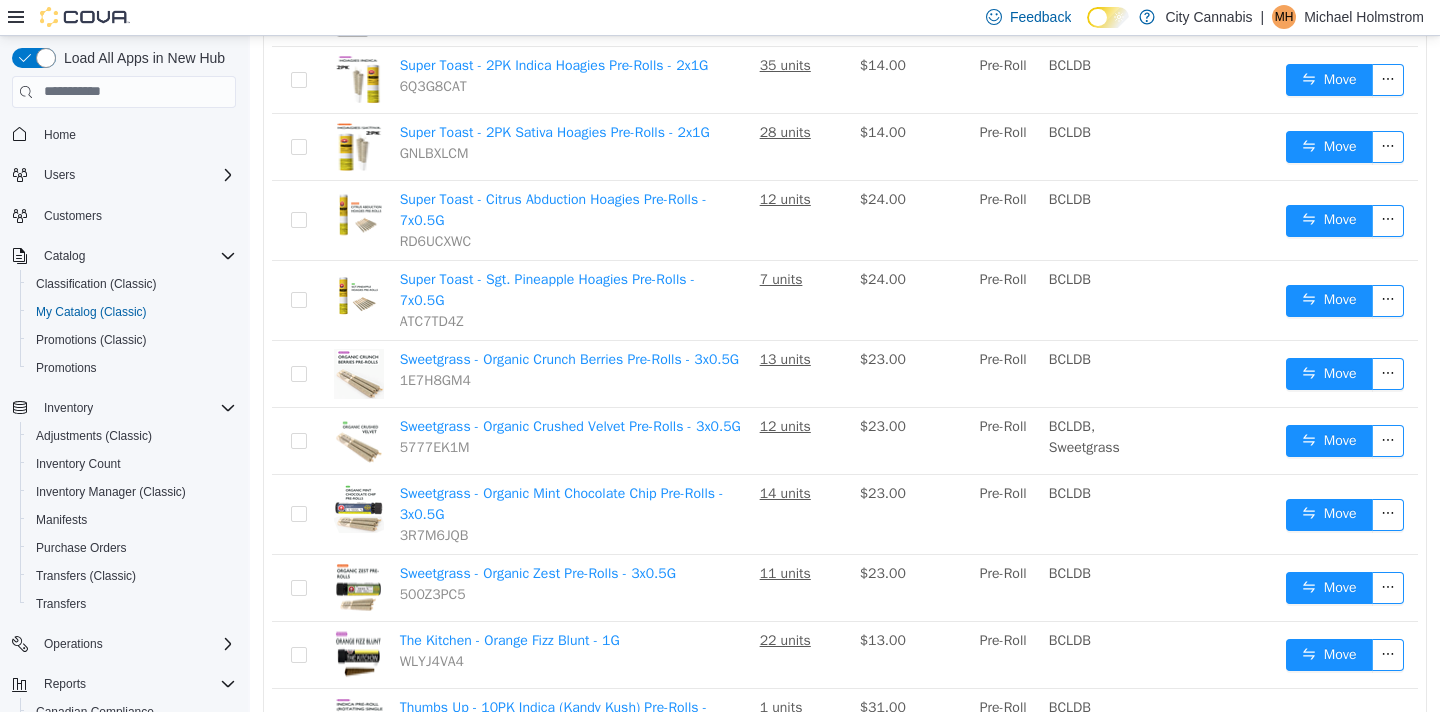 scroll, scrollTop: 569, scrollLeft: 0, axis: vertical 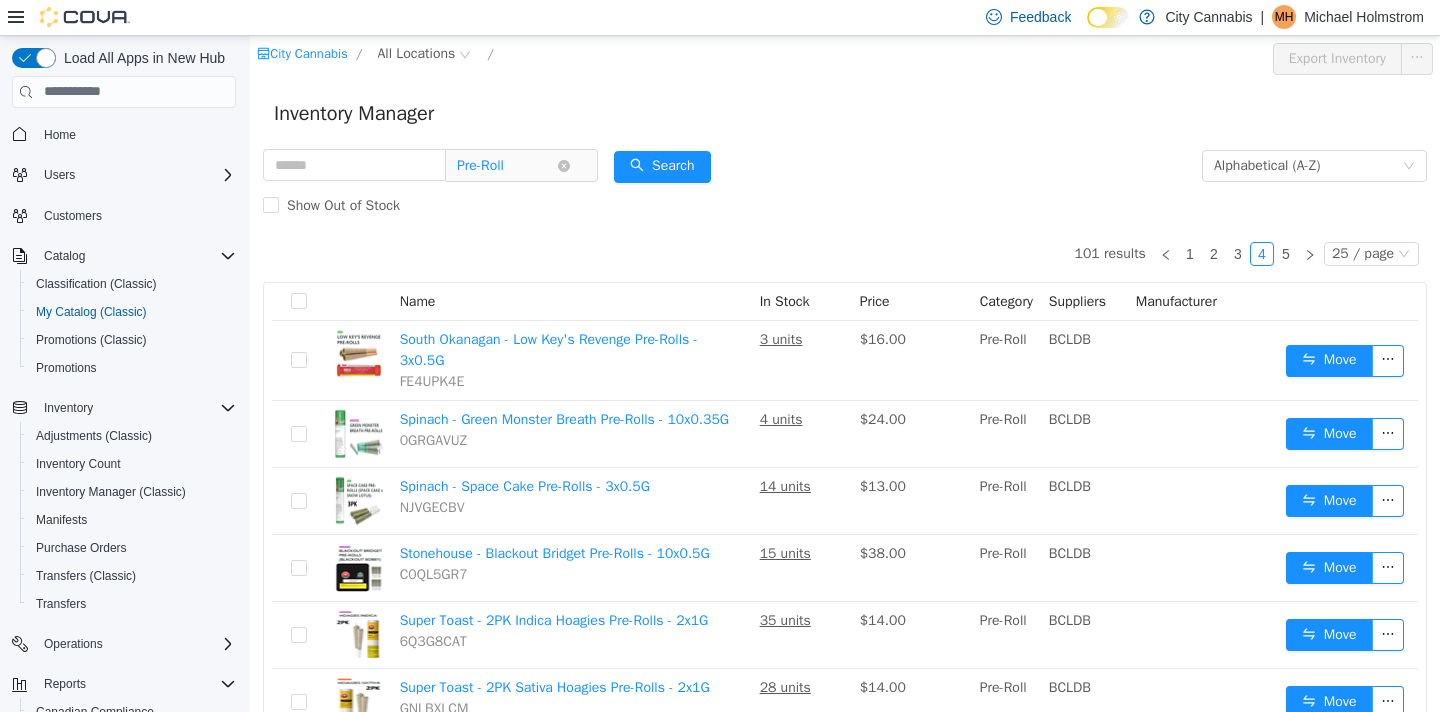 click on "Pre-Roll" at bounding box center (480, 165) 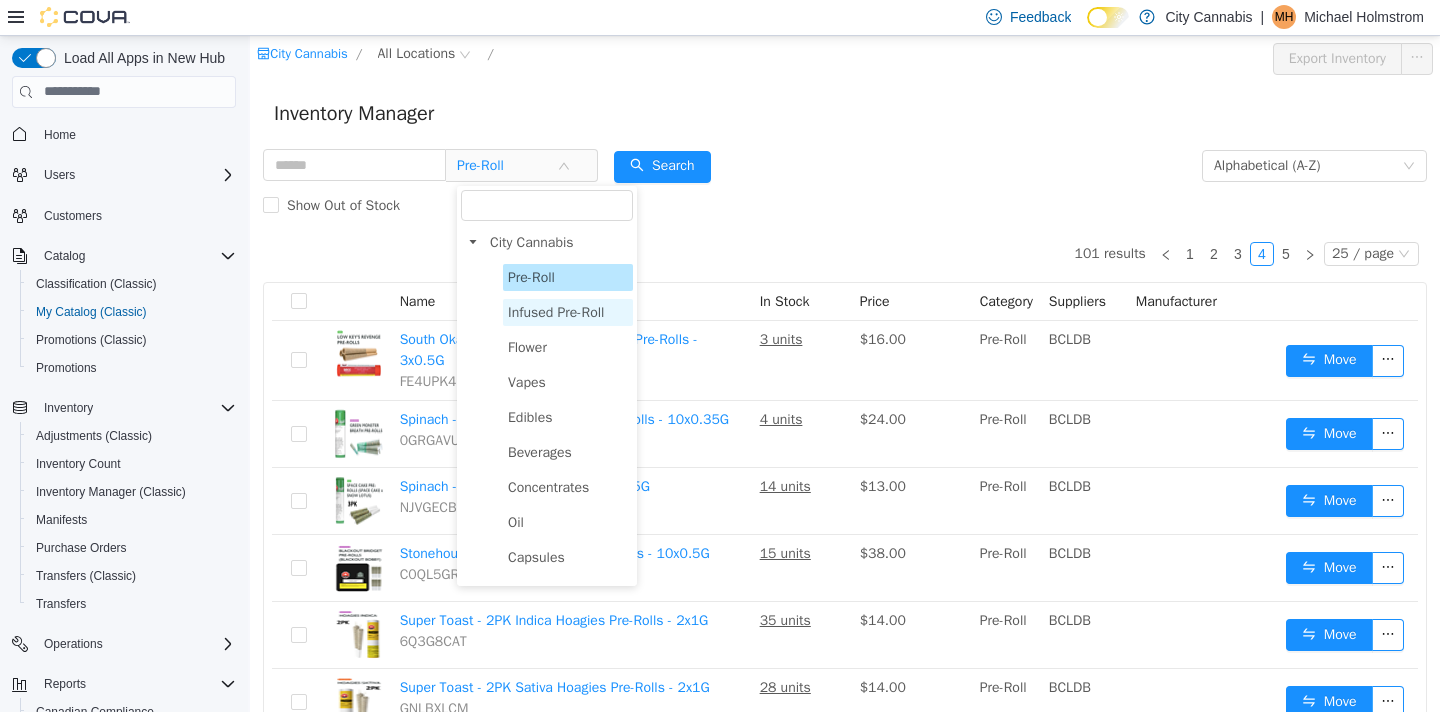 click on "Infused Pre-Roll" at bounding box center [556, 311] 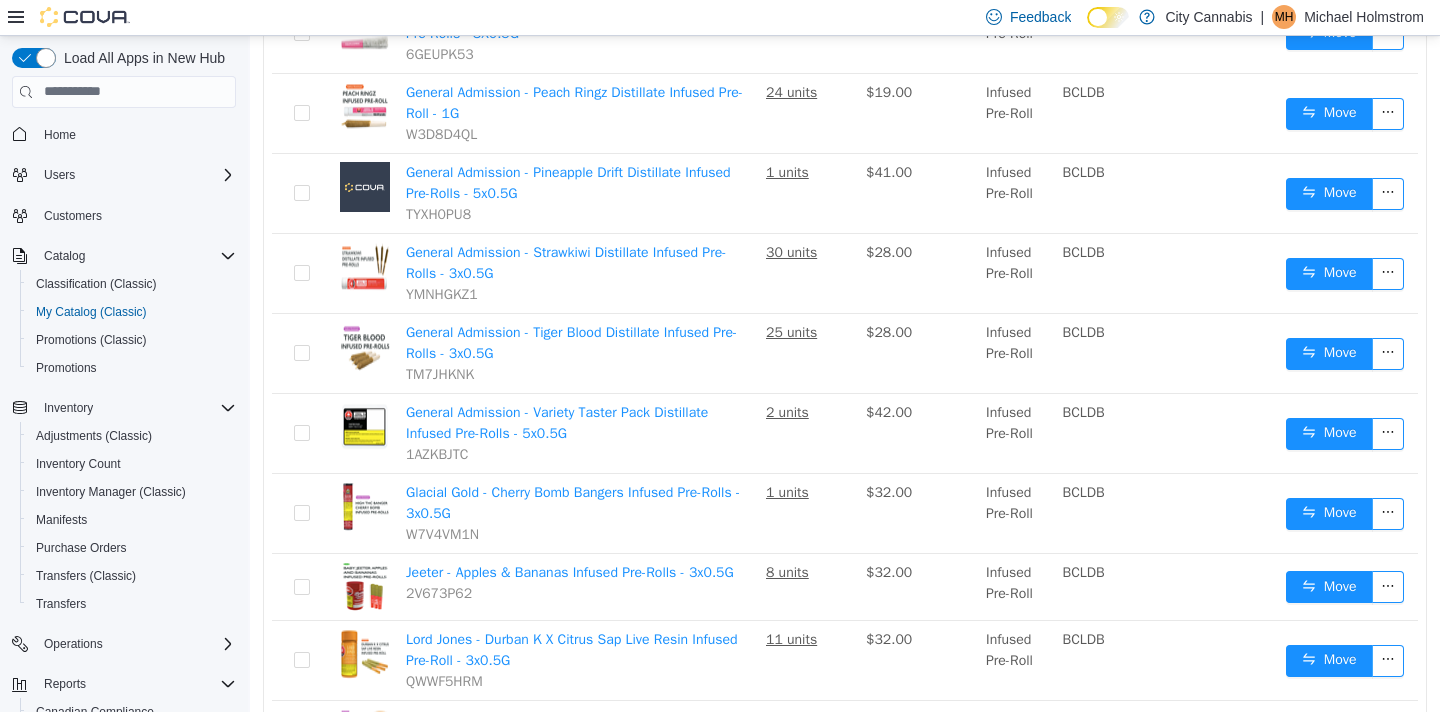 scroll, scrollTop: 804, scrollLeft: 0, axis: vertical 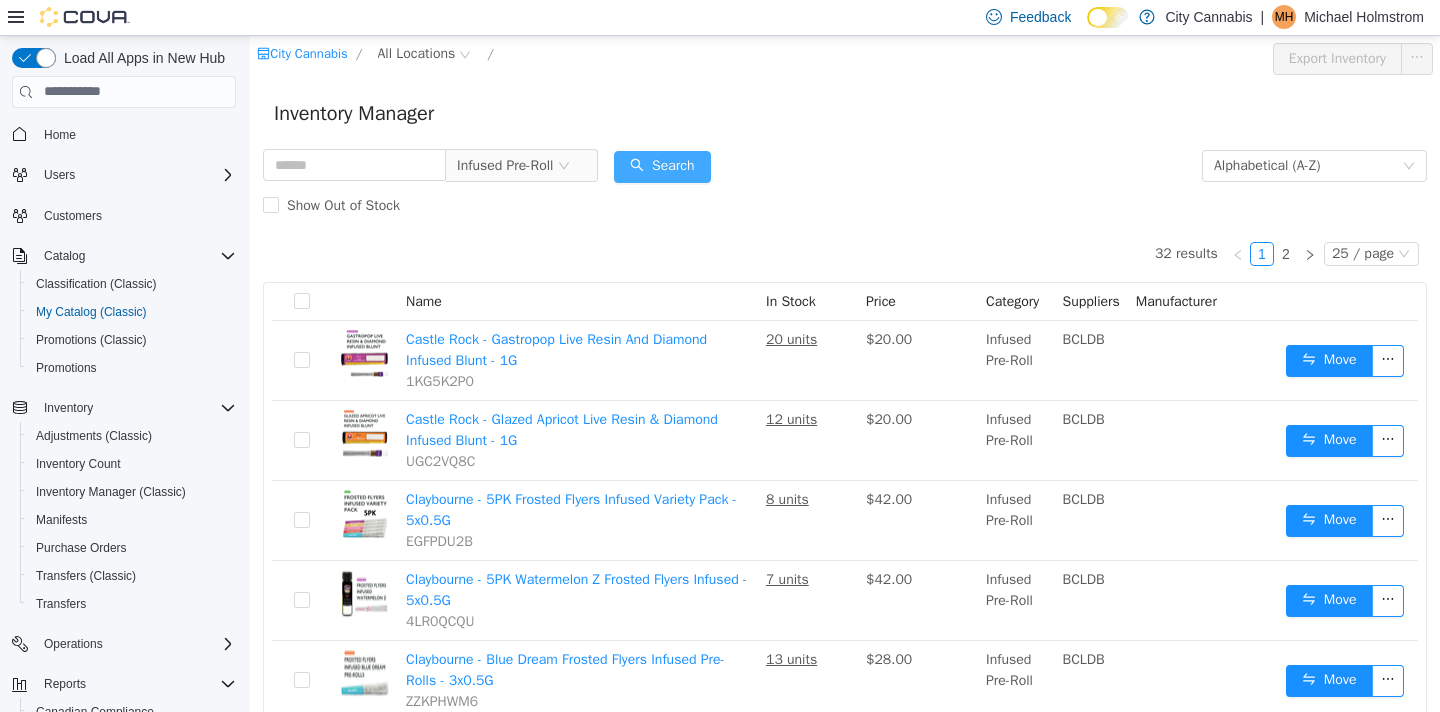 click on "Search" at bounding box center [662, 166] 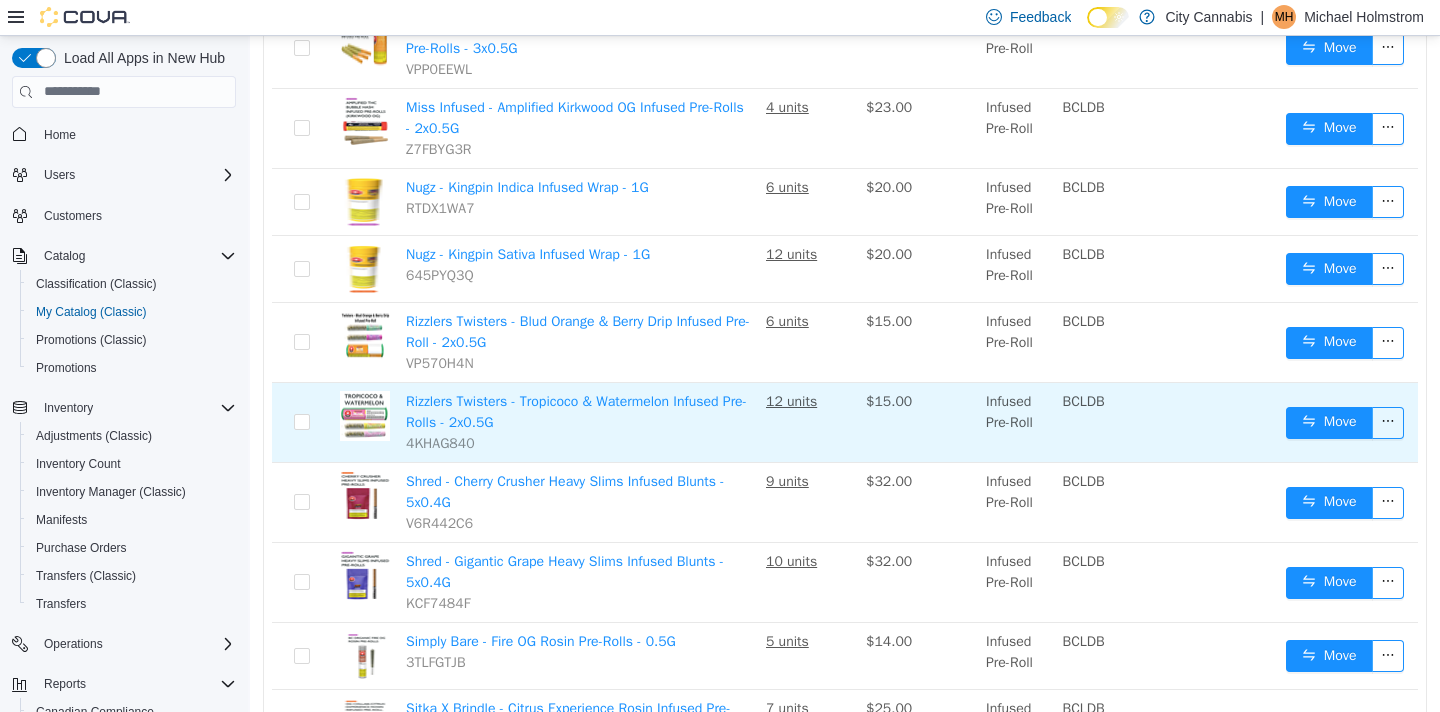 scroll, scrollTop: 1627, scrollLeft: 0, axis: vertical 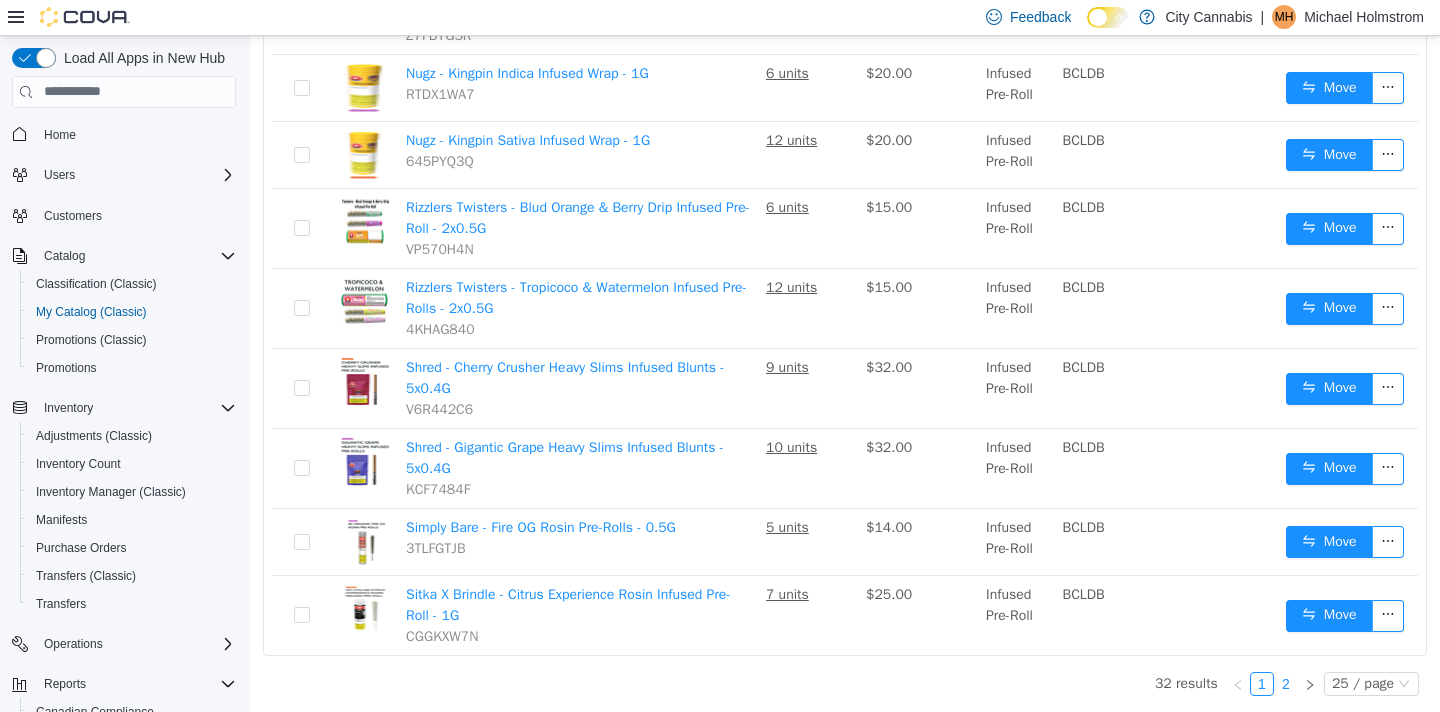 click on "2" at bounding box center (1286, 683) 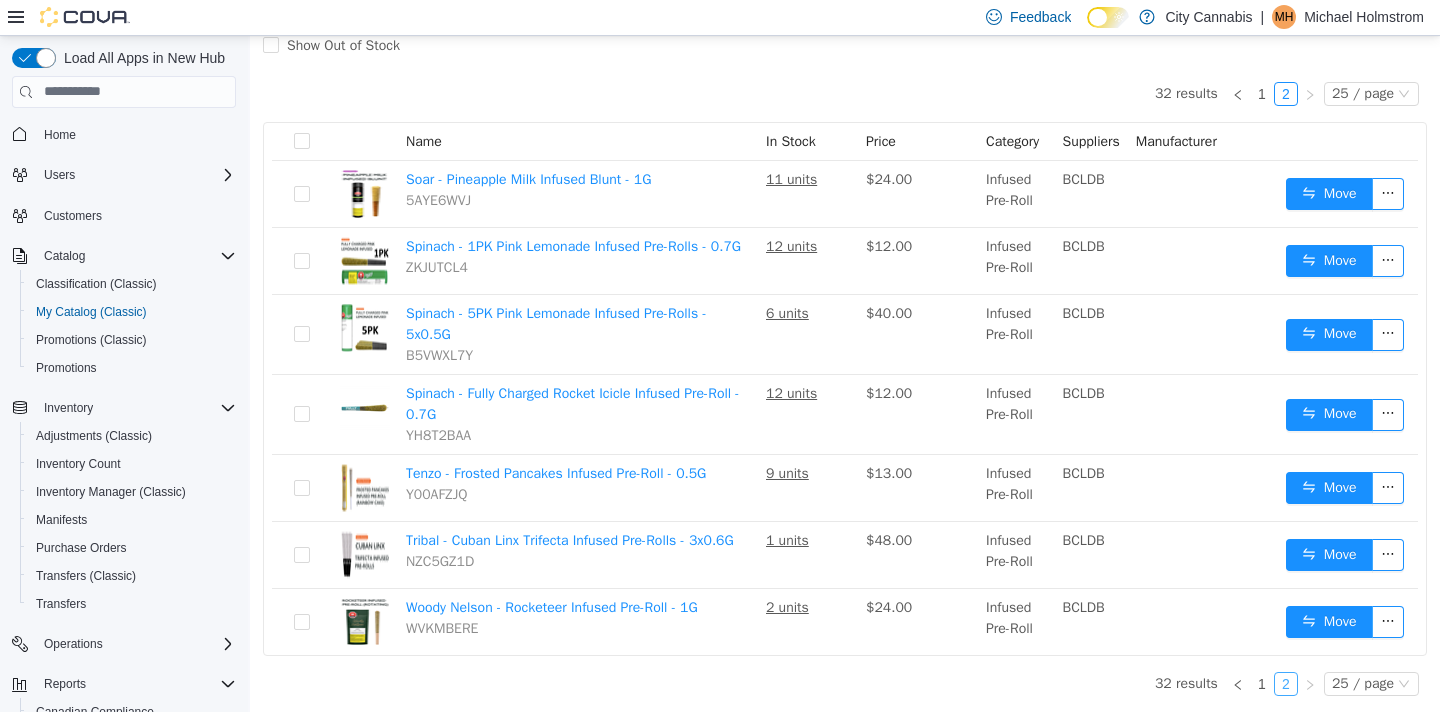 scroll, scrollTop: 187, scrollLeft: 0, axis: vertical 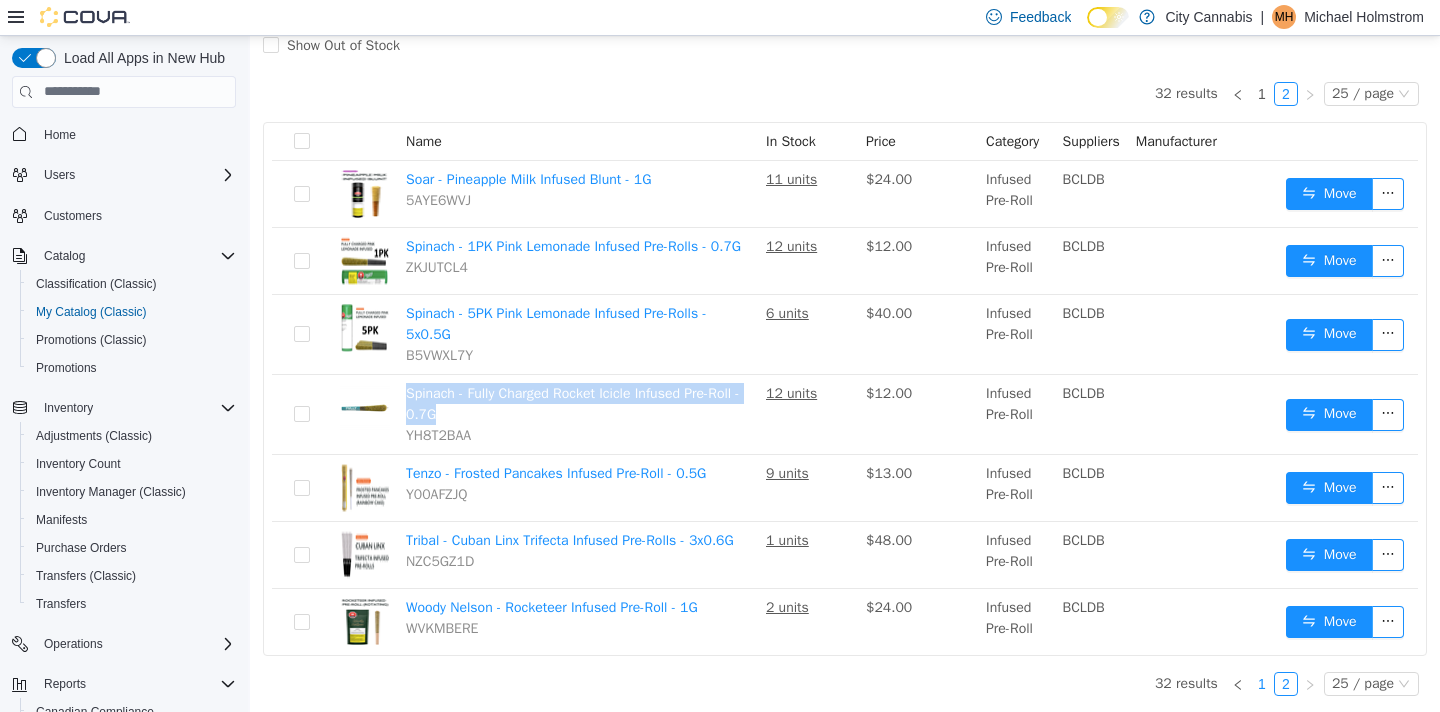 click on "1" at bounding box center (1262, 683) 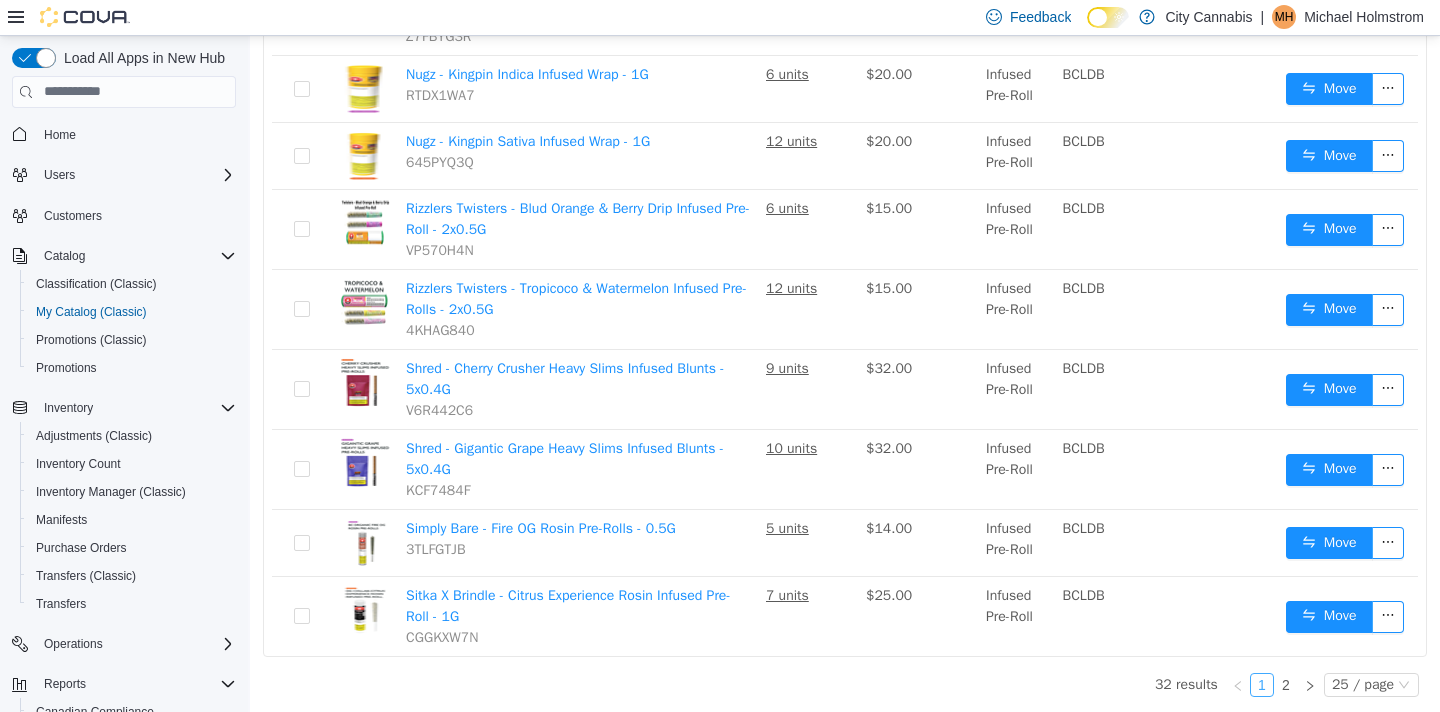 scroll, scrollTop: 1627, scrollLeft: 0, axis: vertical 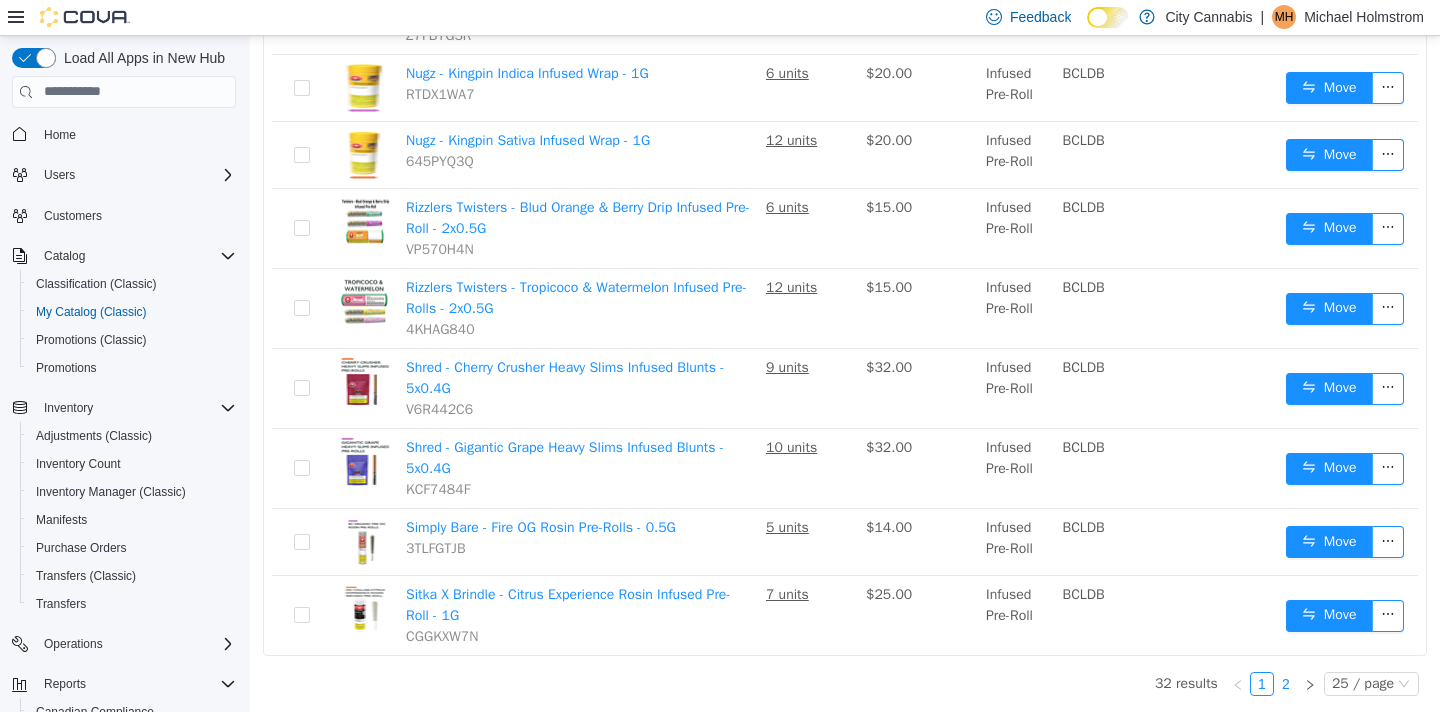 click on "2" at bounding box center [1286, 683] 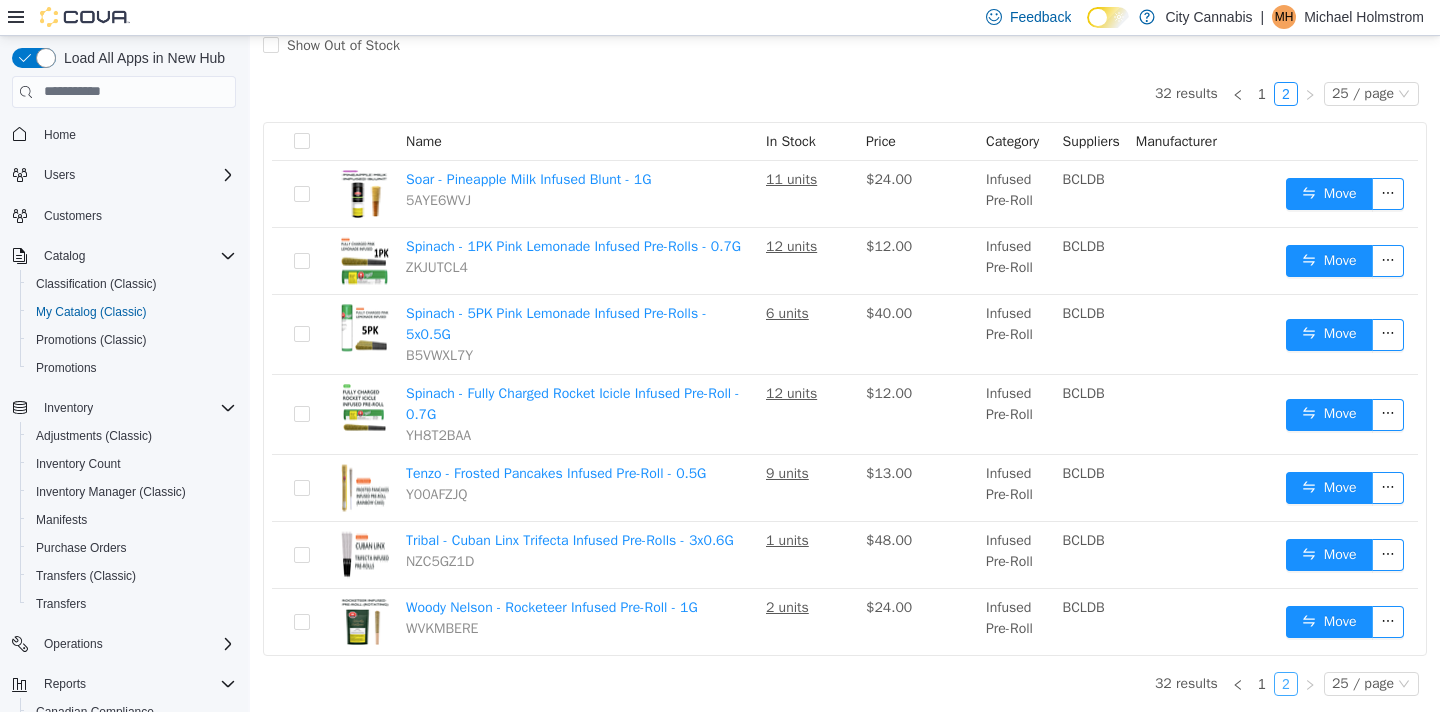 scroll, scrollTop: 187, scrollLeft: 0, axis: vertical 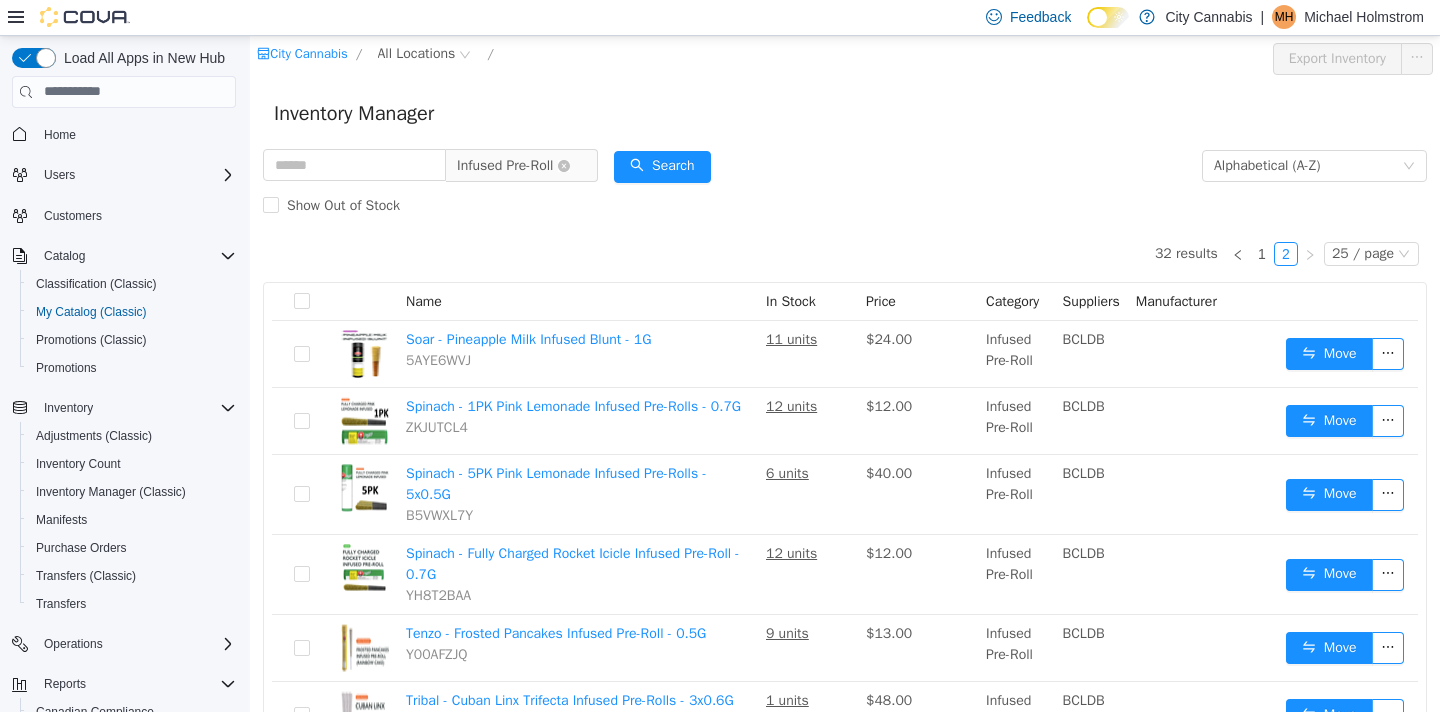 click on "Infused Pre-Roll" at bounding box center (505, 165) 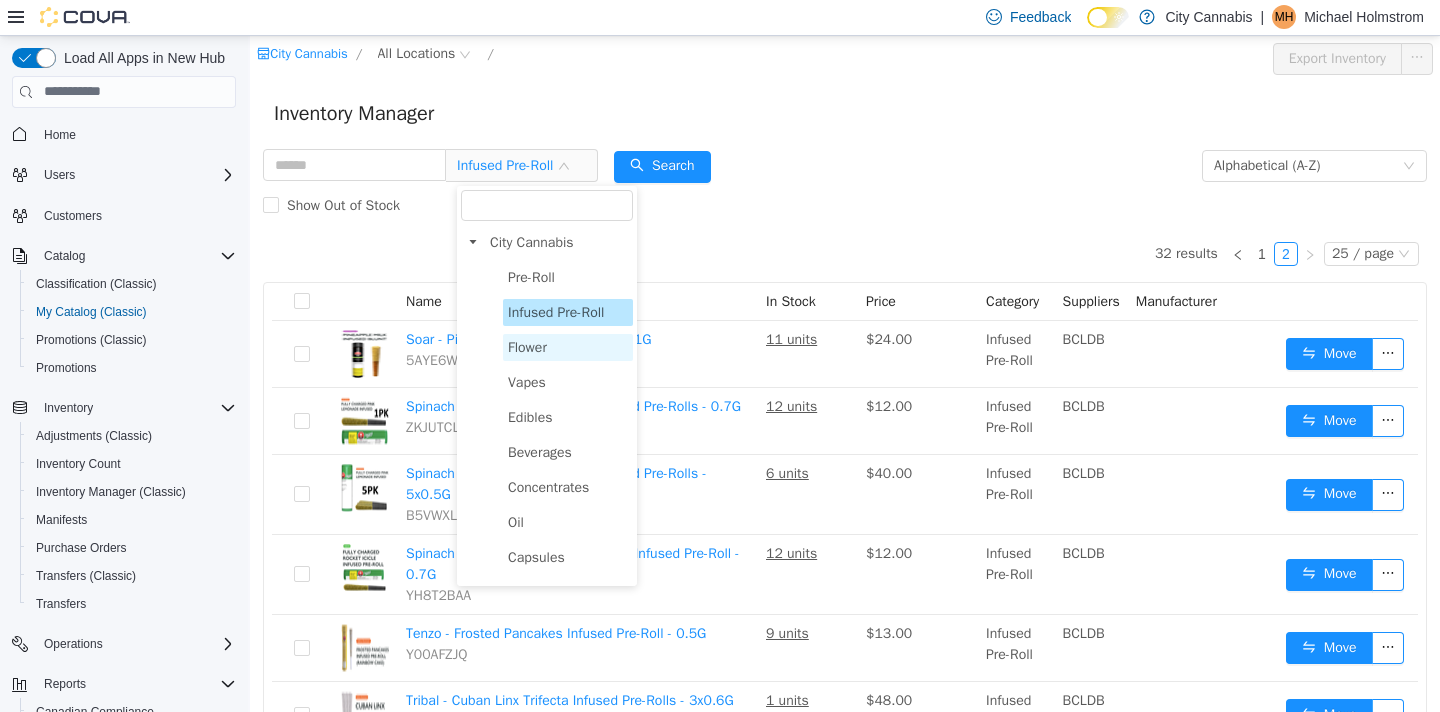 click on "Flower" at bounding box center [568, 346] 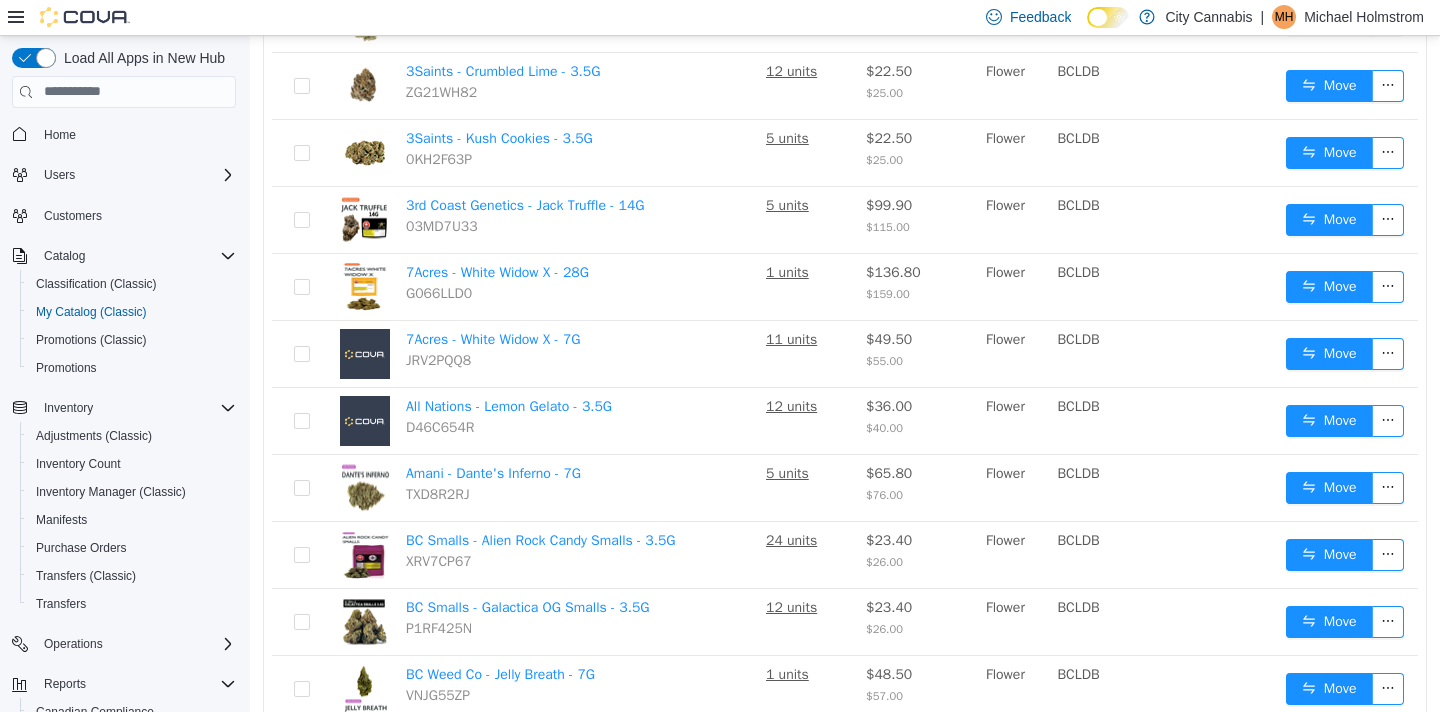 scroll, scrollTop: 471, scrollLeft: 0, axis: vertical 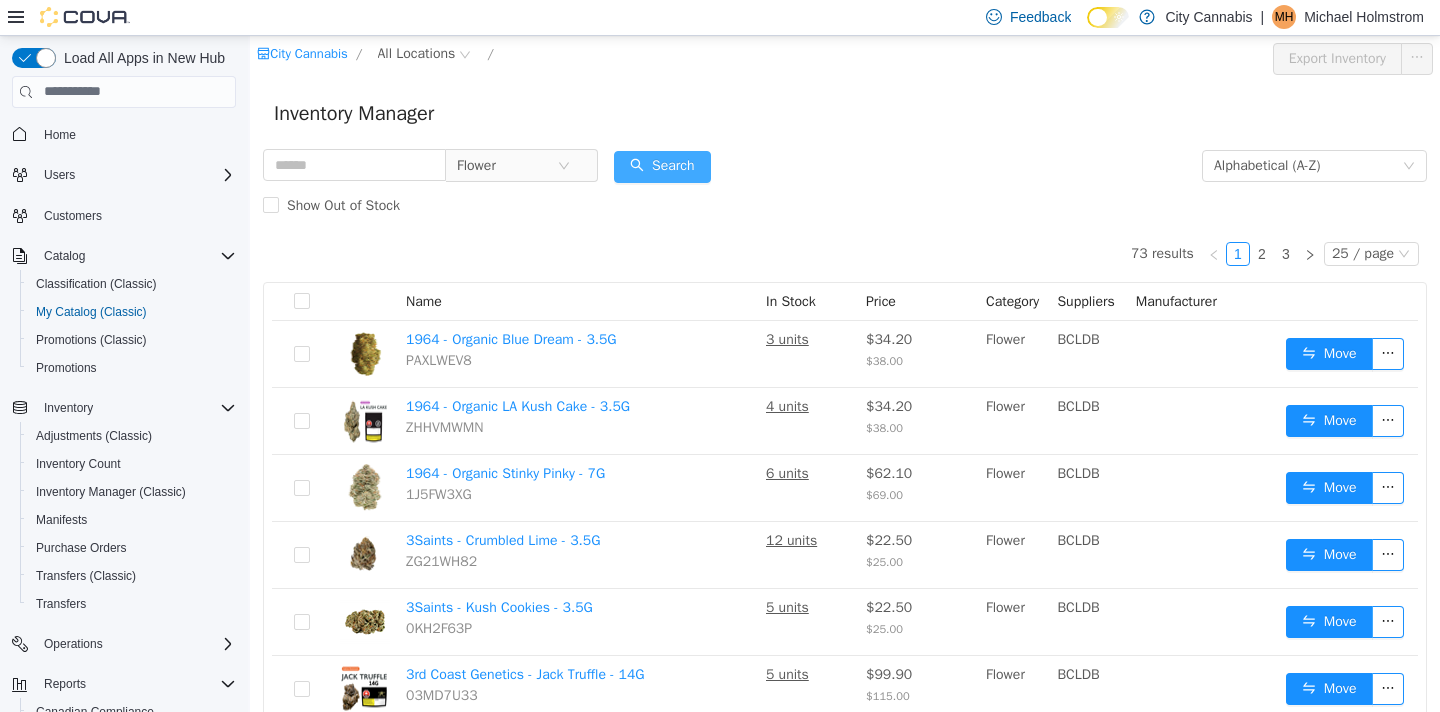 click on "Search" at bounding box center (662, 166) 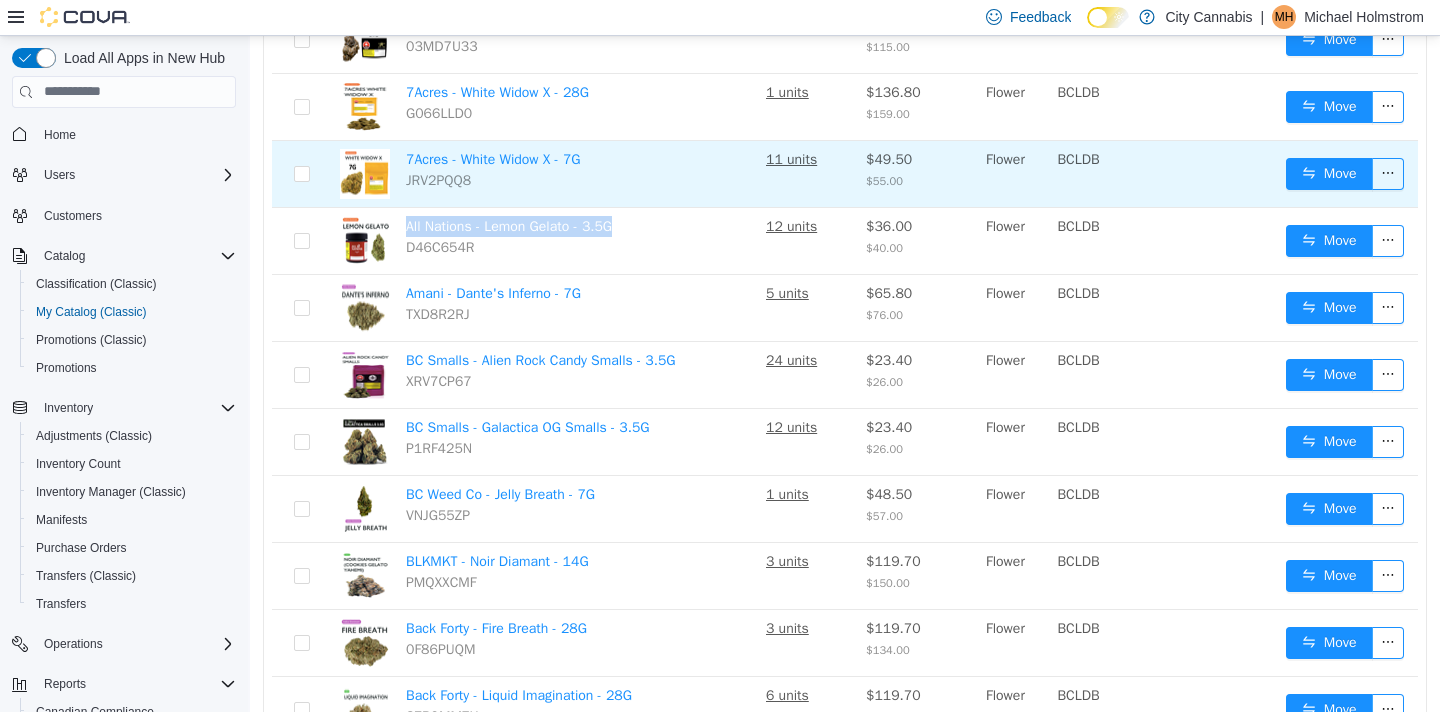 scroll, scrollTop: 658, scrollLeft: 0, axis: vertical 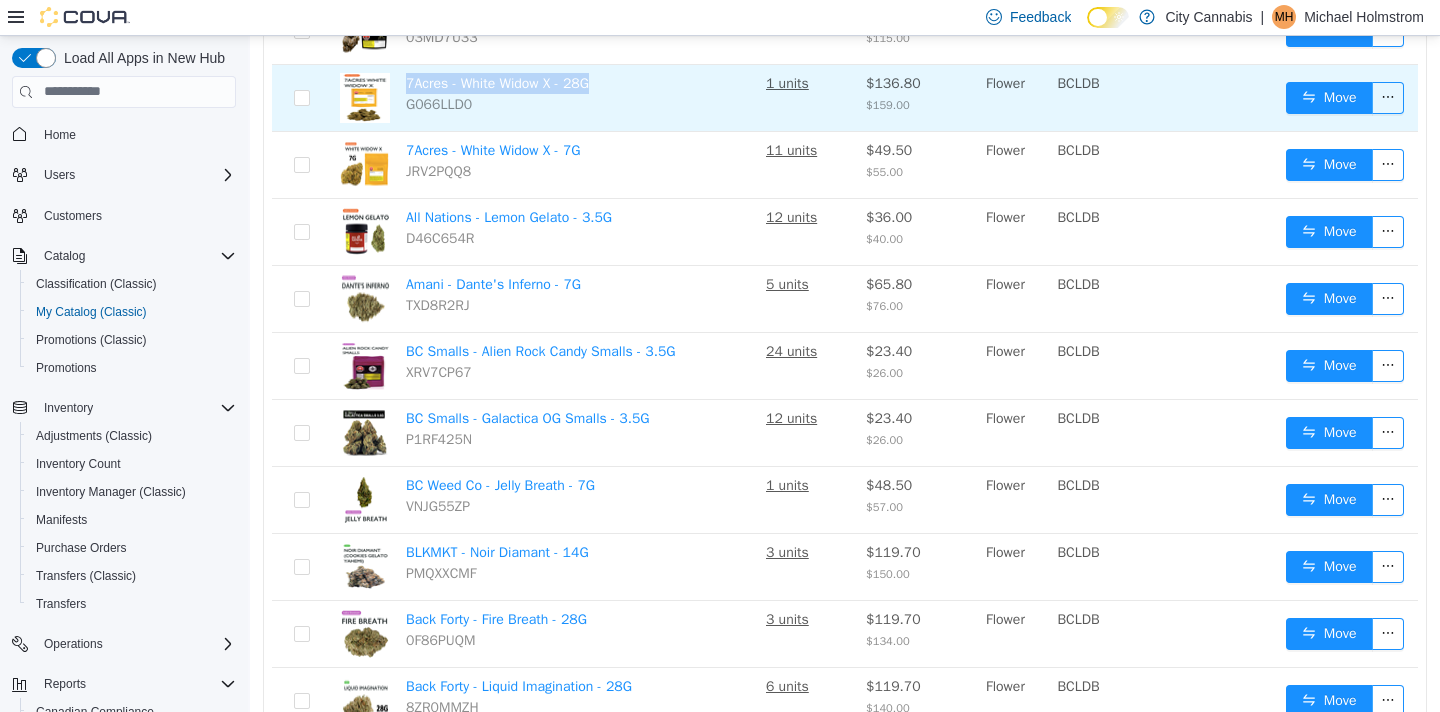 drag, startPoint x: 452, startPoint y: 90, endPoint x: 431, endPoint y: 90, distance: 21 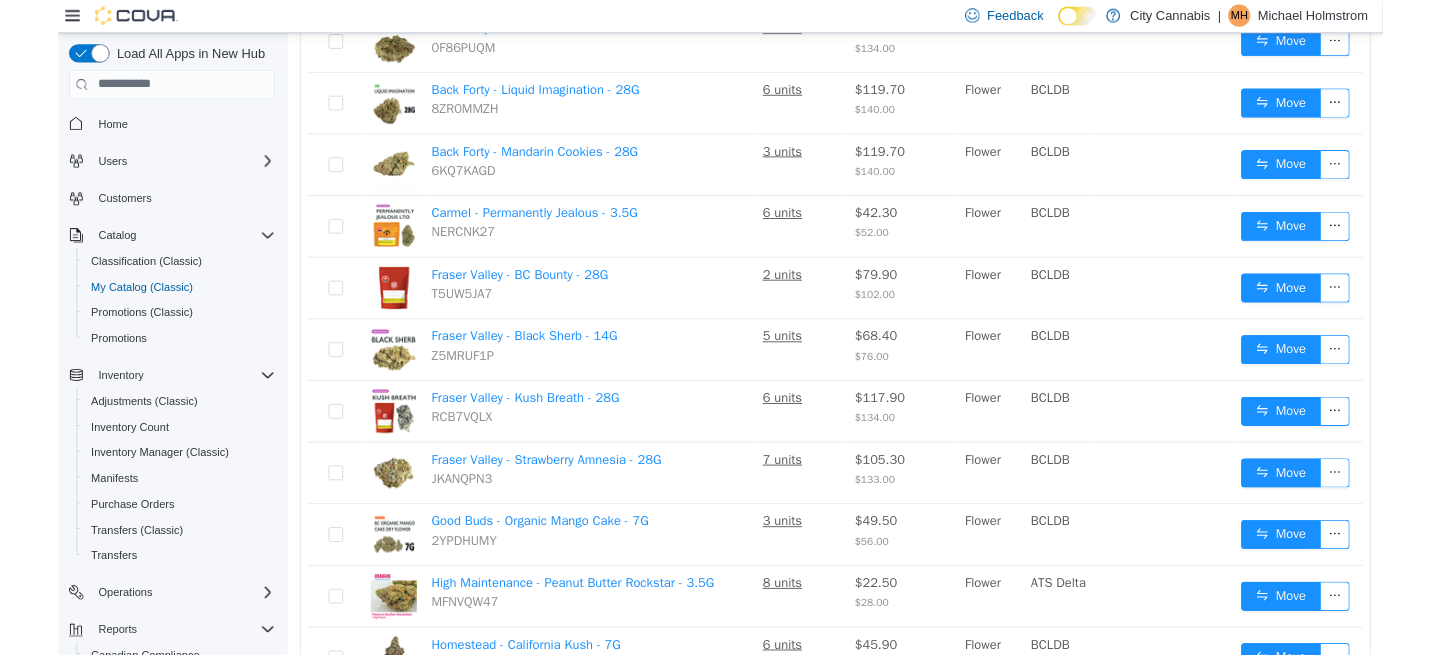 scroll, scrollTop: 1341, scrollLeft: 0, axis: vertical 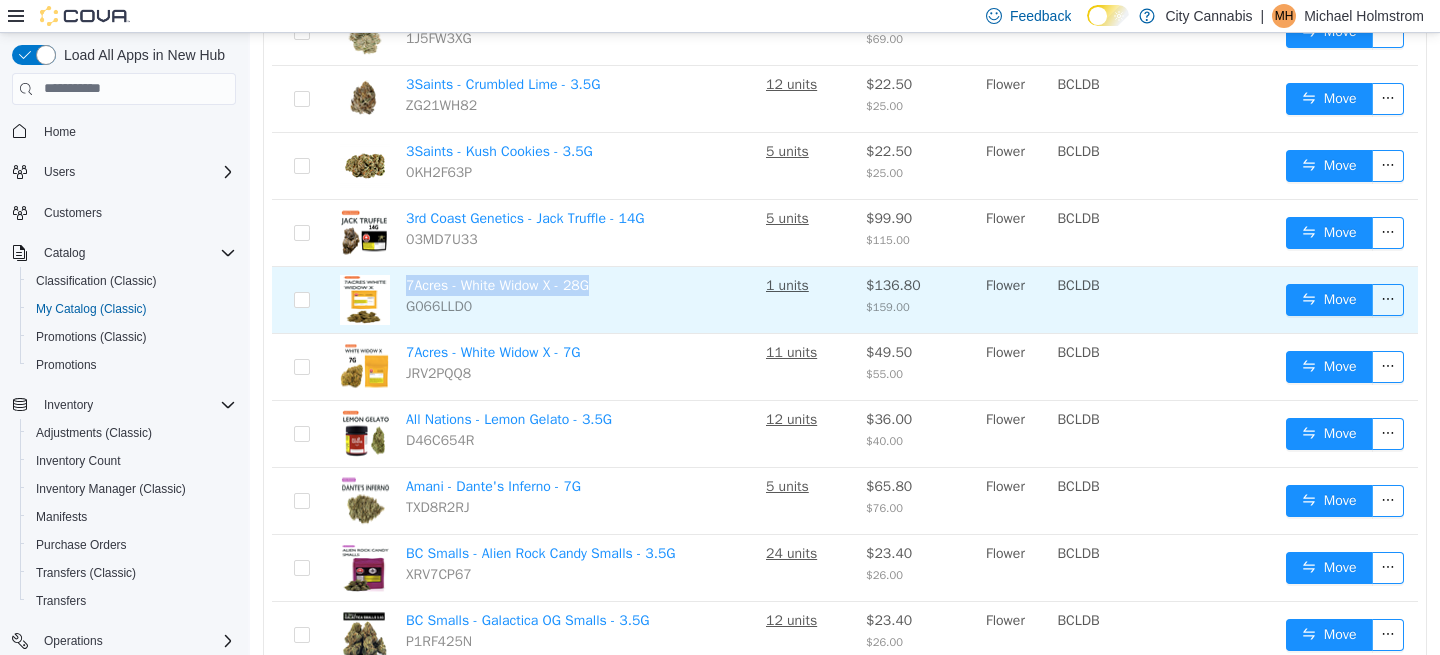 click on "7Acres - White Widow X - 28G" at bounding box center (497, 284) 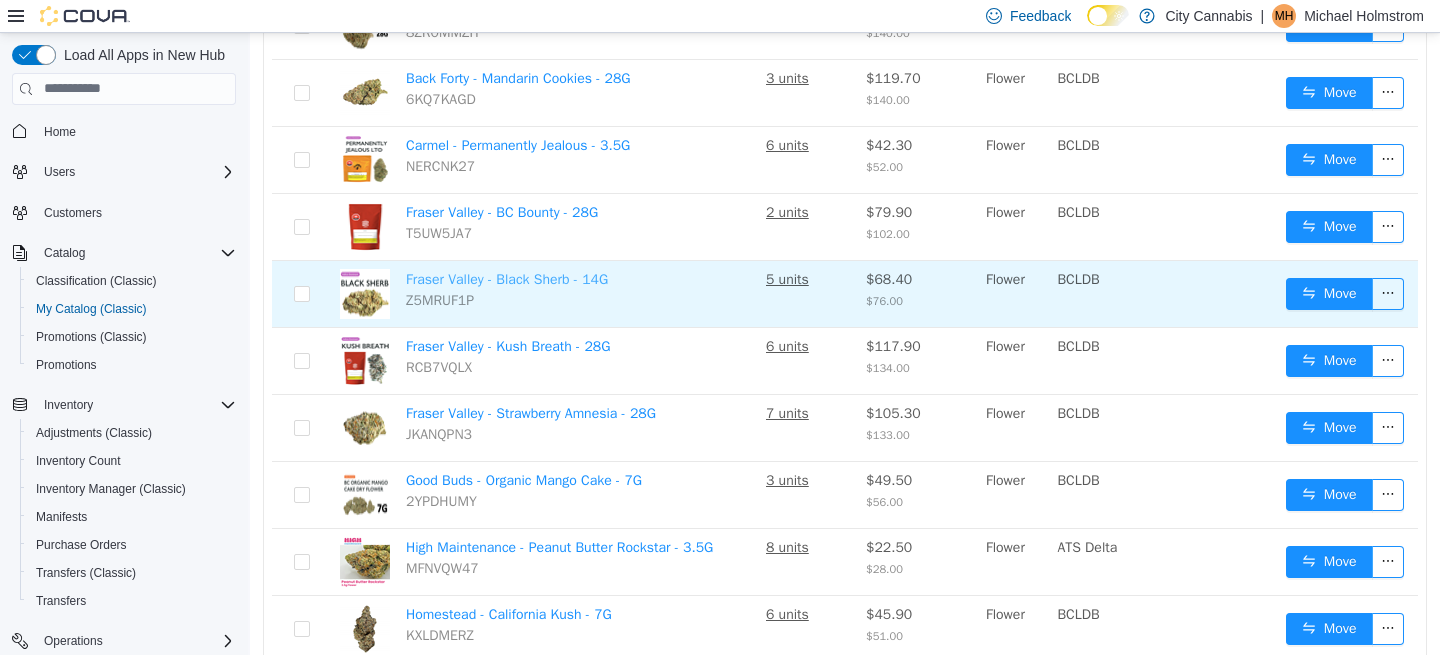 scroll, scrollTop: 1395, scrollLeft: 0, axis: vertical 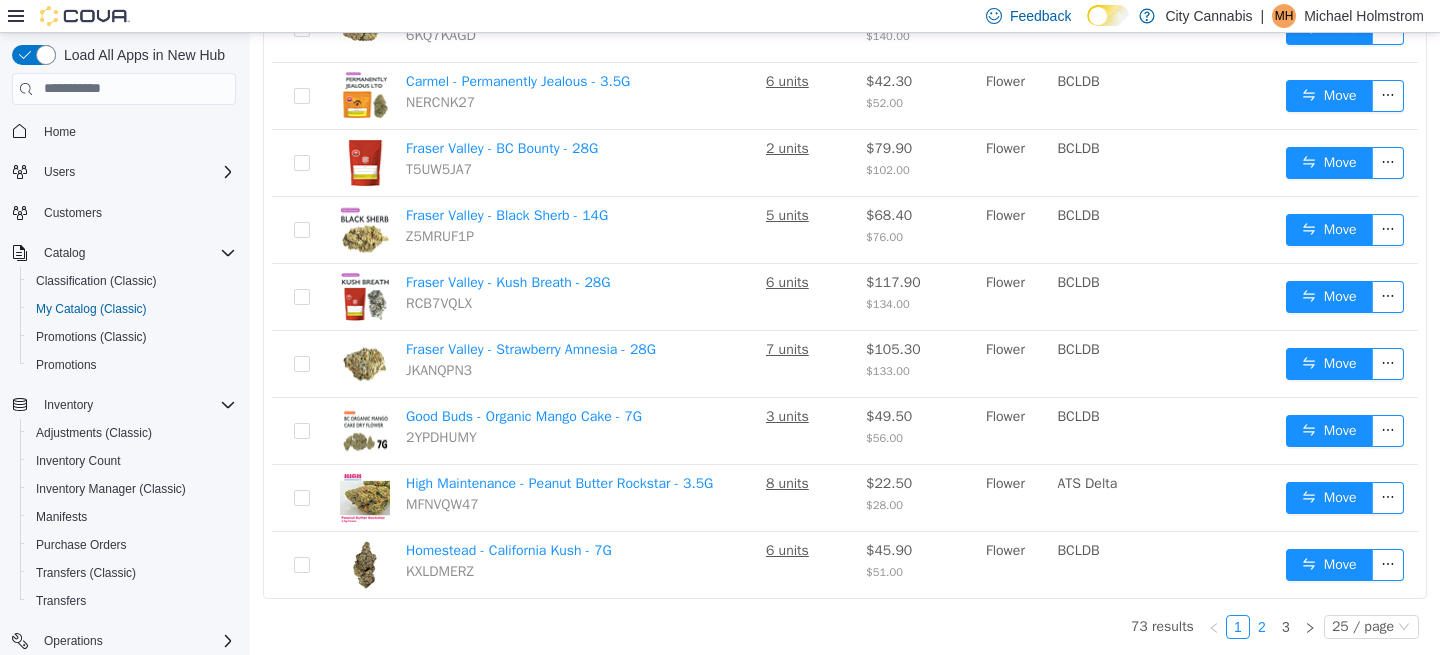 click on "2" at bounding box center [1262, 626] 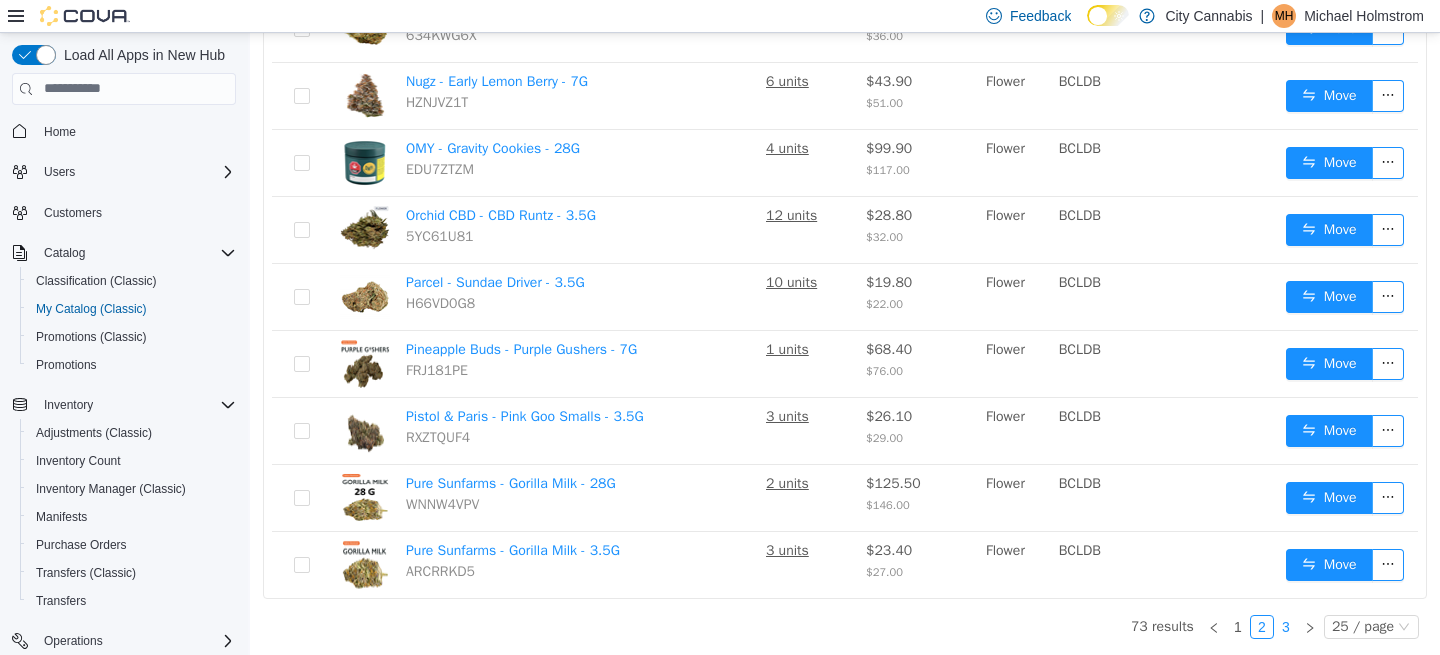 click on "3" at bounding box center (1286, 626) 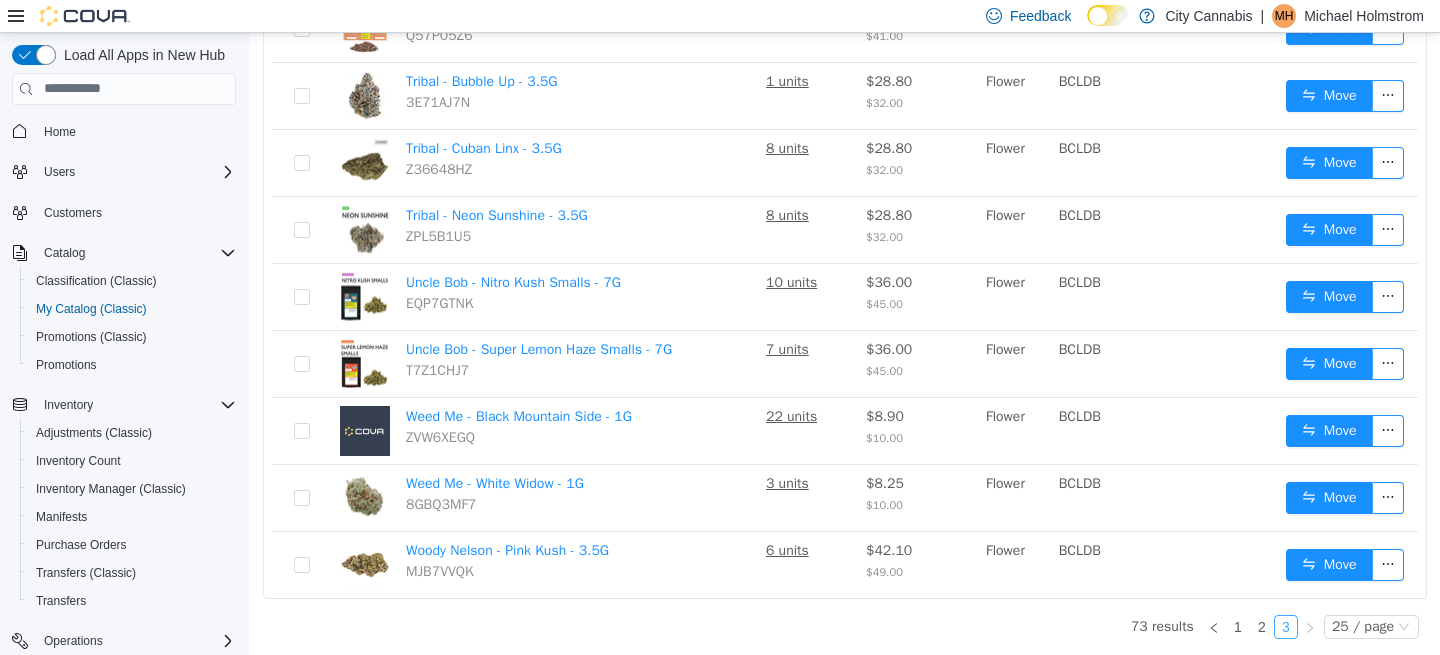 scroll, scrollTop: 1261, scrollLeft: 0, axis: vertical 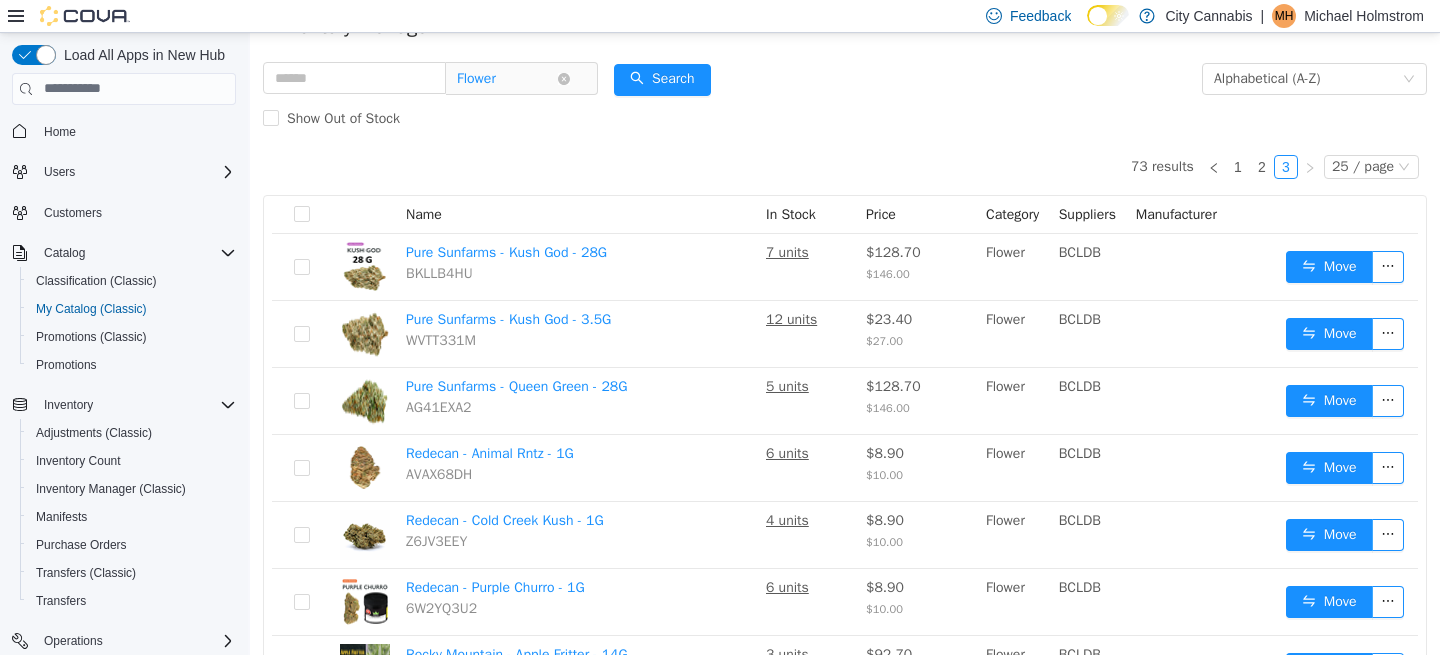 click on "Flower" at bounding box center (507, 78) 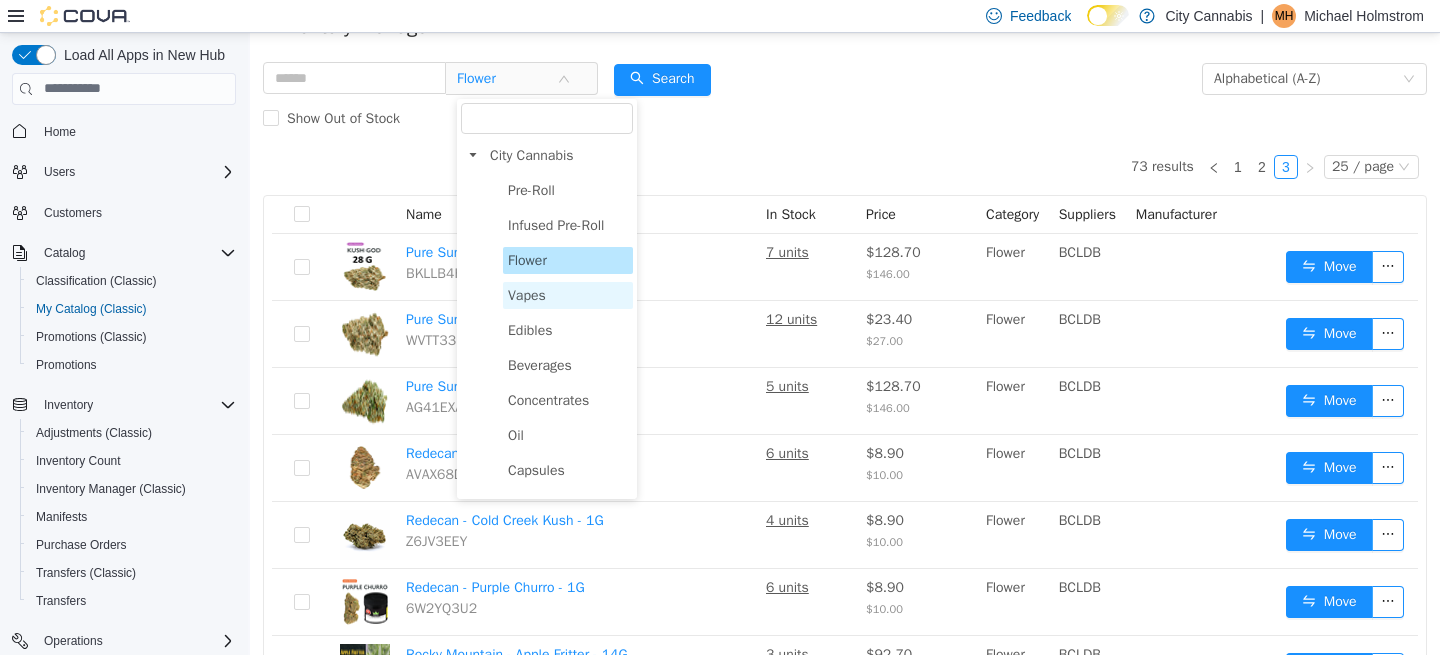 click on "Vapes" at bounding box center [568, 294] 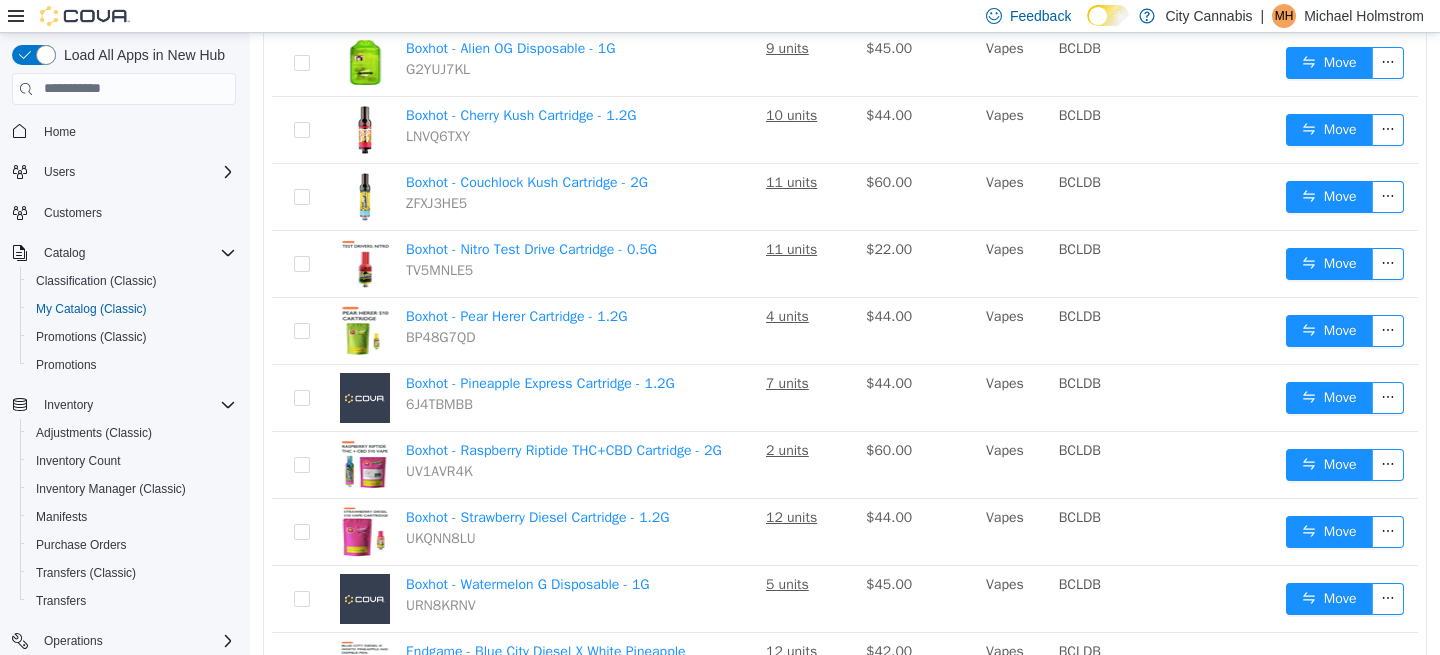 scroll, scrollTop: 820, scrollLeft: 0, axis: vertical 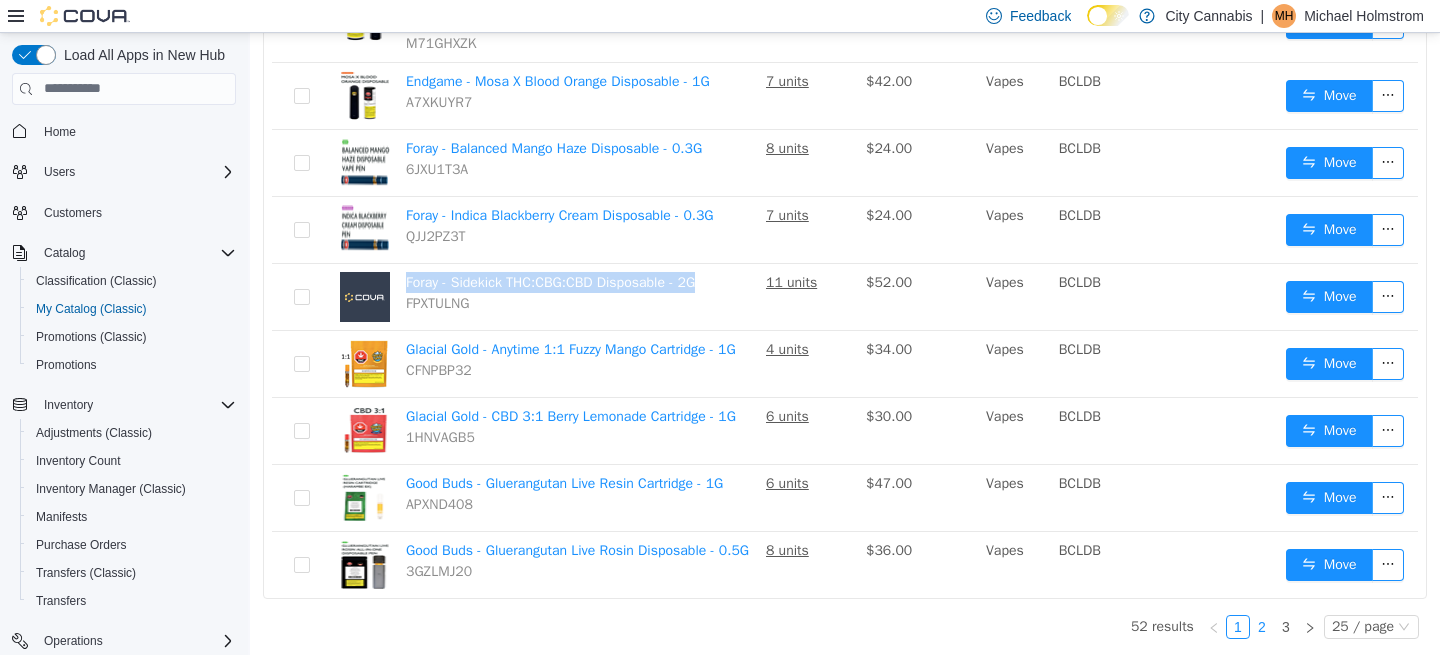 drag, startPoint x: 1262, startPoint y: 625, endPoint x: 820, endPoint y: 47, distance: 727.6318 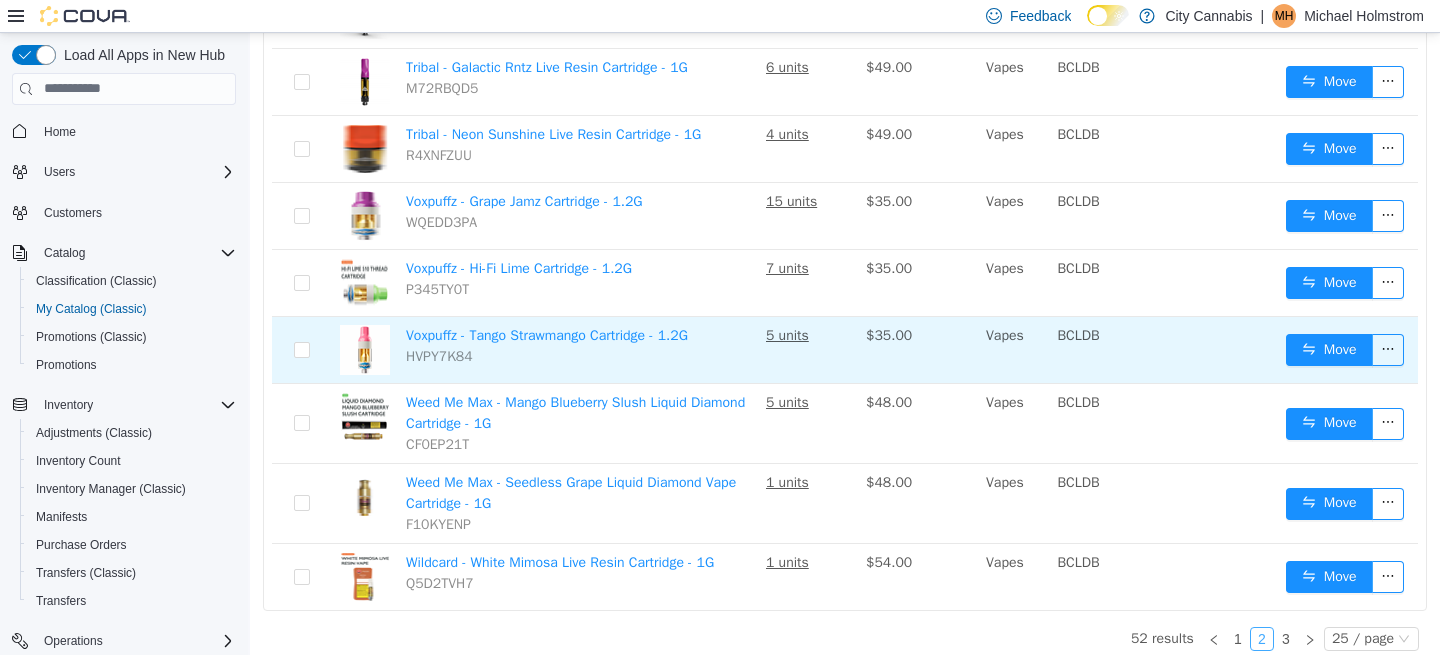 scroll, scrollTop: 1538, scrollLeft: 0, axis: vertical 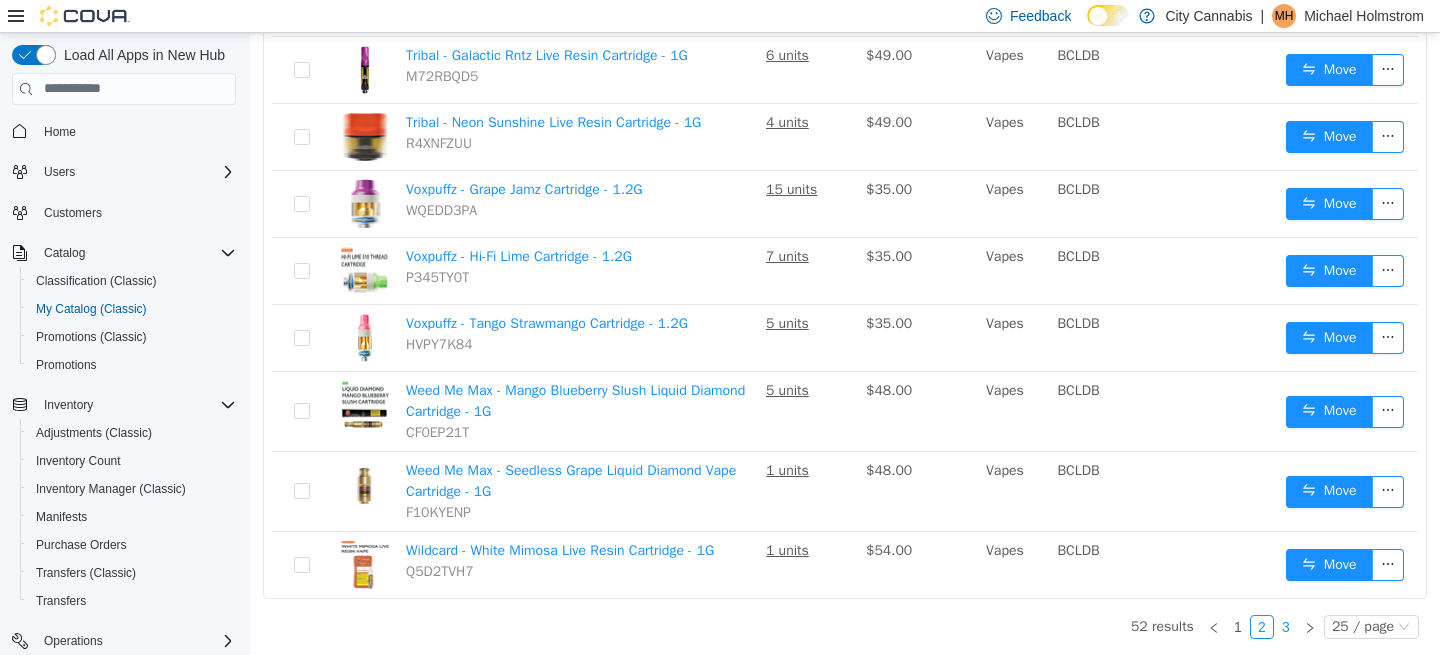 click on "3" at bounding box center (1286, 626) 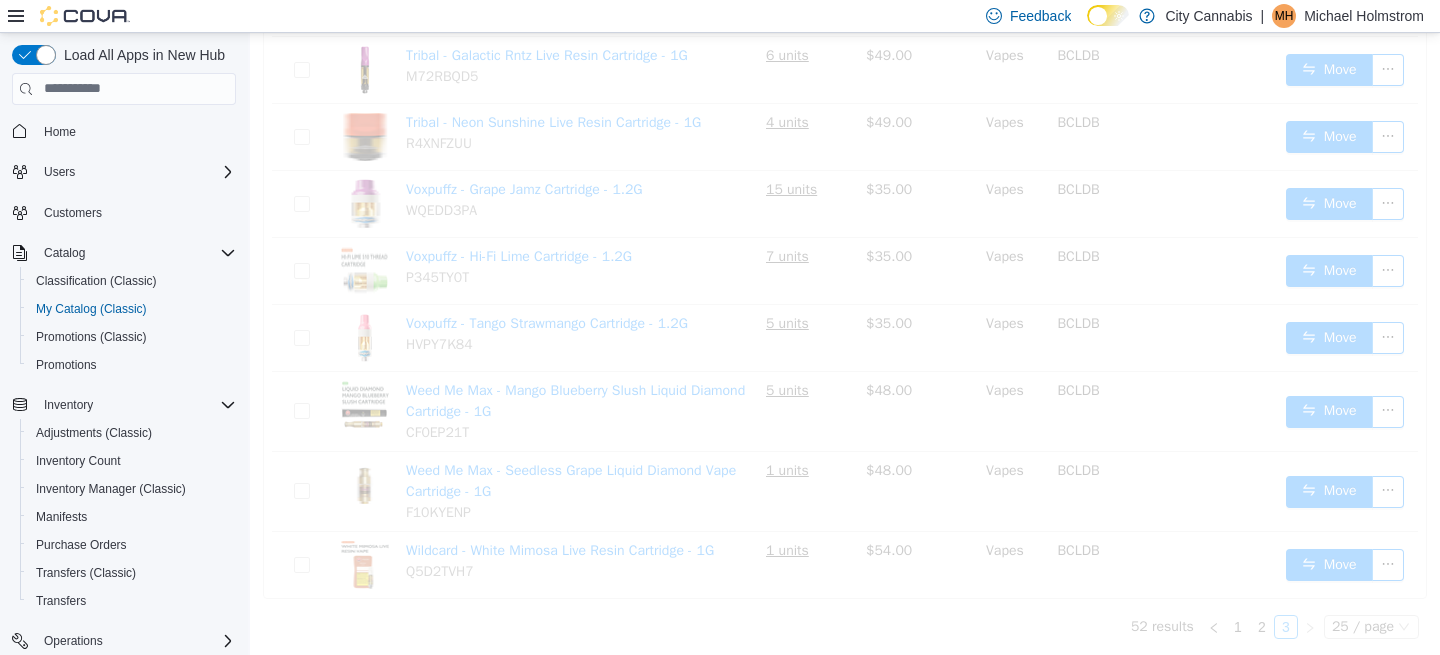 scroll, scrollTop: 0, scrollLeft: 0, axis: both 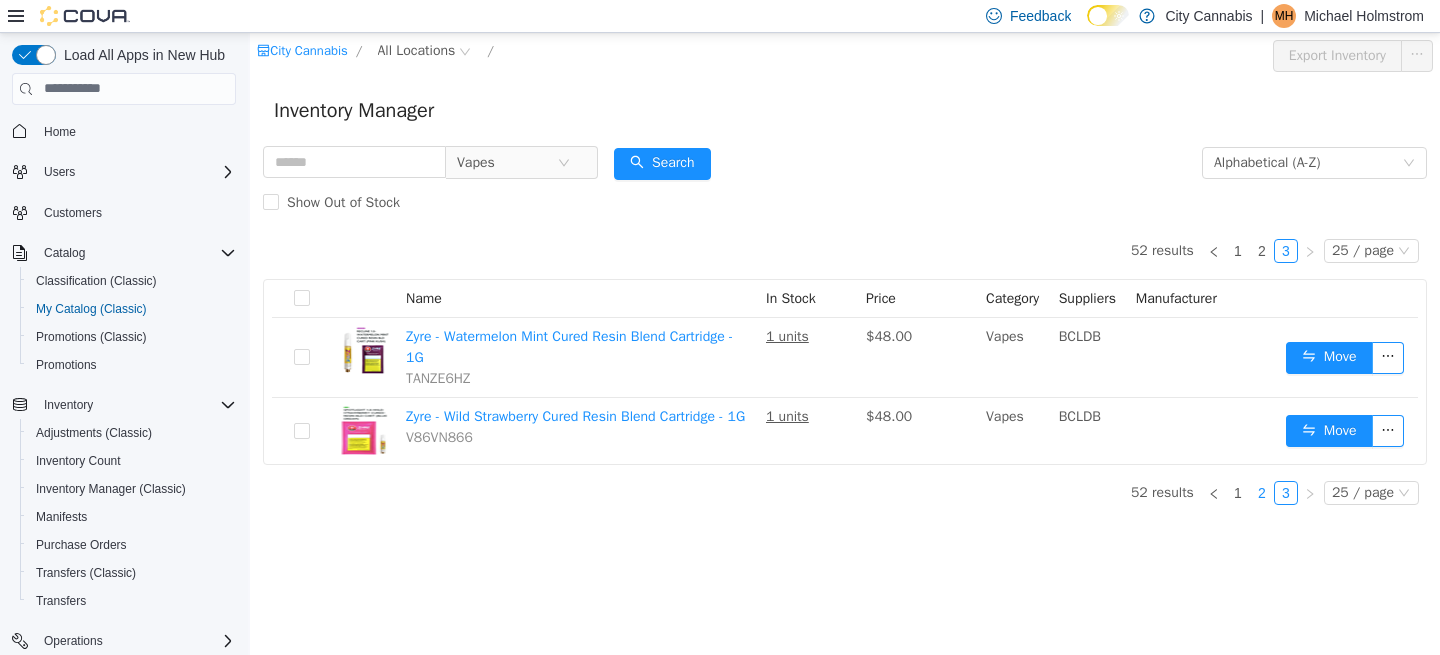 click on "2" at bounding box center (1262, 492) 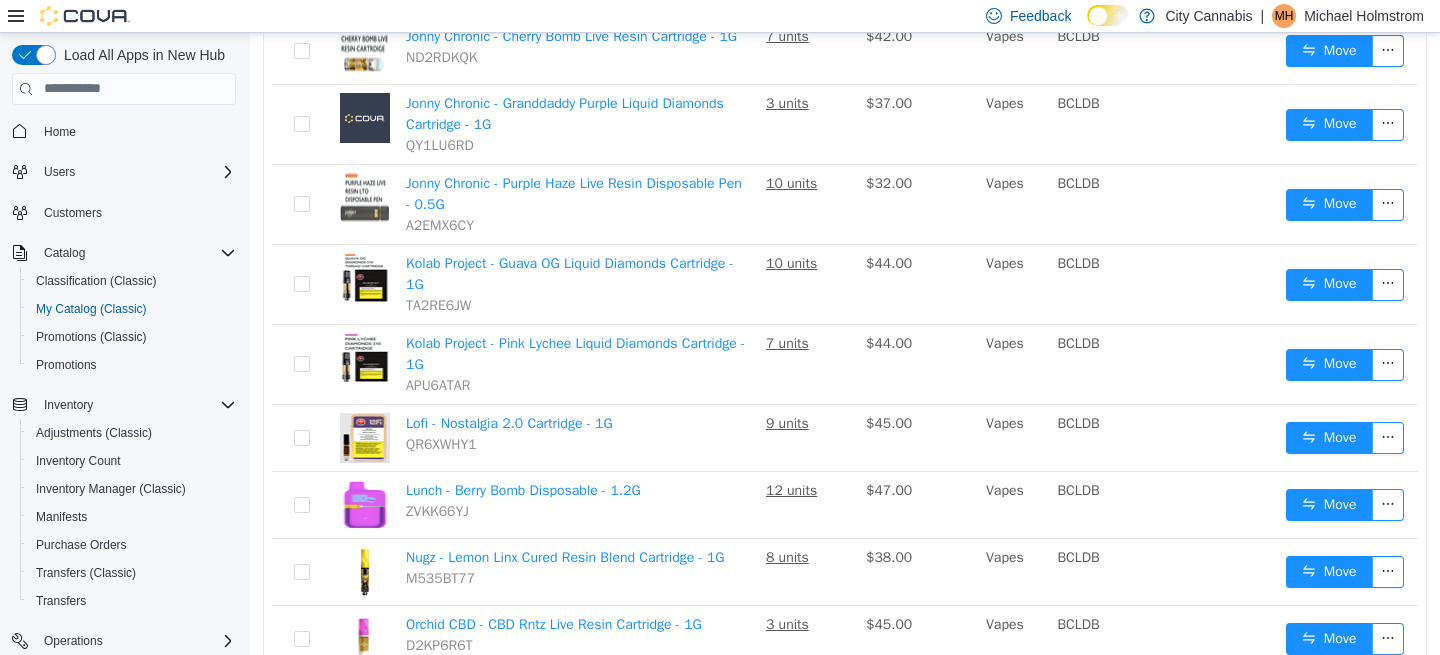 scroll, scrollTop: 638, scrollLeft: 0, axis: vertical 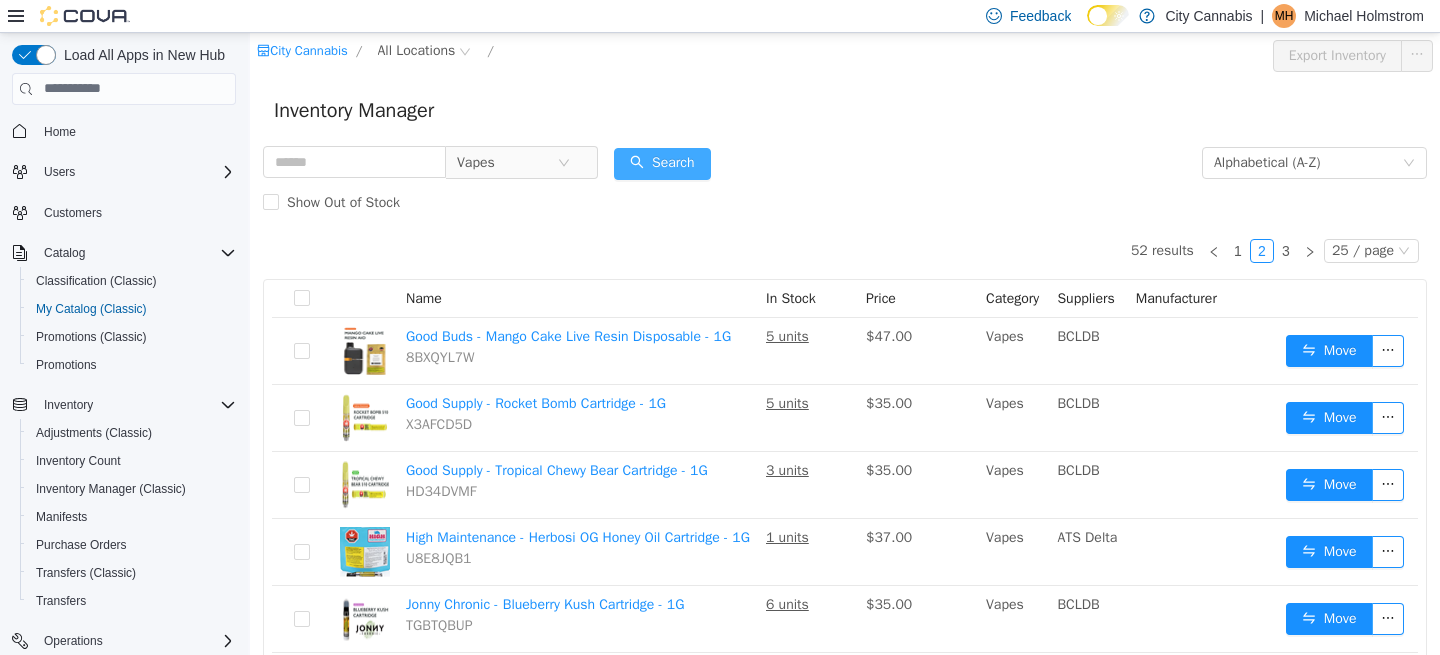 click on "Search" at bounding box center (662, 163) 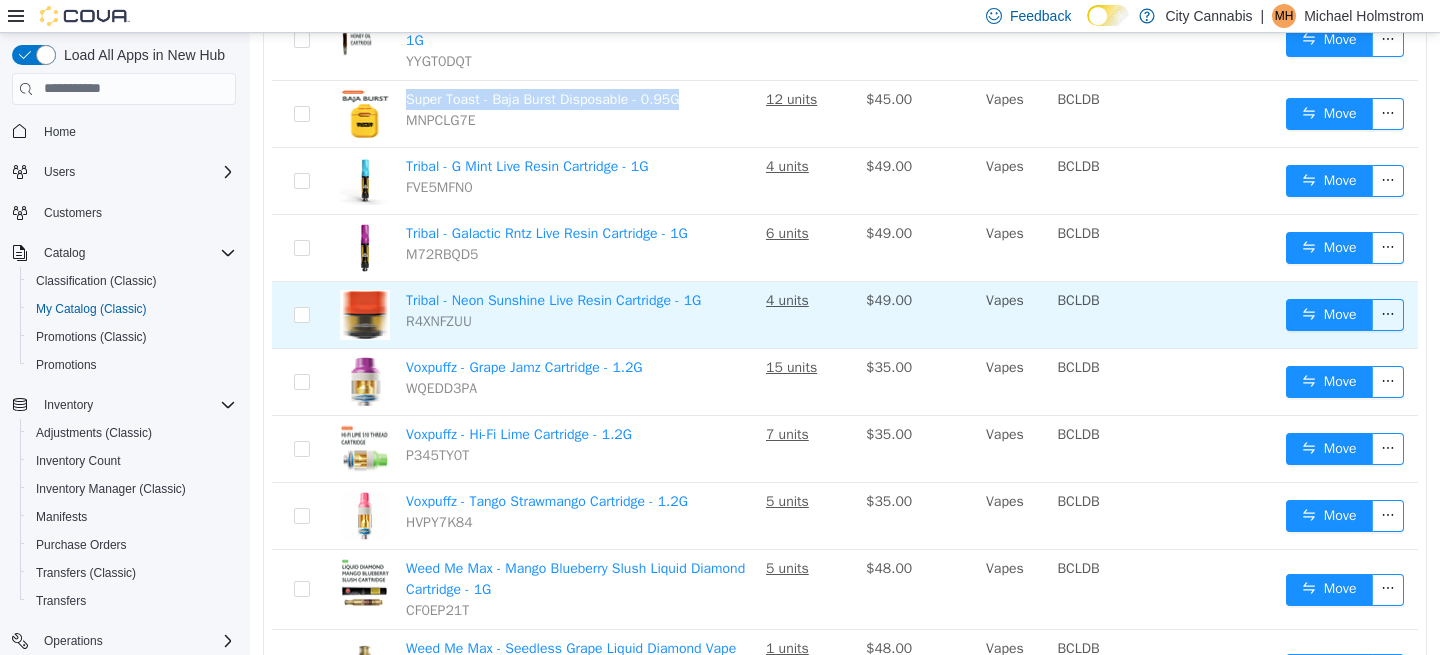 scroll, scrollTop: 1538, scrollLeft: 0, axis: vertical 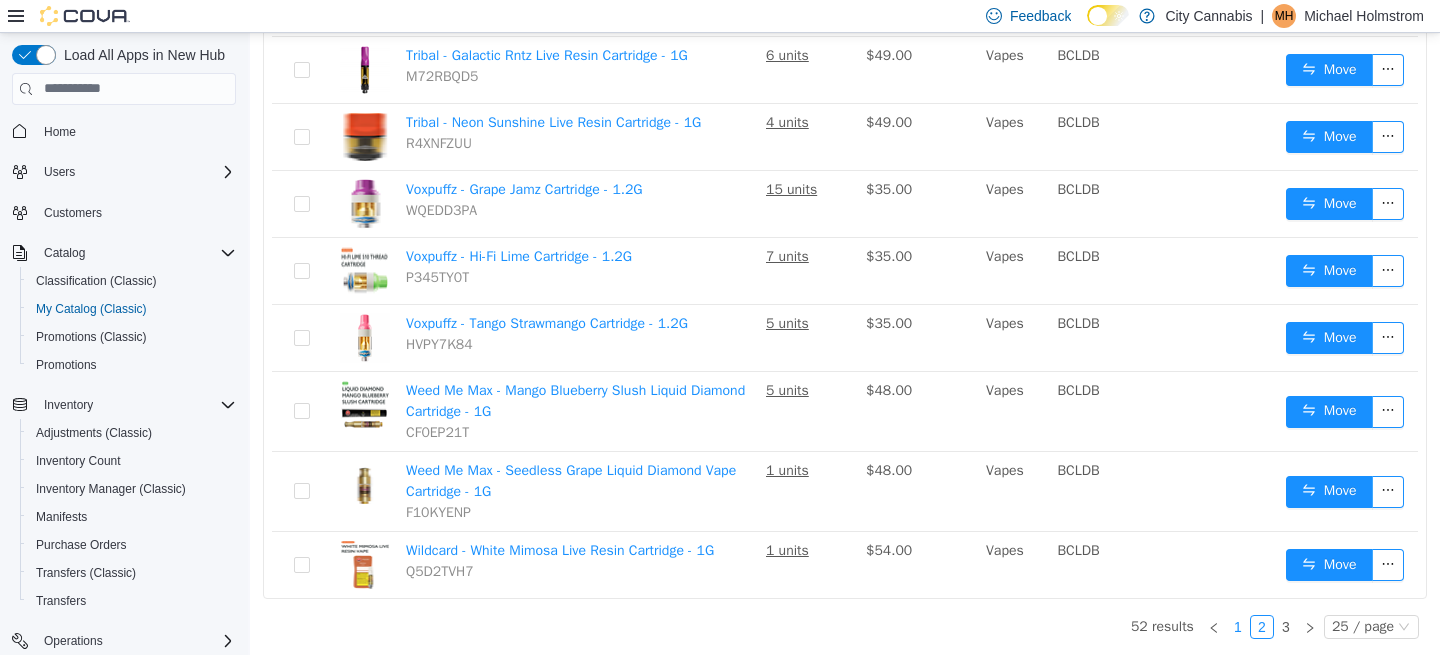 click on "1" at bounding box center (1238, 626) 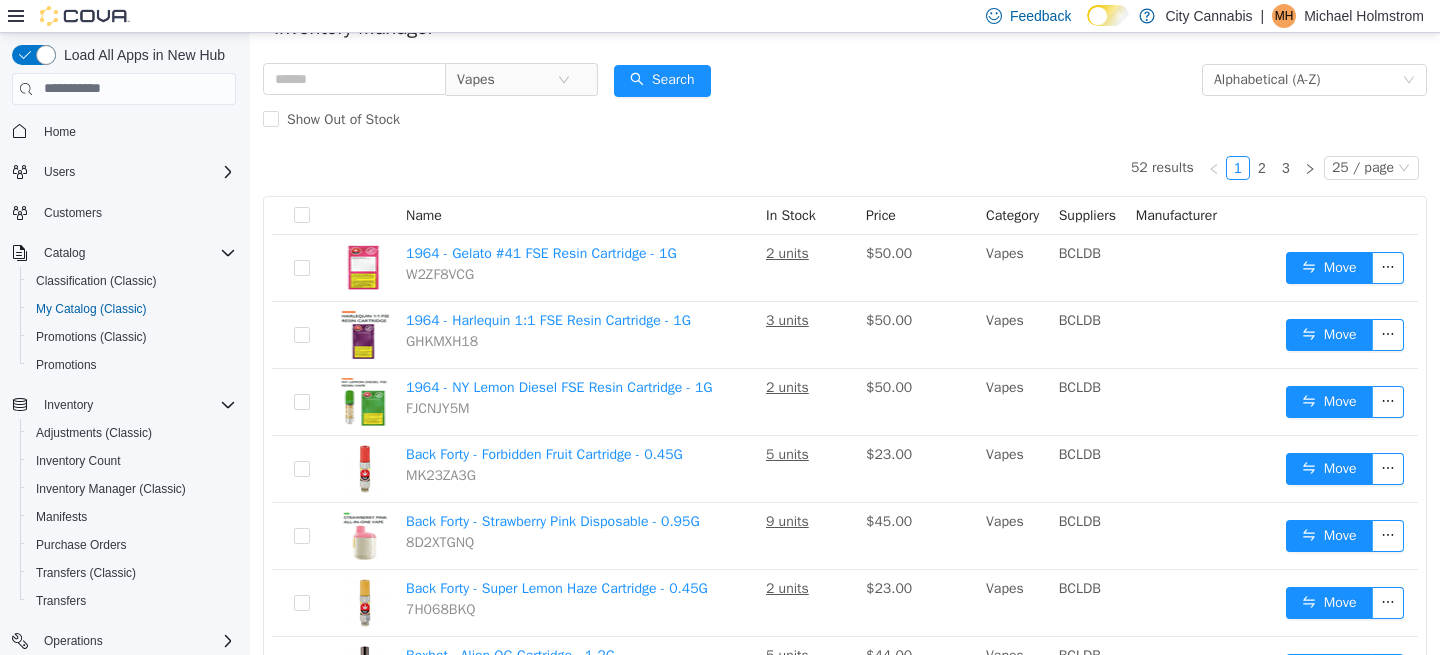scroll, scrollTop: 0, scrollLeft: 0, axis: both 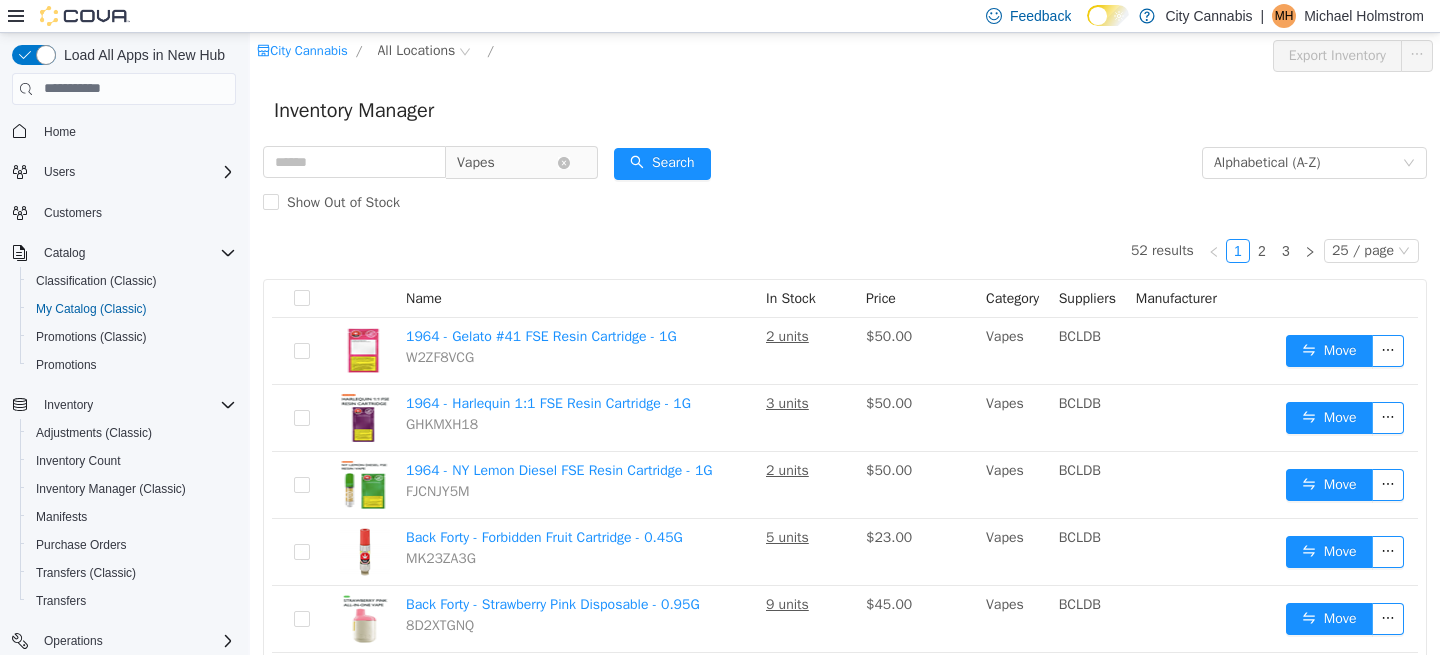 click on "Vapes" at bounding box center (507, 162) 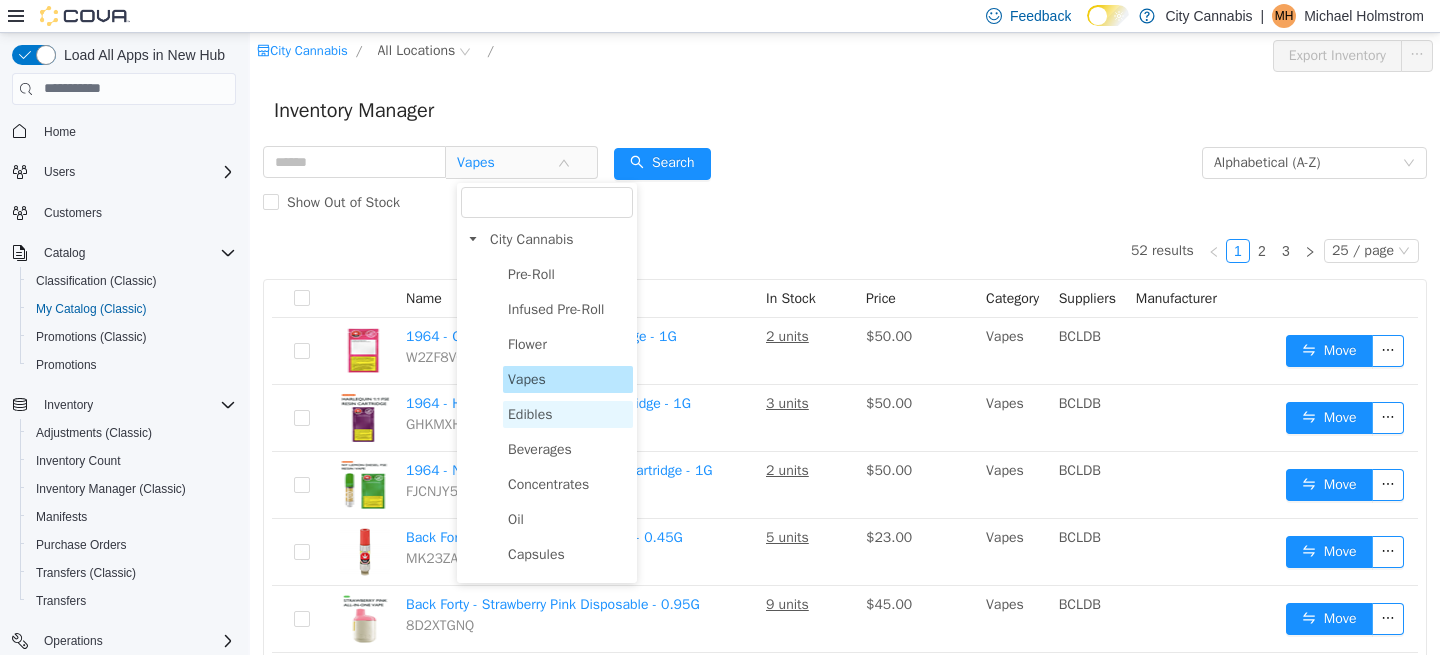 click on "Edibles" at bounding box center [530, 413] 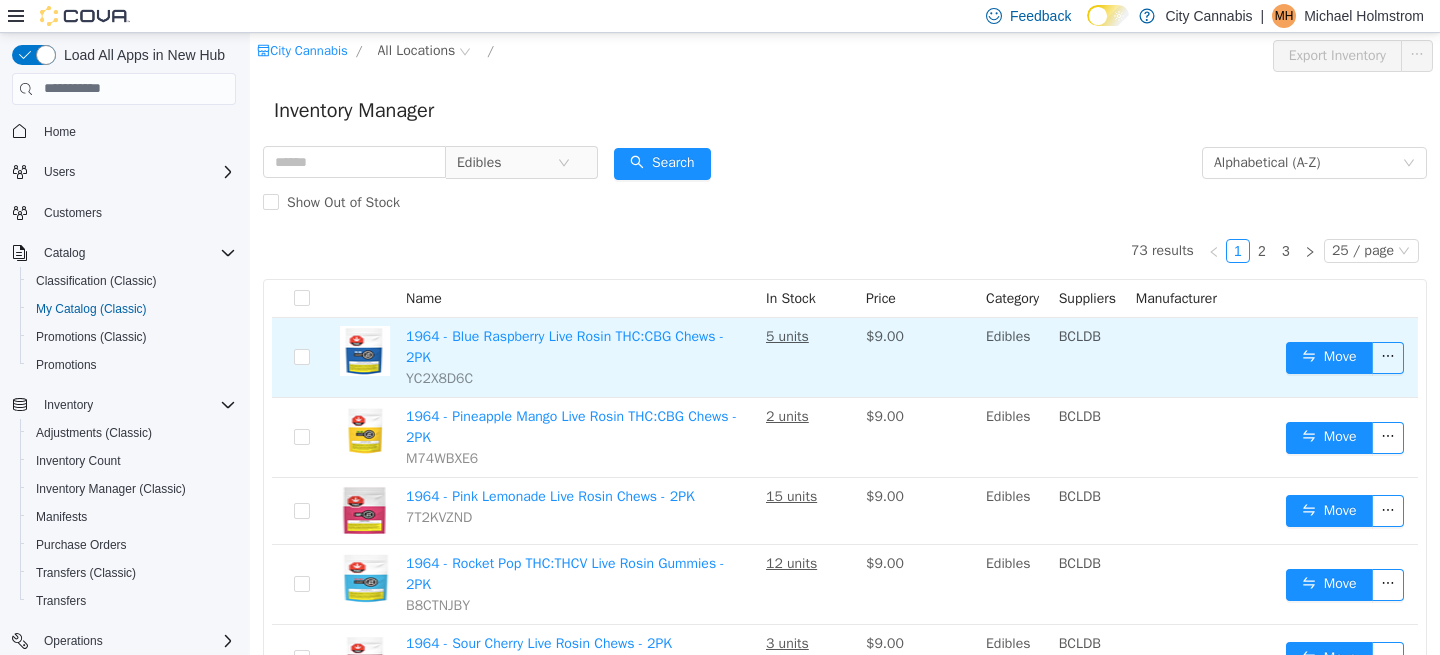 scroll, scrollTop: 647, scrollLeft: 0, axis: vertical 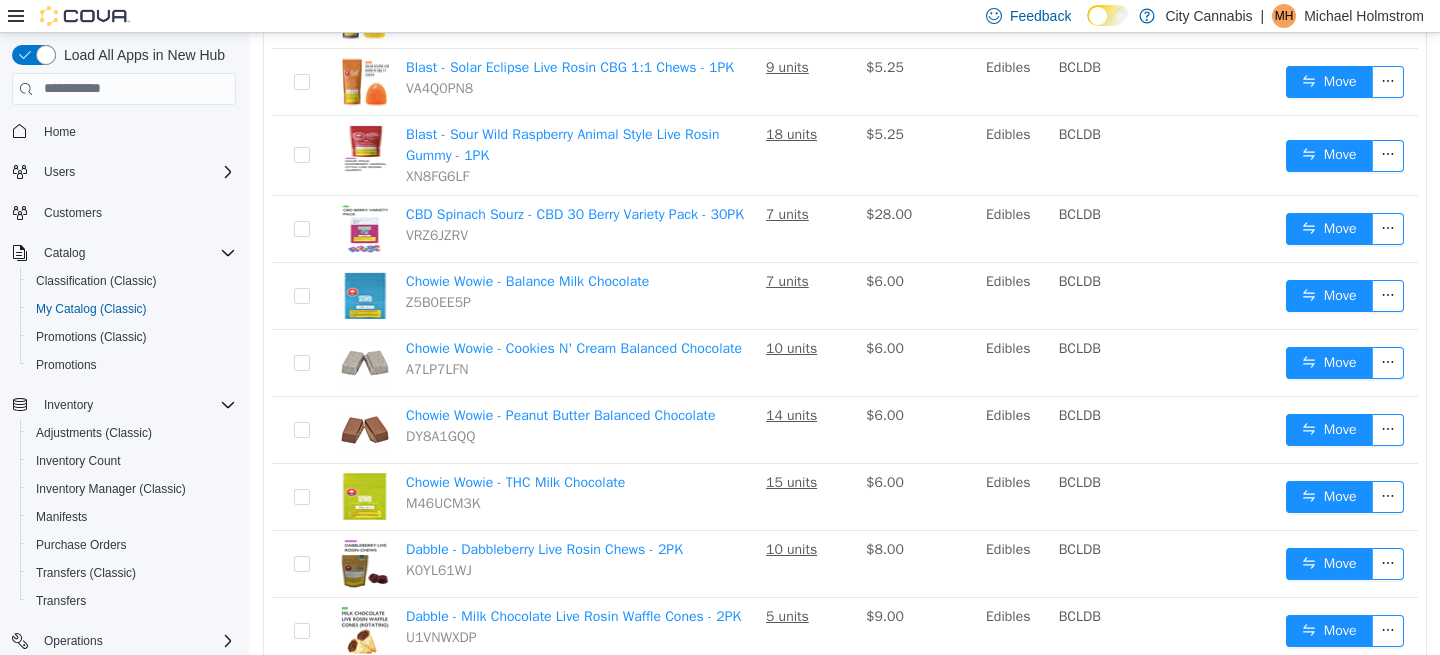 click on "3" at bounding box center [1286, 906] 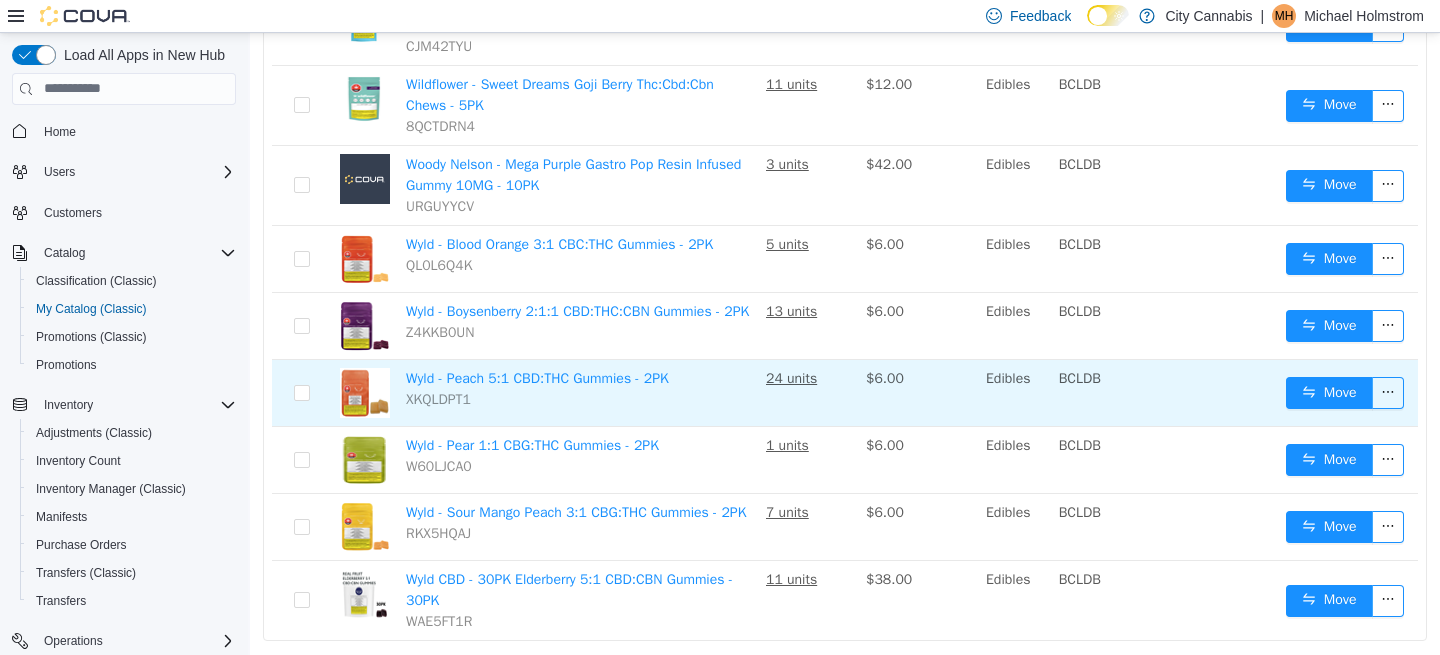scroll, scrollTop: 1401, scrollLeft: 0, axis: vertical 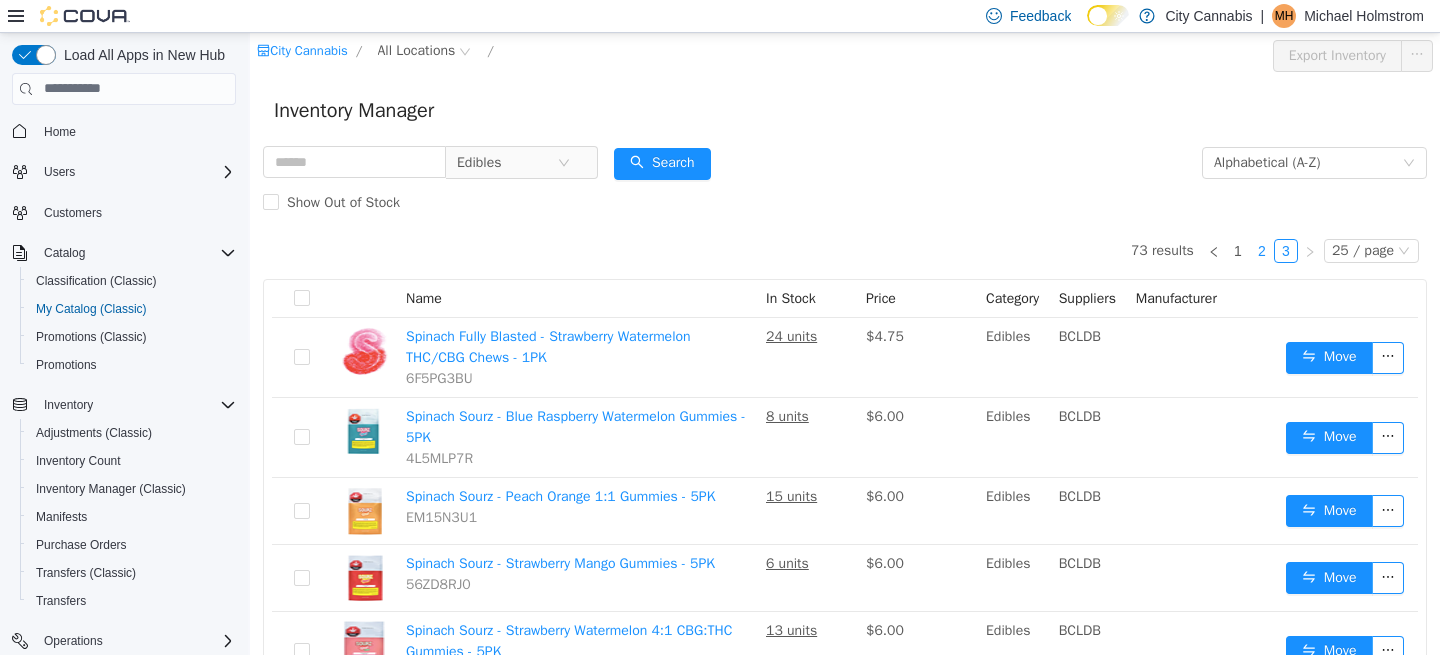 click on "2" at bounding box center (1262, 250) 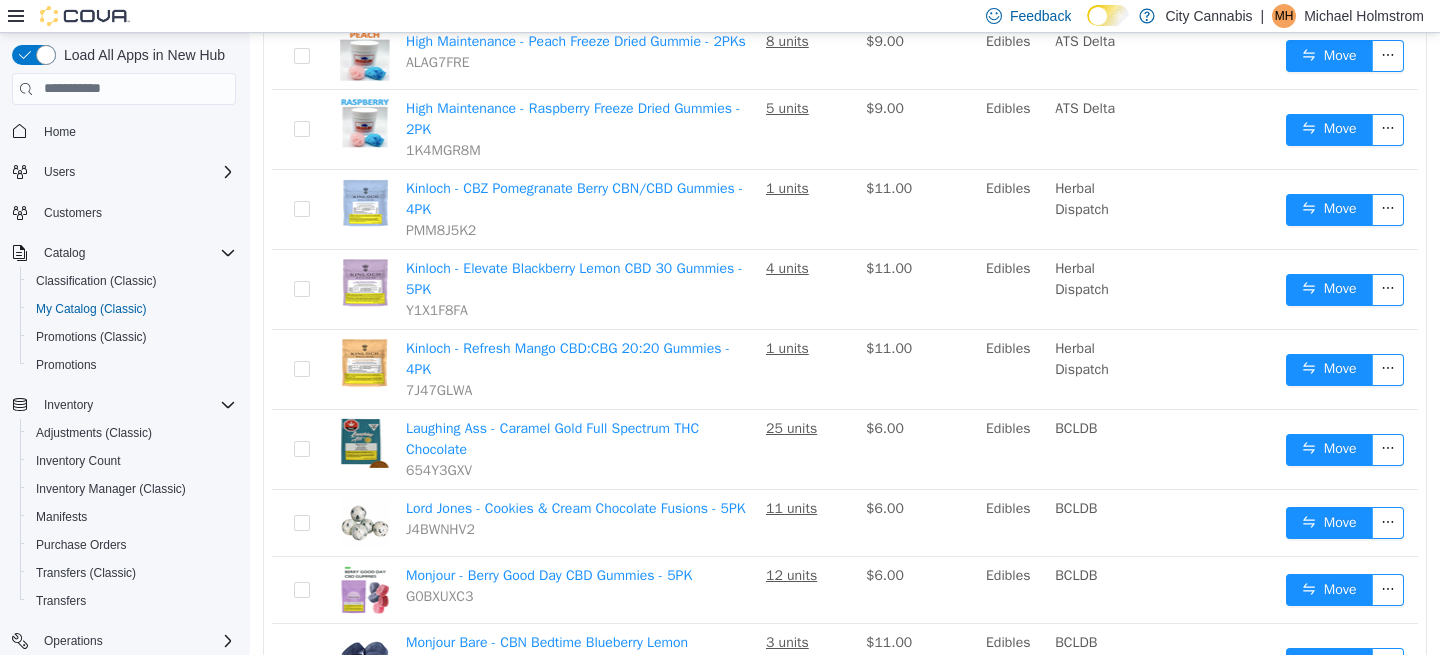 scroll, scrollTop: 332, scrollLeft: 0, axis: vertical 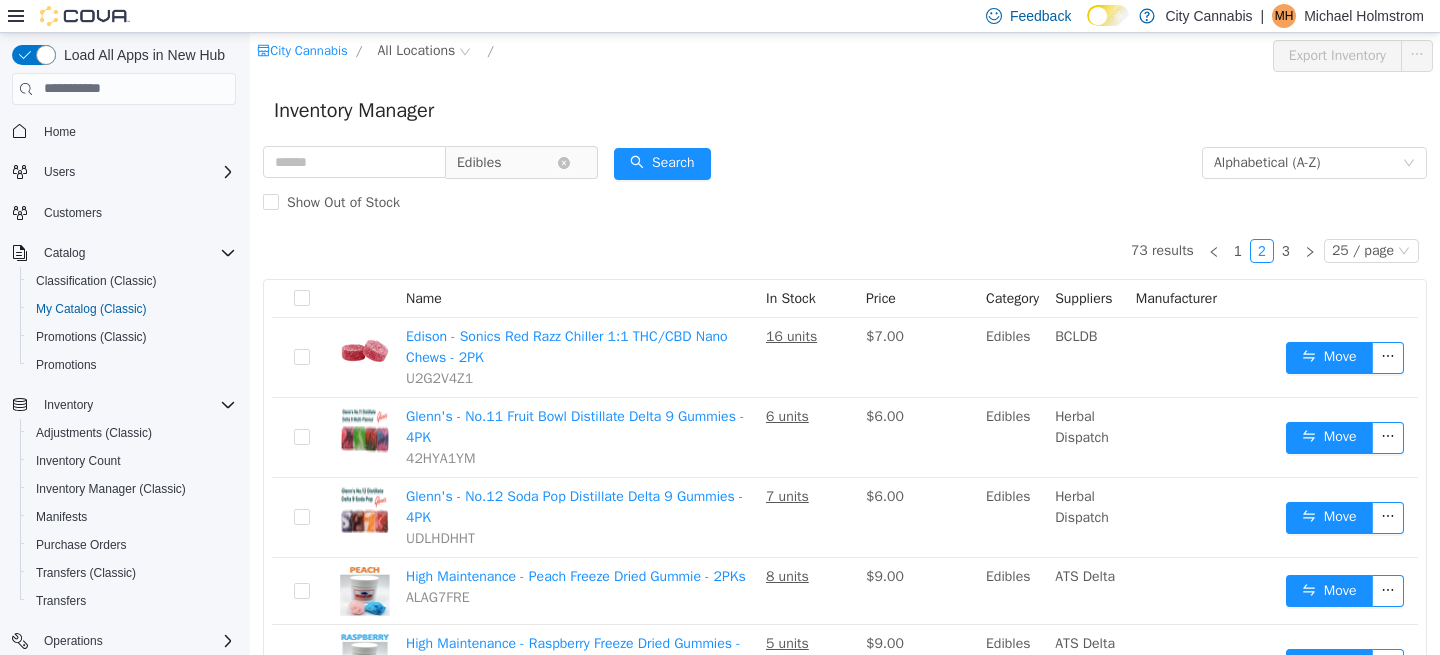 click on "Edibles" at bounding box center [513, 162] 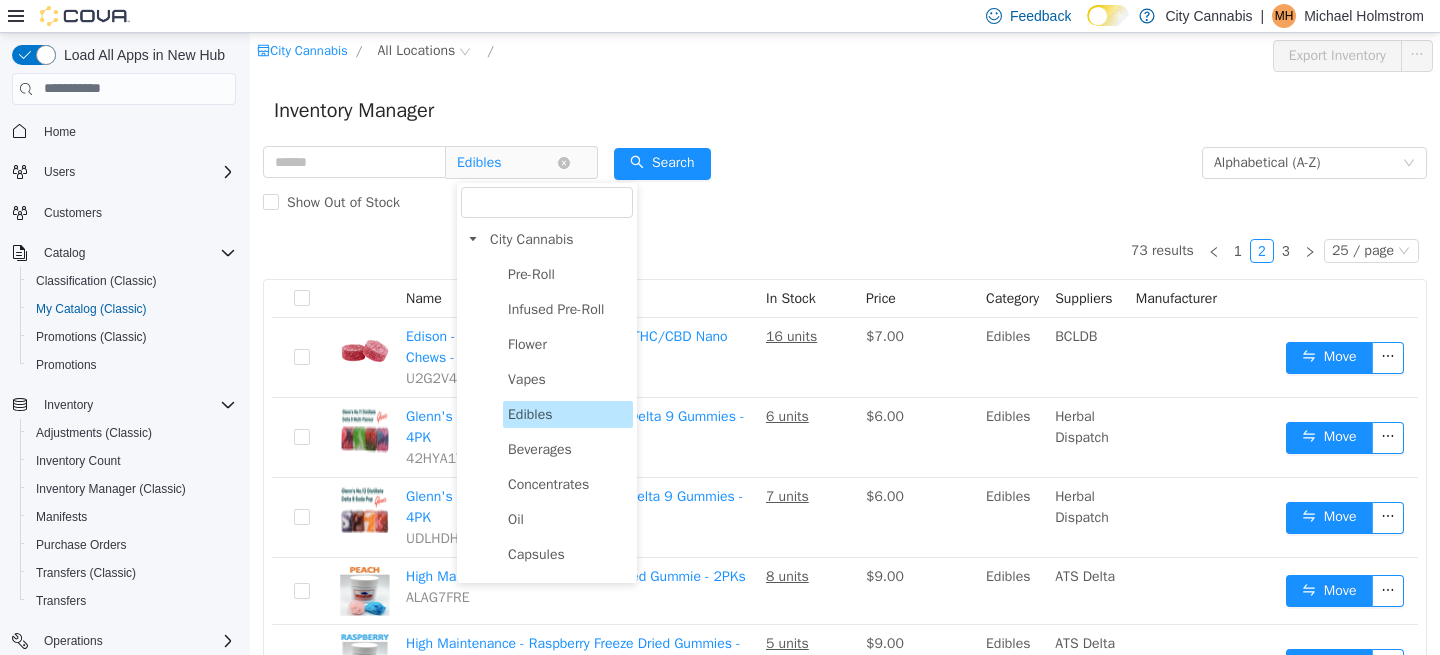 click on "Edibles" at bounding box center (507, 162) 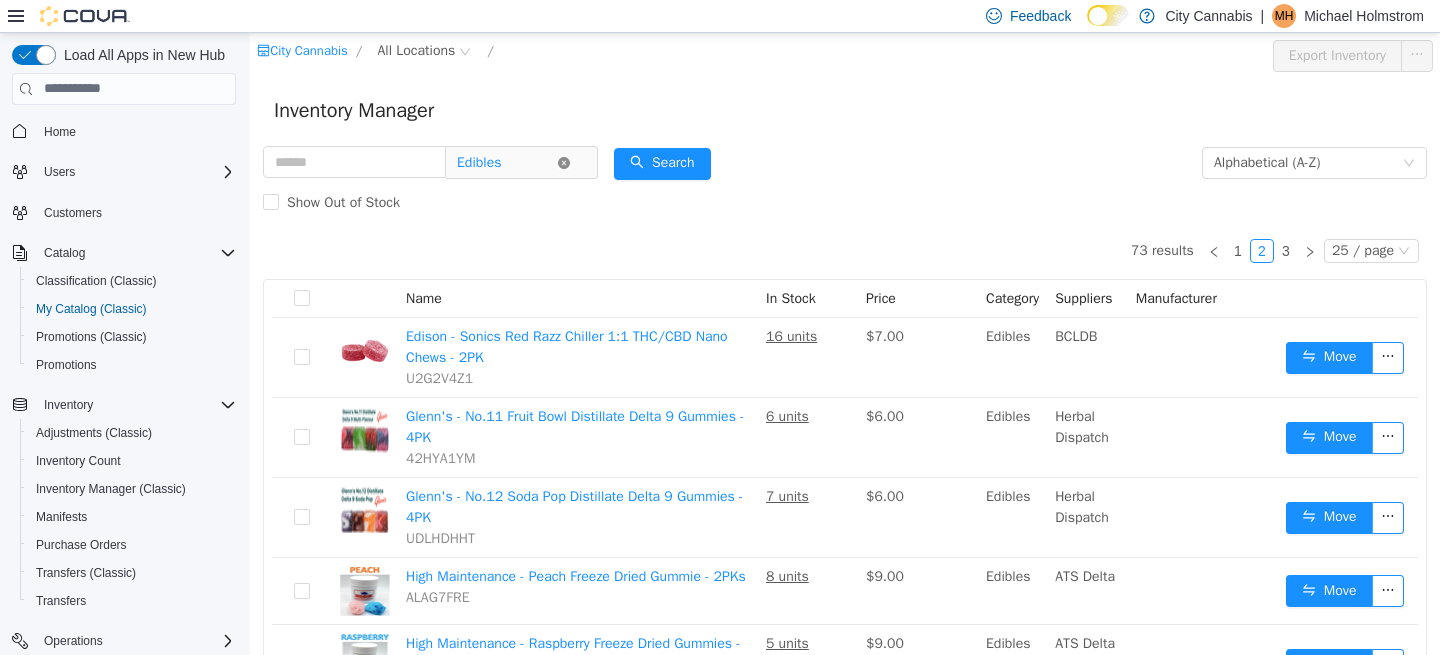click 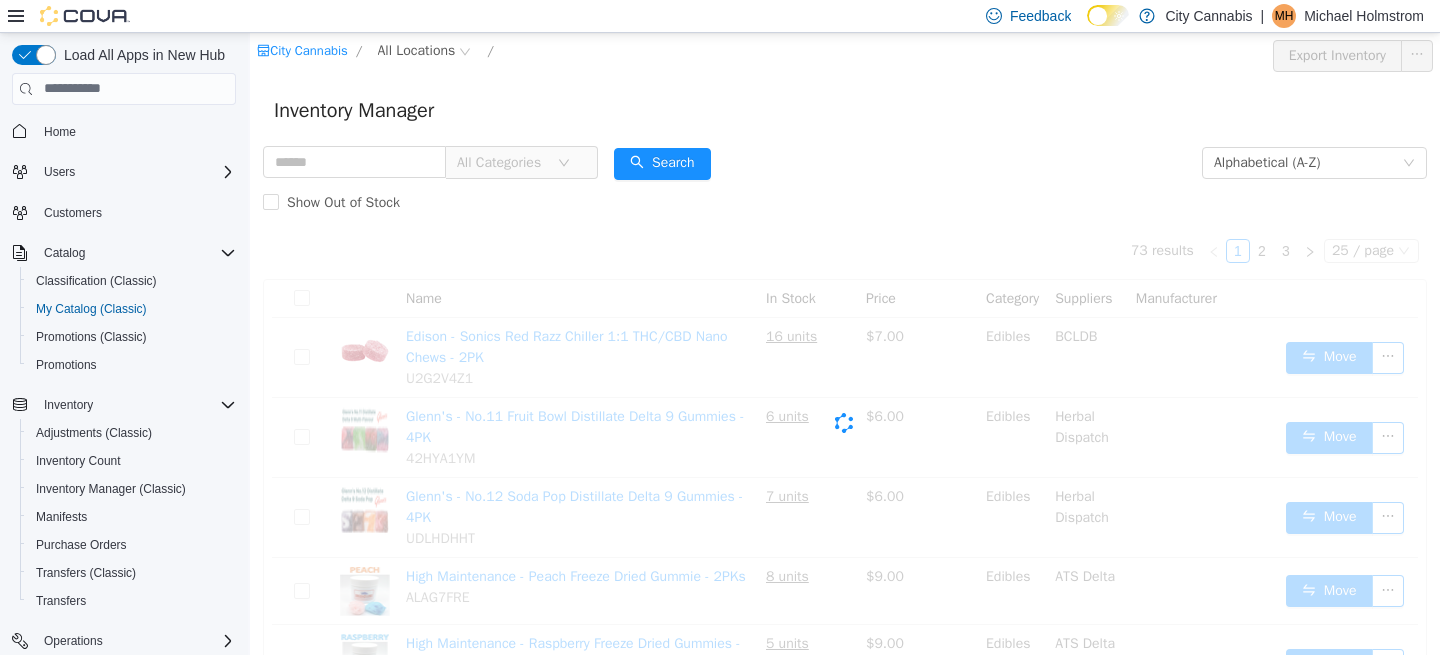 click on "All Categories" at bounding box center [502, 162] 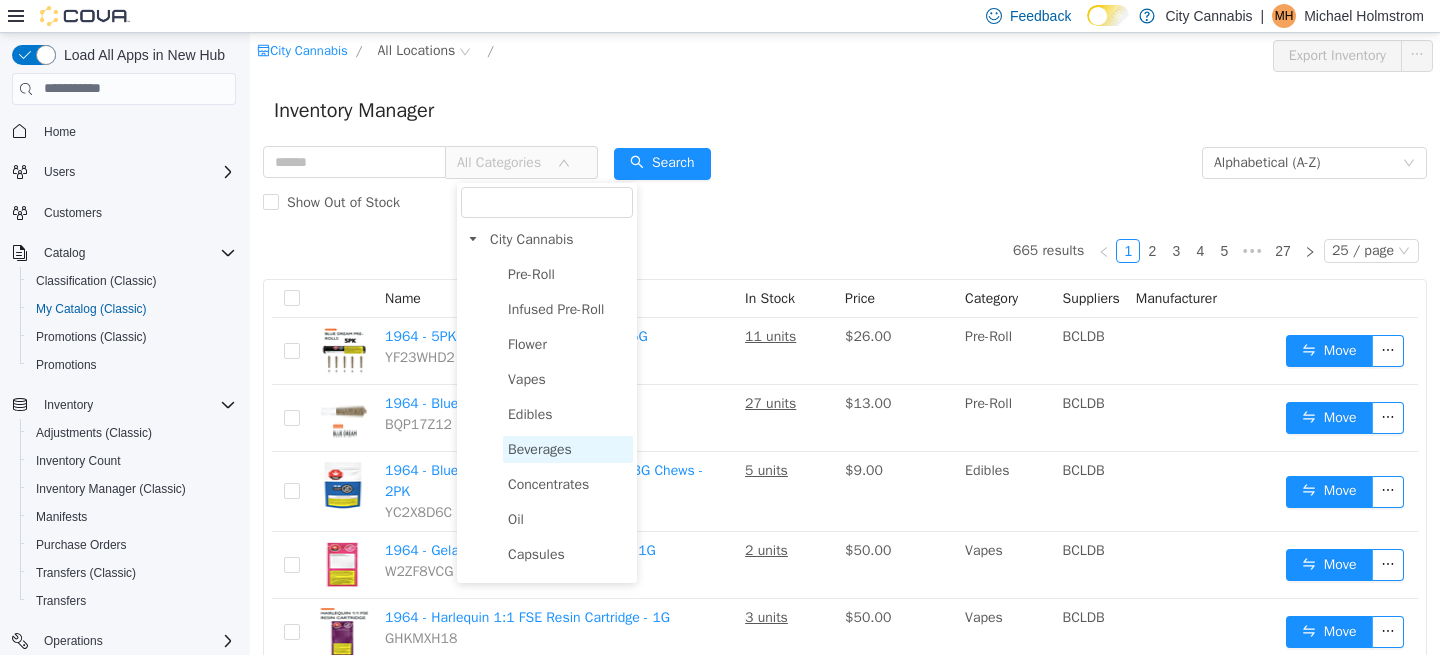 click on "Beverages" at bounding box center (540, 448) 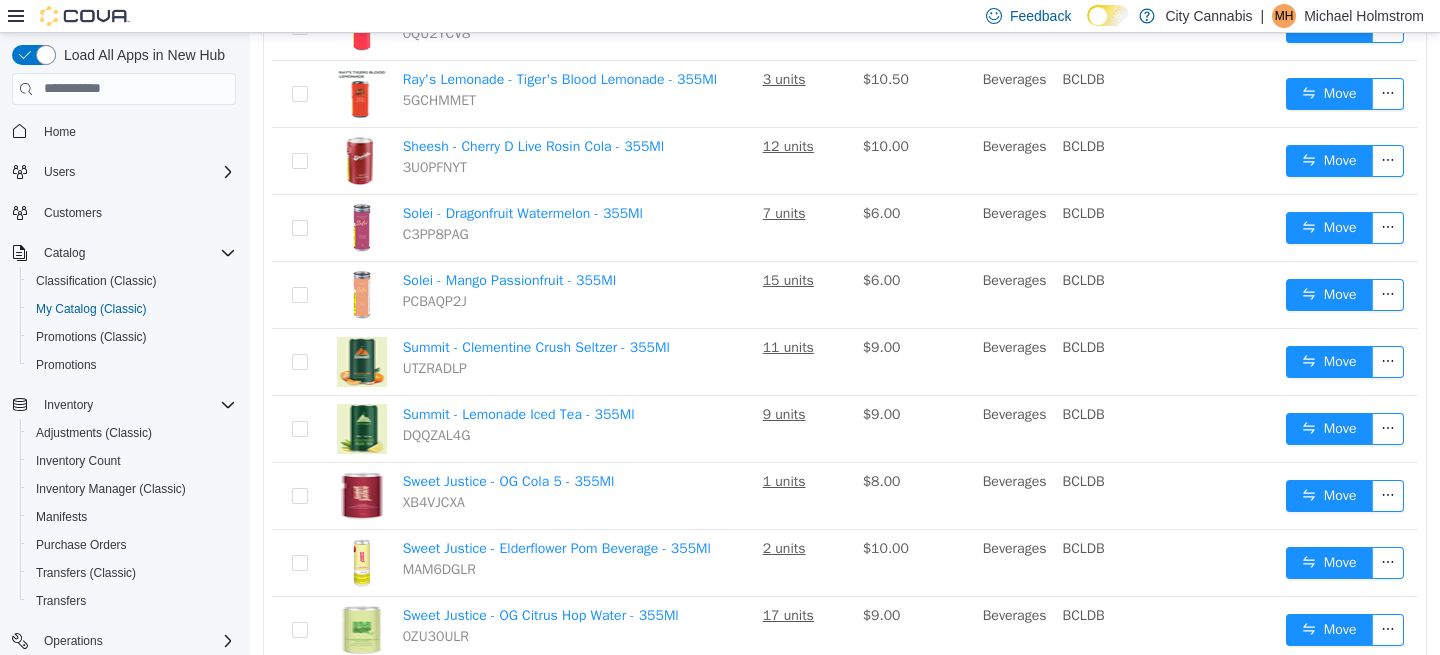 scroll, scrollTop: 1421, scrollLeft: 0, axis: vertical 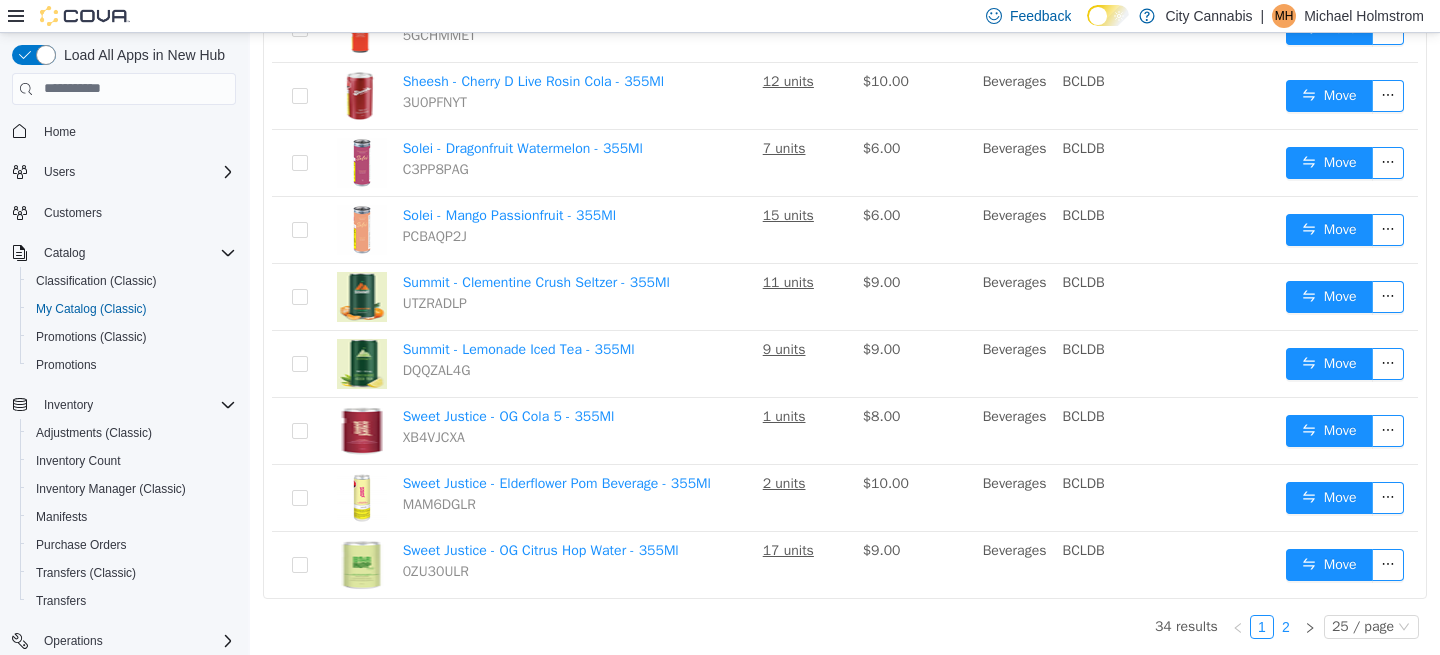 click on "2" at bounding box center [1286, 626] 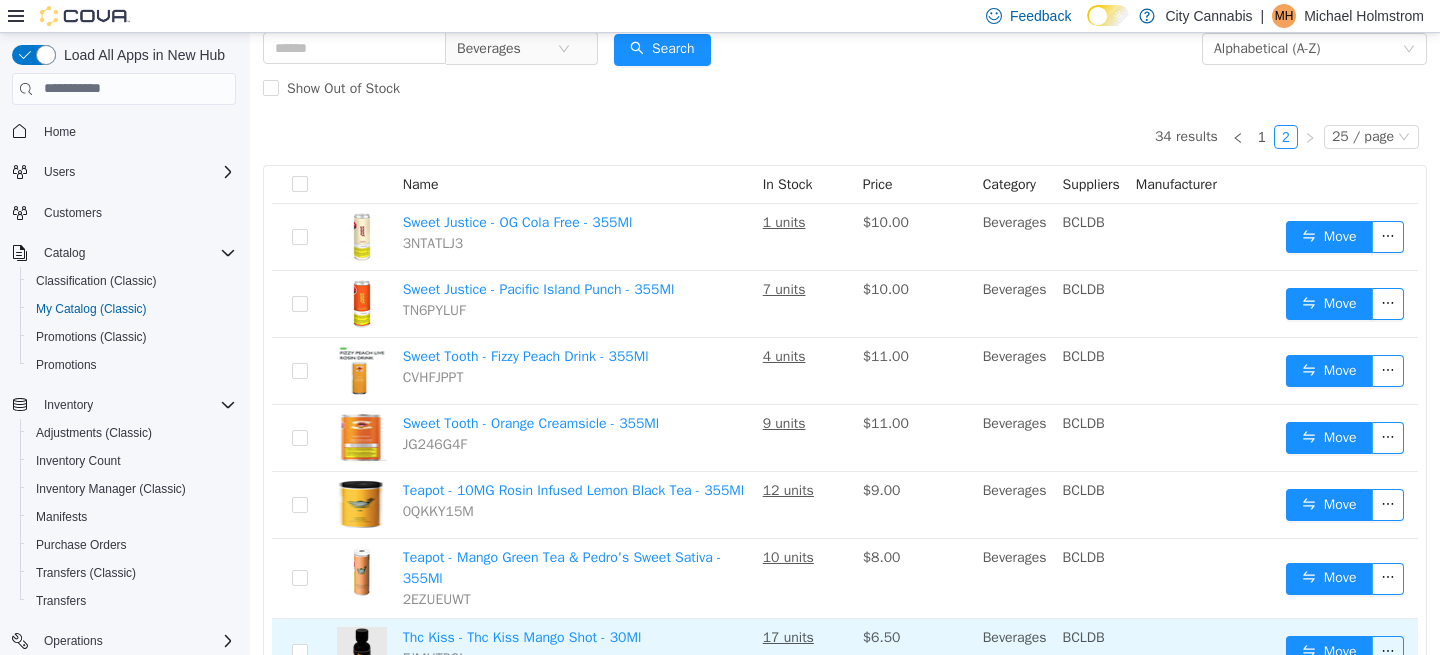 scroll, scrollTop: 0, scrollLeft: 0, axis: both 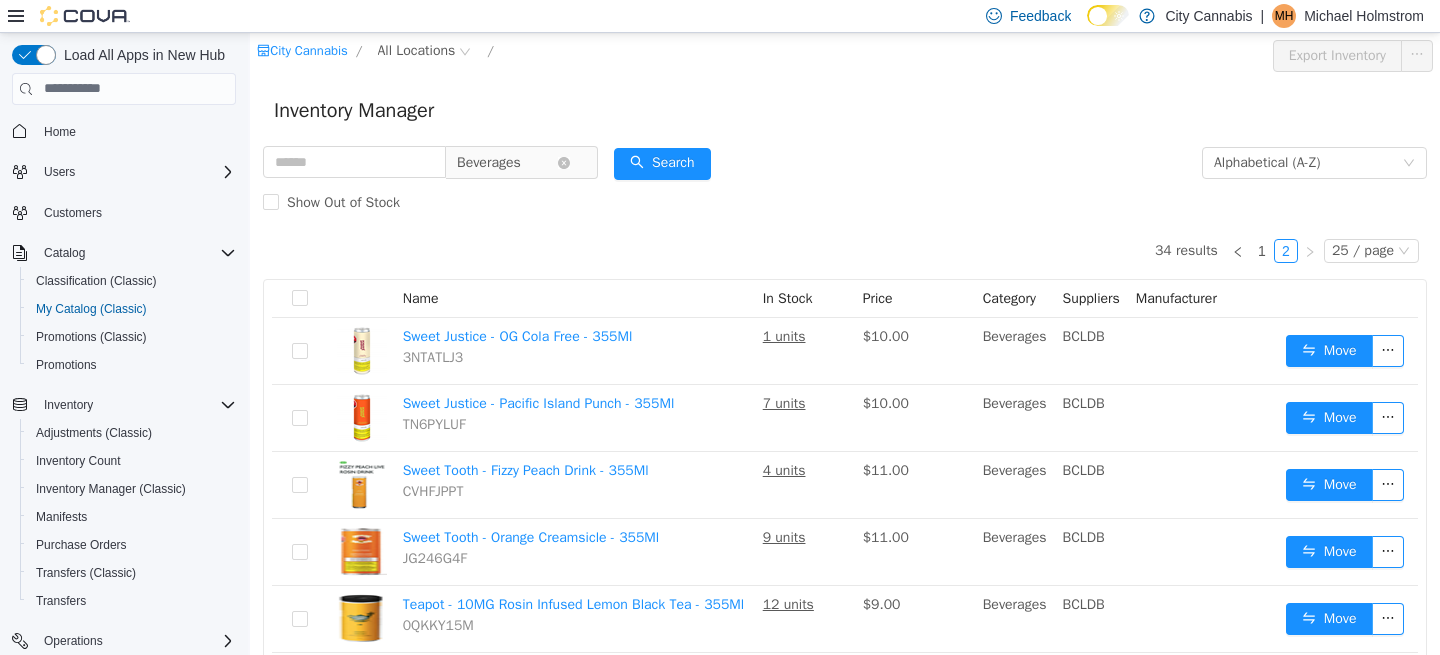 click on "Beverages" at bounding box center (507, 162) 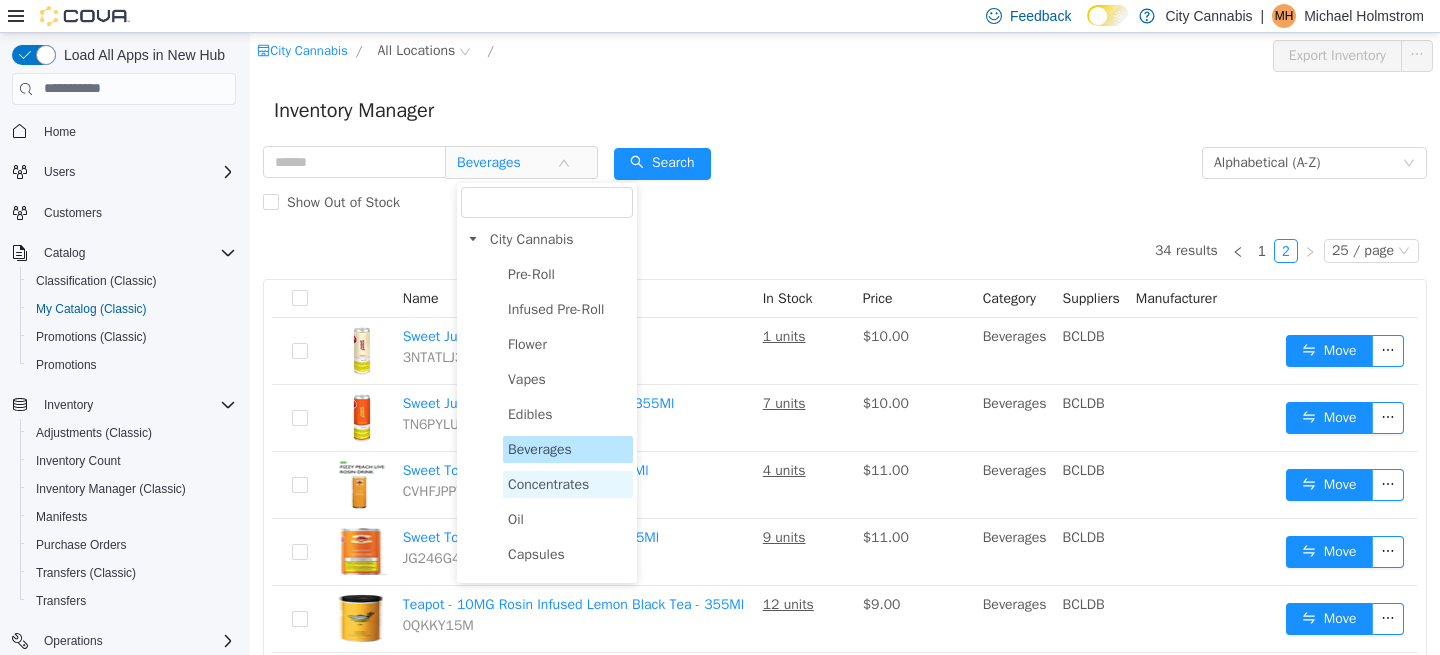 click on "Concentrates" at bounding box center [548, 483] 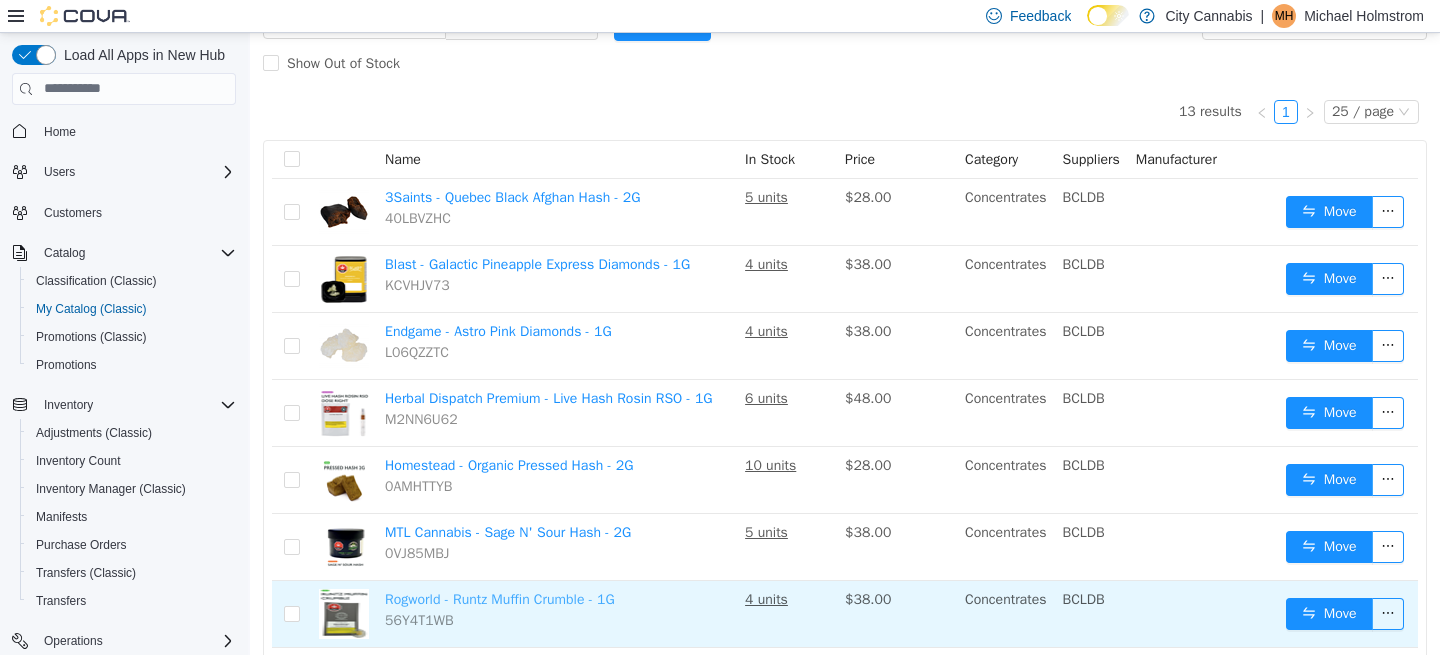scroll, scrollTop: 0, scrollLeft: 0, axis: both 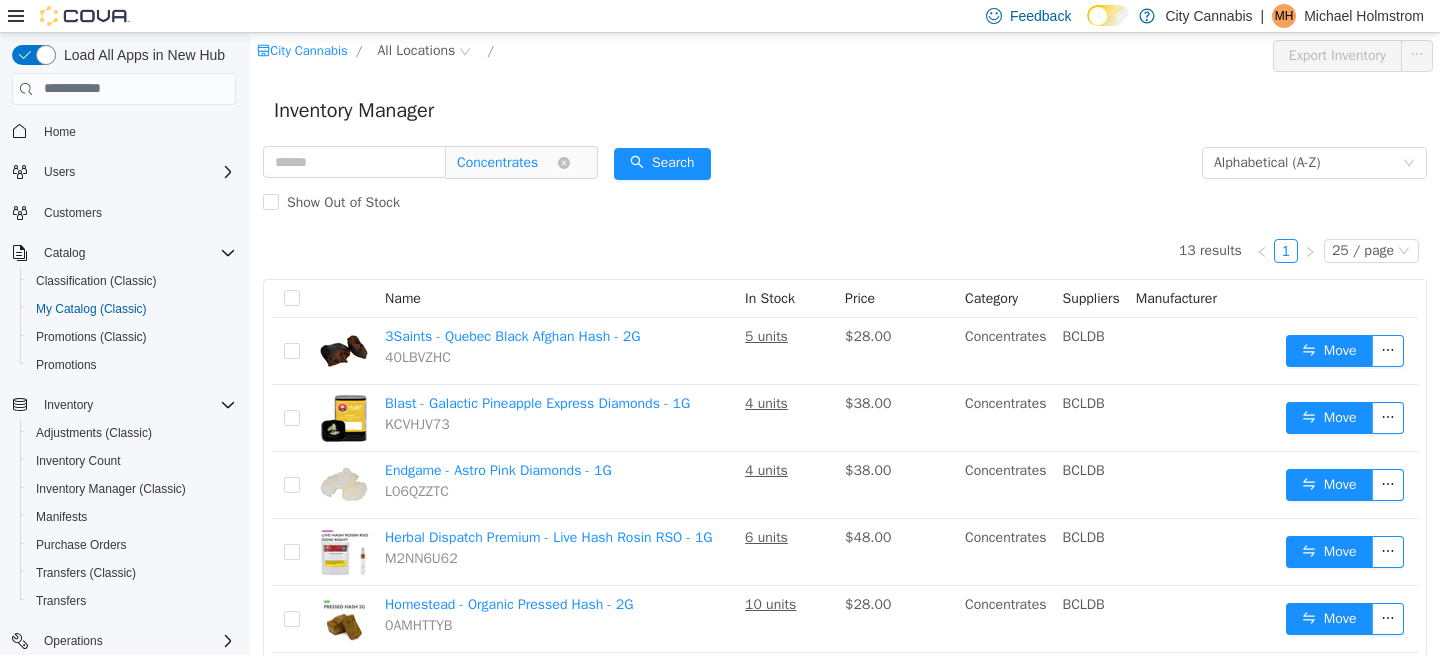 click on "Concentrates" at bounding box center (497, 162) 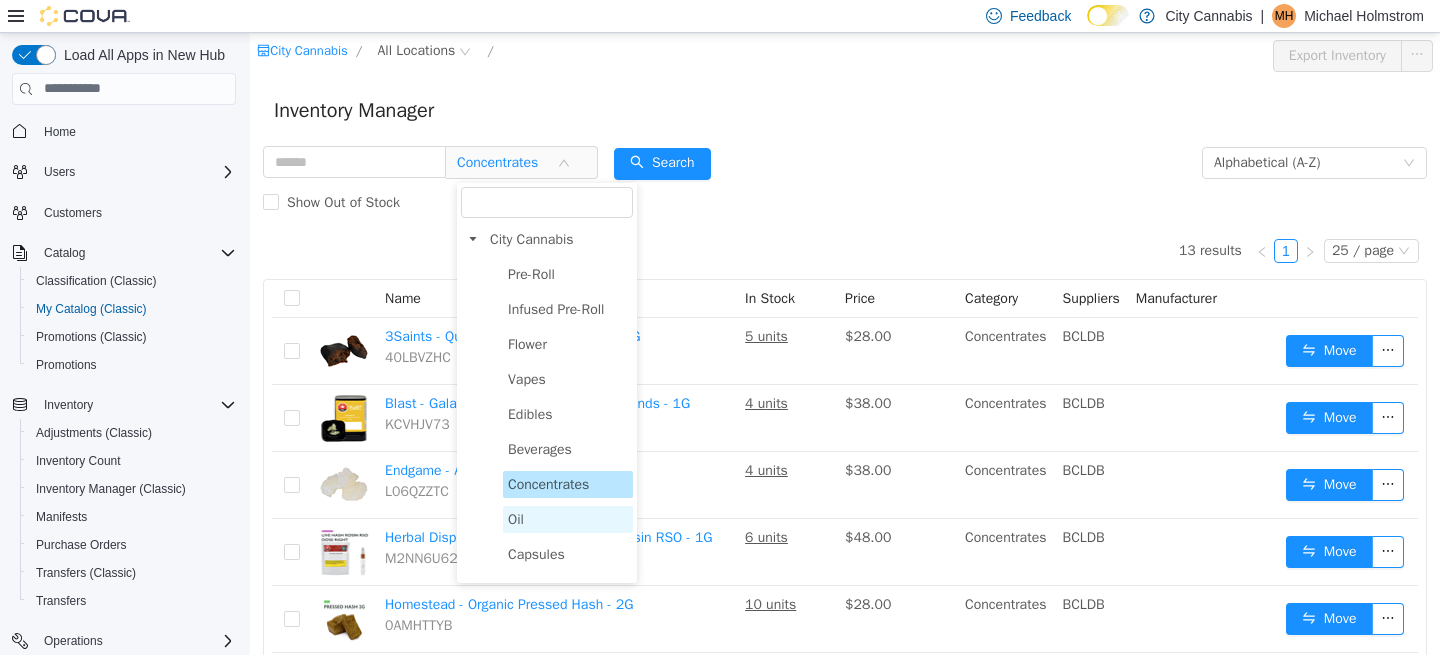 click on "Oil" at bounding box center [568, 518] 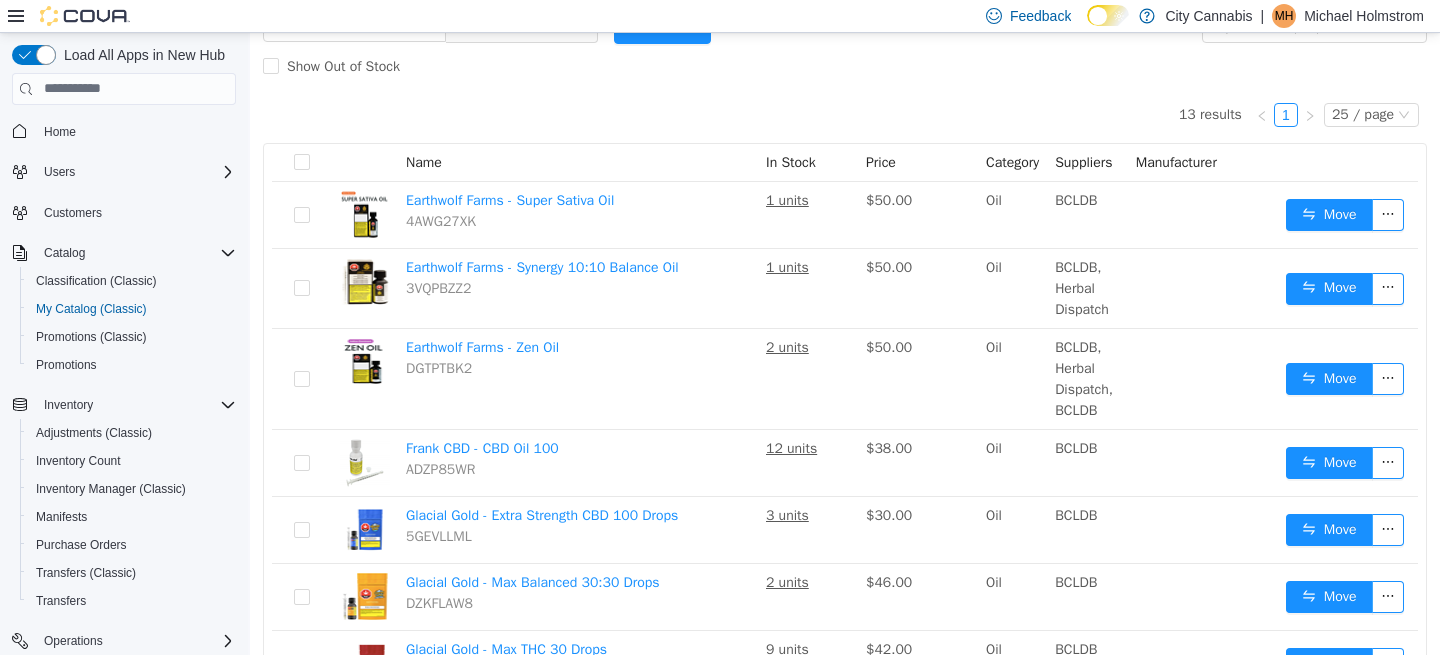 scroll, scrollTop: 0, scrollLeft: 0, axis: both 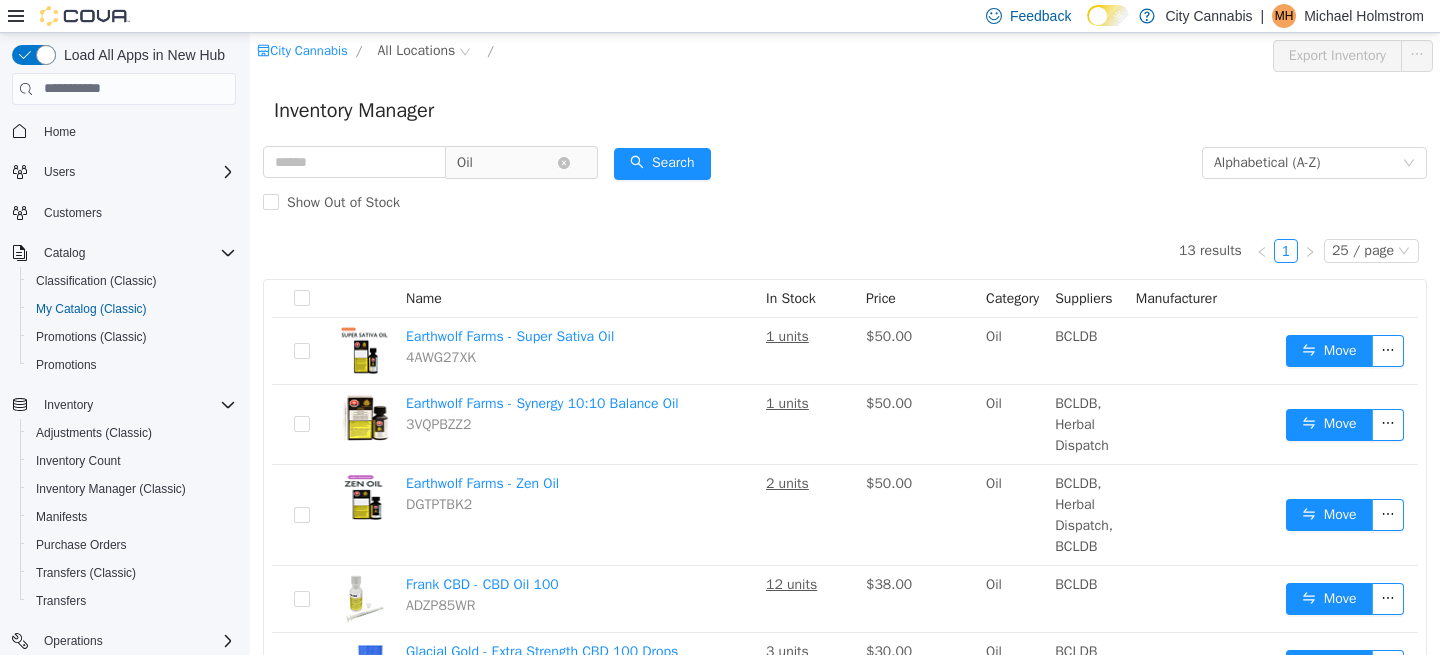 click on "Oil" at bounding box center (507, 162) 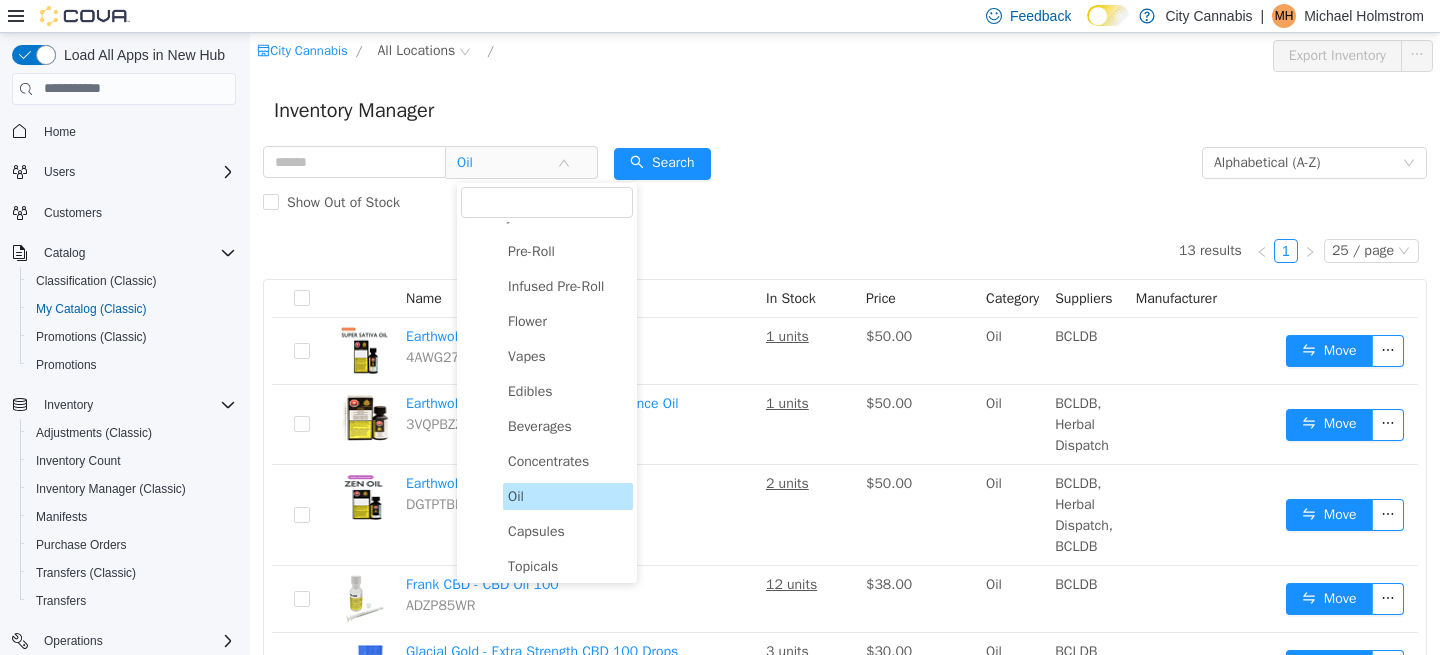 scroll, scrollTop: 28, scrollLeft: 0, axis: vertical 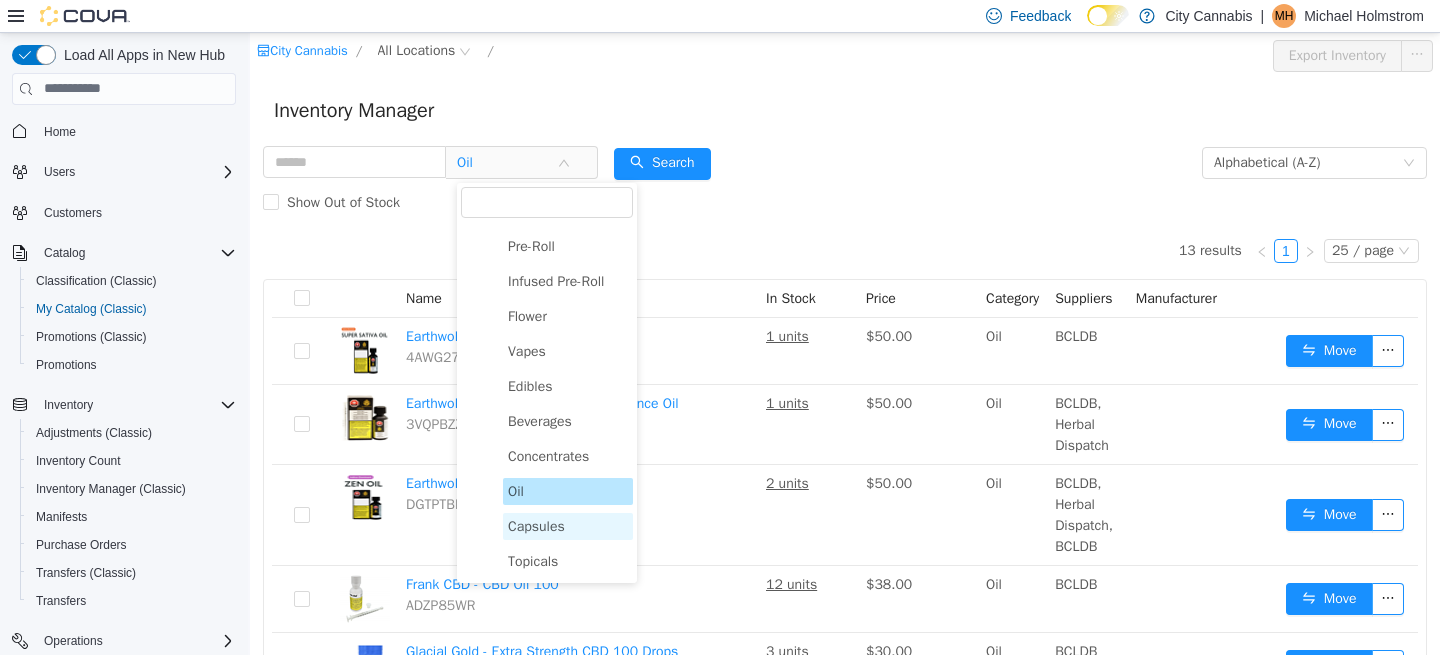 click on "Capsules" at bounding box center [568, 525] 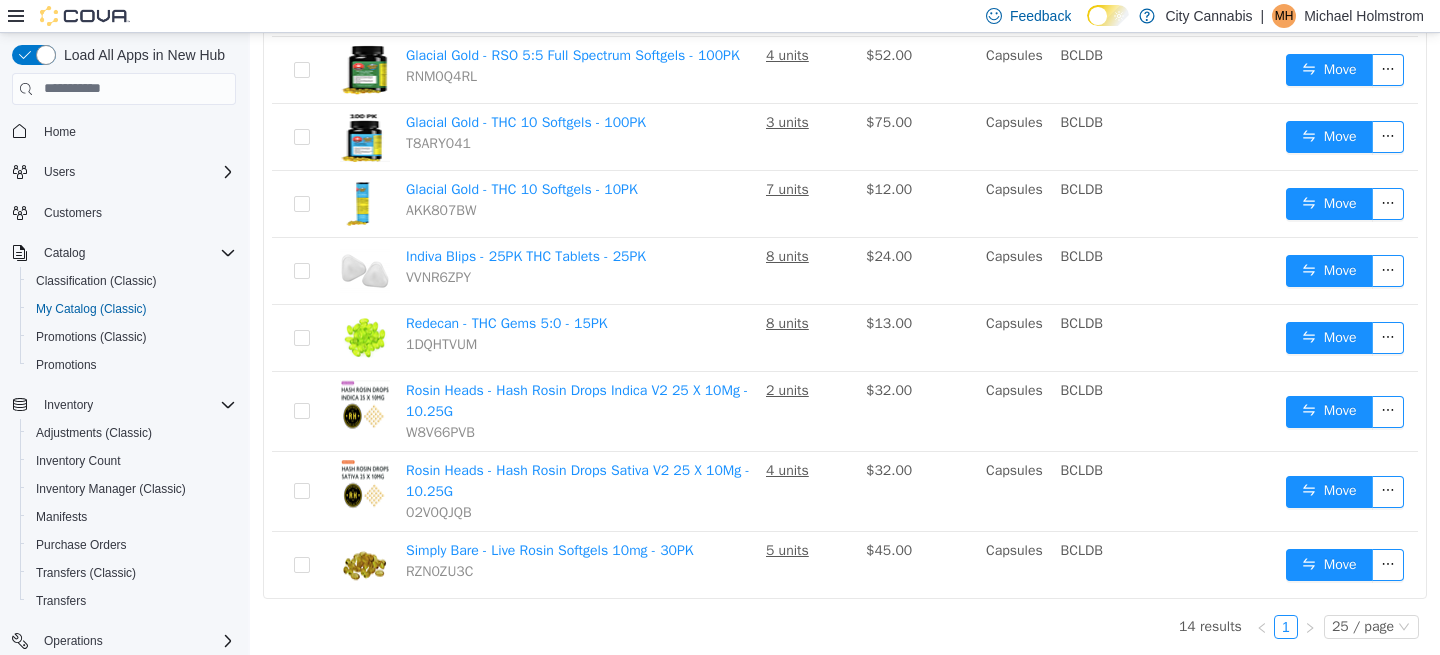 scroll, scrollTop: 0, scrollLeft: 0, axis: both 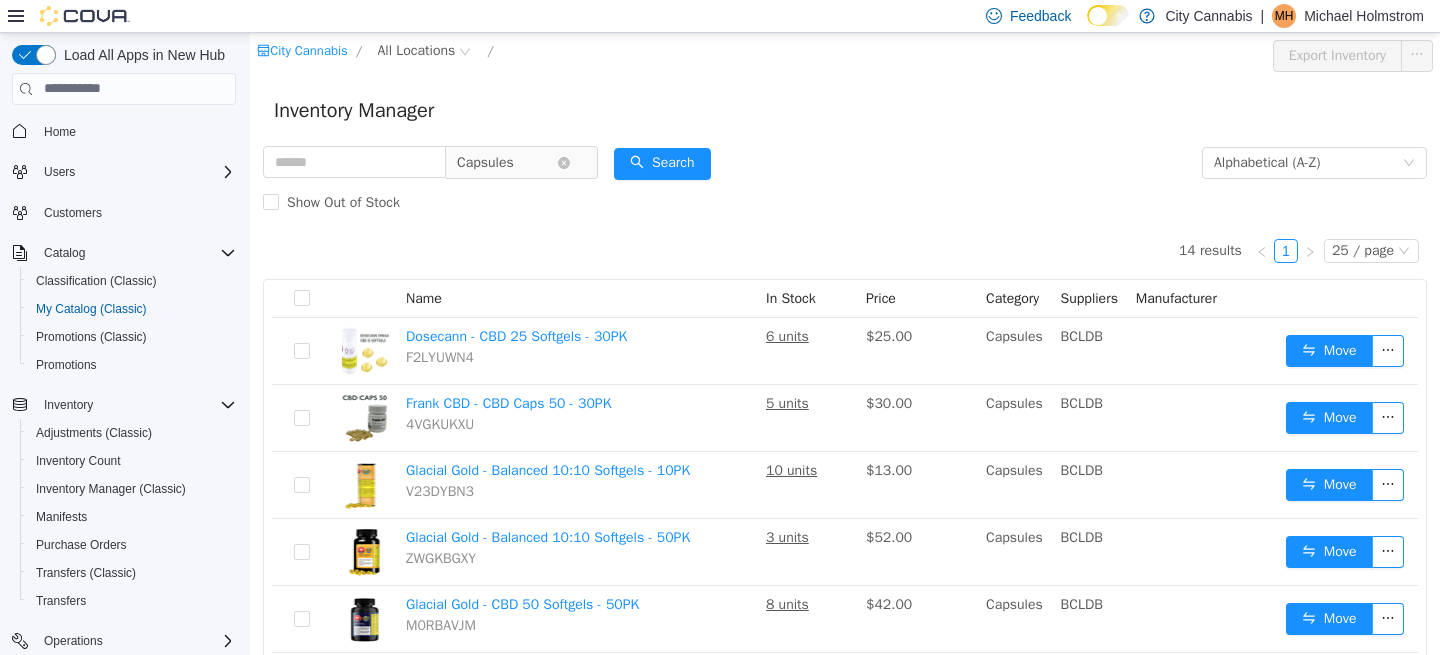 click on "Capsules" at bounding box center (485, 162) 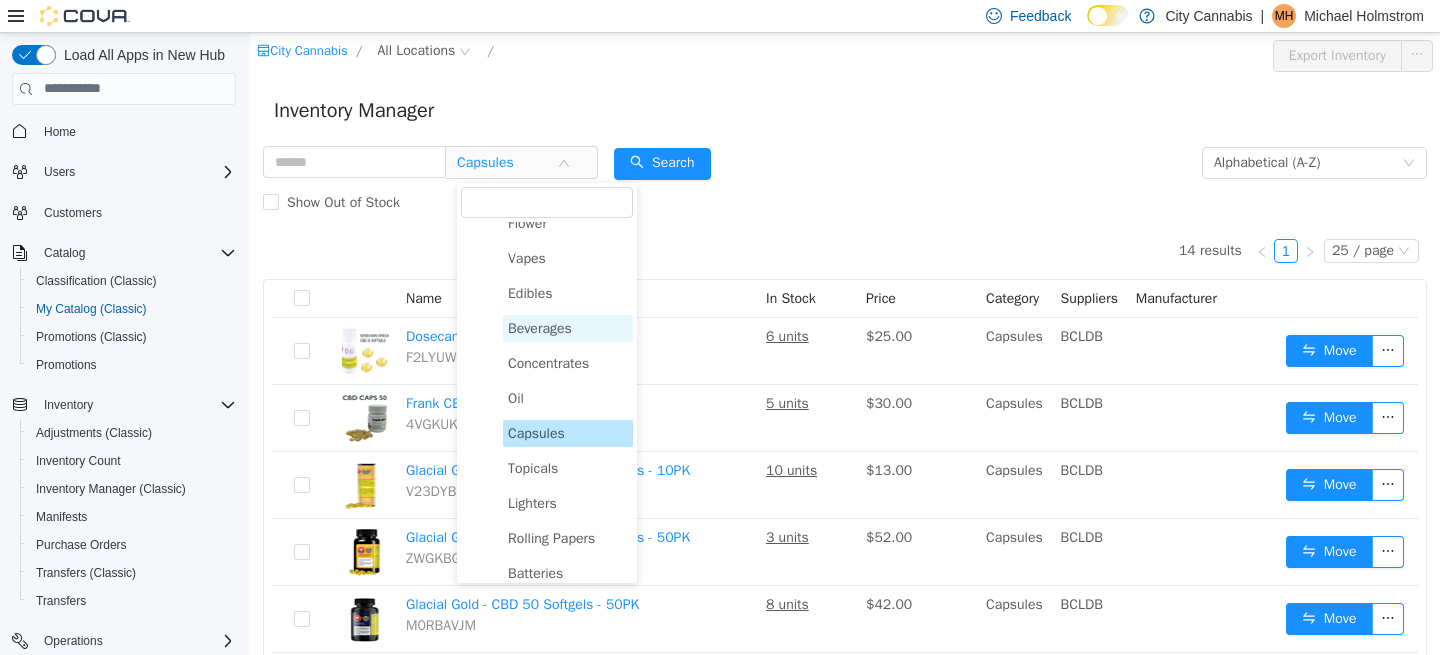 scroll, scrollTop: 123, scrollLeft: 0, axis: vertical 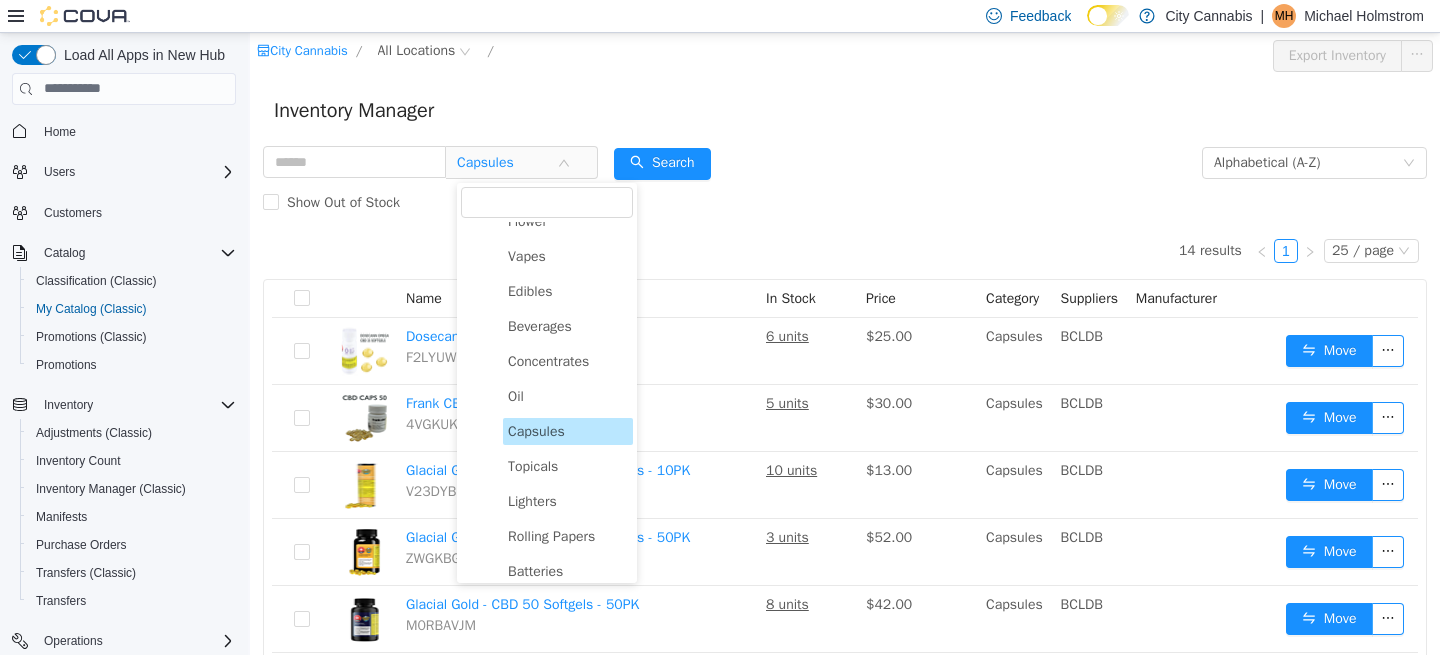 click on "Capsules" at bounding box center [536, 430] 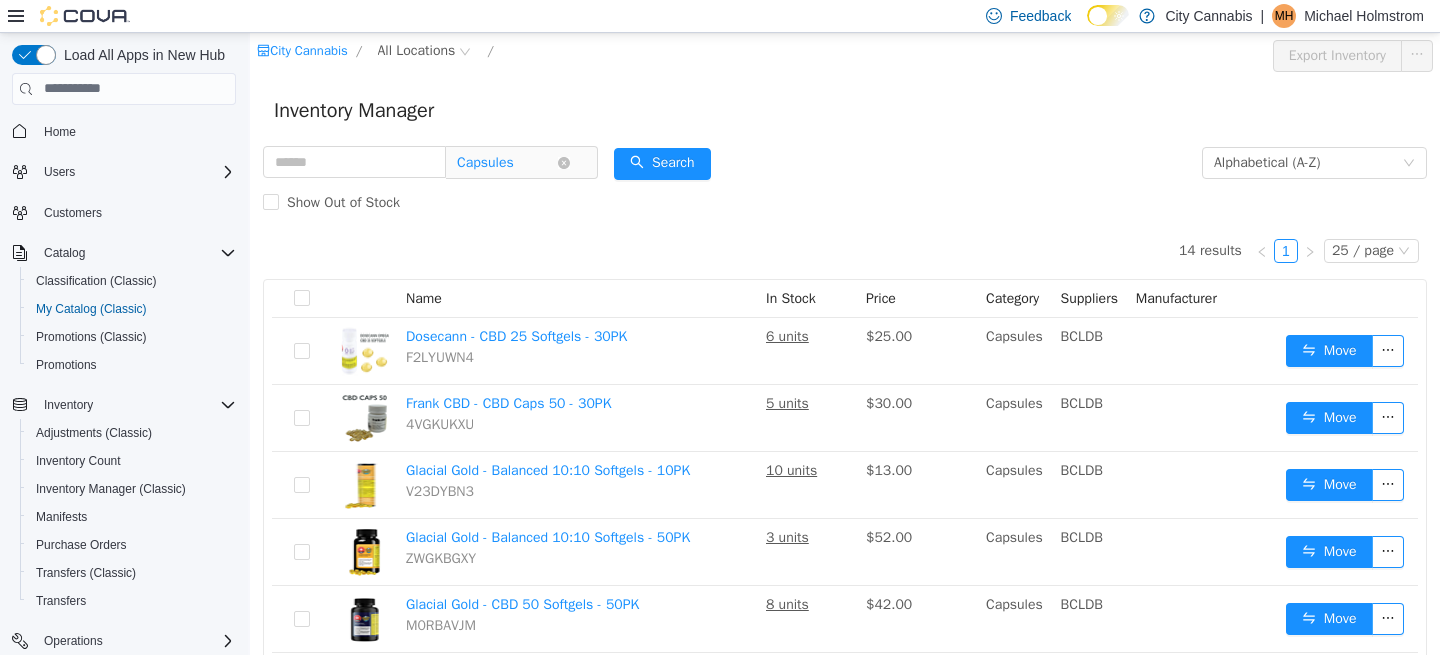 click on "Capsules" at bounding box center (513, 162) 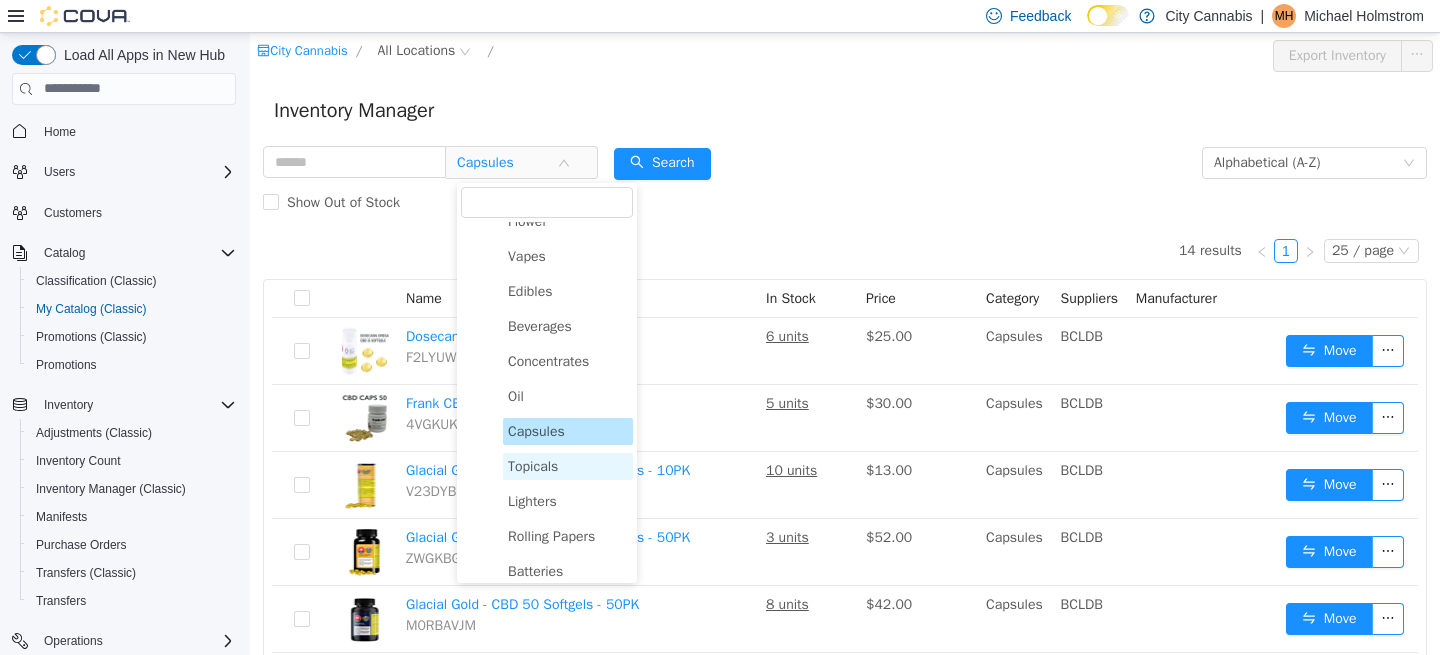 click on "Topicals" at bounding box center [533, 465] 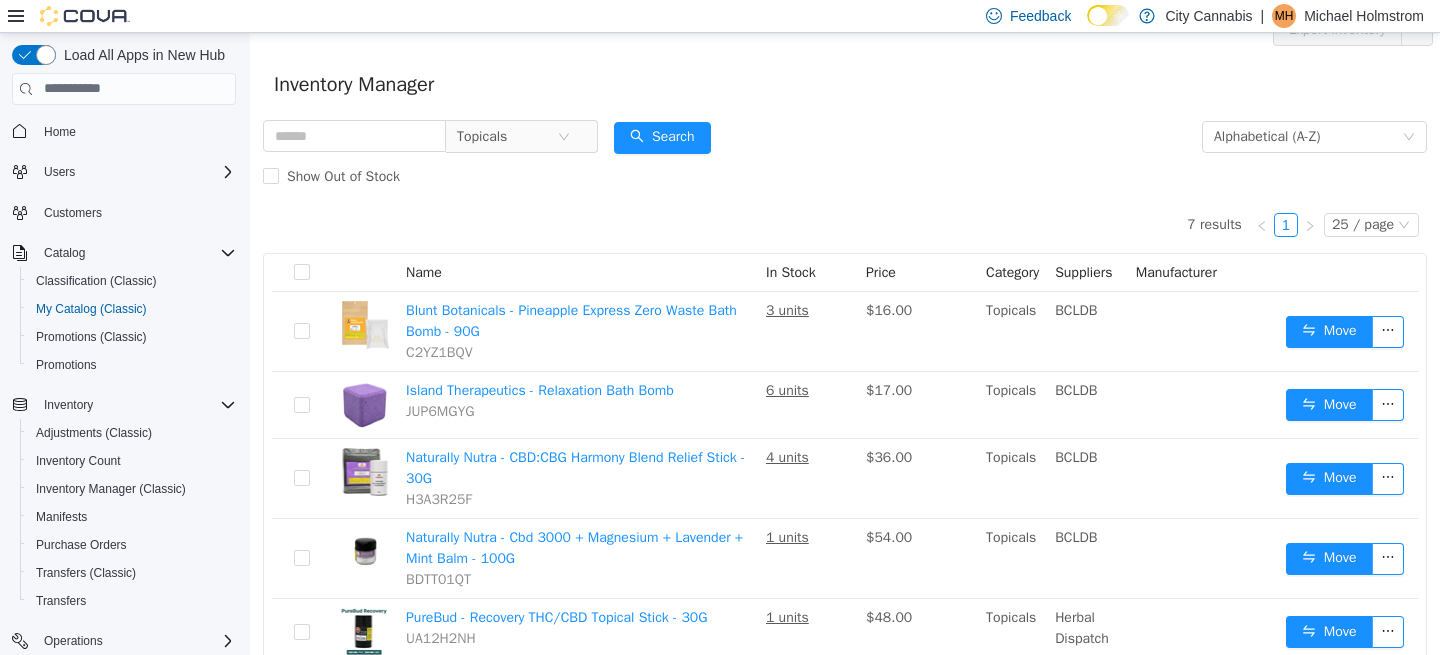 scroll, scrollTop: 0, scrollLeft: 0, axis: both 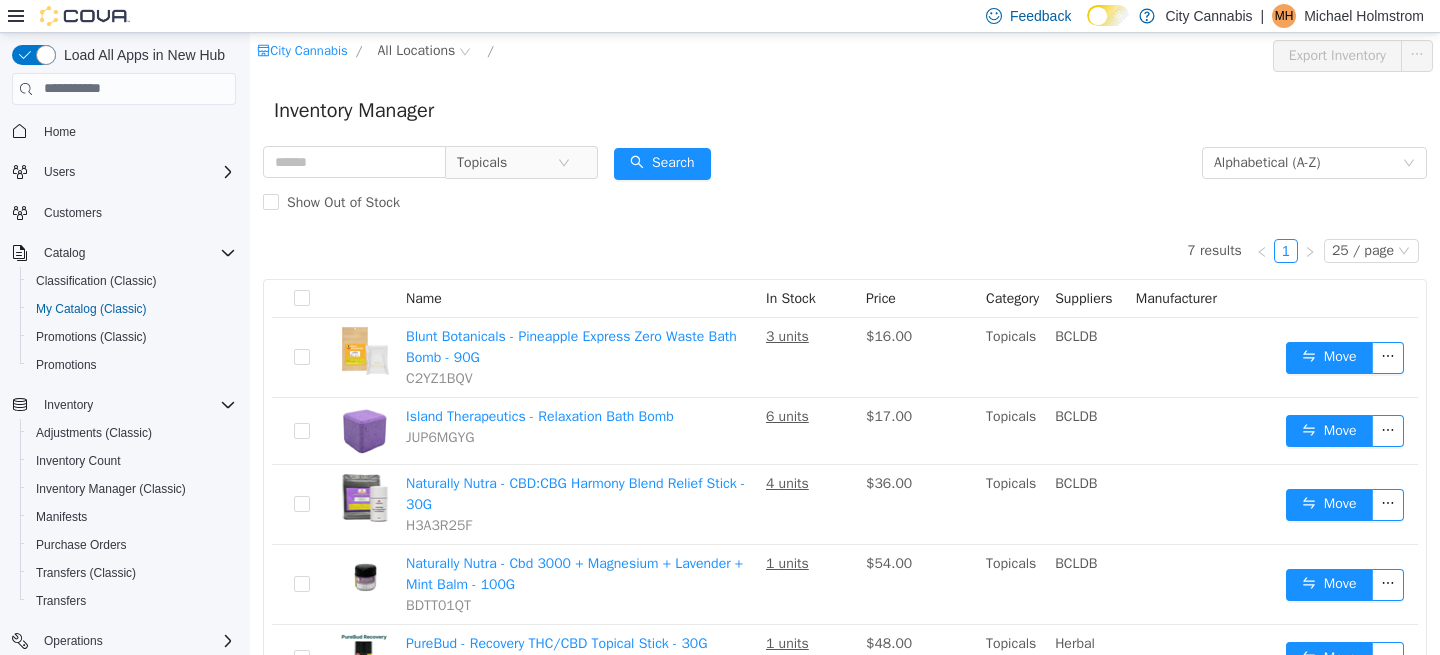 click on "Topicals" at bounding box center [430, 162] 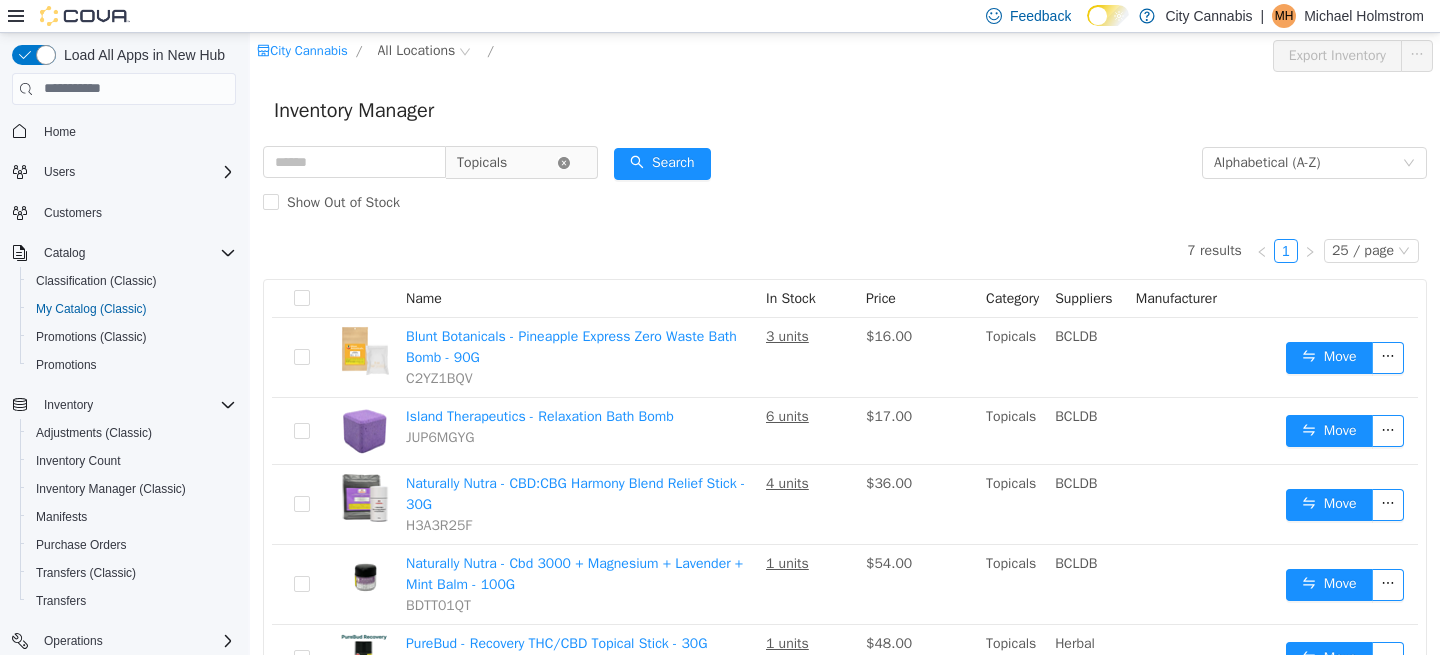 click 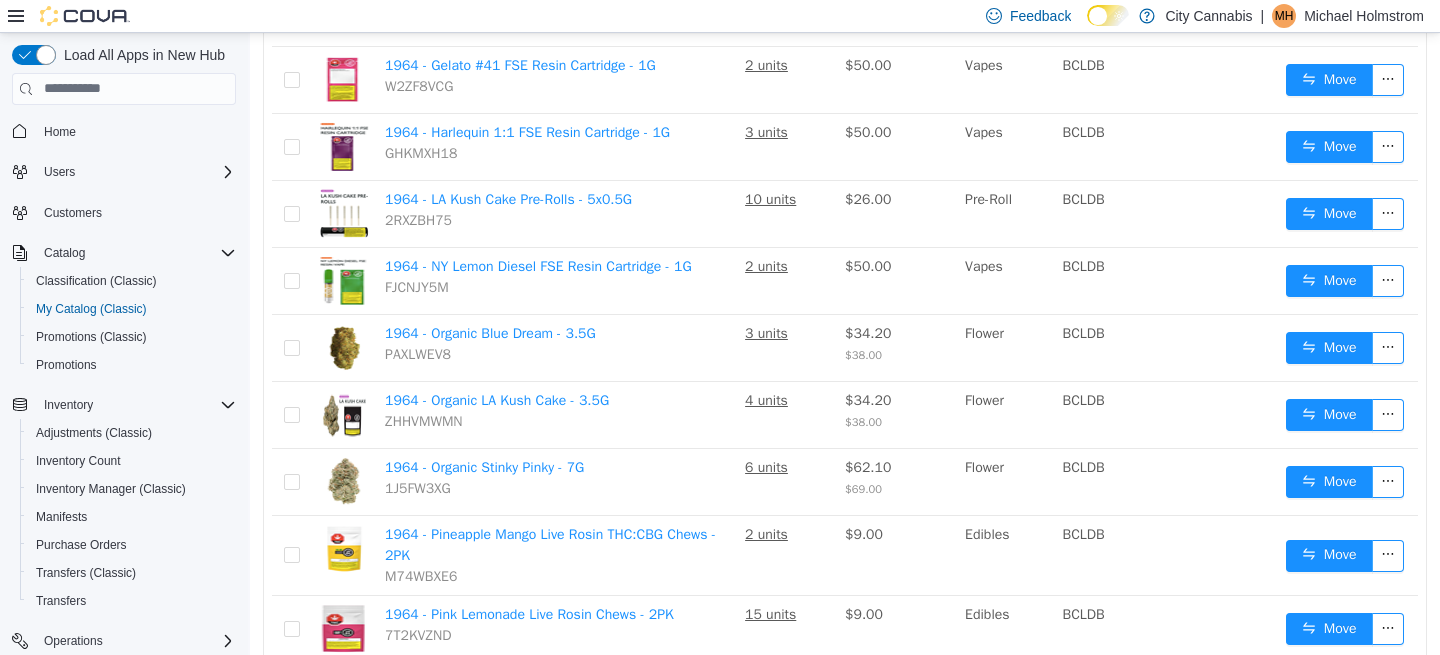 scroll, scrollTop: 489, scrollLeft: 0, axis: vertical 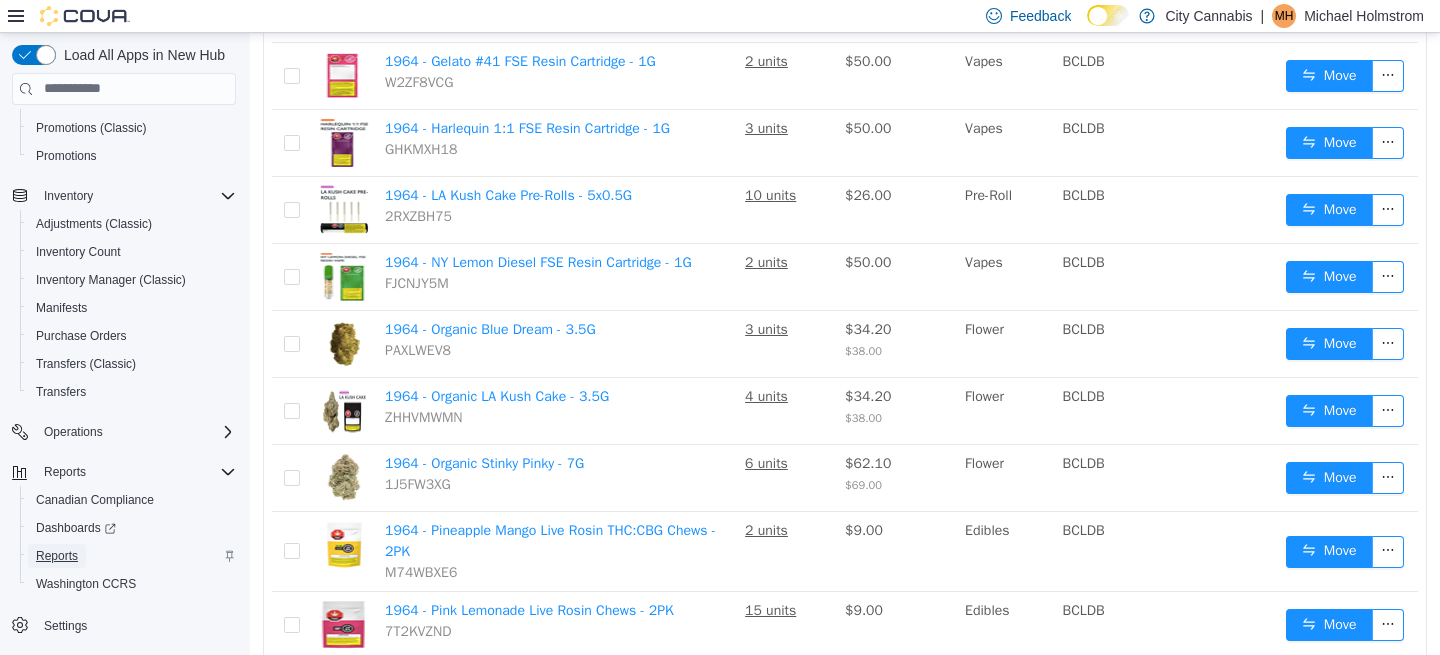 click on "Reports" at bounding box center (57, 556) 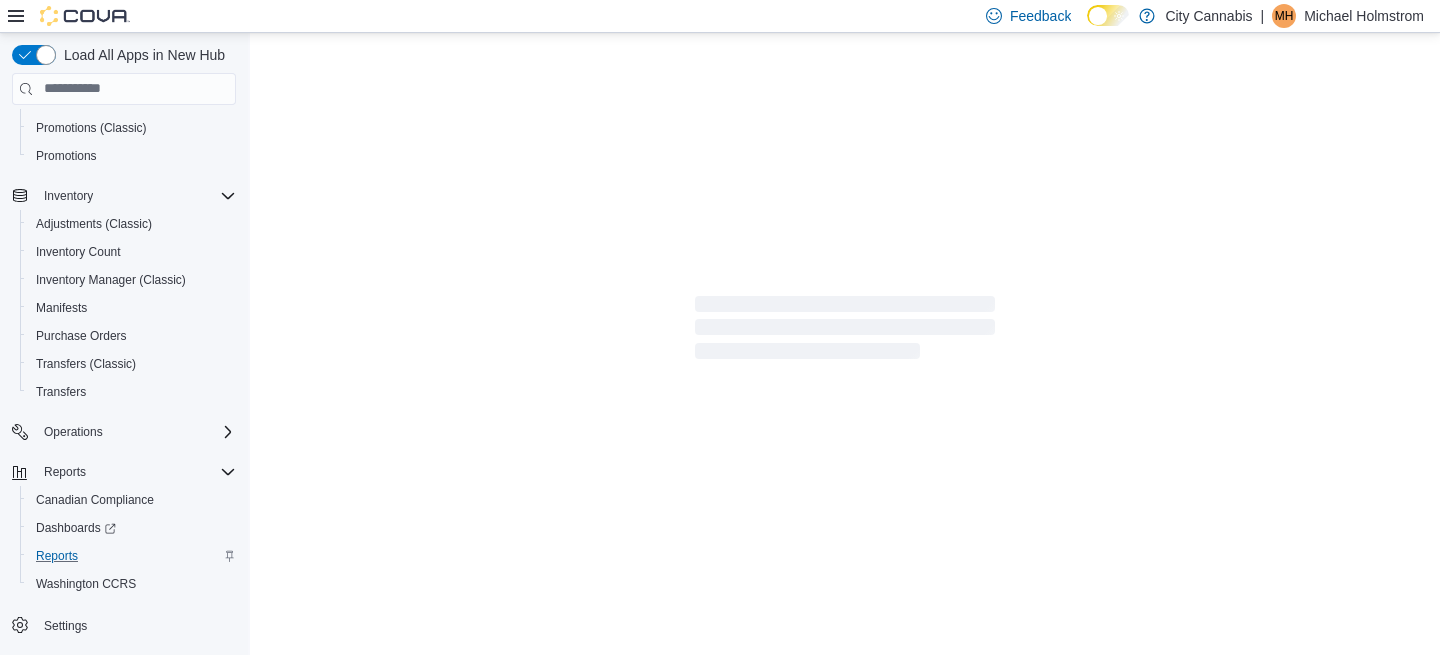 scroll, scrollTop: 173, scrollLeft: 0, axis: vertical 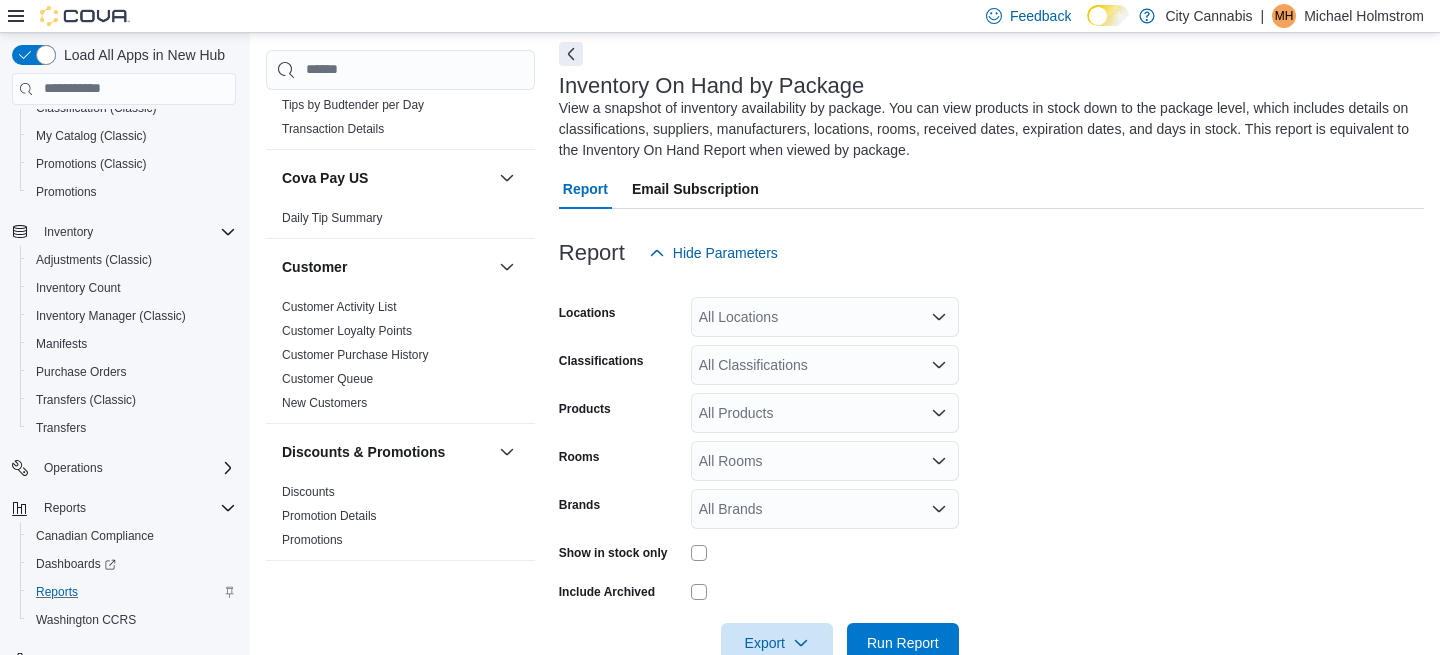 click on "All Classifications" at bounding box center [825, 365] 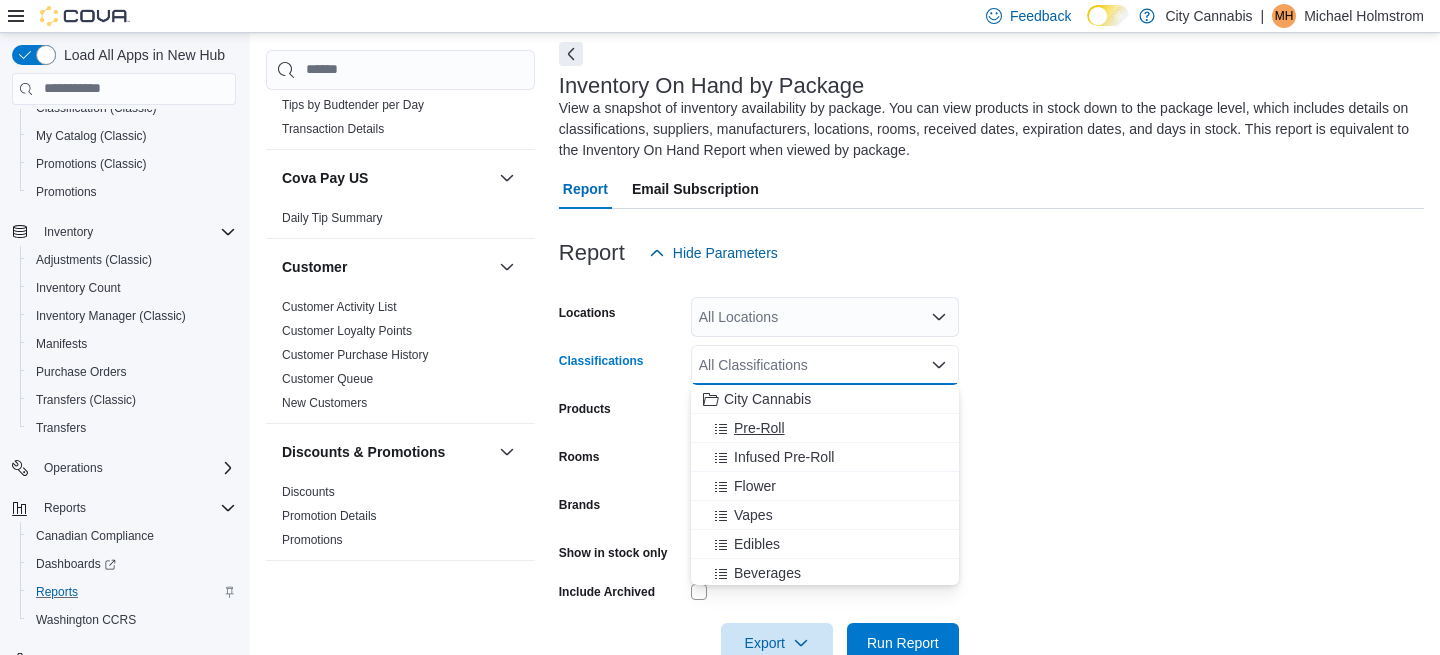 click on "Pre-Roll" at bounding box center [759, 428] 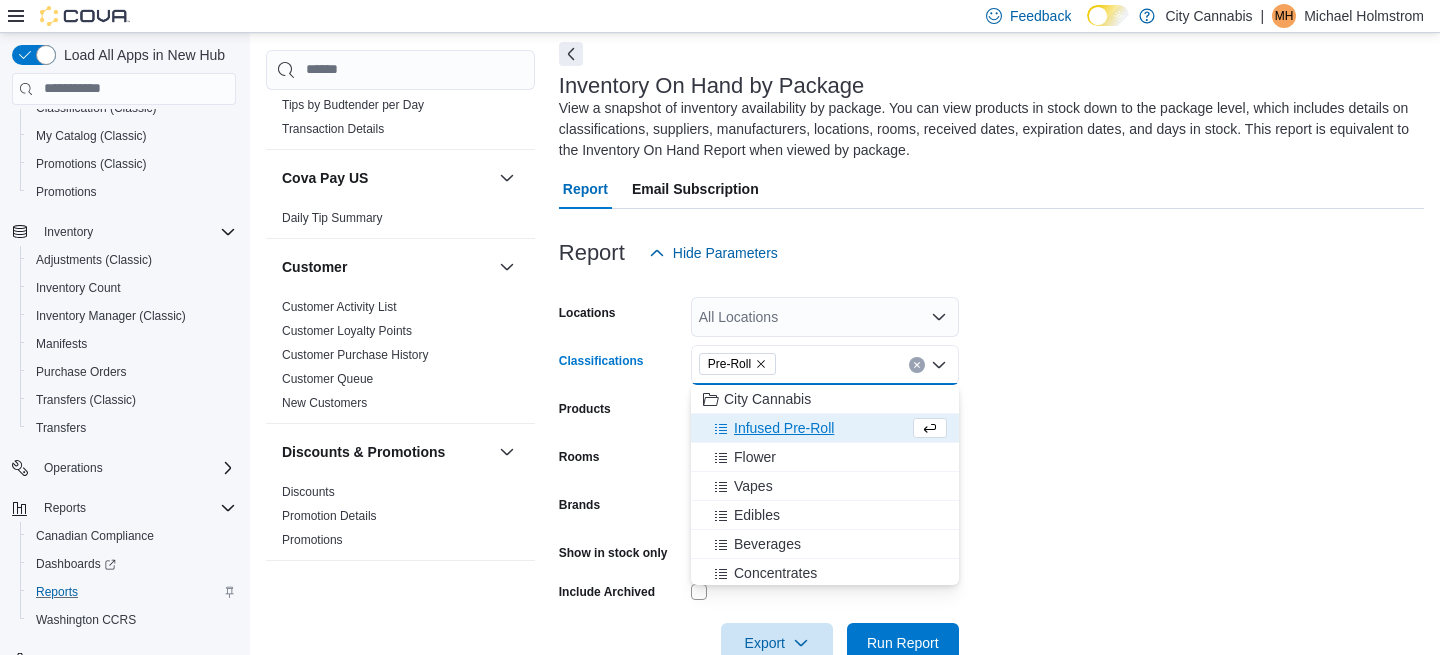 click on "Show in stock only" at bounding box center (613, 553) 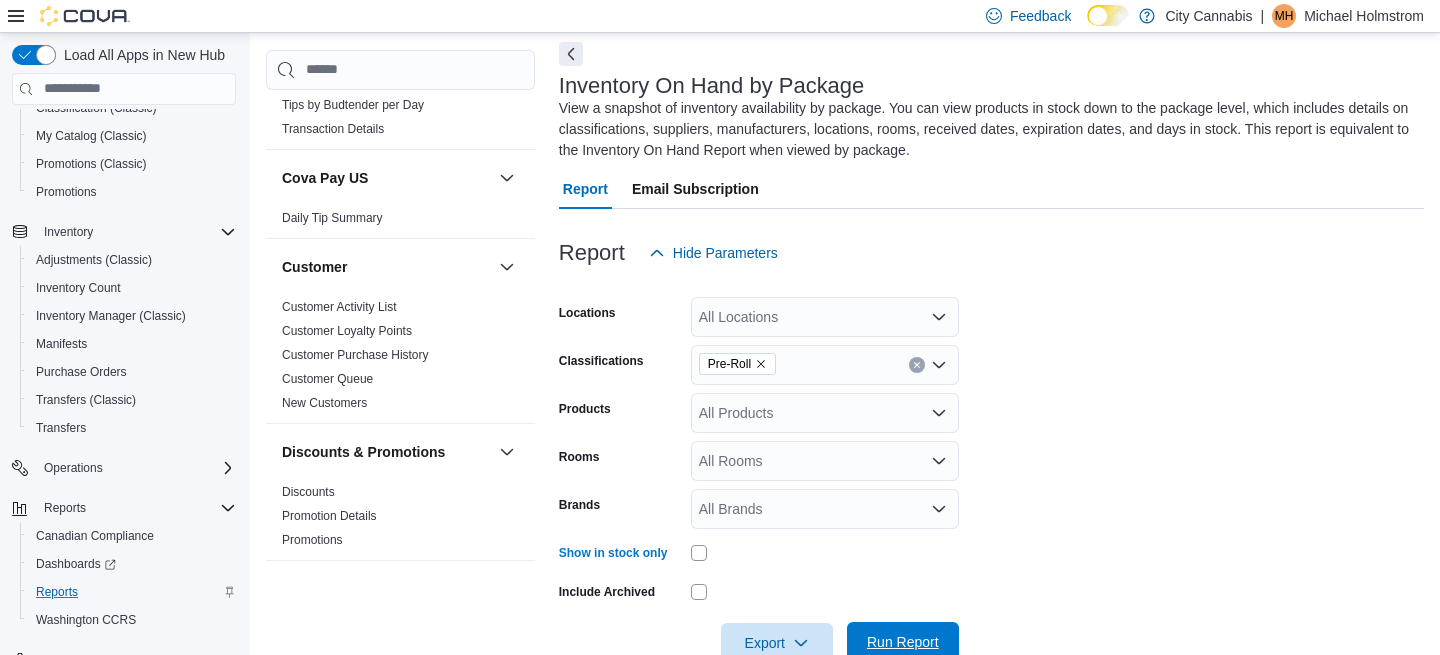 click on "Run Report" at bounding box center (903, 642) 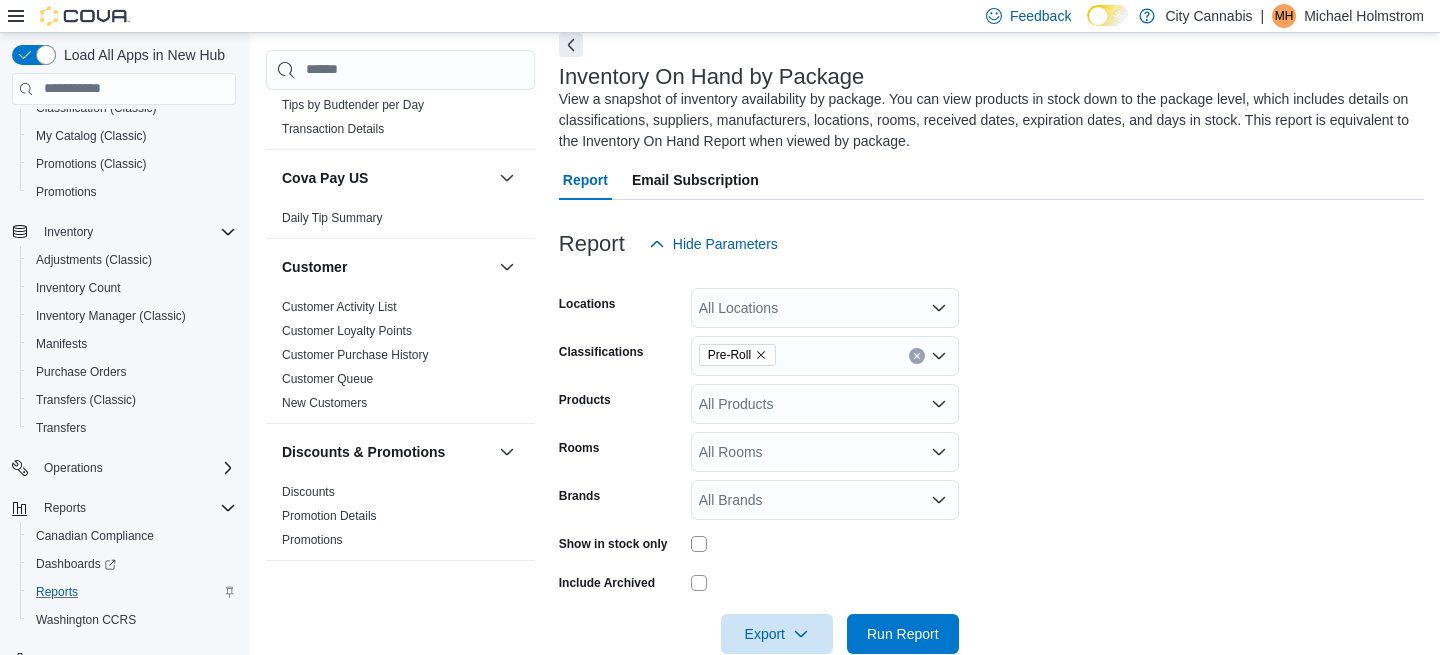 scroll, scrollTop: 400, scrollLeft: 0, axis: vertical 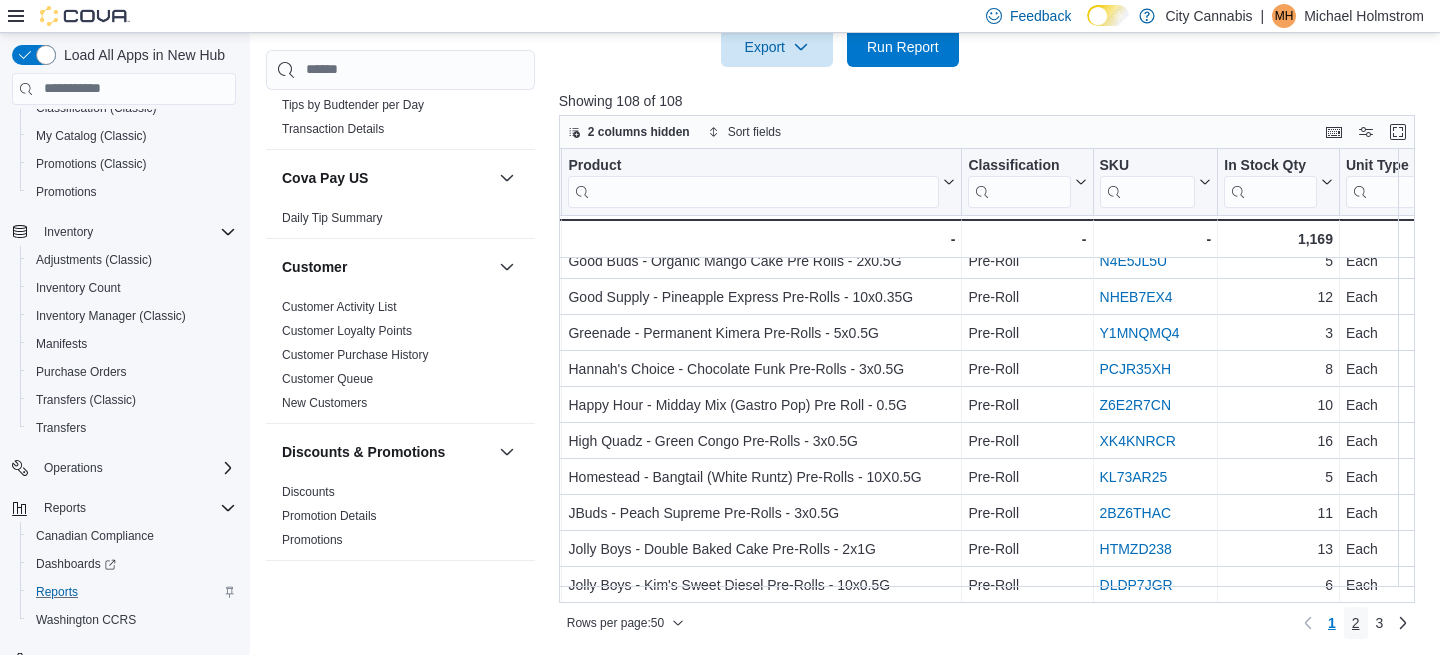 click on "2" at bounding box center [1356, 623] 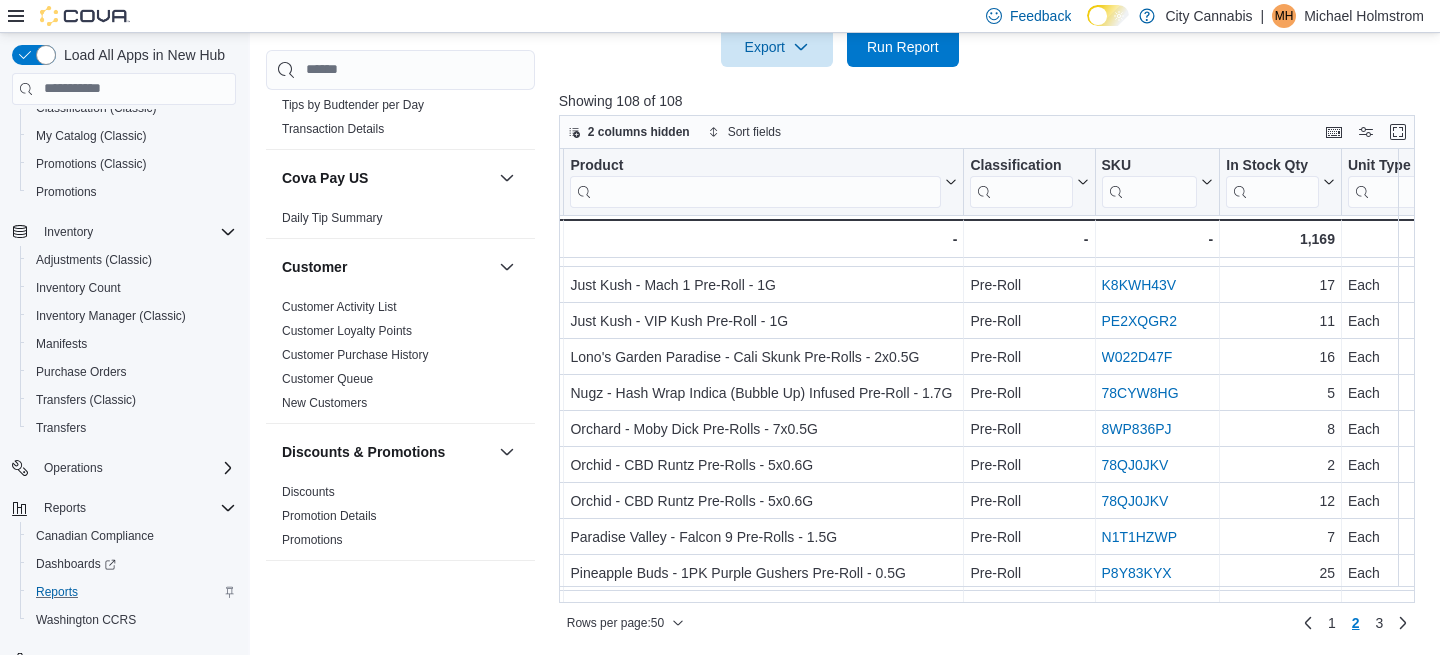 scroll, scrollTop: 136, scrollLeft: 138, axis: both 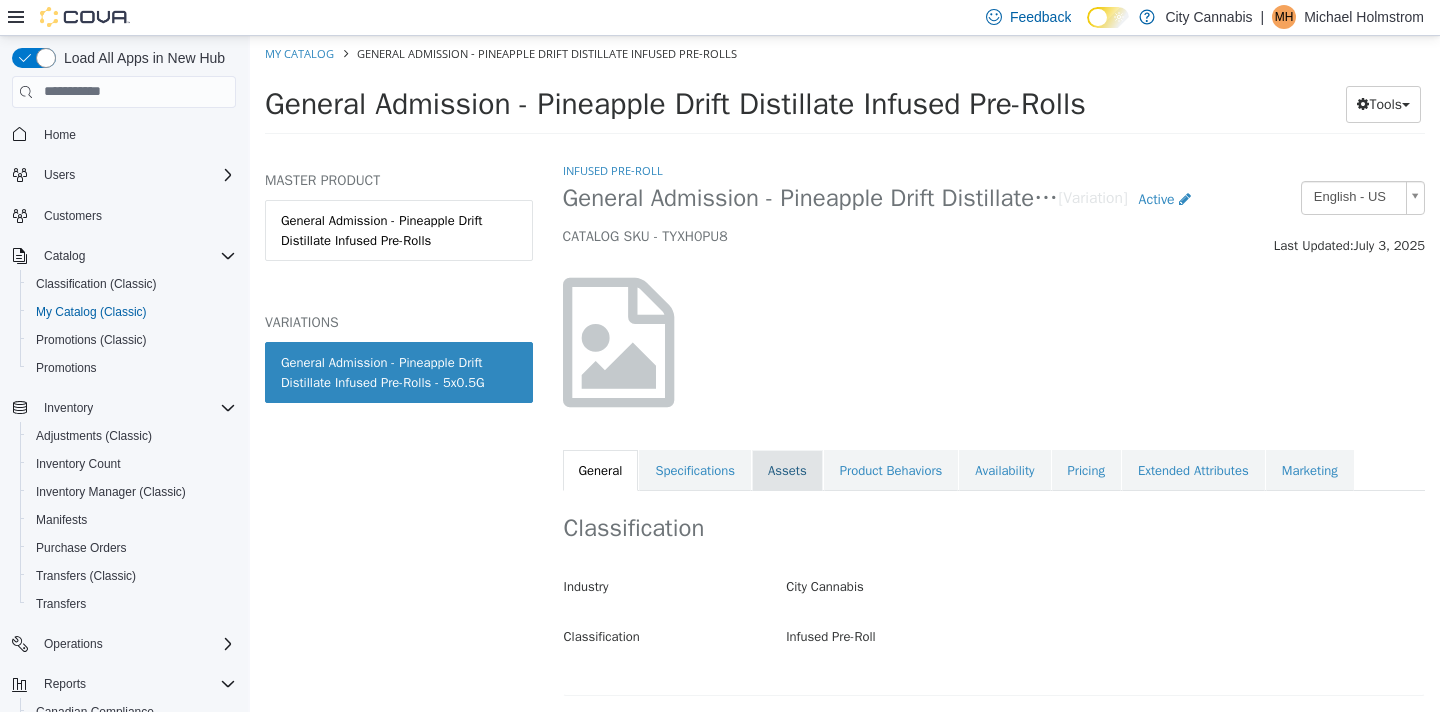 click on "Assets" at bounding box center (787, 470) 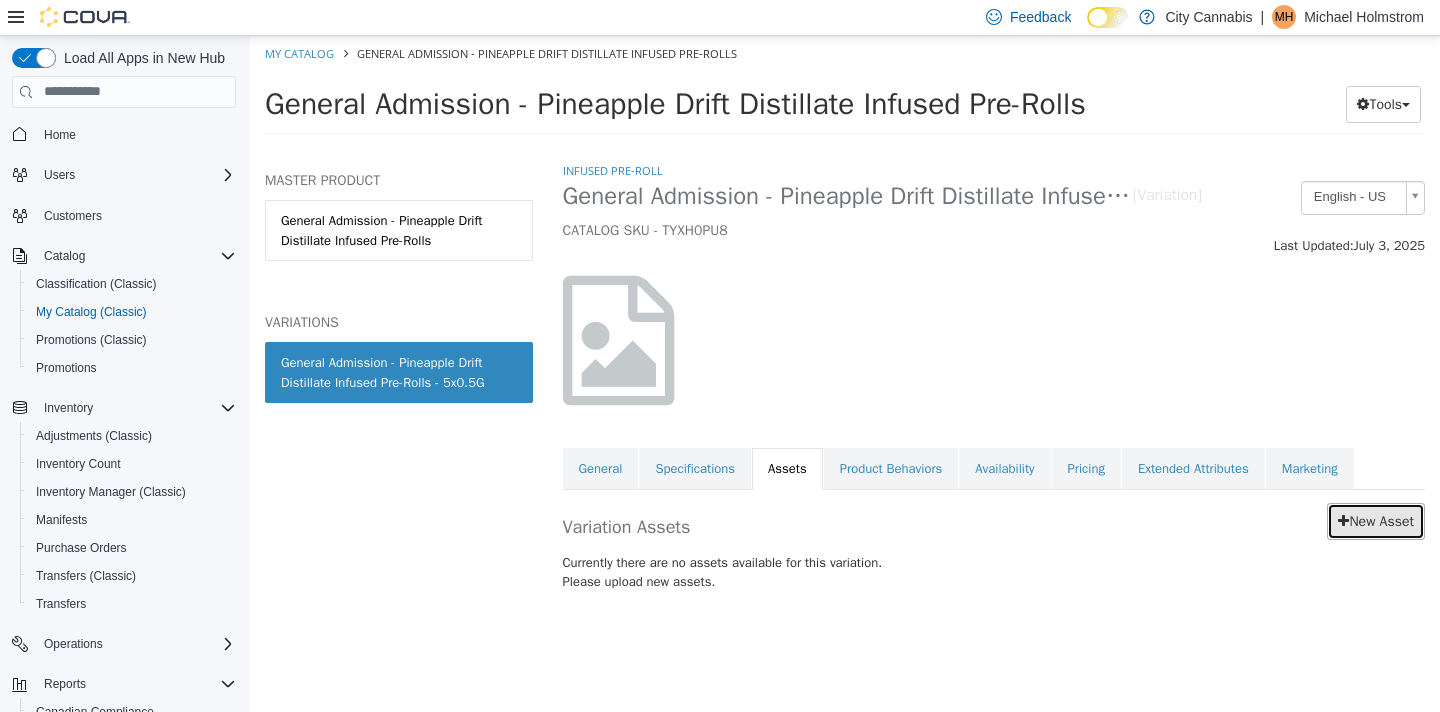 click on "New Asset" at bounding box center [1376, 520] 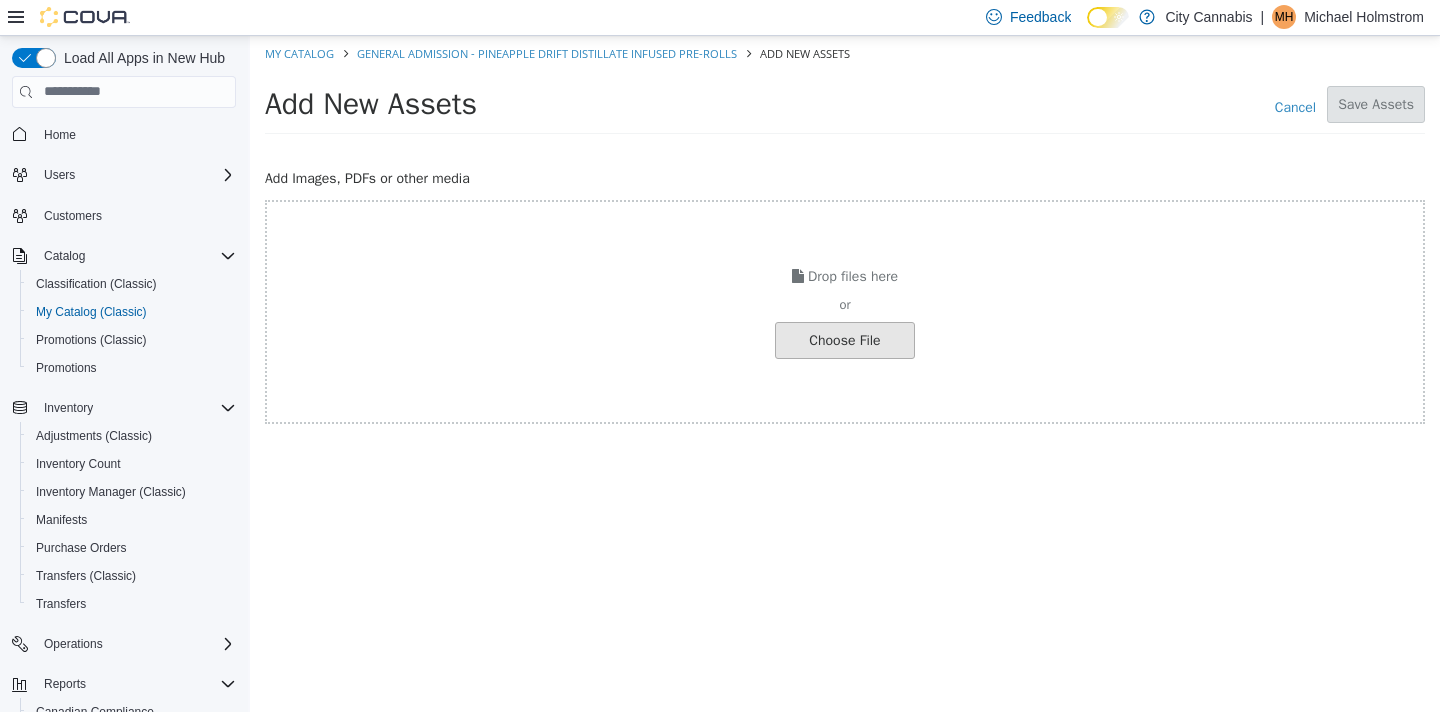click at bounding box center [-202, 339] 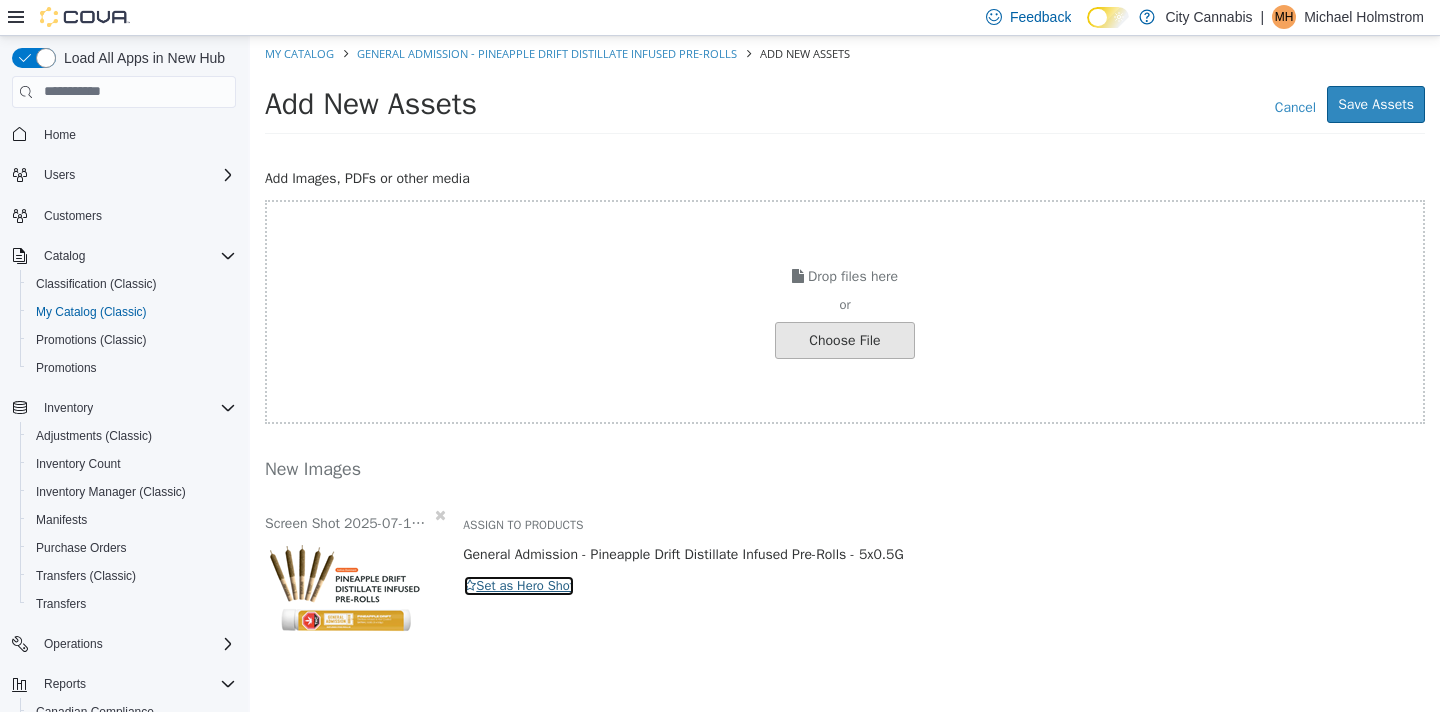 click on "Set as Hero Shot" at bounding box center (519, 585) 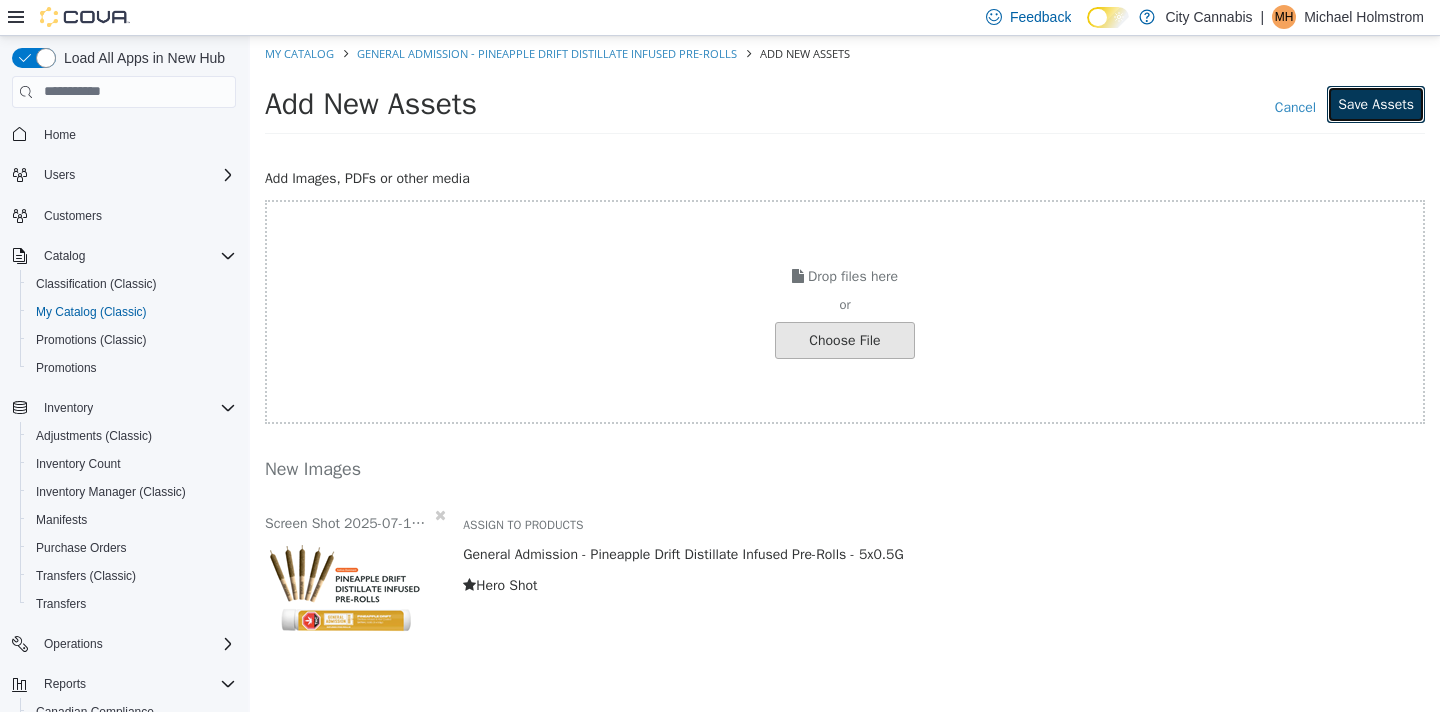 click on "Save Assets" at bounding box center [1376, 103] 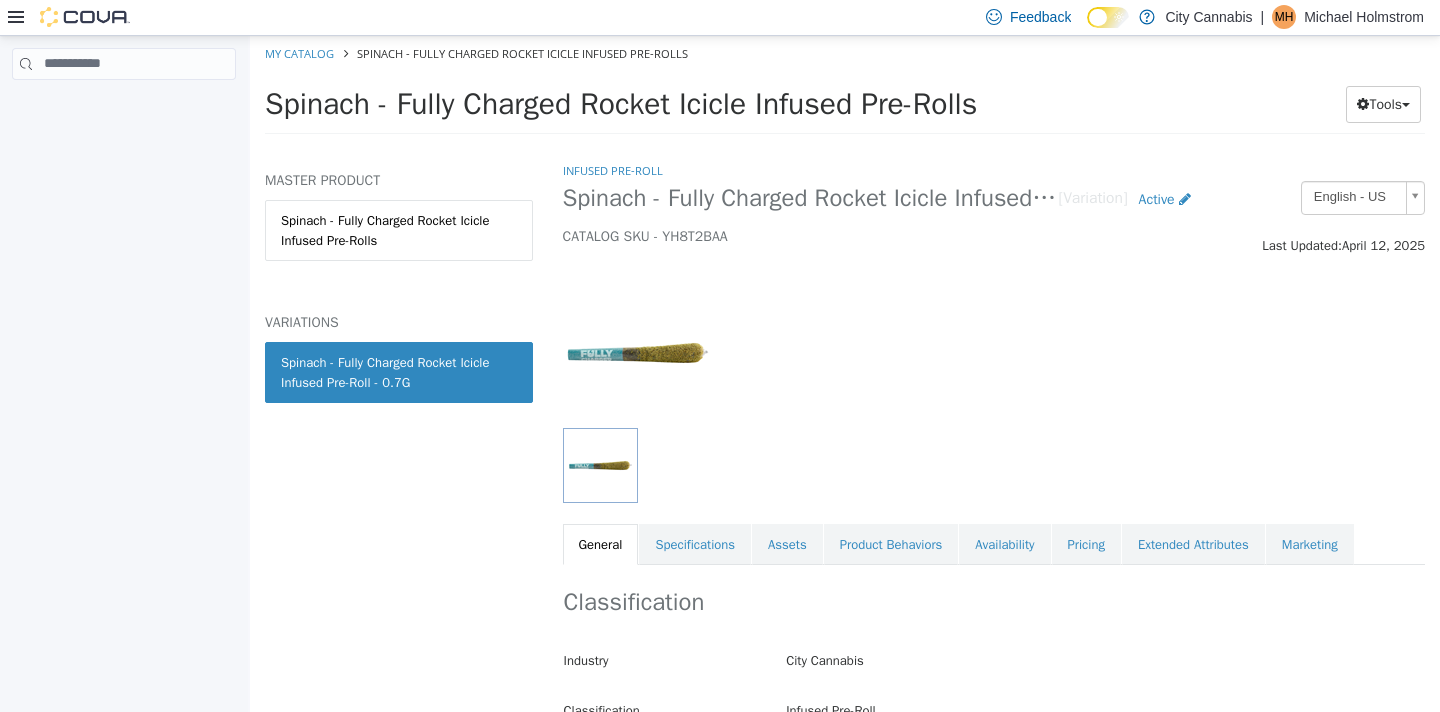 scroll, scrollTop: 0, scrollLeft: 0, axis: both 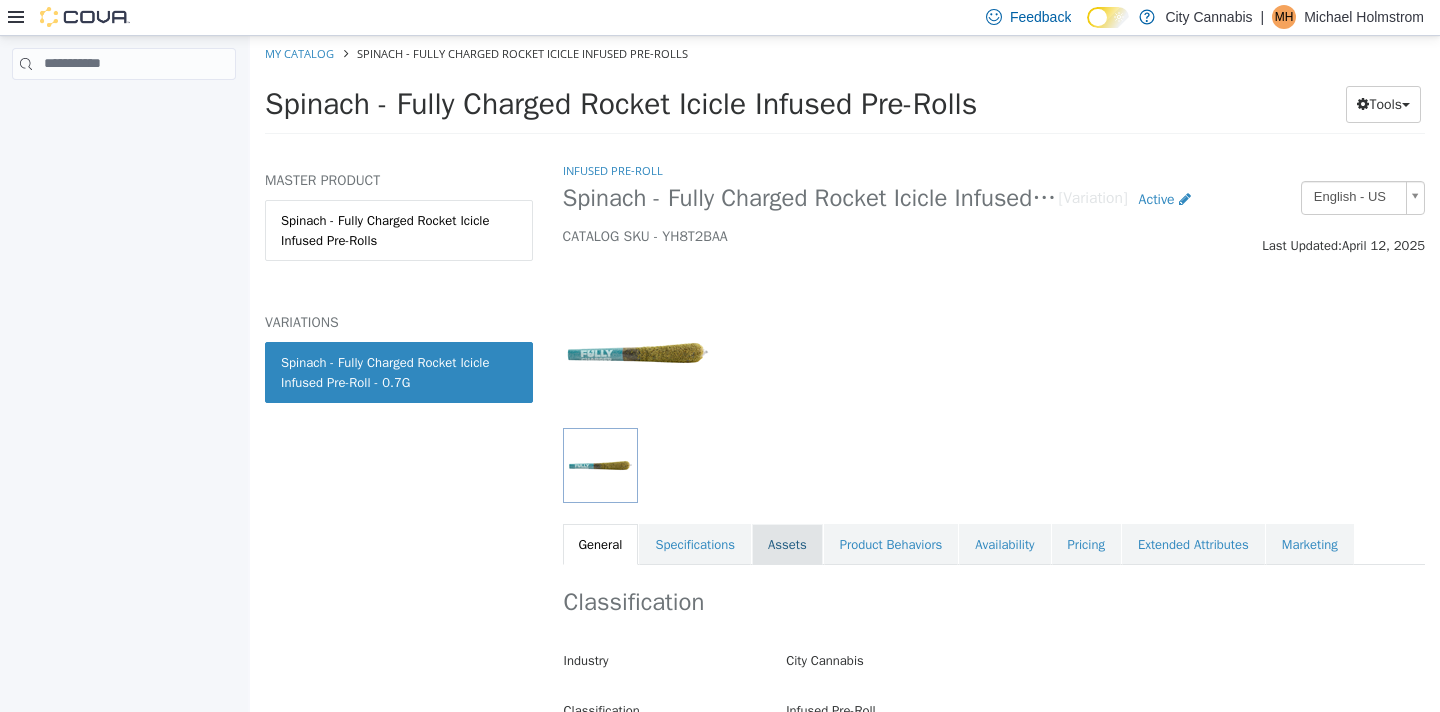 click on "Assets" at bounding box center (787, 544) 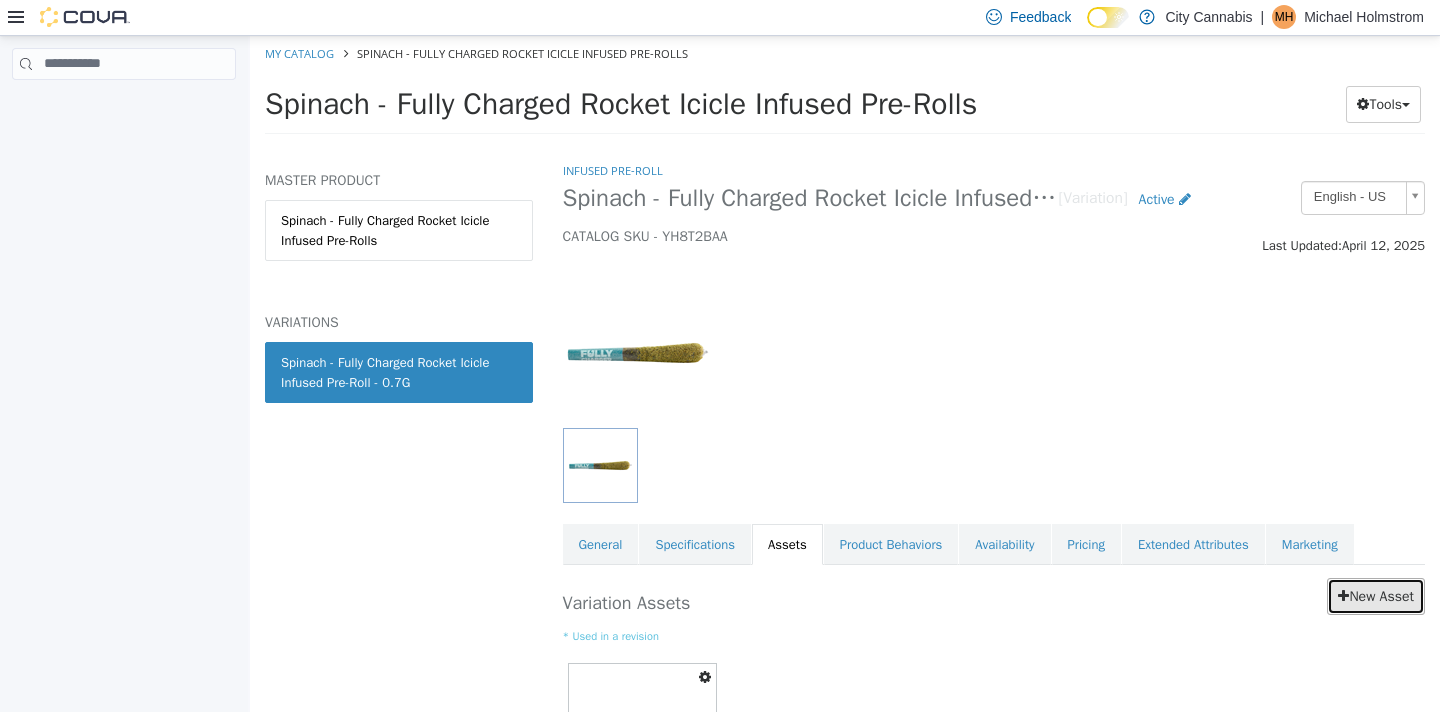 click on "New Asset" at bounding box center (1376, 595) 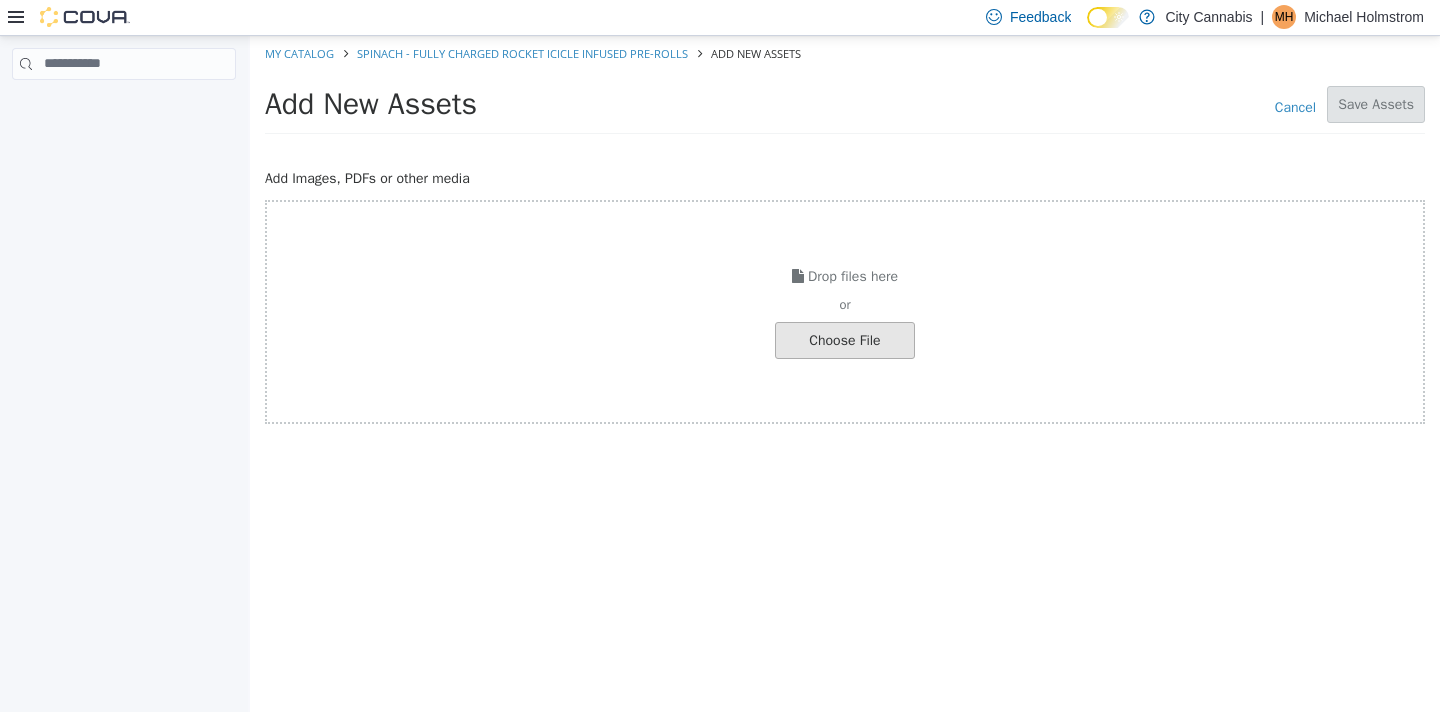 click at bounding box center (-202, 339) 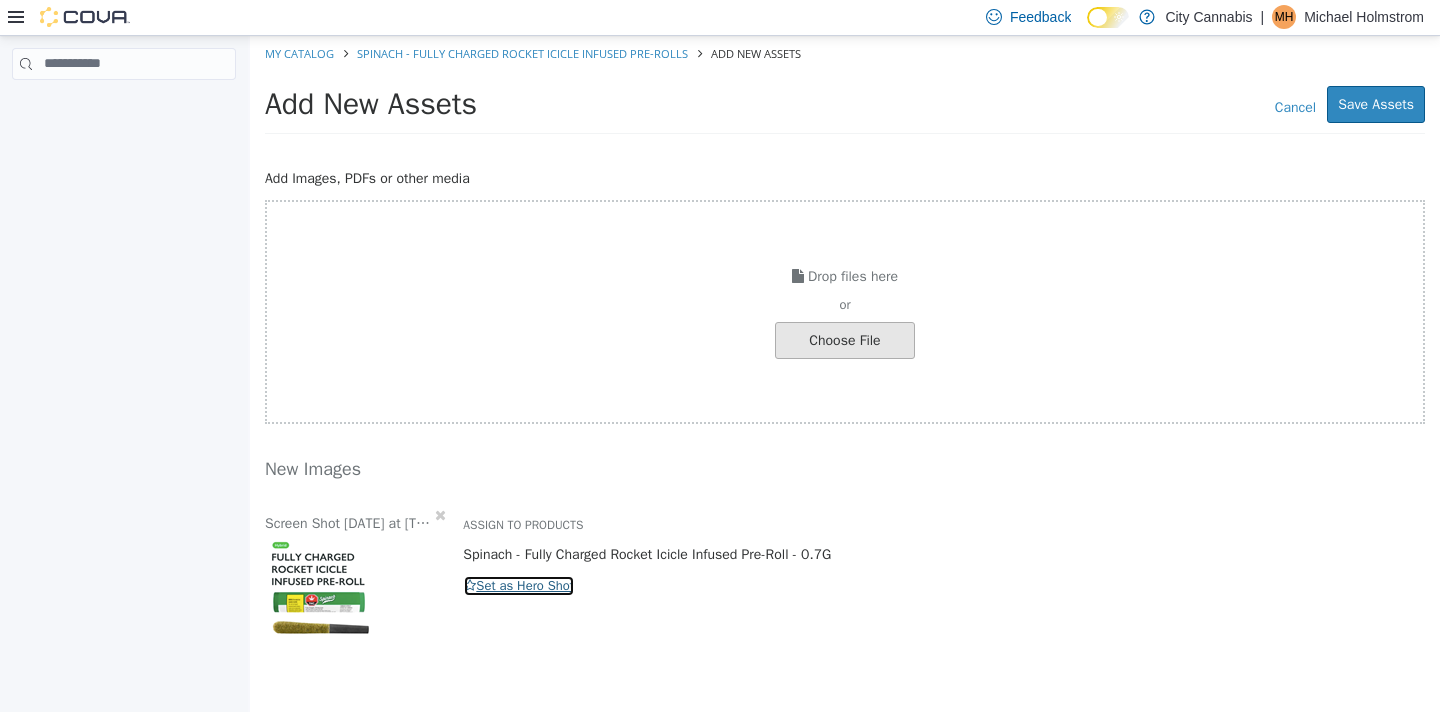 click on "Set as Hero Shot" at bounding box center [519, 585] 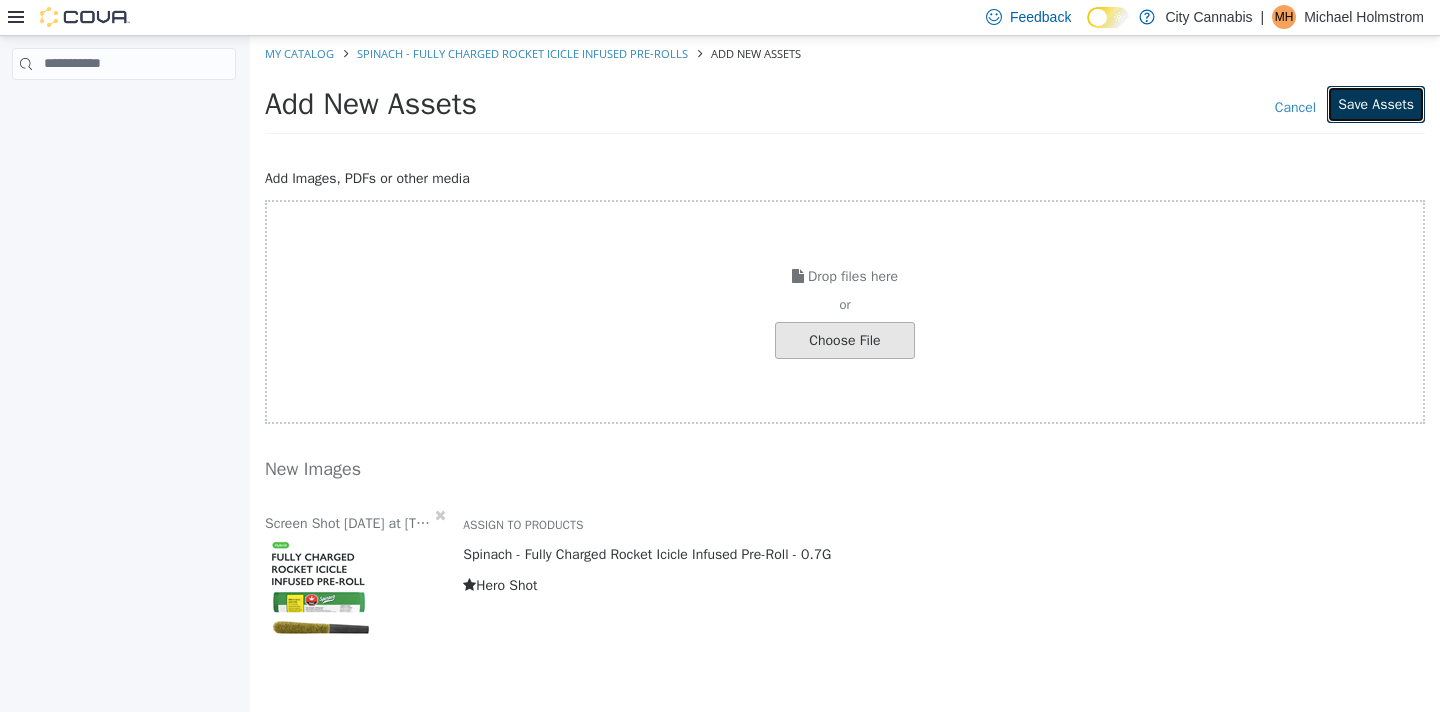 click on "Save Assets" at bounding box center (1376, 103) 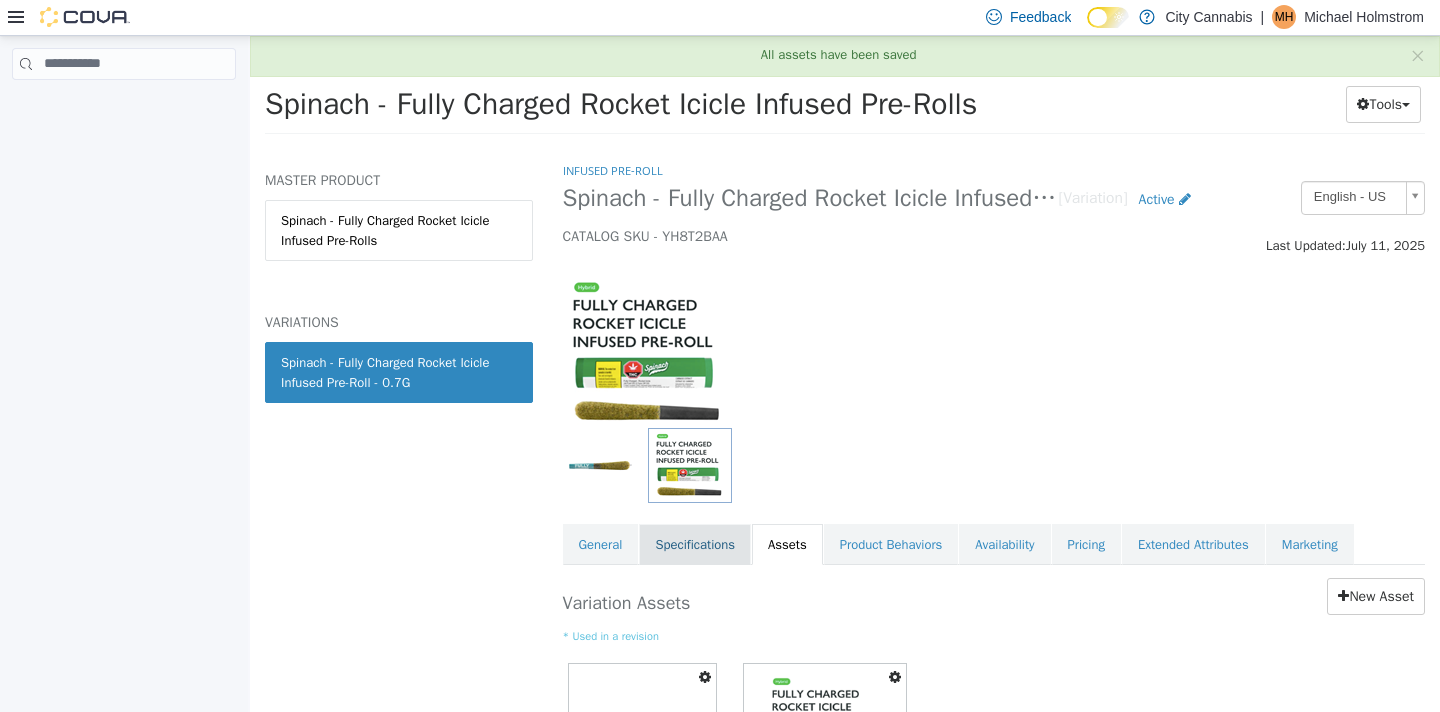 click on "Specifications" at bounding box center (695, 544) 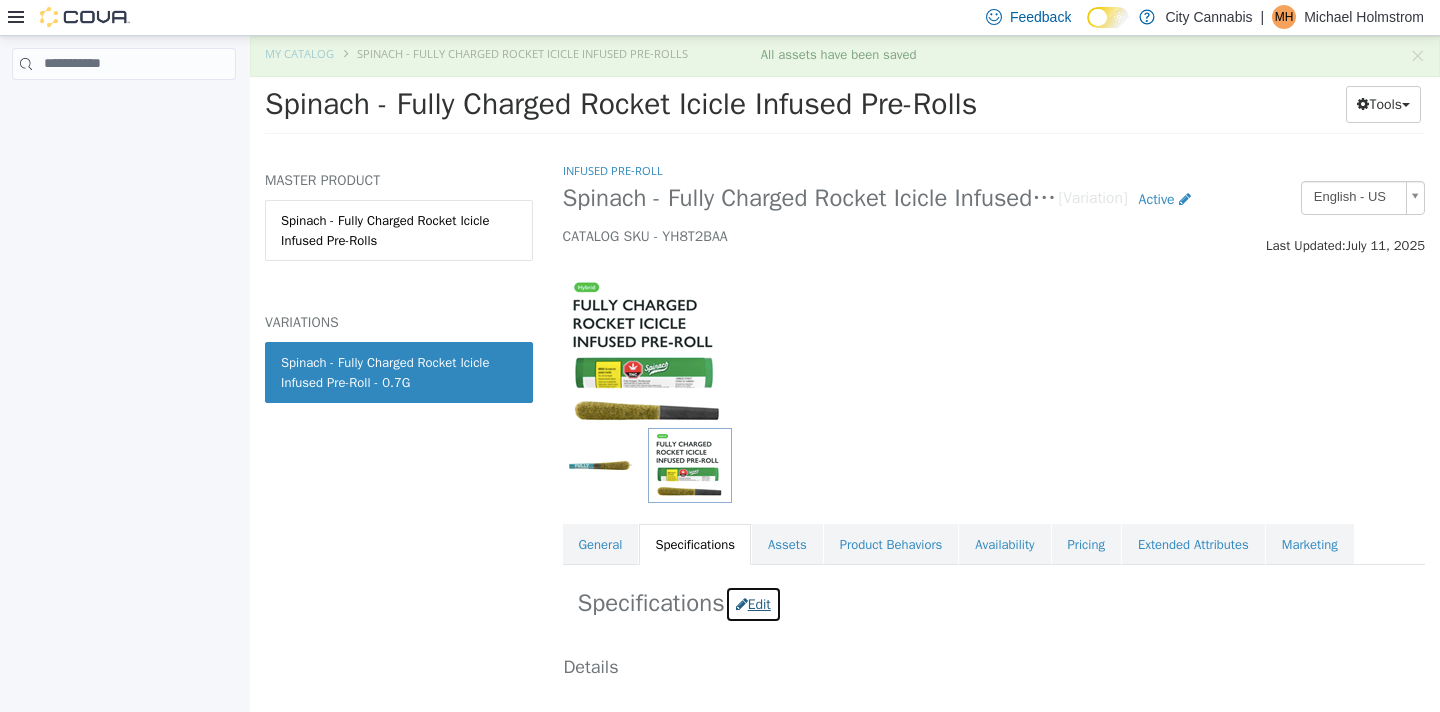 click on "Edit" at bounding box center [753, 603] 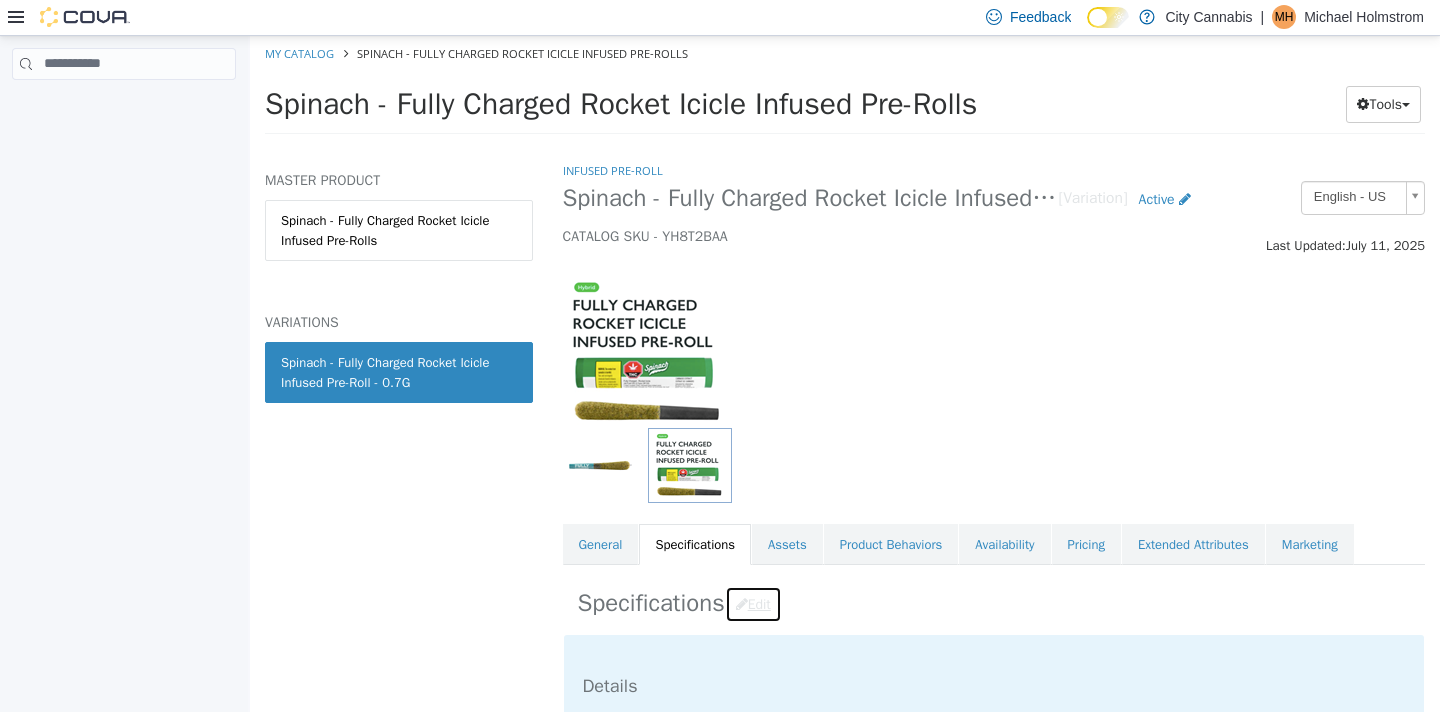 scroll, scrollTop: 436, scrollLeft: 0, axis: vertical 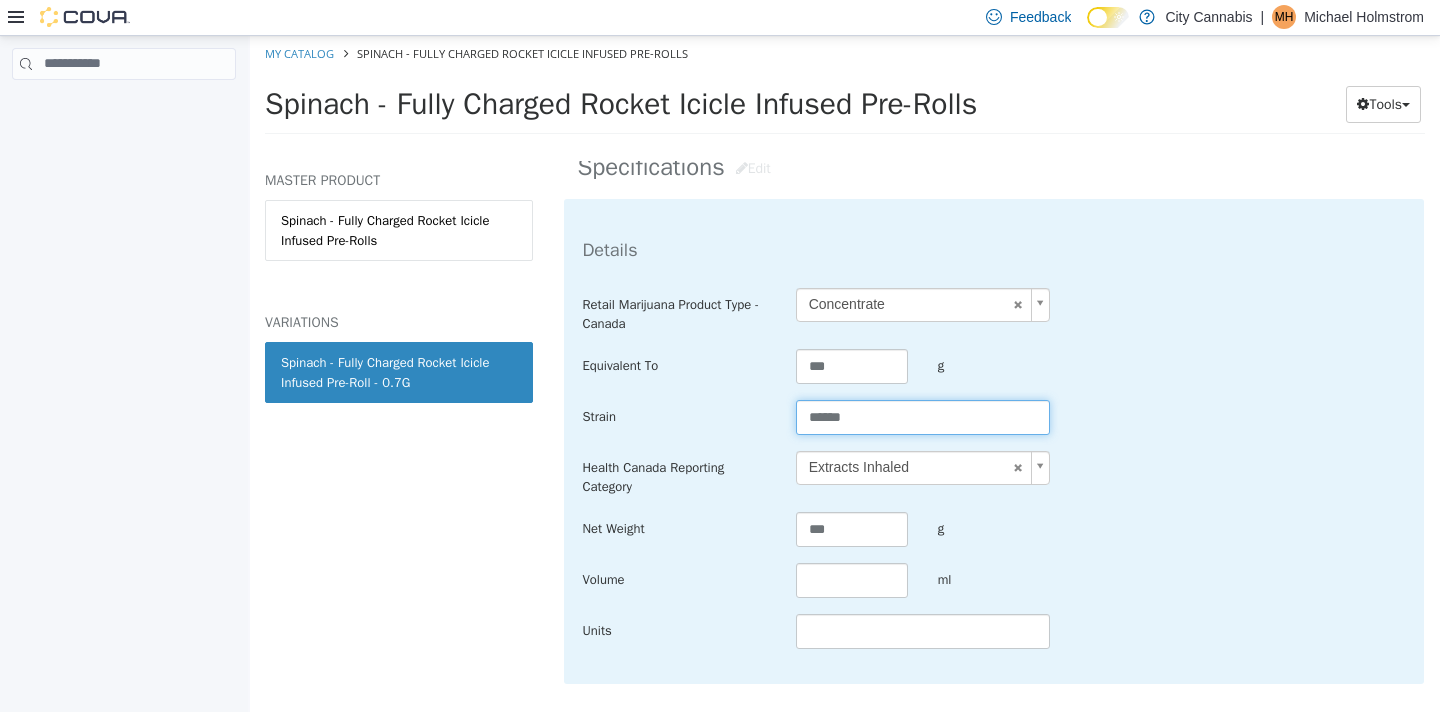 click on "******" at bounding box center [923, 416] 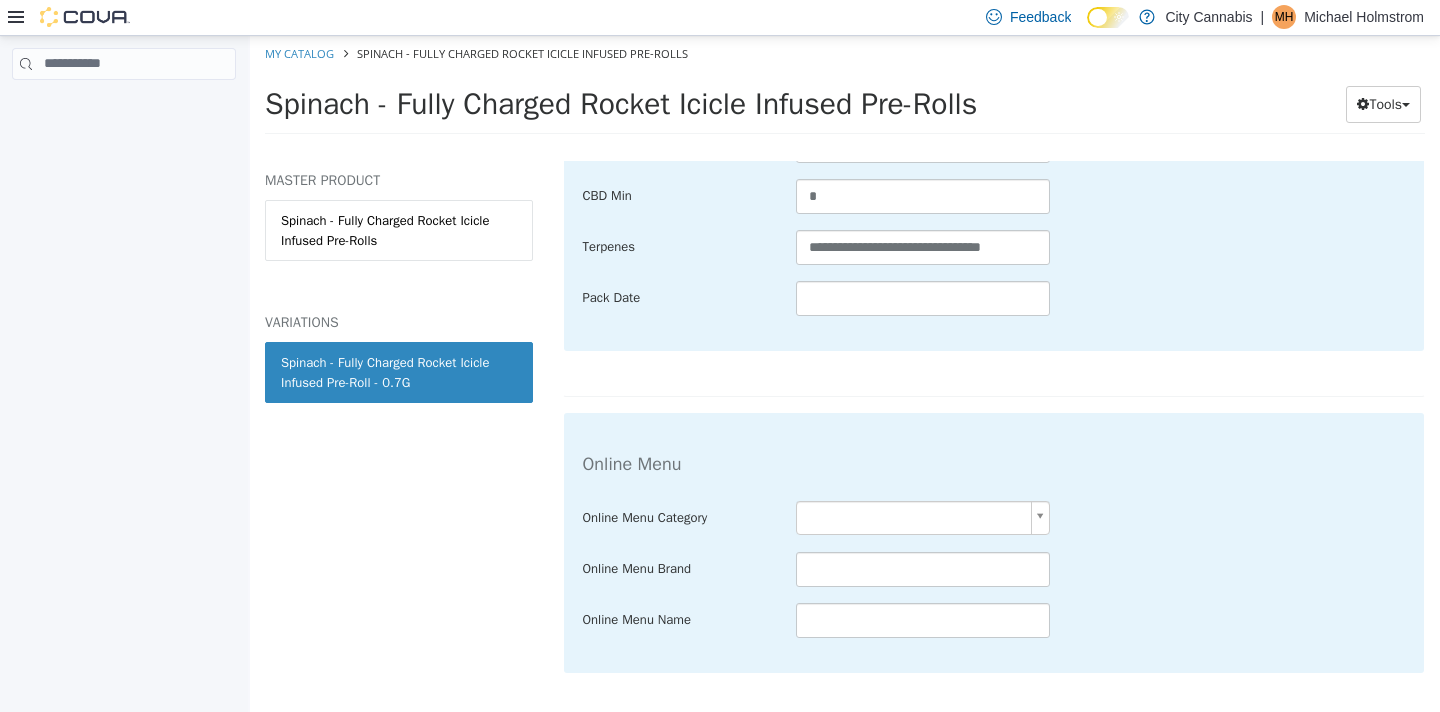 scroll, scrollTop: 1355, scrollLeft: 0, axis: vertical 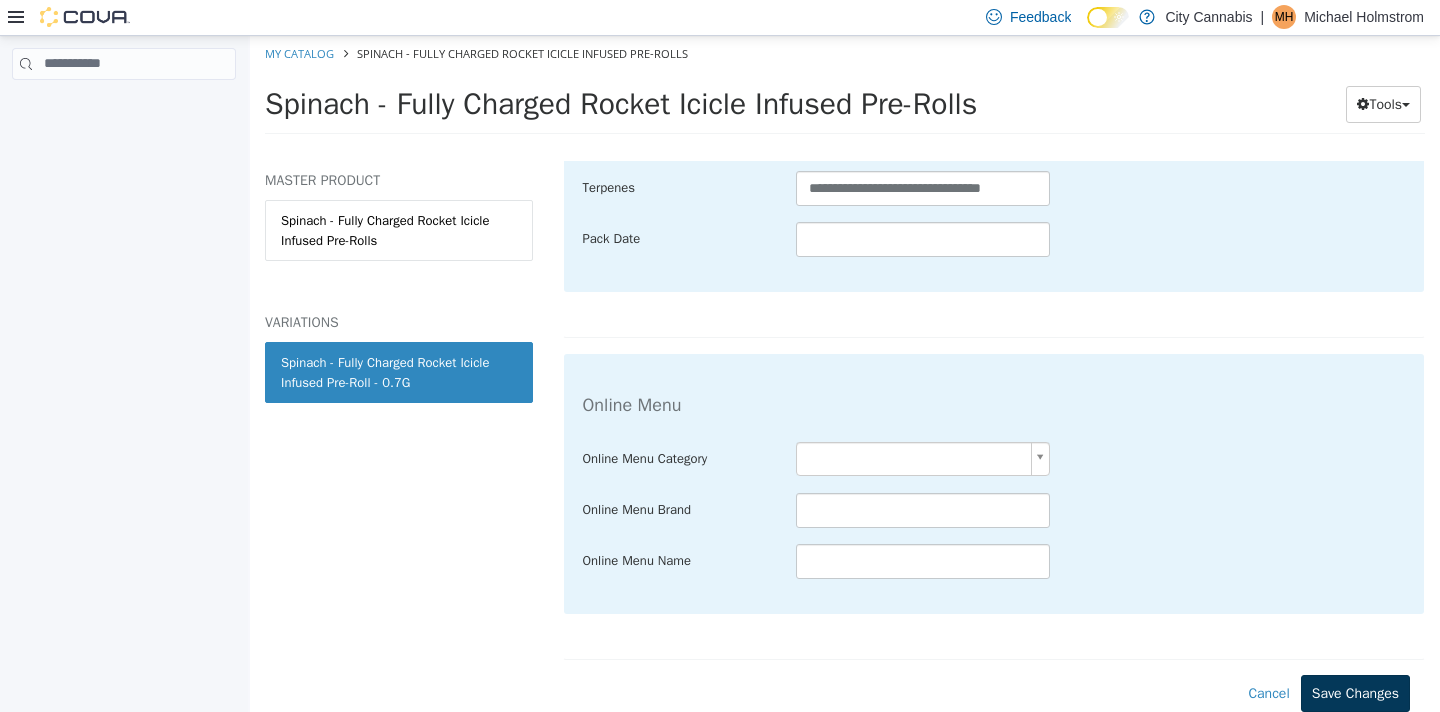 type on "******" 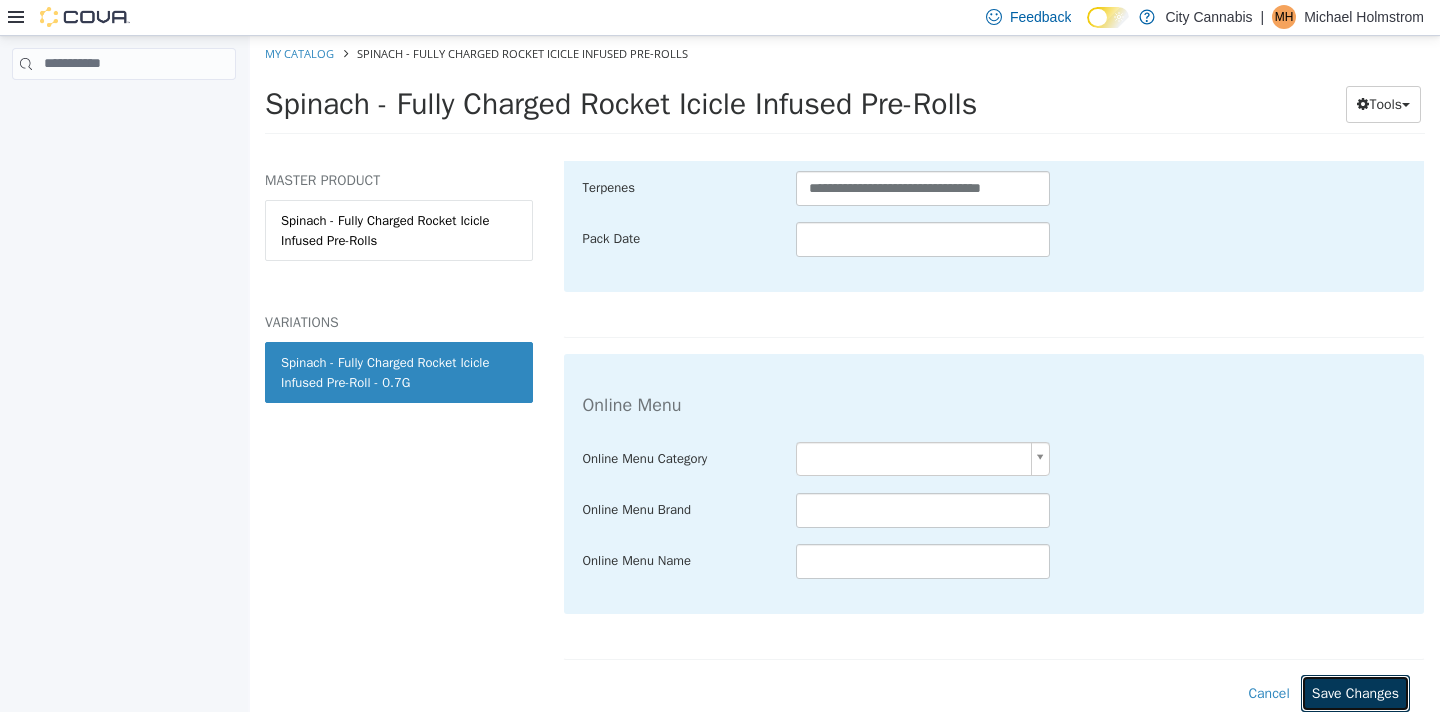 click on "Save Changes" at bounding box center (1355, 692) 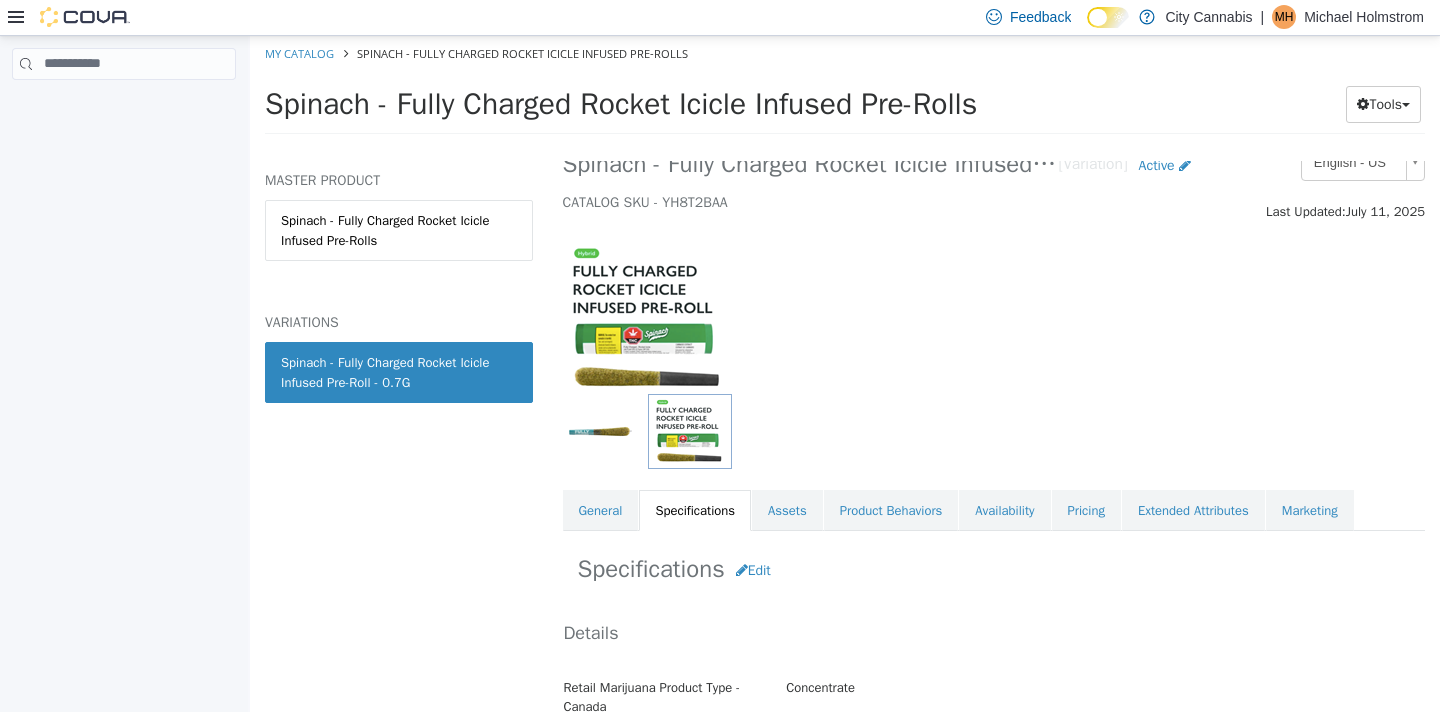 scroll, scrollTop: 0, scrollLeft: 0, axis: both 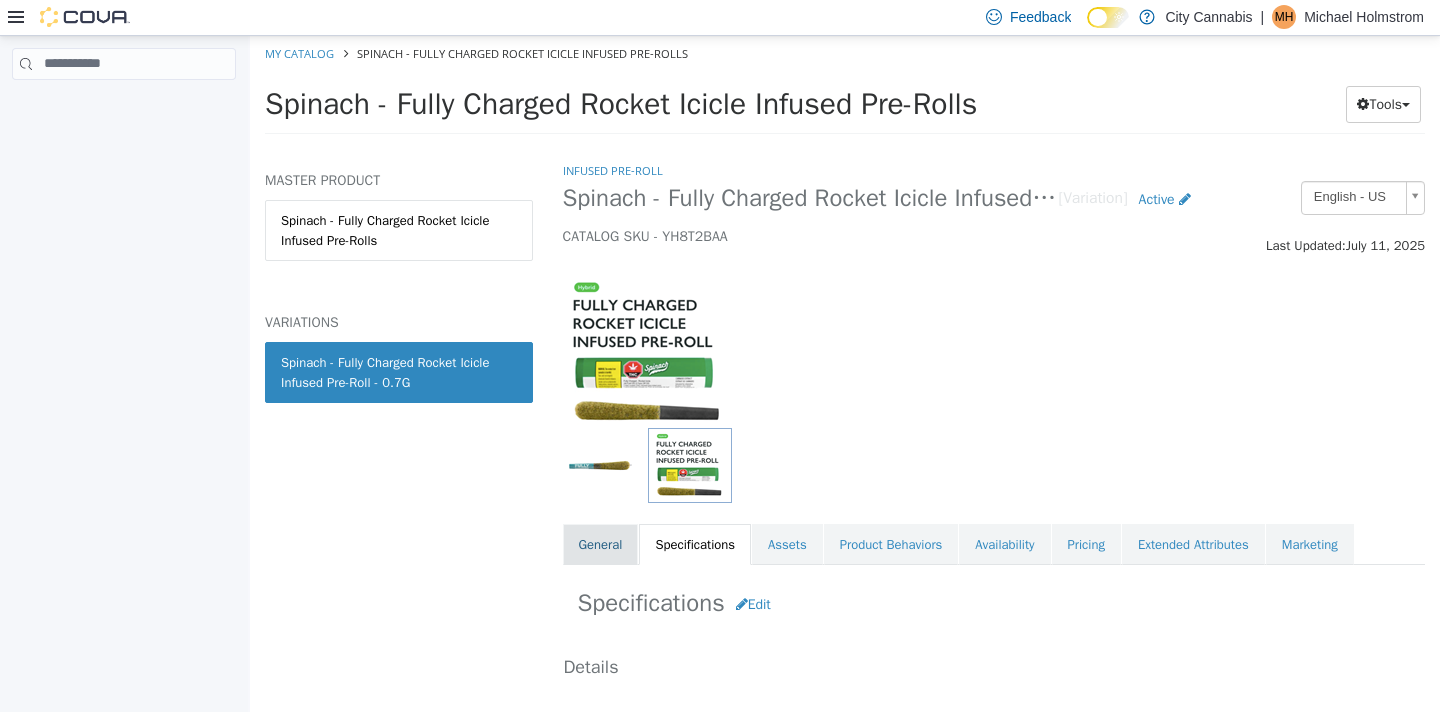 click on "General" at bounding box center (601, 544) 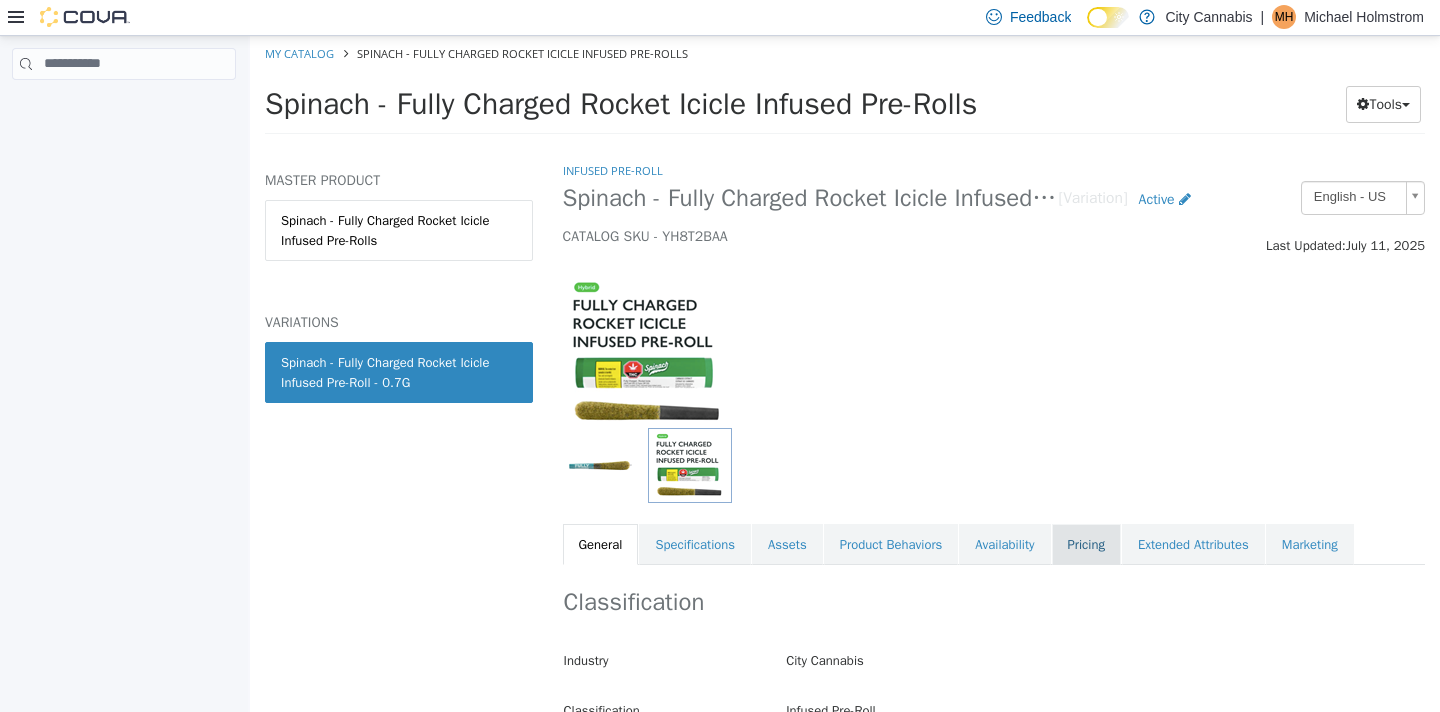 click on "Pricing" at bounding box center (1086, 544) 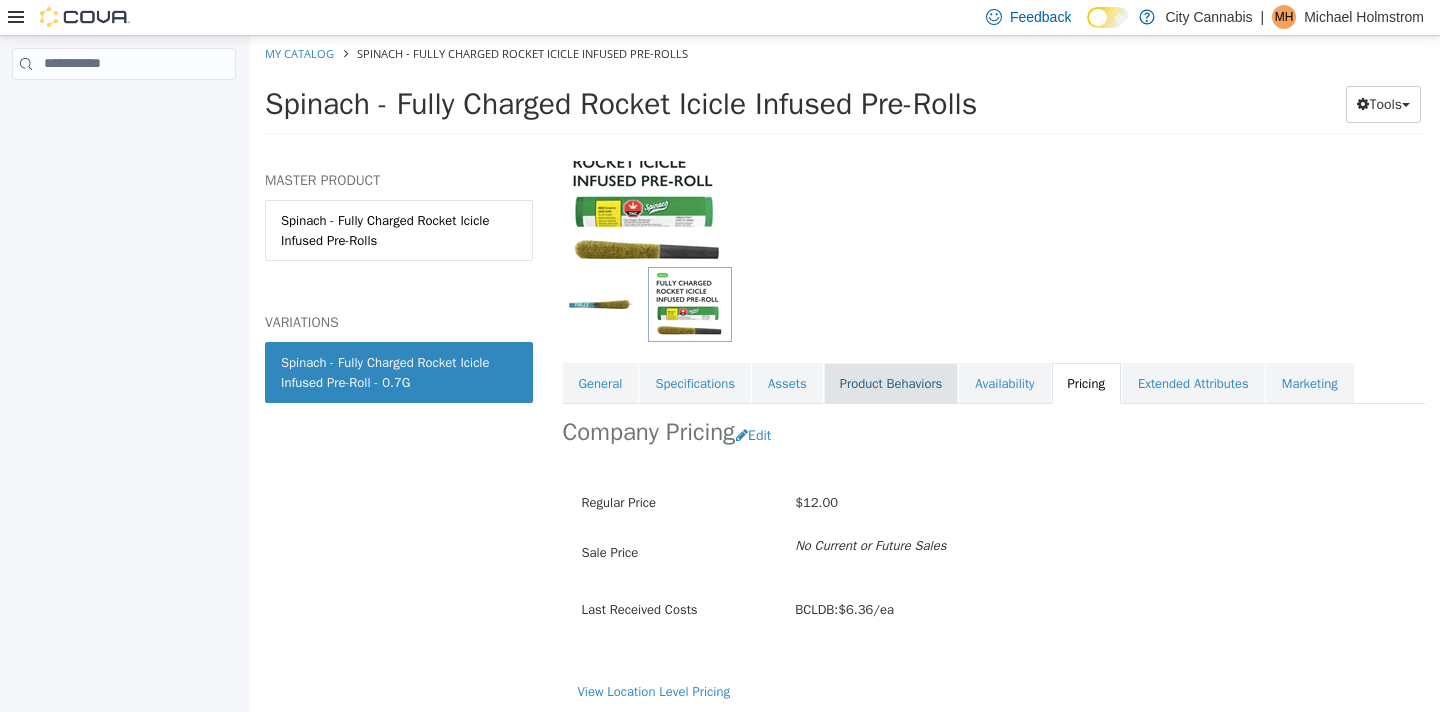 scroll, scrollTop: 165, scrollLeft: 0, axis: vertical 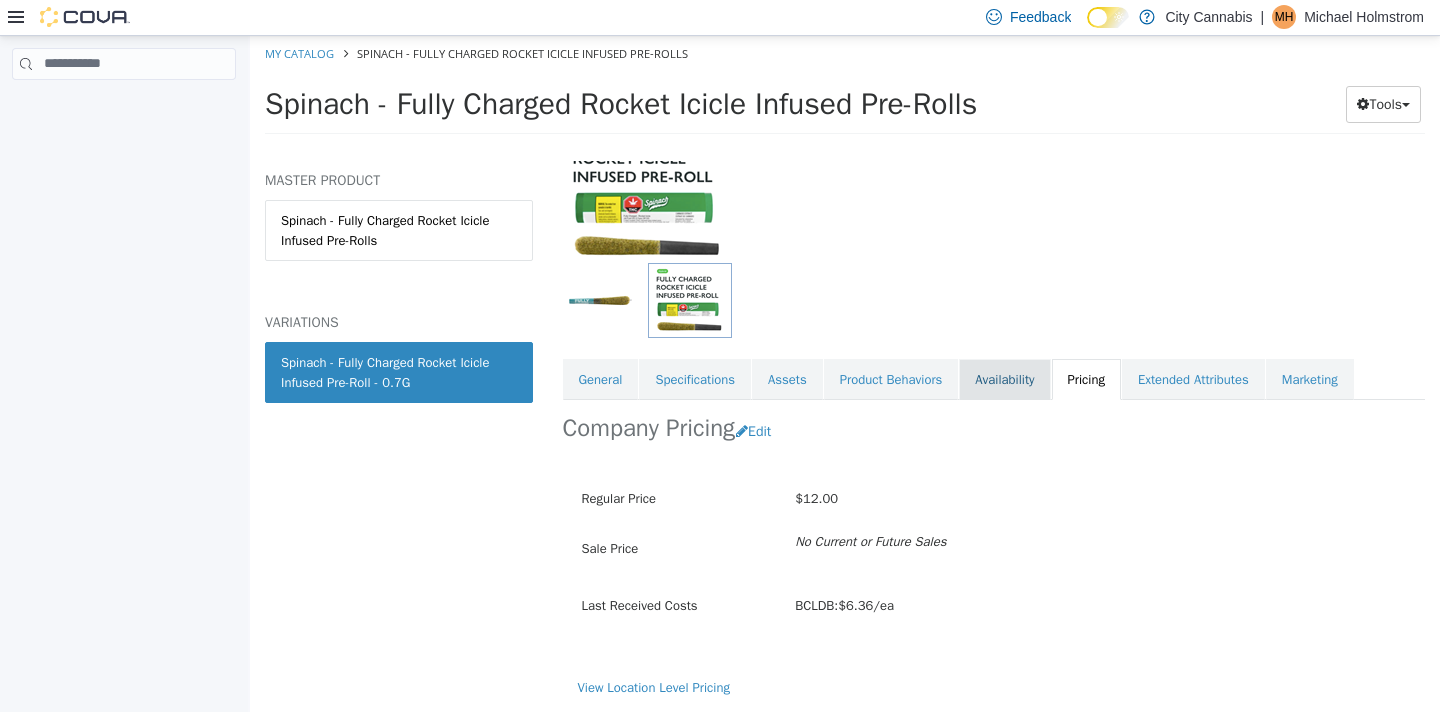 click on "Availability" at bounding box center (1004, 379) 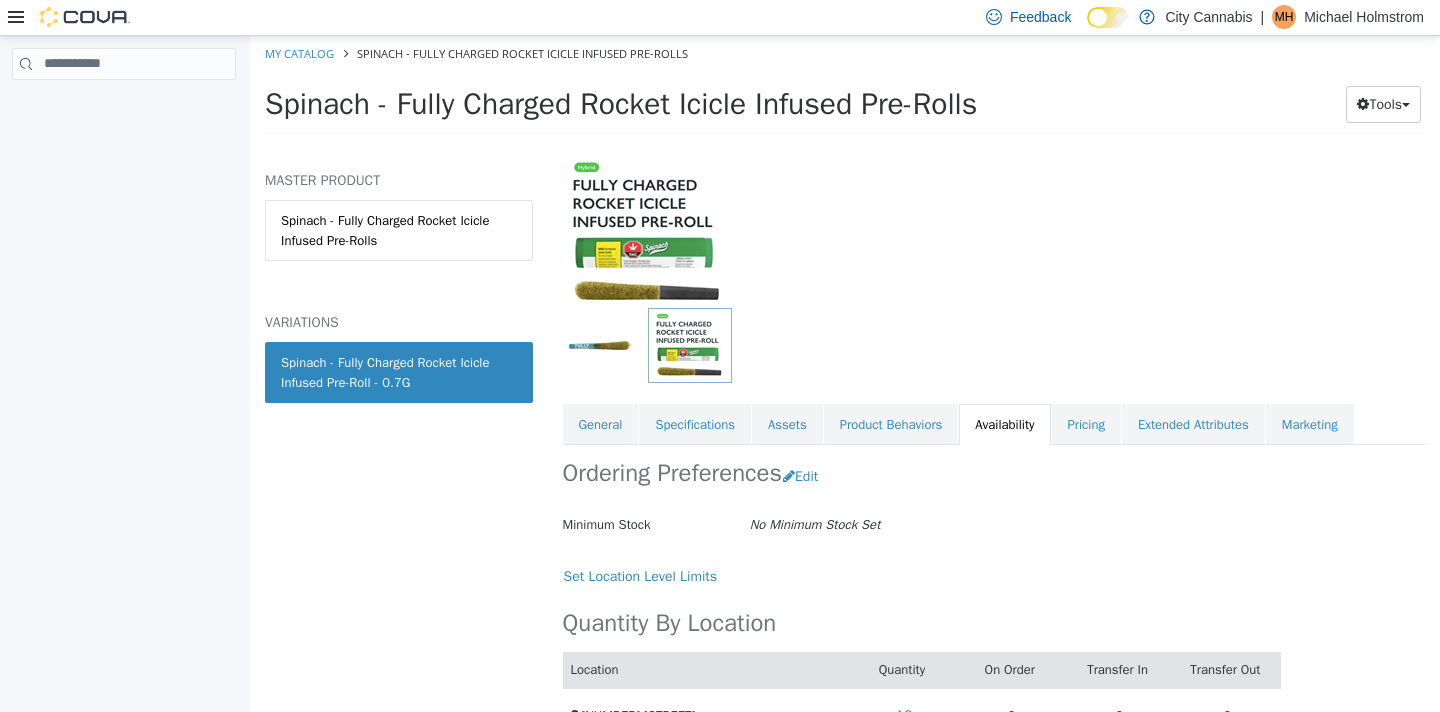 scroll, scrollTop: 172, scrollLeft: 0, axis: vertical 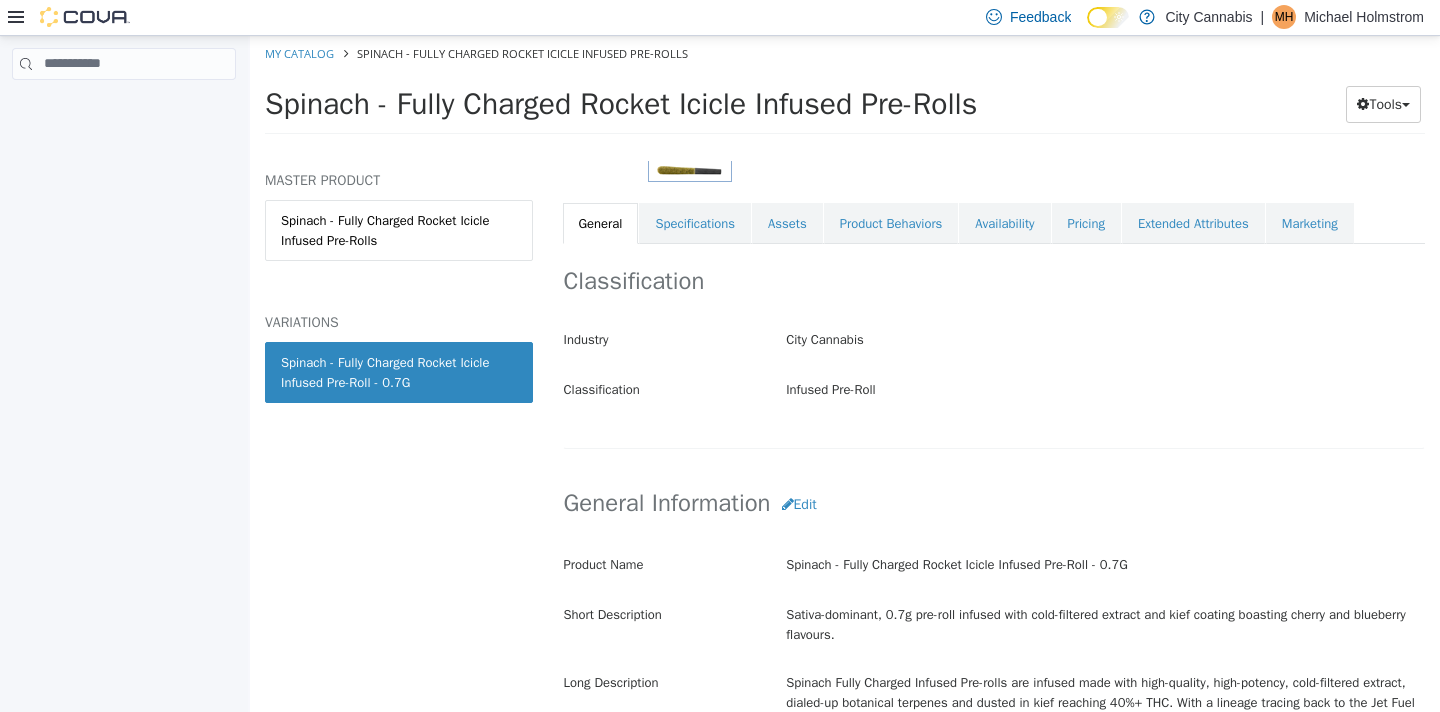 click on "General Information  Edit Product Name
Spinach - Fully Charged Rocket Icicle Infused Pre-Roll - 0.7G
Short Description
Sativa-dominant, 0.7g pre-roll infused with cold-filtered extract and kief coating boasting cherry and blueberry flavours.
Long Description
Spinach Fully Charged Infused Pre-rolls are infused made with high-quality, high-potency, cold-filtered extract, dialed-up botanical terpenes and dusted in kief reaching 40%+ THC. With a lineage tracing back to the Jet Fuel OG and Face Off OG cultivars, Spinach Fully Charged Rocket Icicle Infused Pre-rolls are a delicious combination of flavour notes, with cherry and blueberry.
MSRP
< empty >
Release Date
< empty >
Cancel Save Changes" at bounding box center (994, 681) 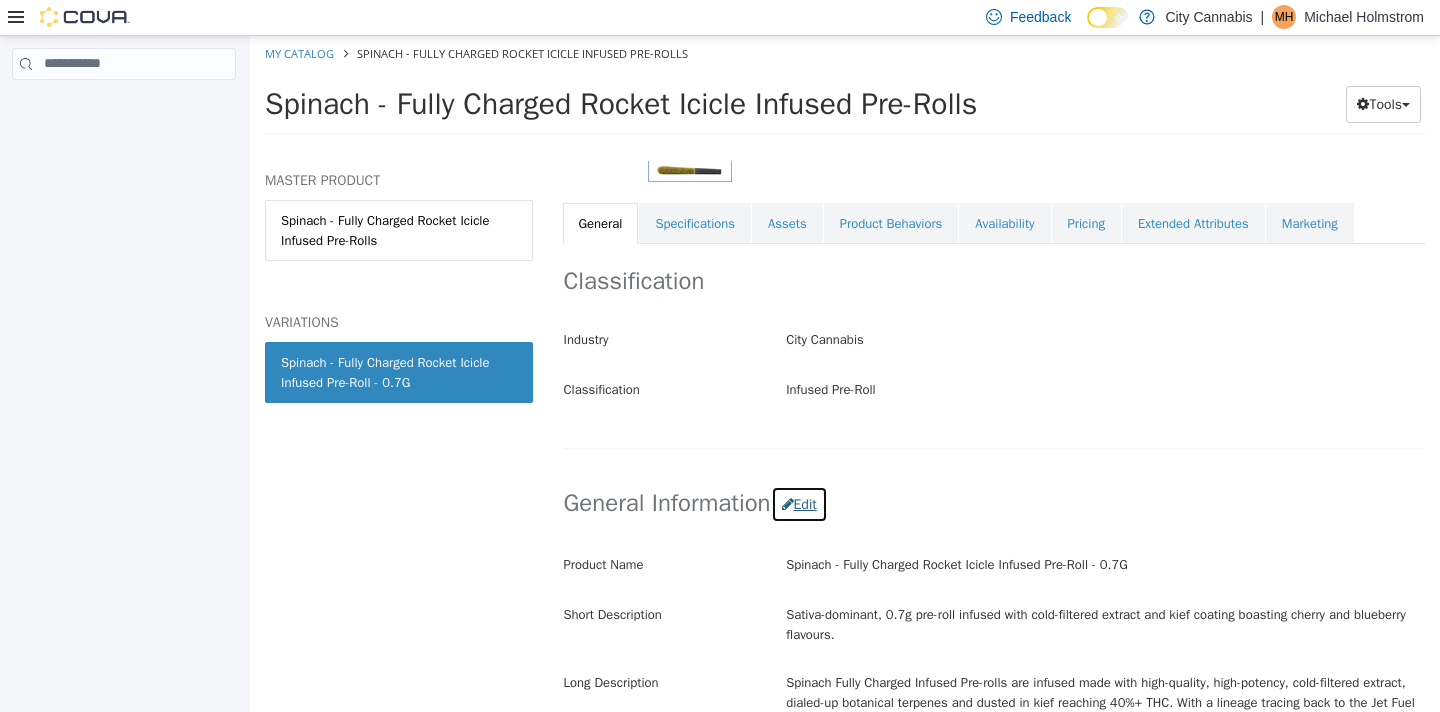 click on "Edit" at bounding box center (799, 503) 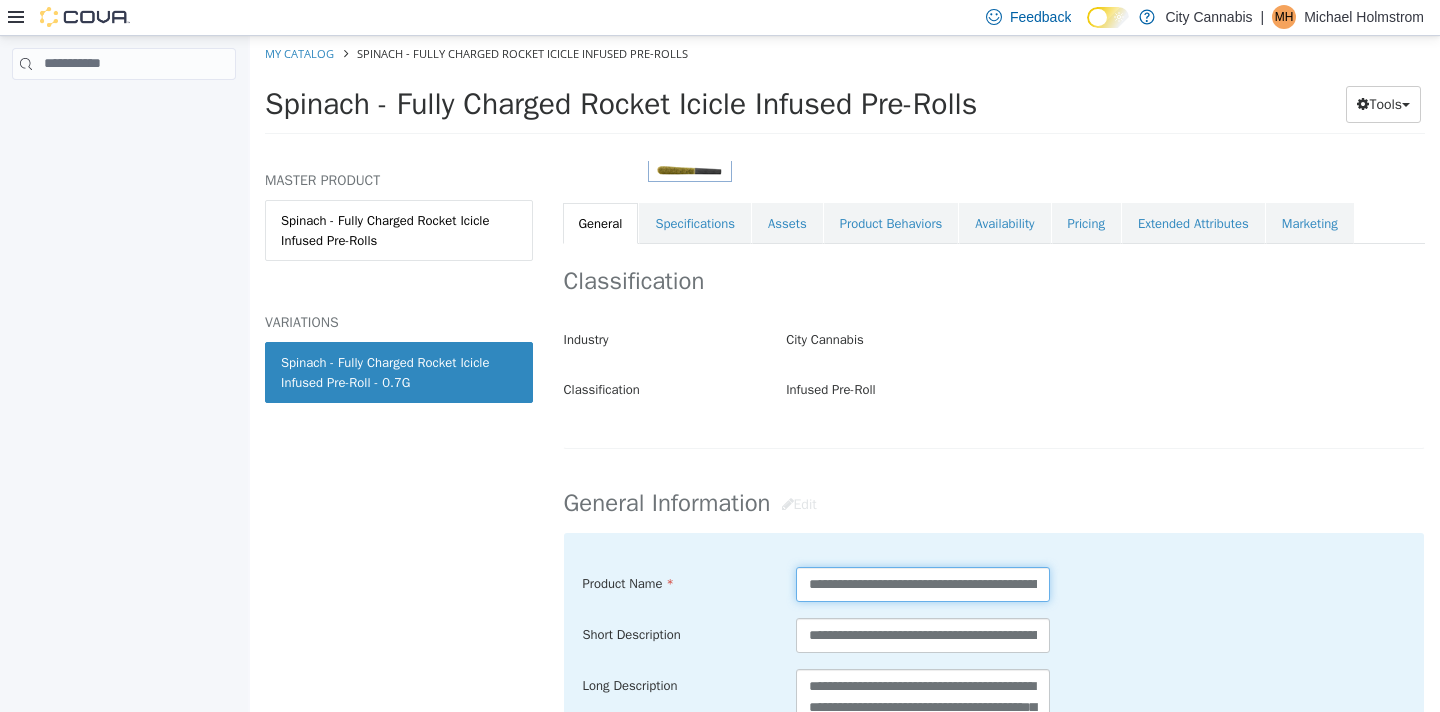 click on "**********" at bounding box center [923, 583] 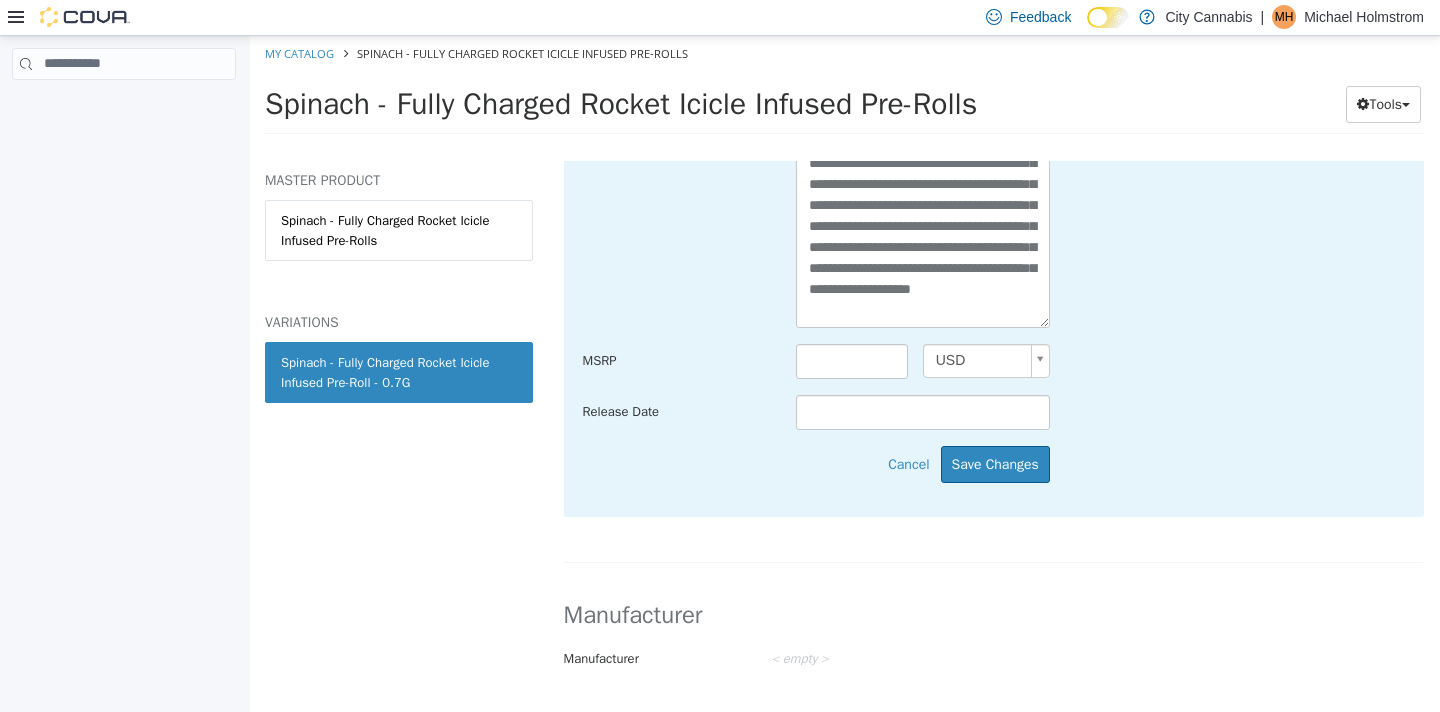 scroll, scrollTop: 918, scrollLeft: 0, axis: vertical 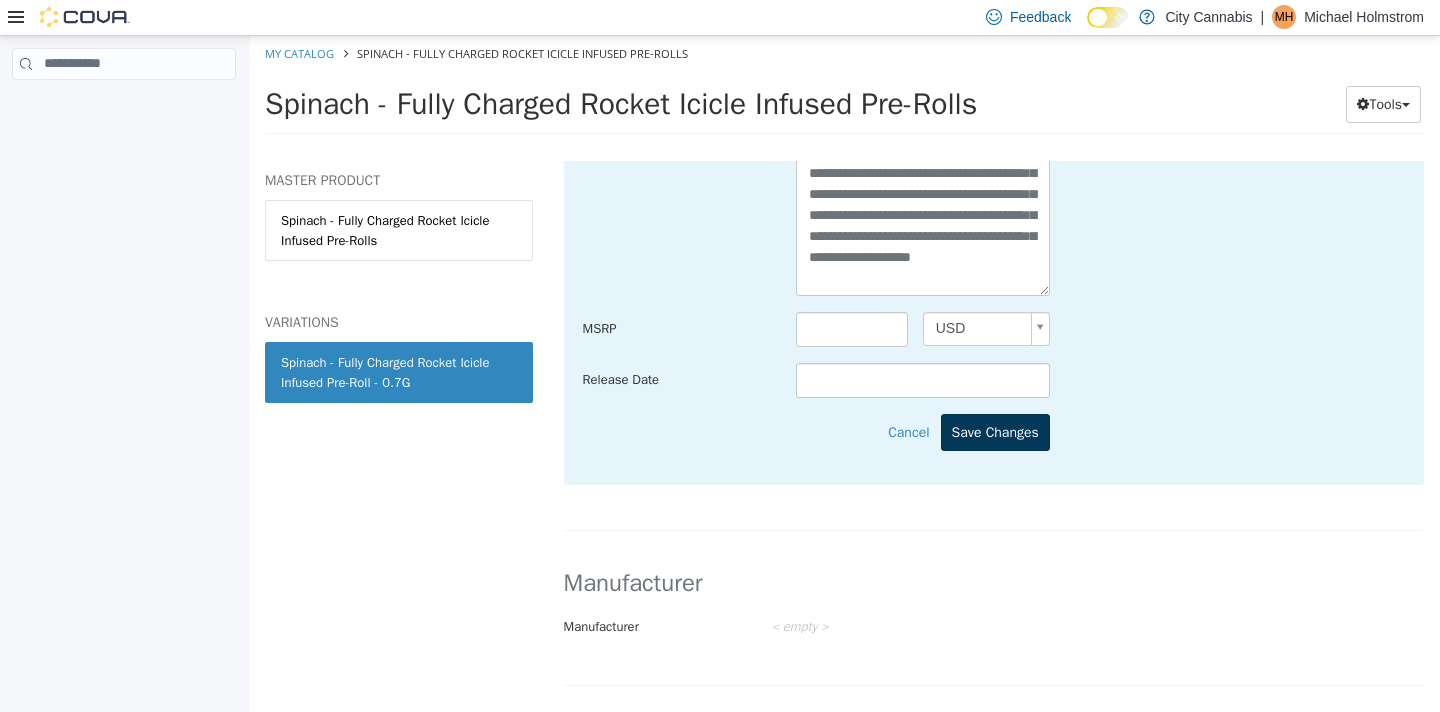 type on "**********" 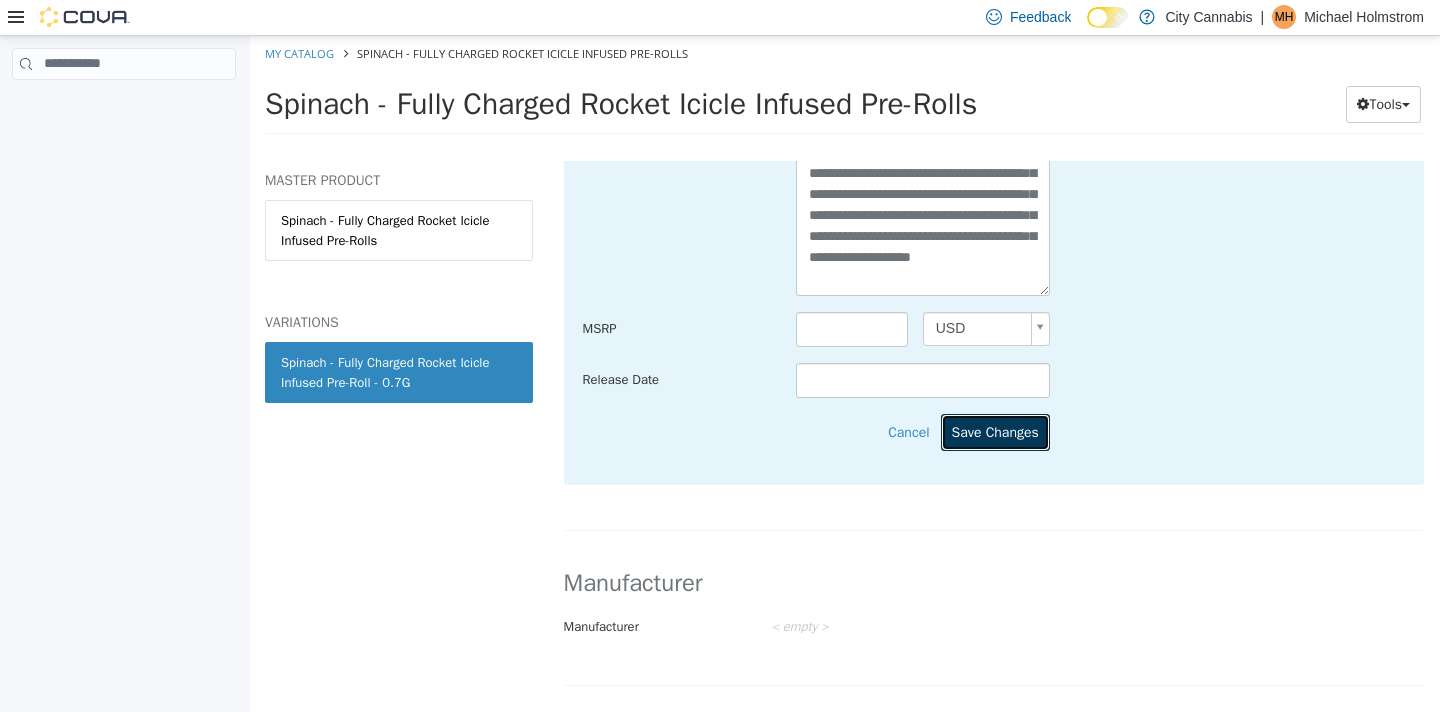 click on "Save Changes" at bounding box center [995, 431] 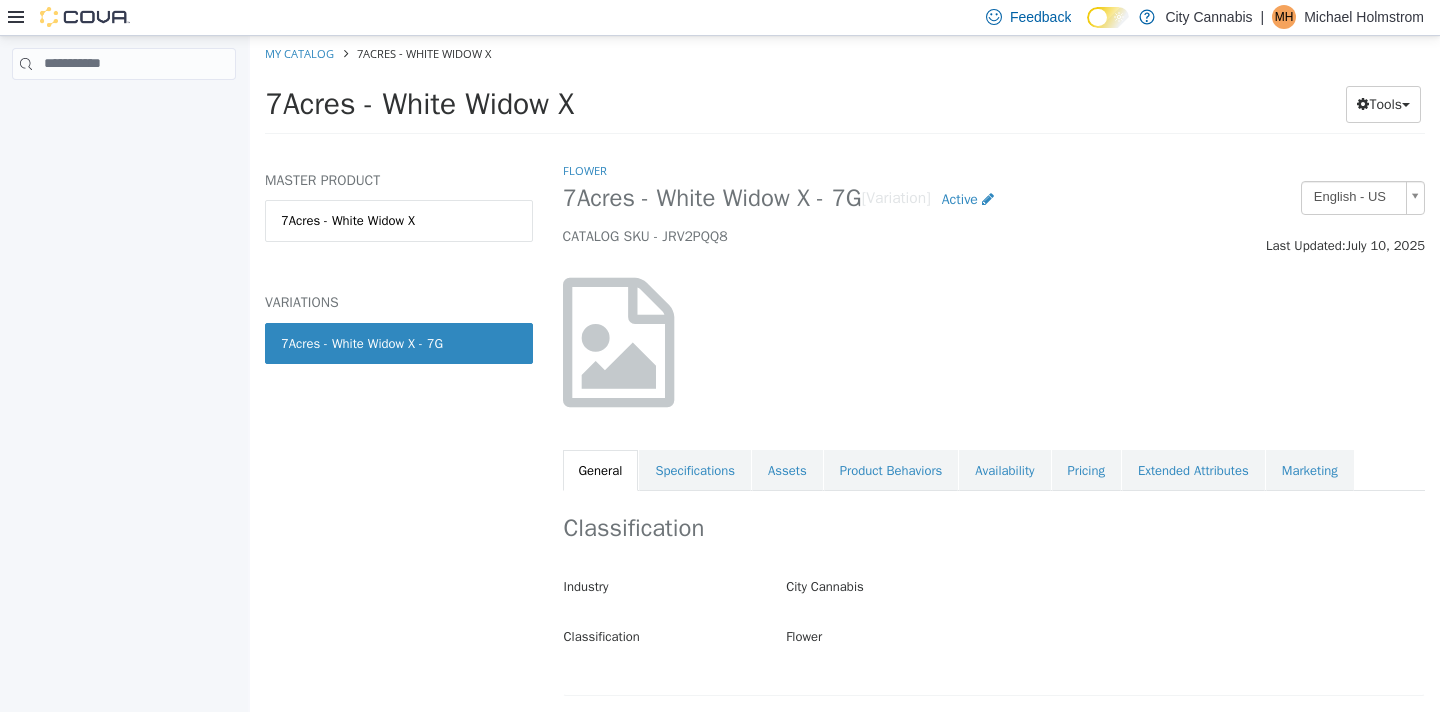 scroll, scrollTop: 0, scrollLeft: 0, axis: both 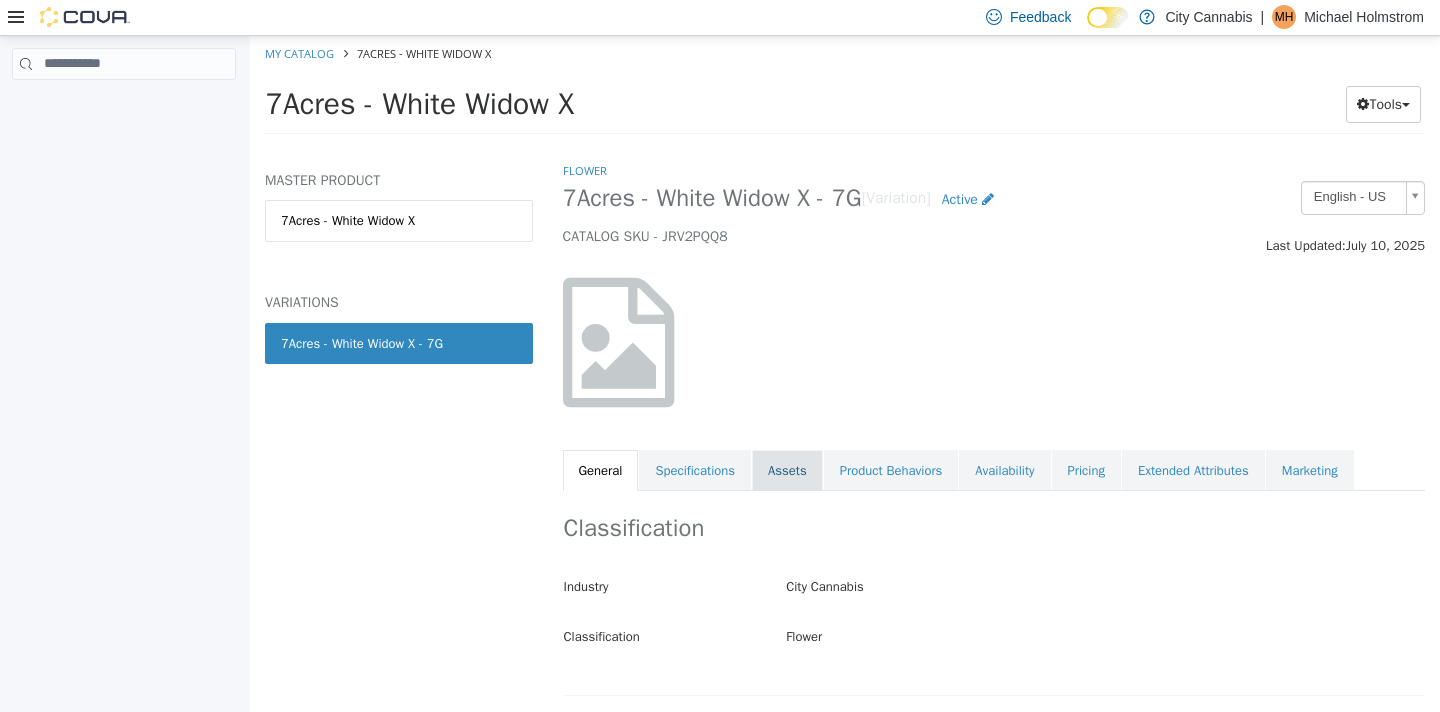 click on "Assets" at bounding box center (787, 470) 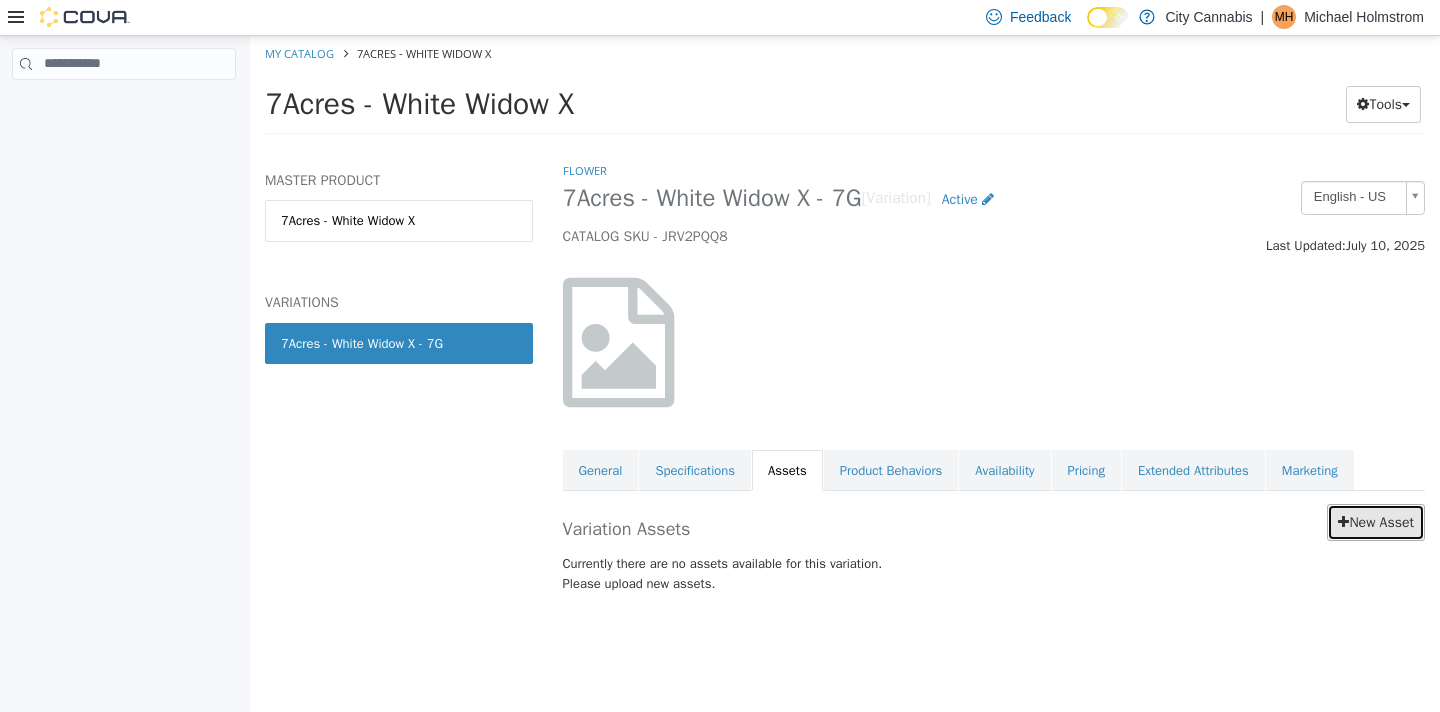 click on "New Asset" at bounding box center (1376, 521) 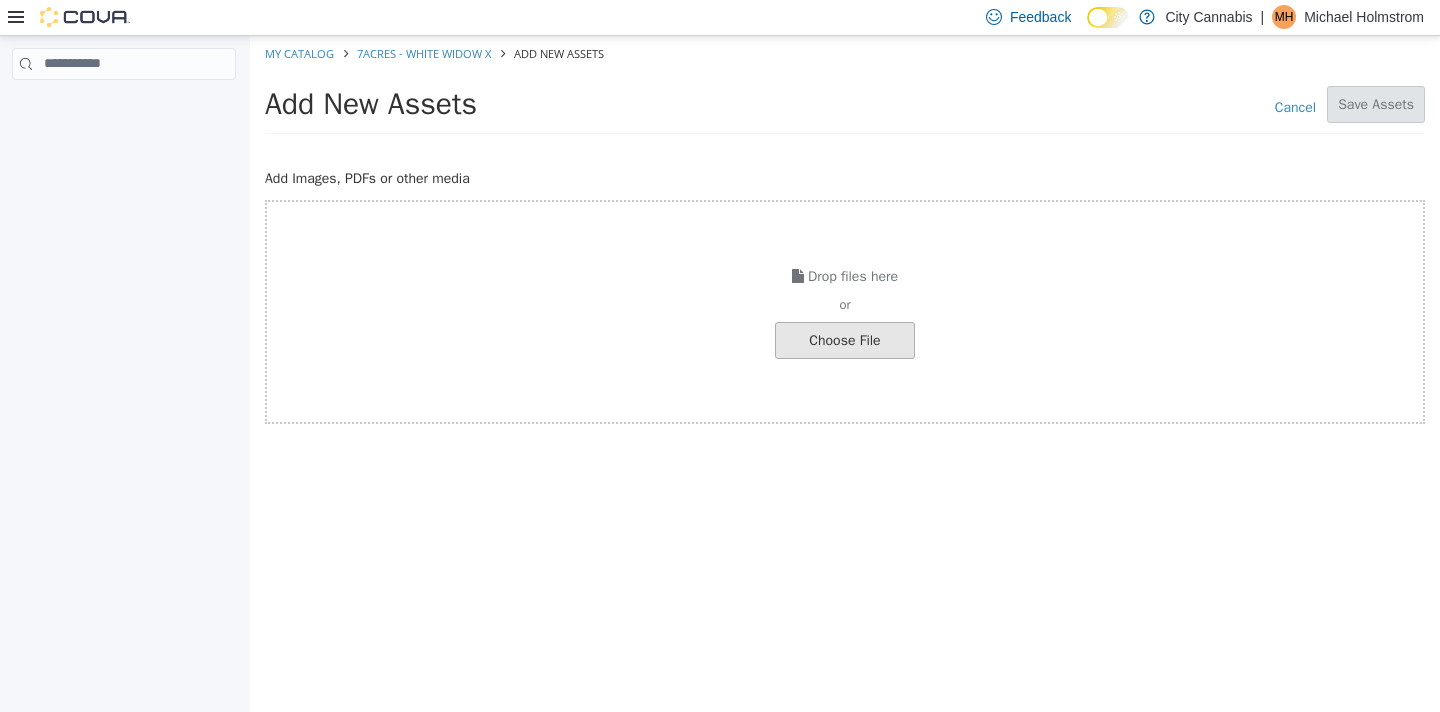 click at bounding box center (-202, 339) 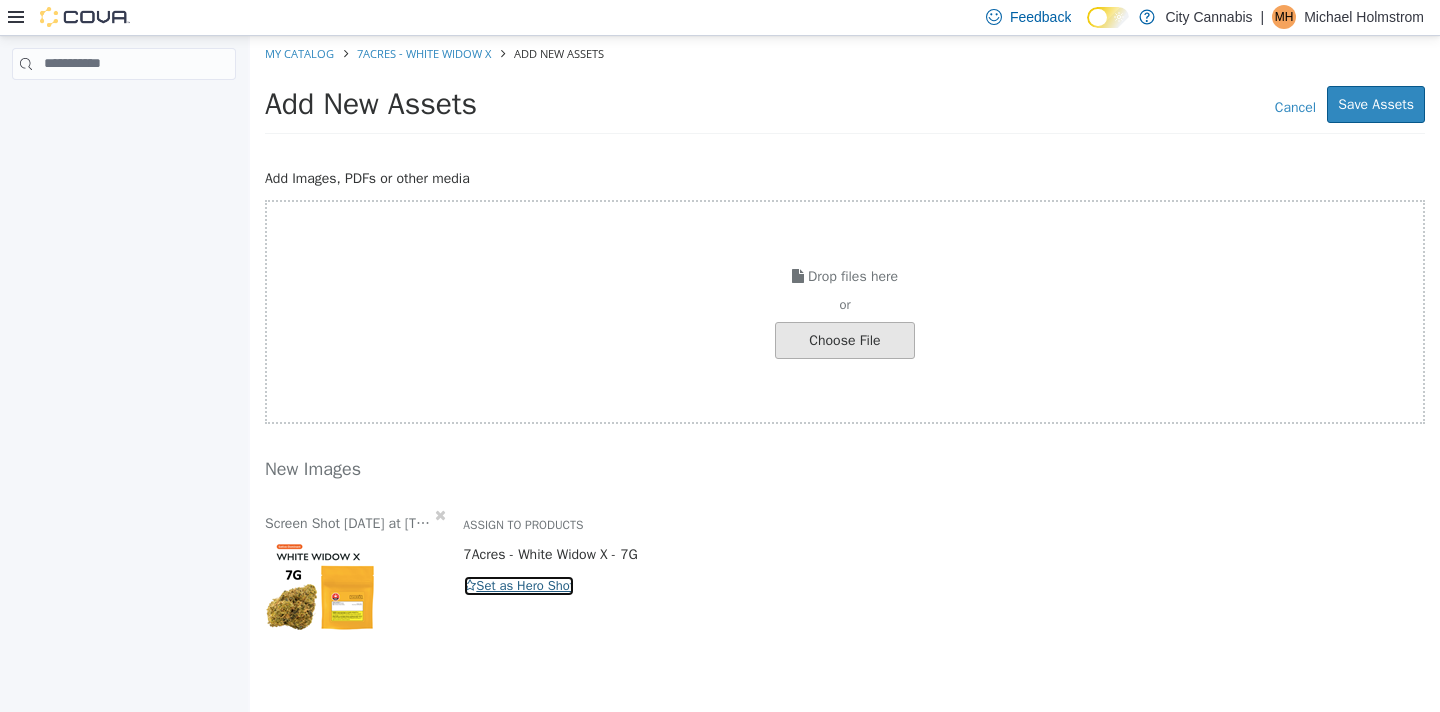 click on "Set as Hero Shot" at bounding box center (519, 585) 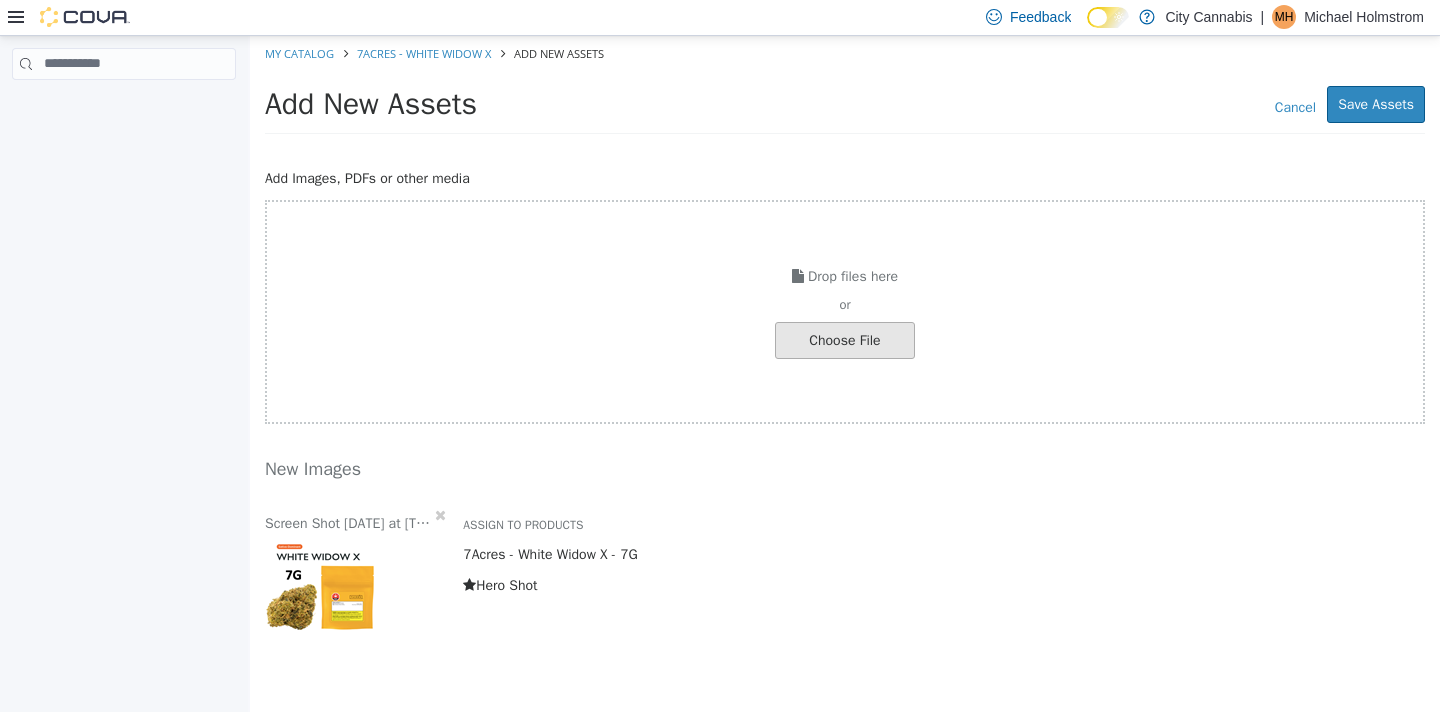 click on "Cancel Save Assets" at bounding box center (1163, 103) 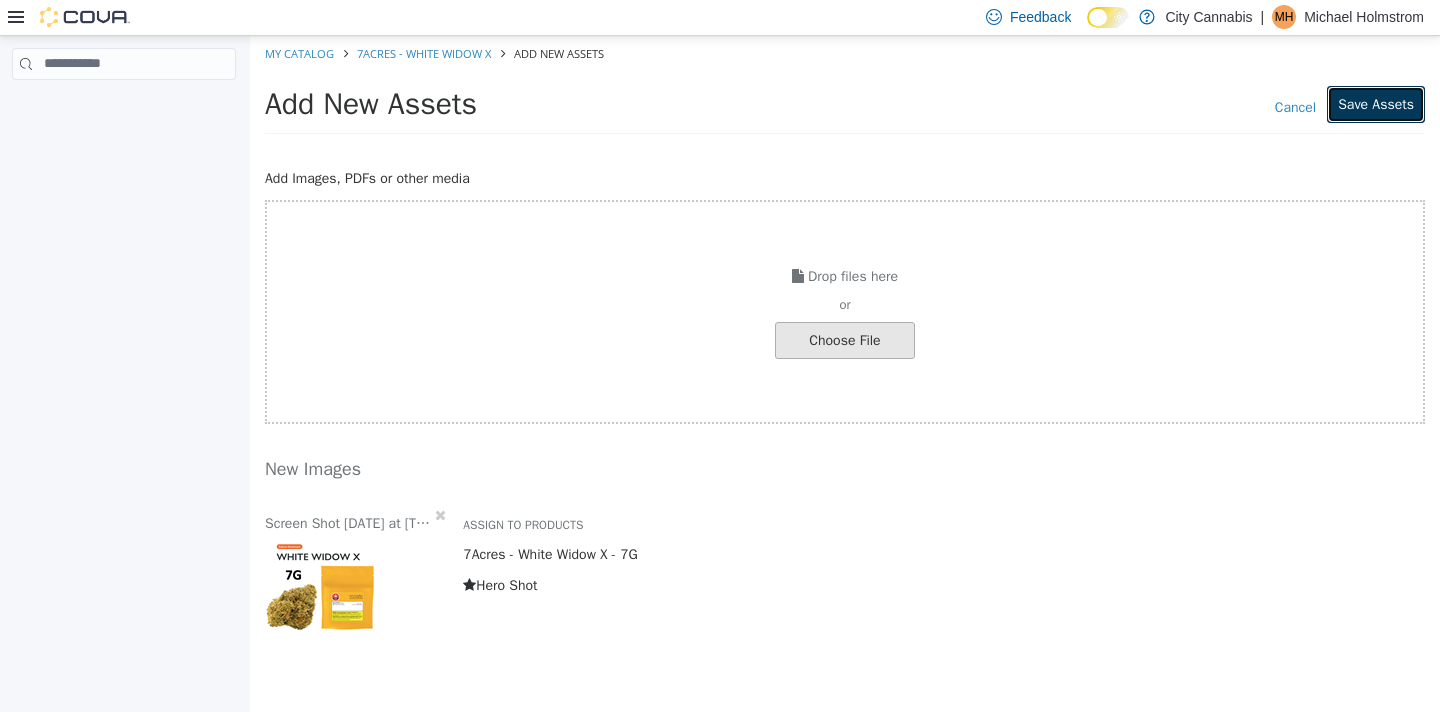 click on "Save Assets" at bounding box center [1376, 103] 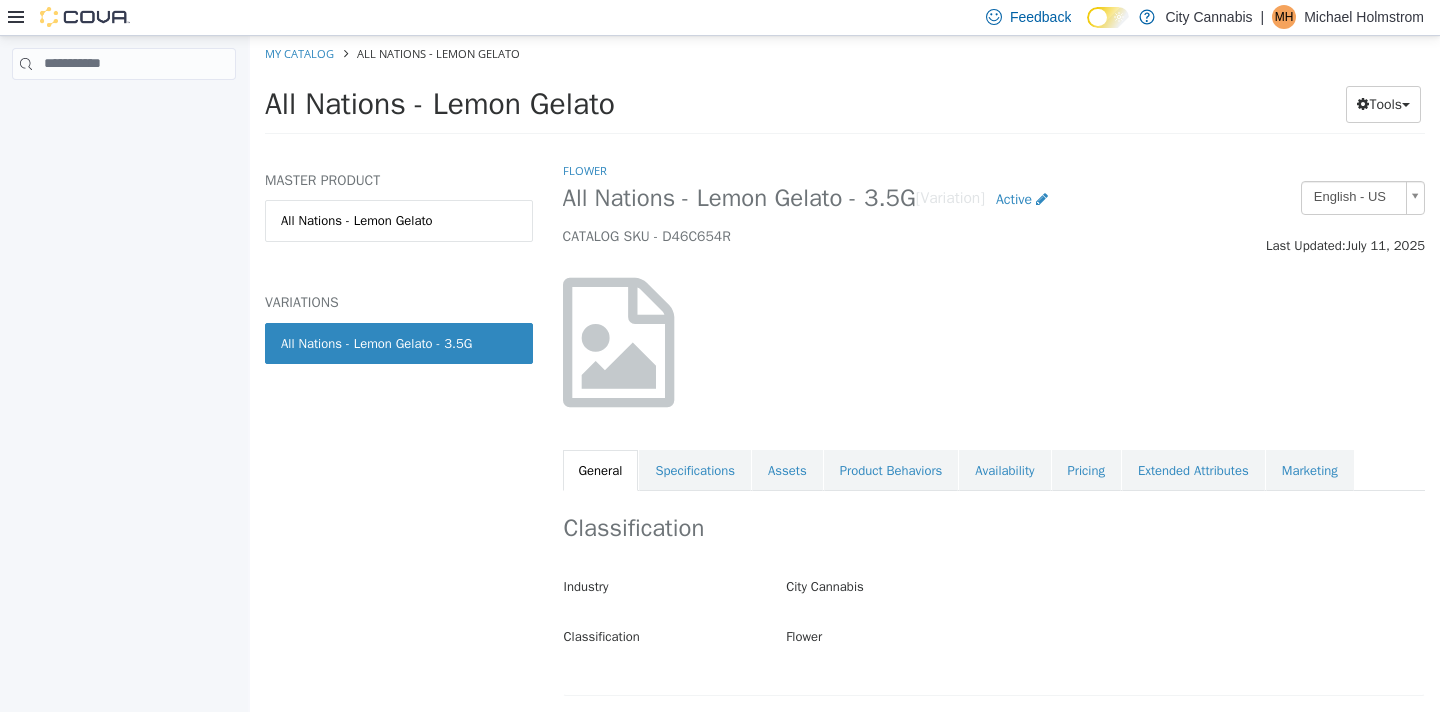 scroll, scrollTop: 0, scrollLeft: 0, axis: both 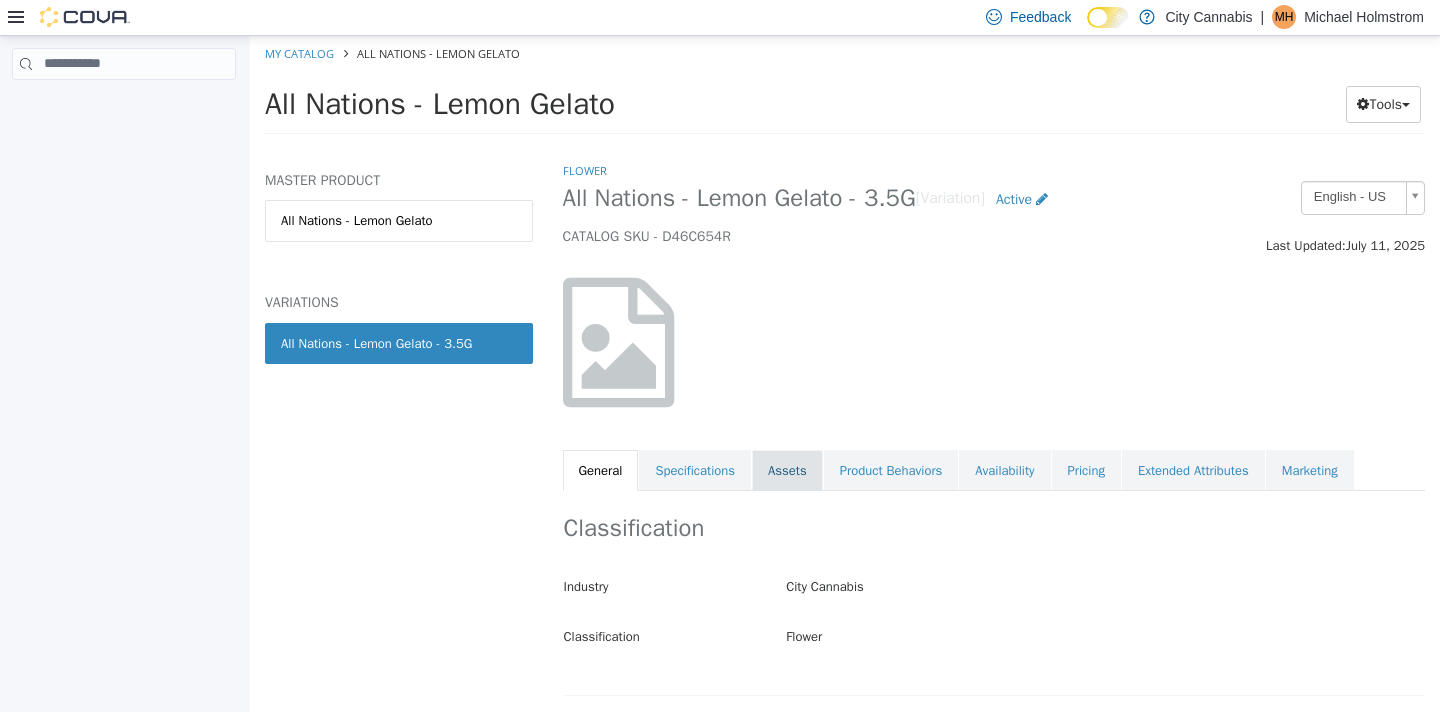 click on "Assets" at bounding box center (787, 470) 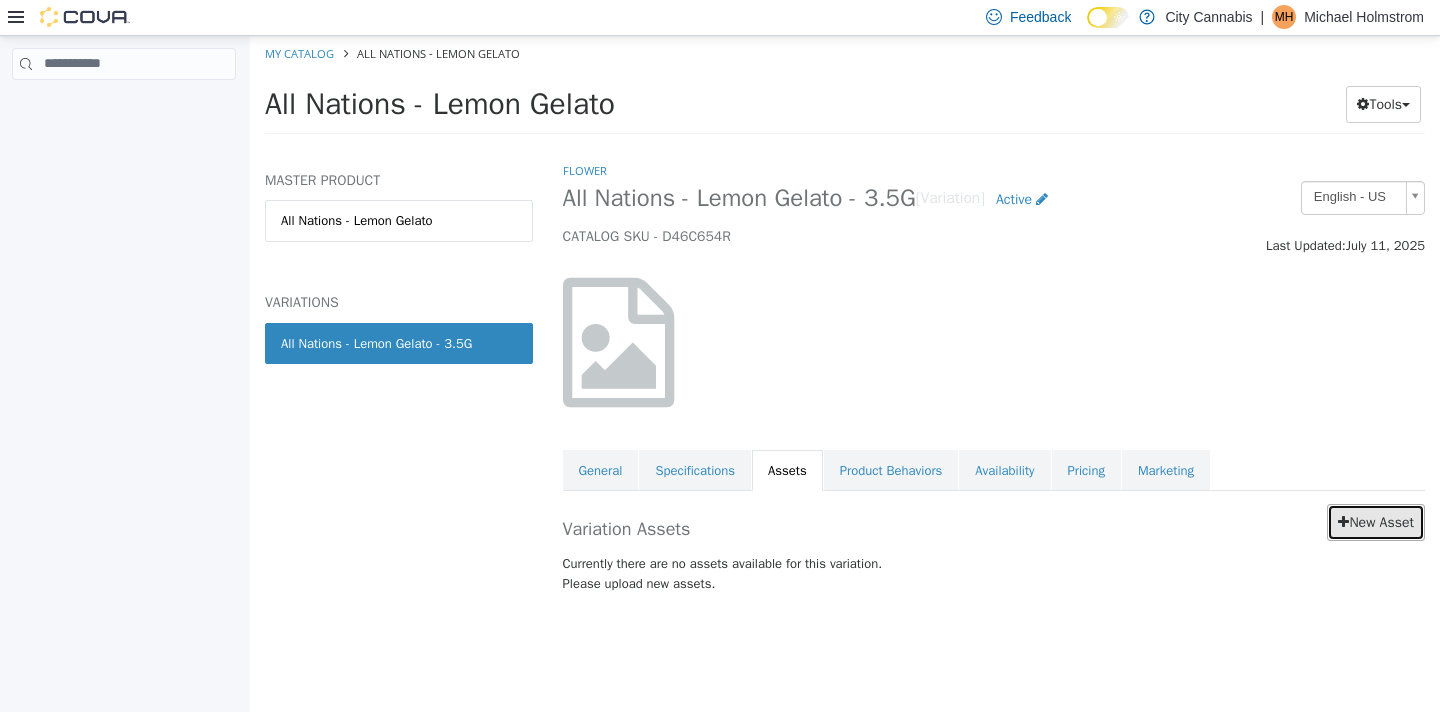 click at bounding box center (1343, 521) 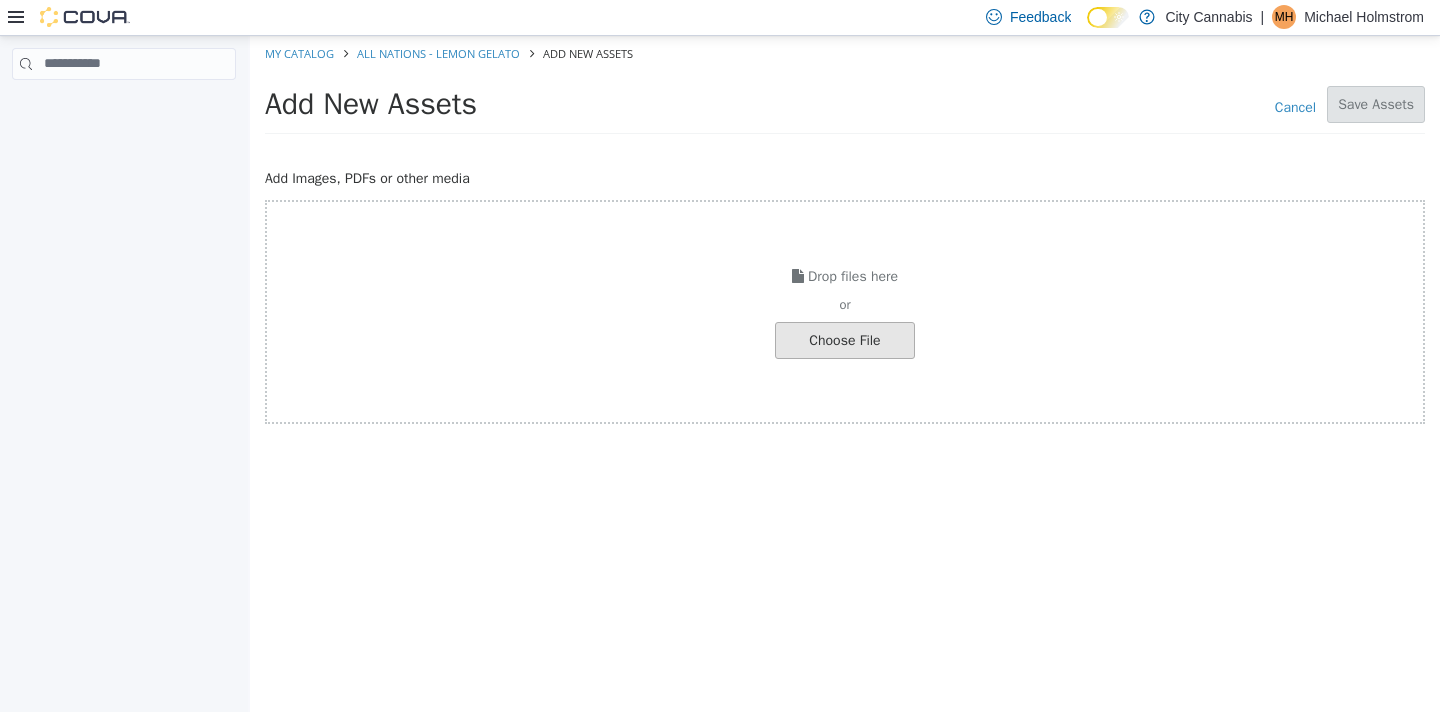click at bounding box center (-202, 339) 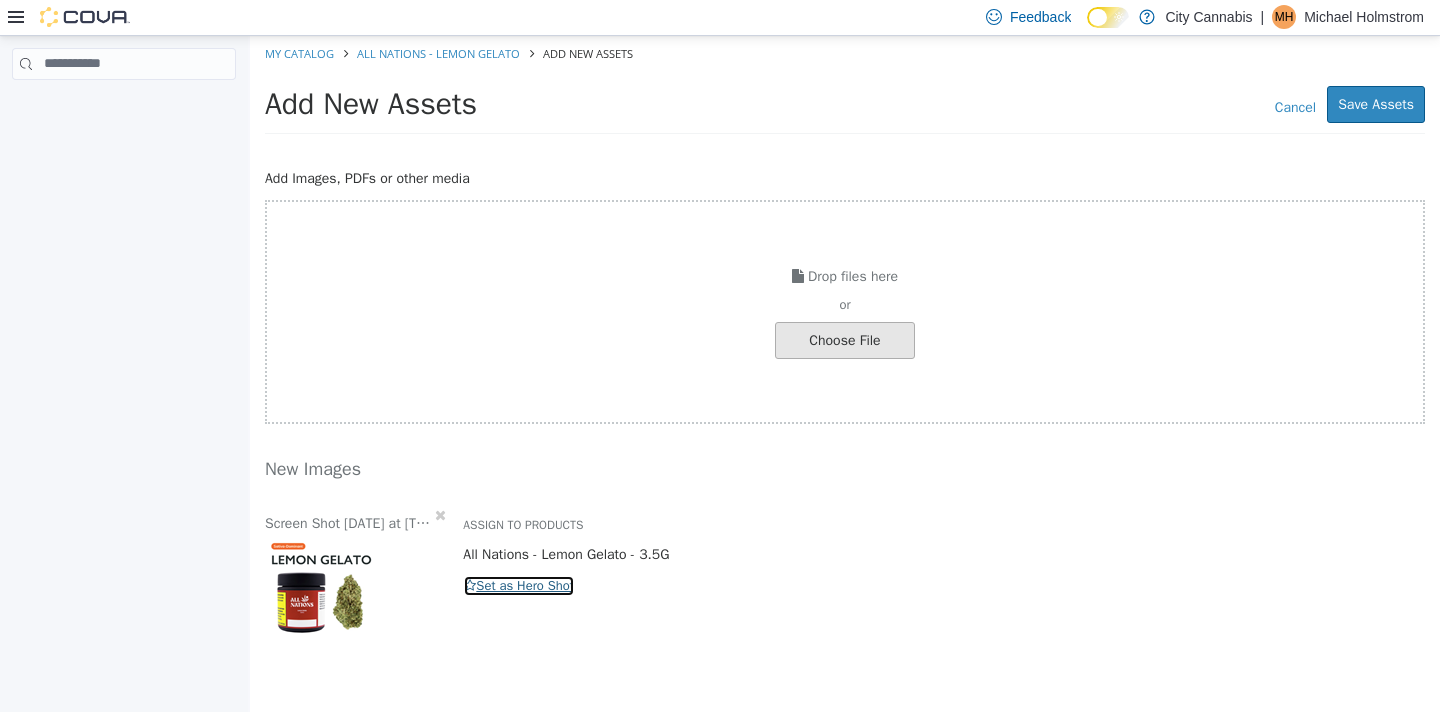 click on "Set as Hero Shot" at bounding box center (519, 585) 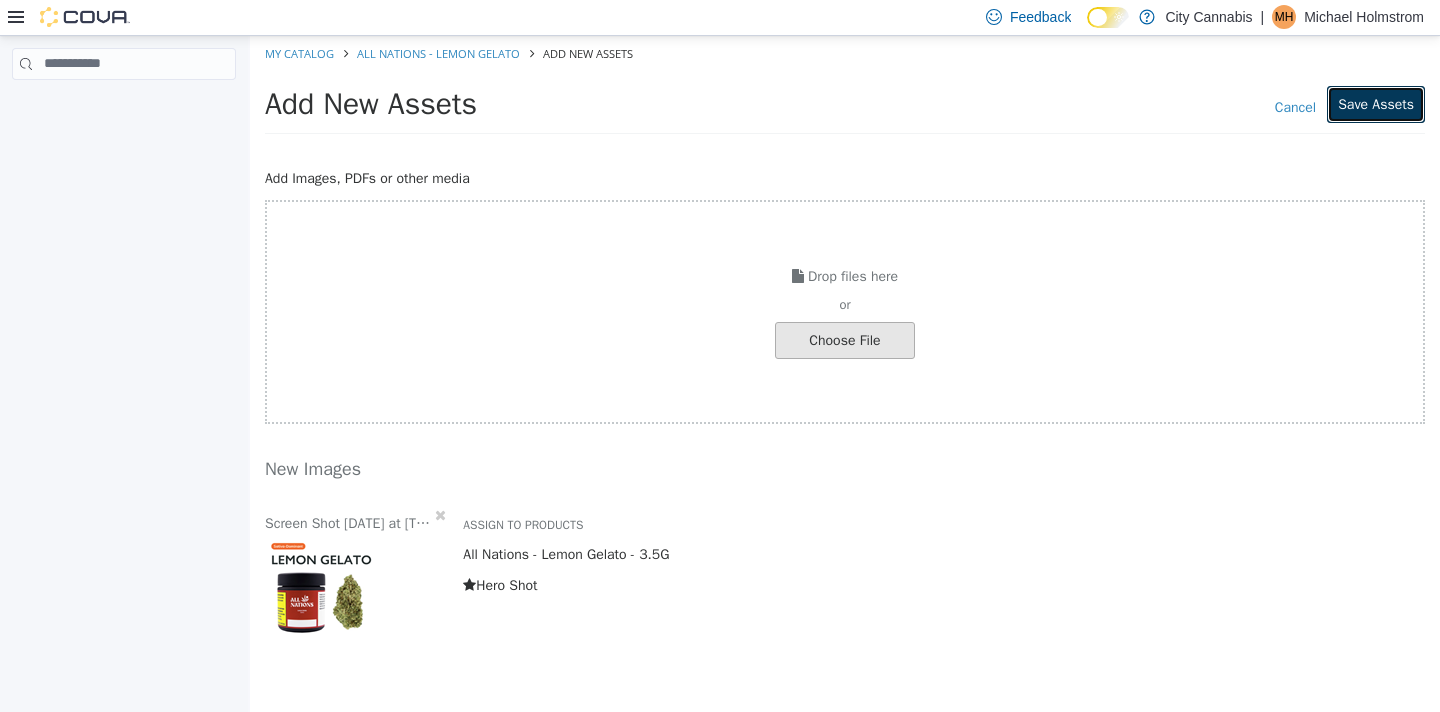 click on "Save Assets" at bounding box center [1376, 103] 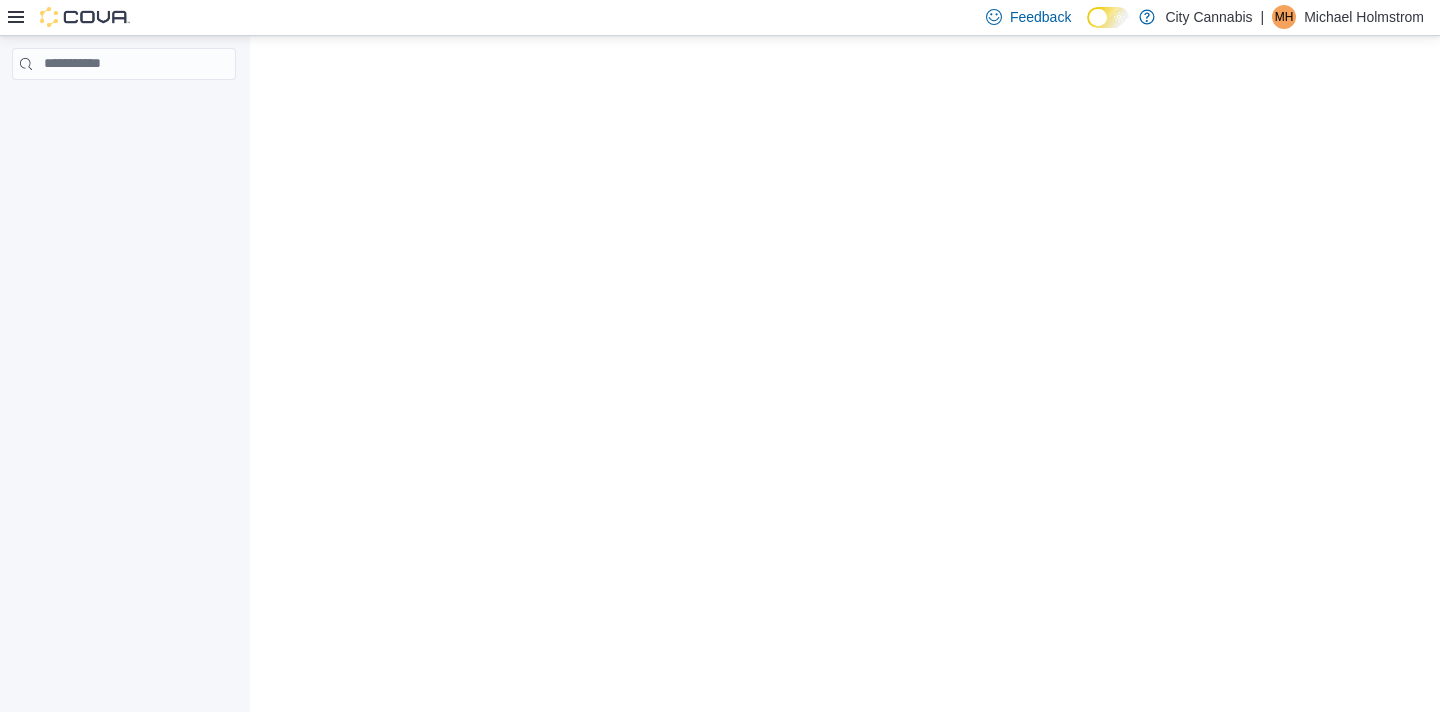 scroll, scrollTop: 0, scrollLeft: 0, axis: both 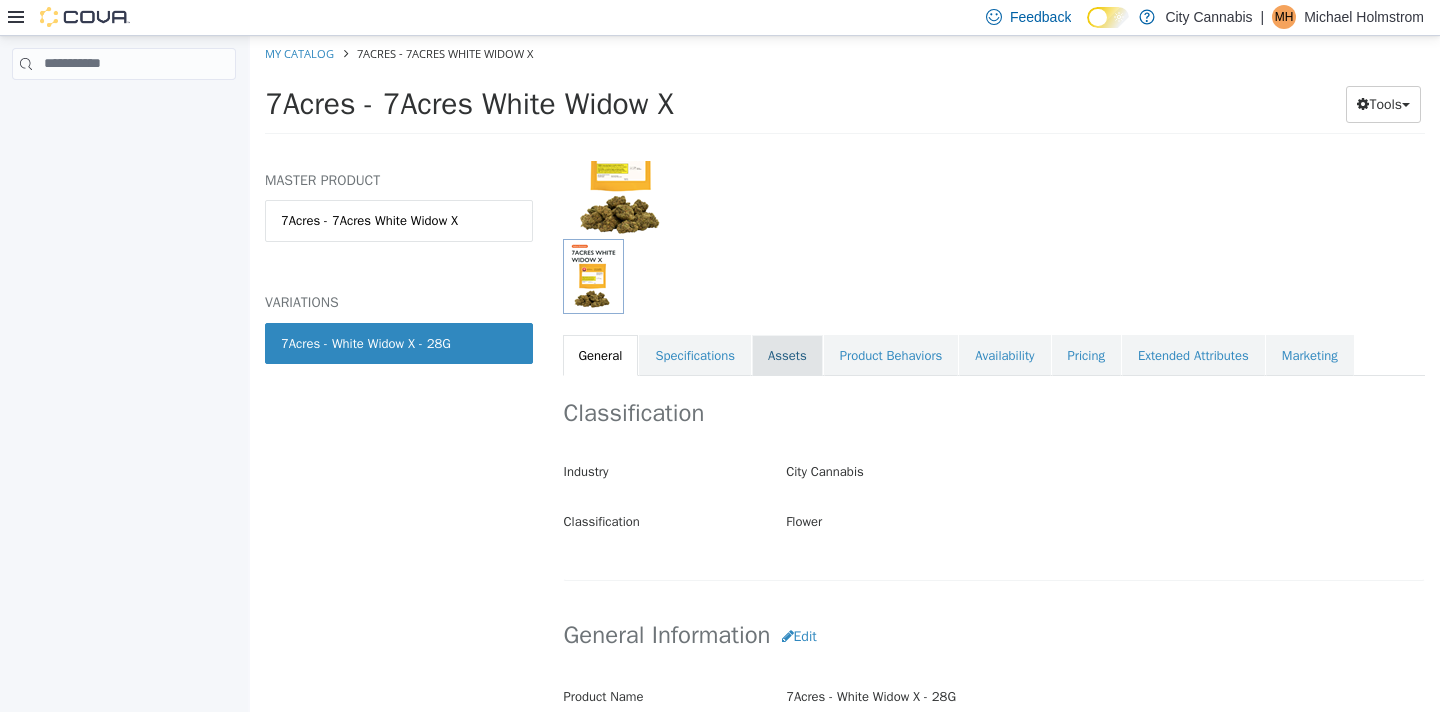 click on "Assets" at bounding box center (787, 355) 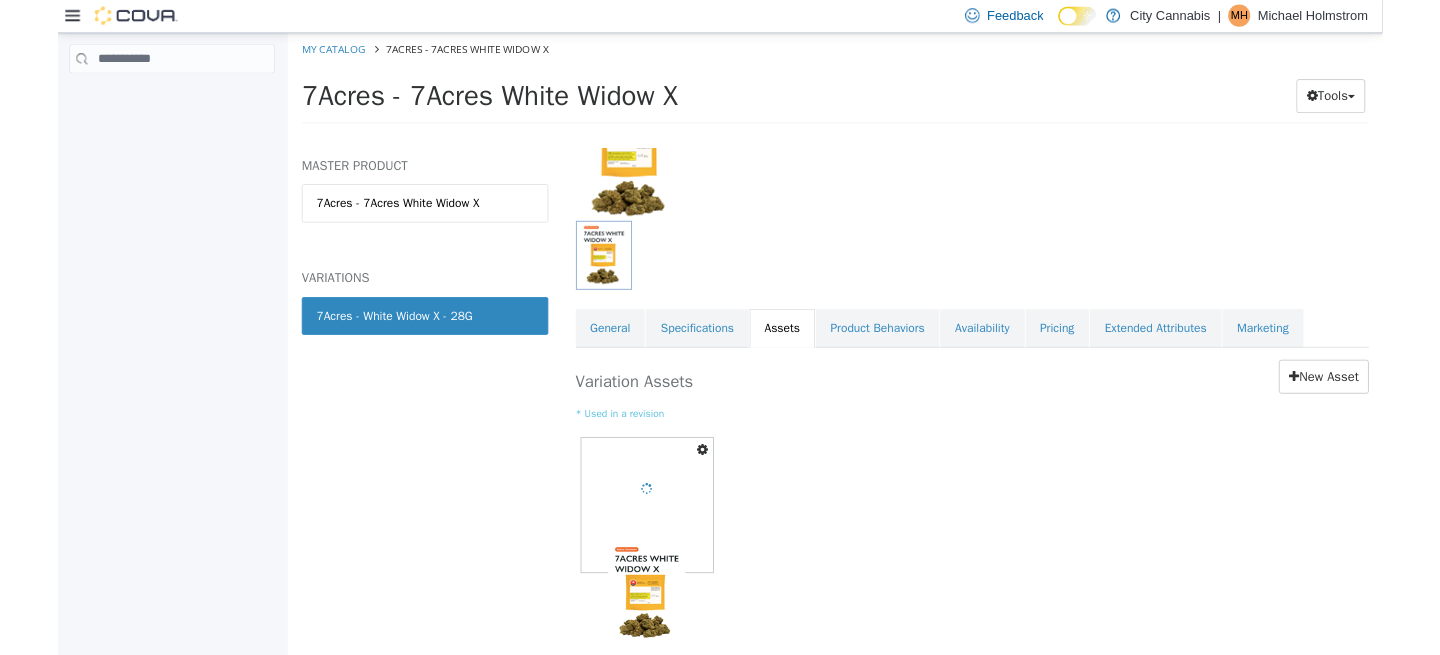 scroll, scrollTop: 187, scrollLeft: 0, axis: vertical 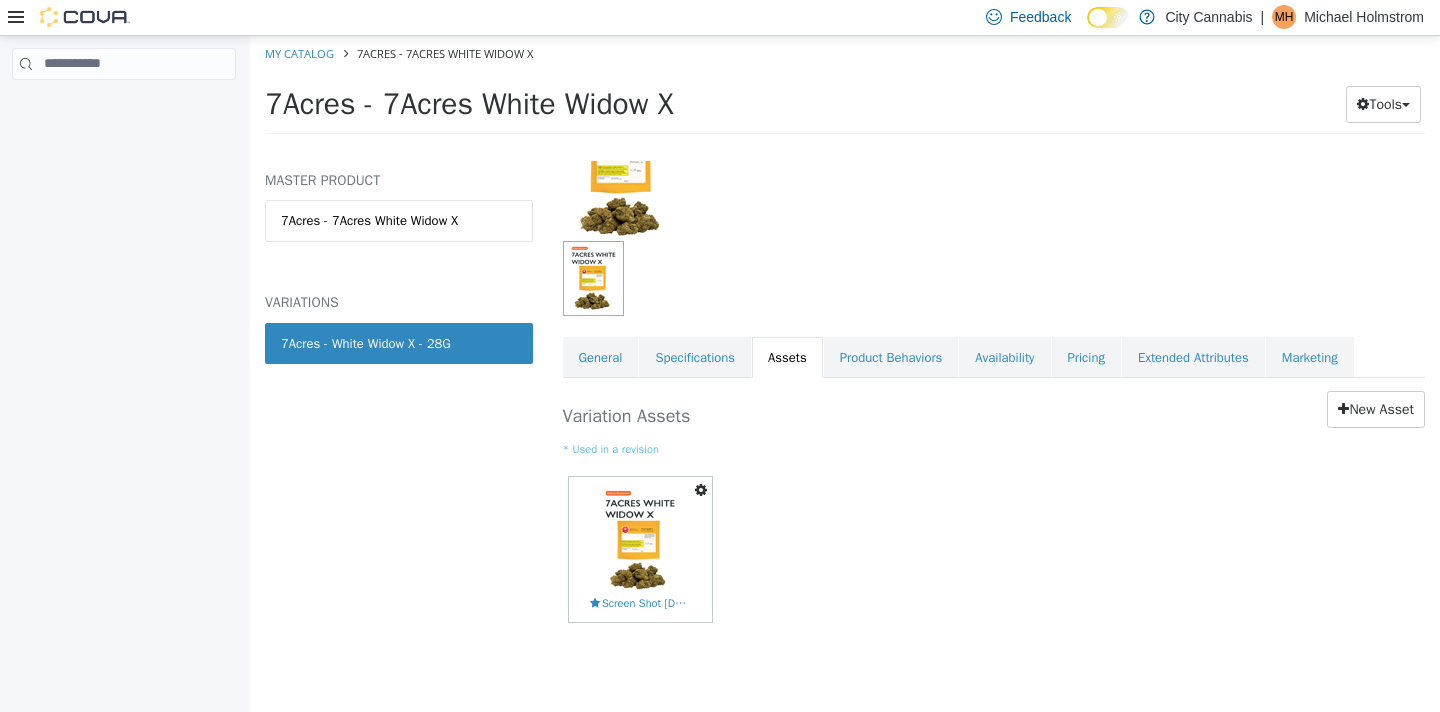 click at bounding box center [701, 489] 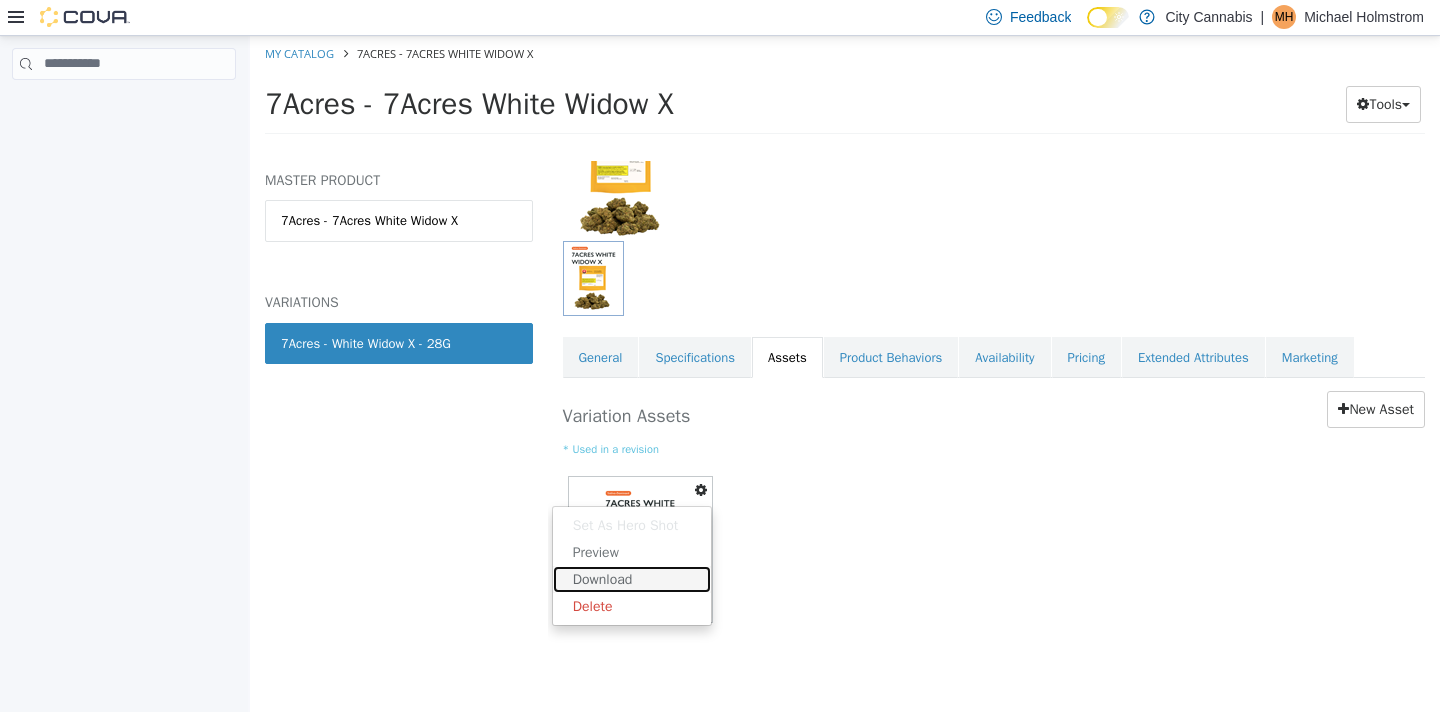 click on "Download" at bounding box center [632, 578] 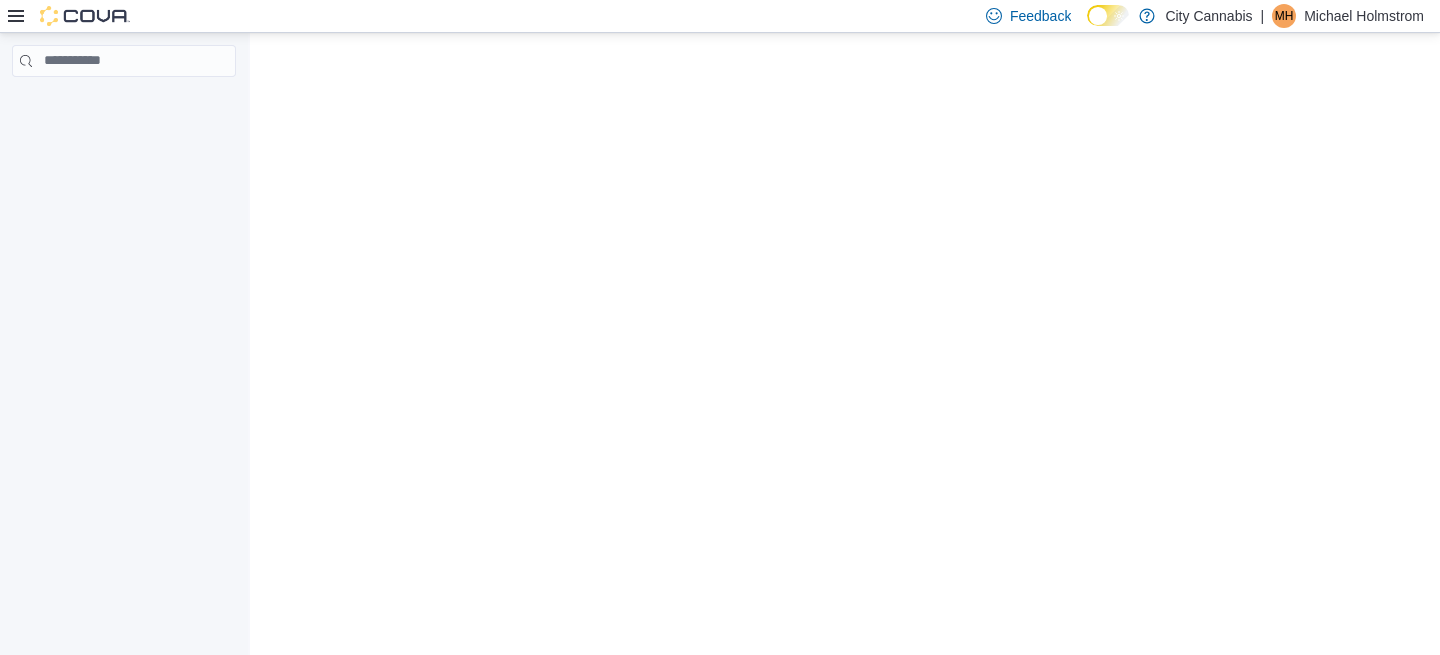 scroll, scrollTop: 0, scrollLeft: 0, axis: both 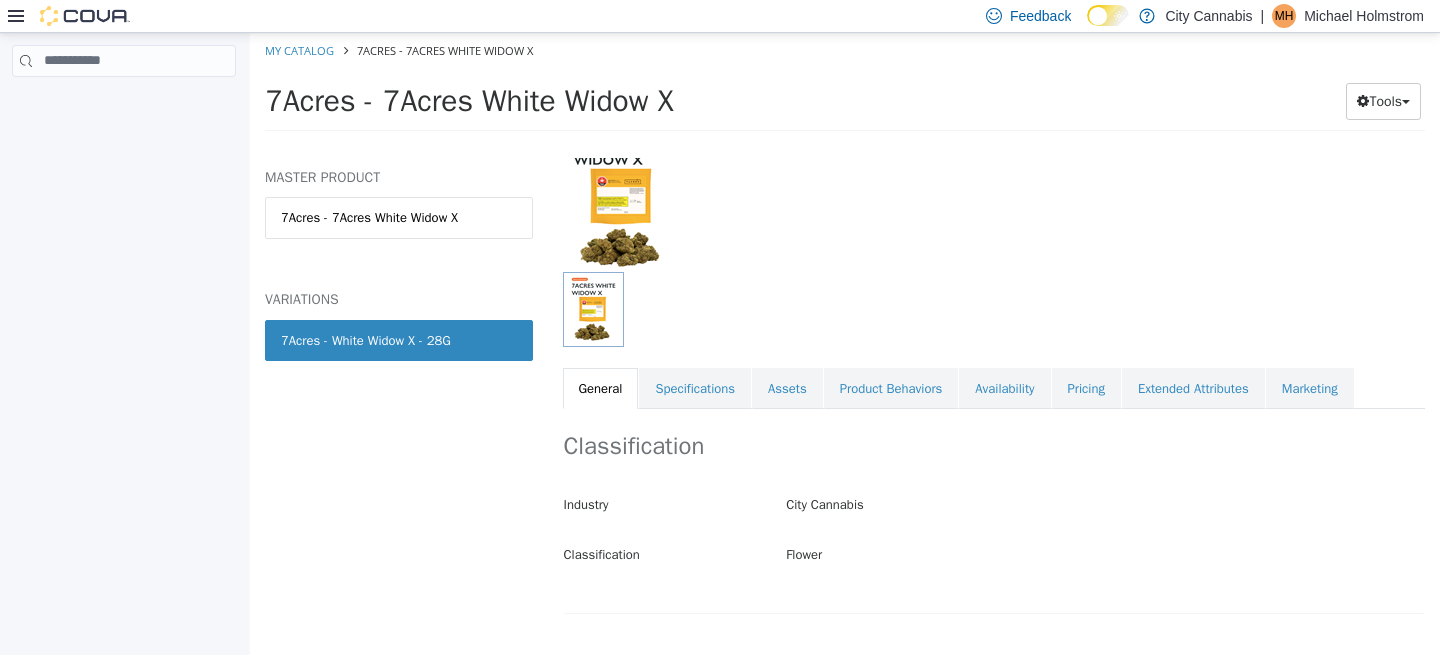 click on "Assets" at bounding box center (787, 388) 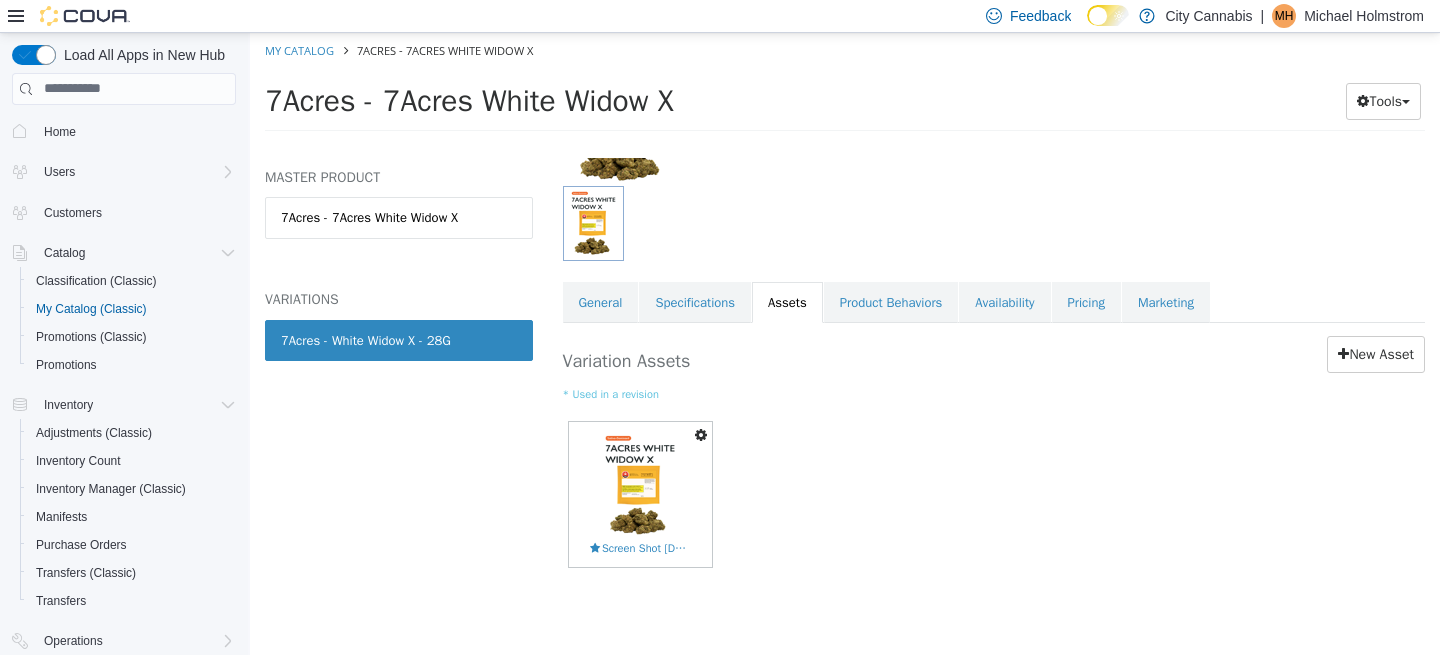 scroll, scrollTop: 235, scrollLeft: 0, axis: vertical 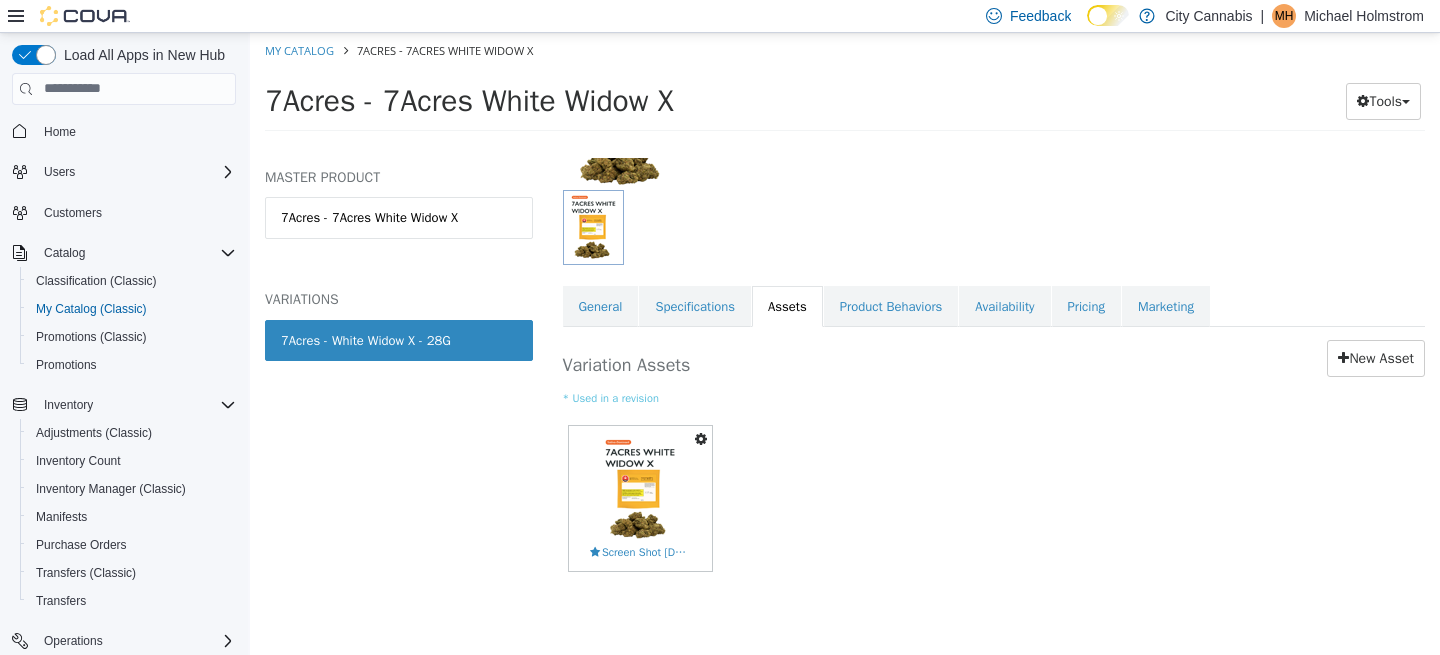 click at bounding box center [701, 438] 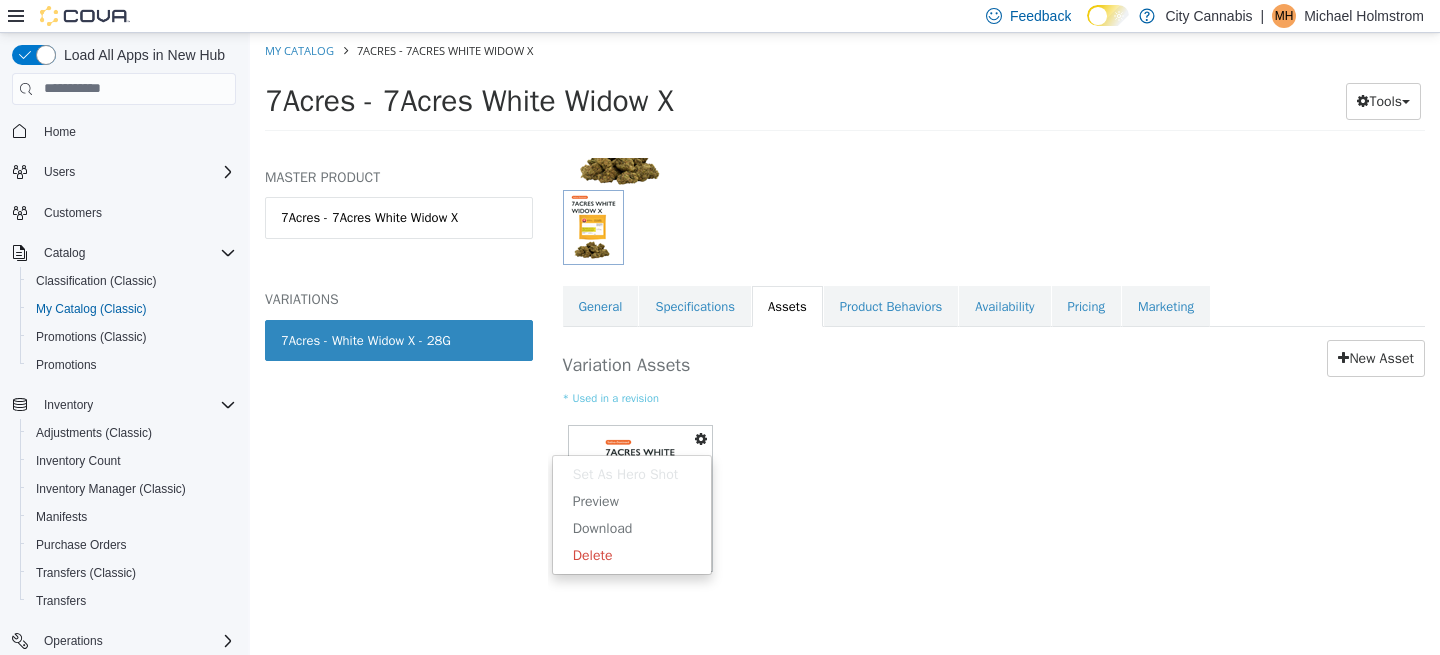 click on "Delete" at bounding box center (632, 554) 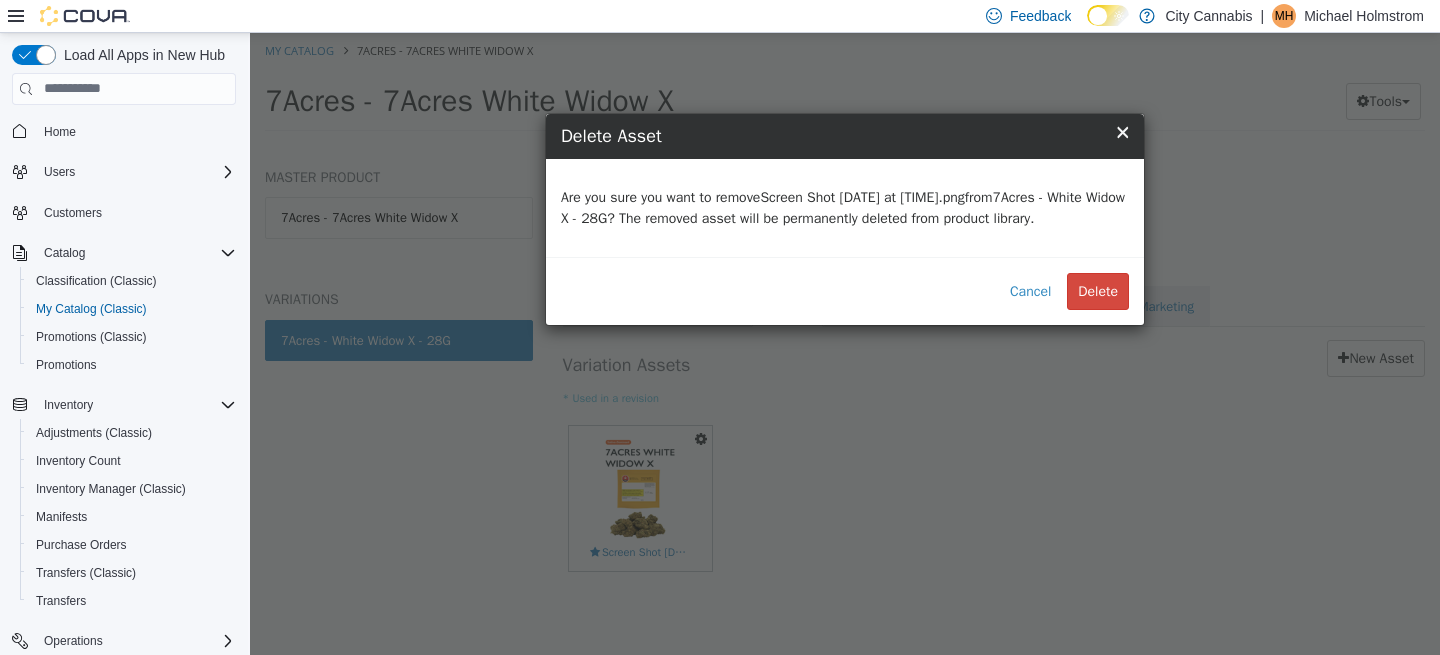 click on "Delete" at bounding box center (1098, 290) 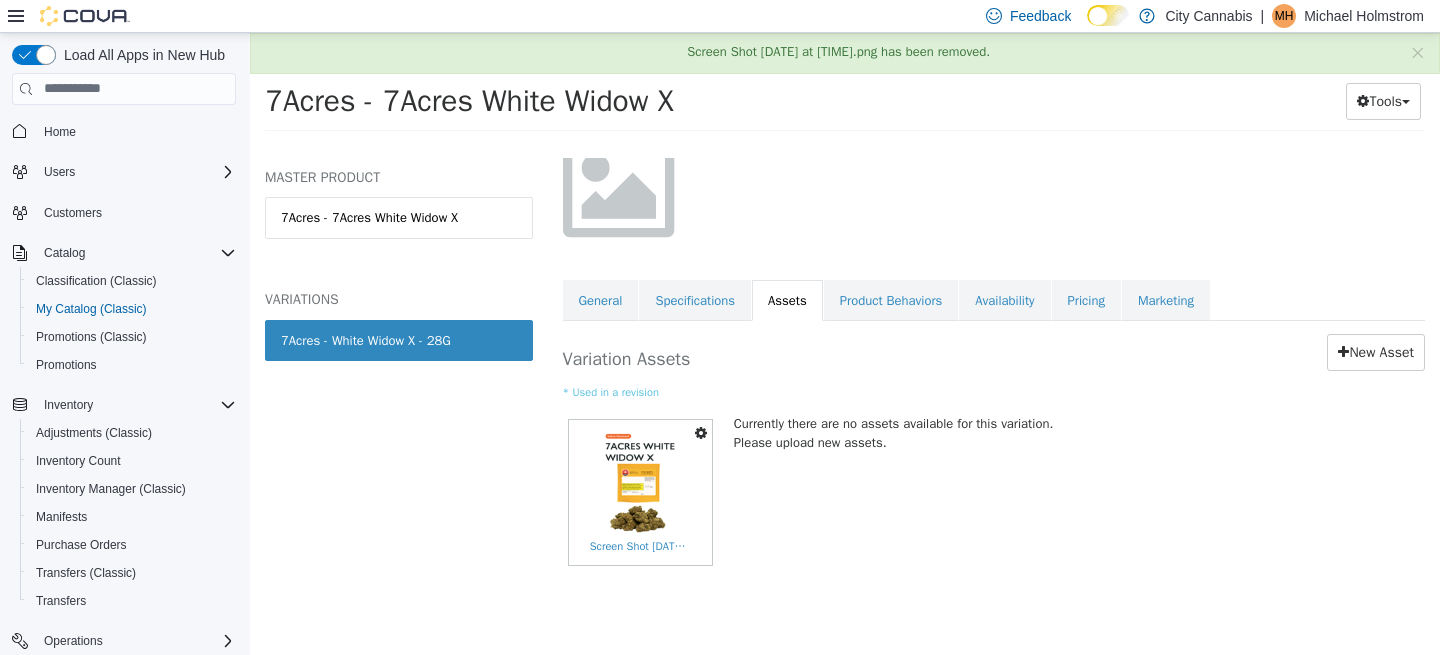 scroll, scrollTop: 33, scrollLeft: 0, axis: vertical 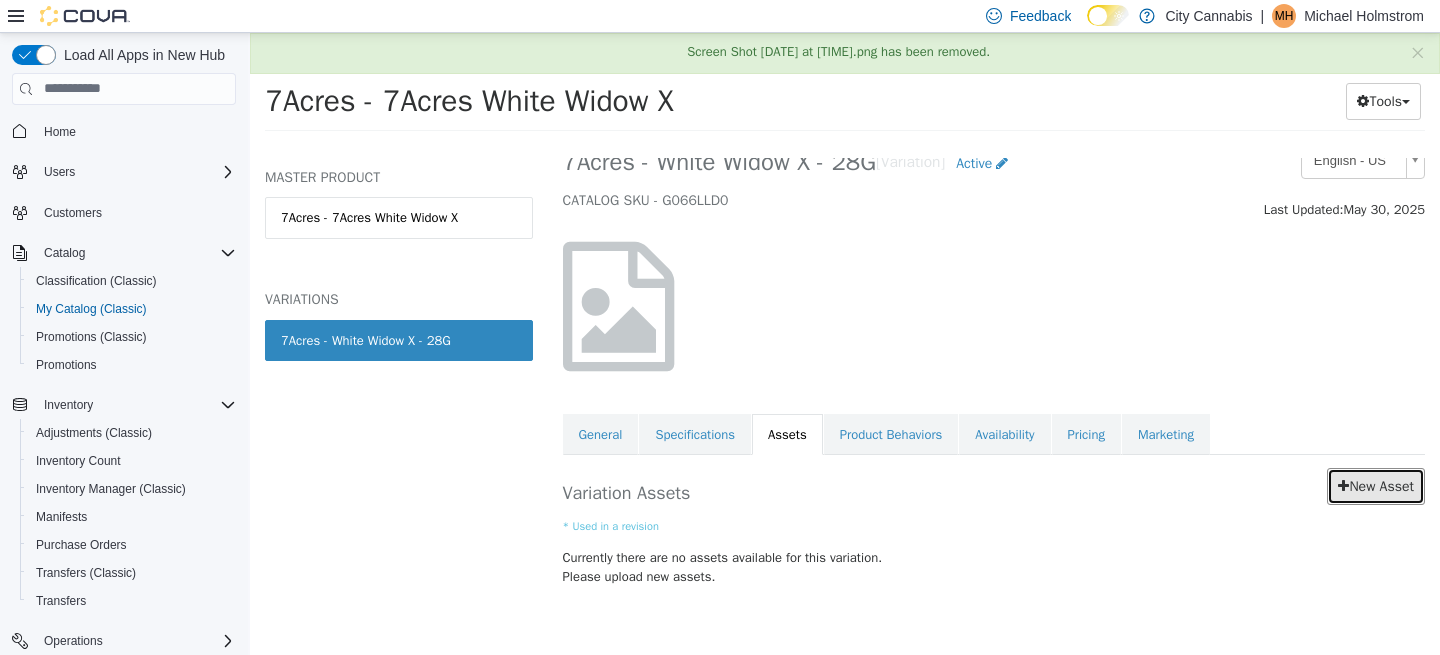 click on "New Asset" at bounding box center [1376, 485] 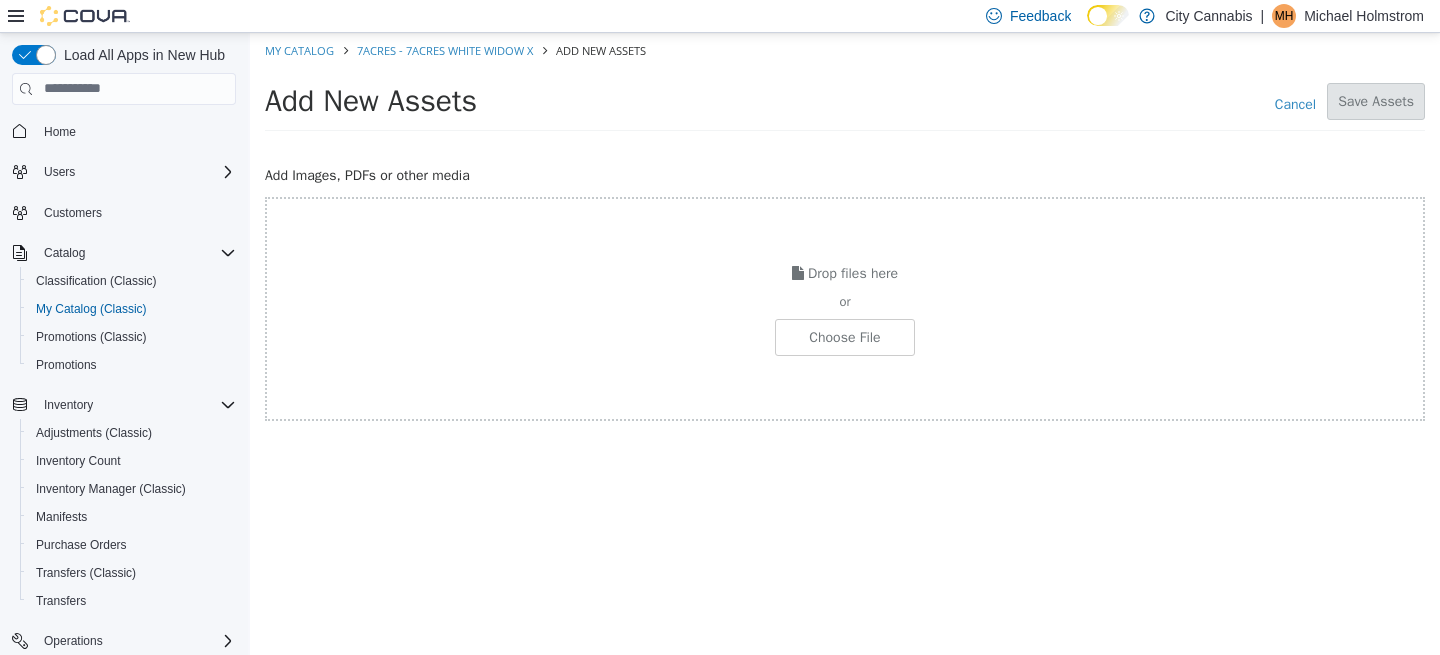 click at bounding box center (-202, 336) 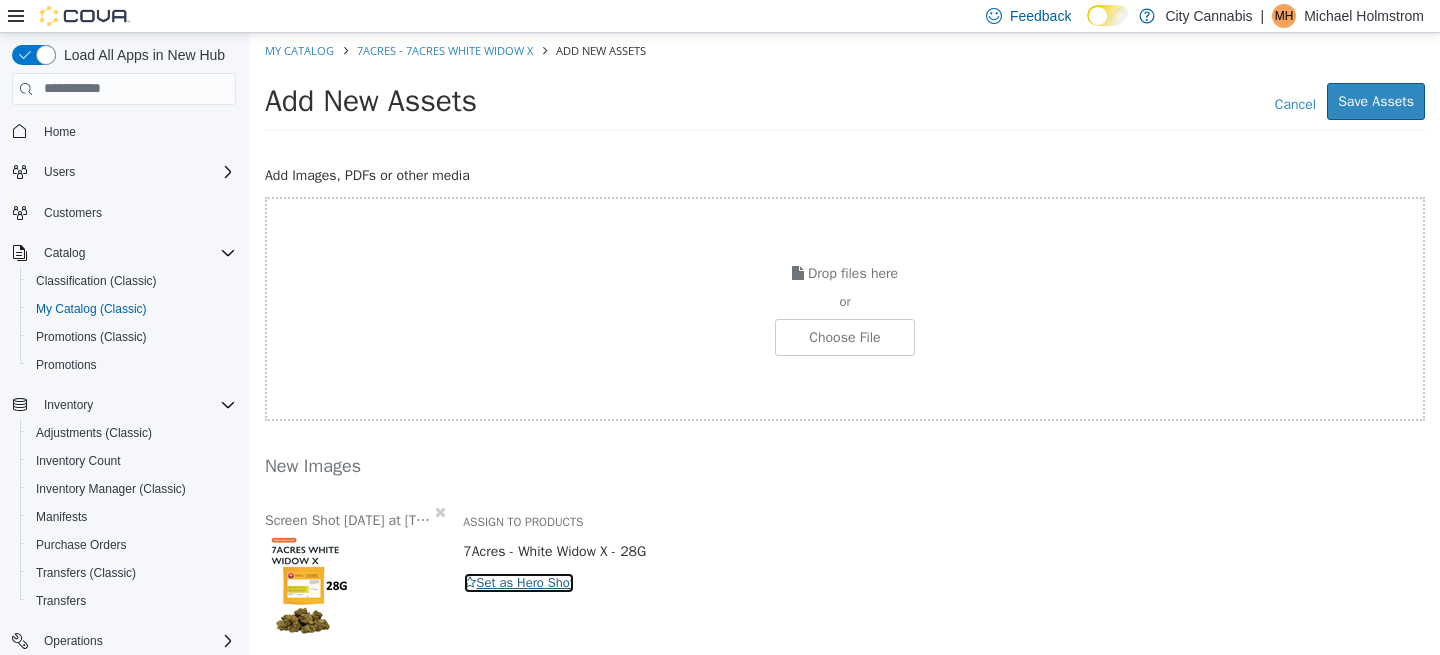 click on "Set as Hero Shot" at bounding box center [519, 582] 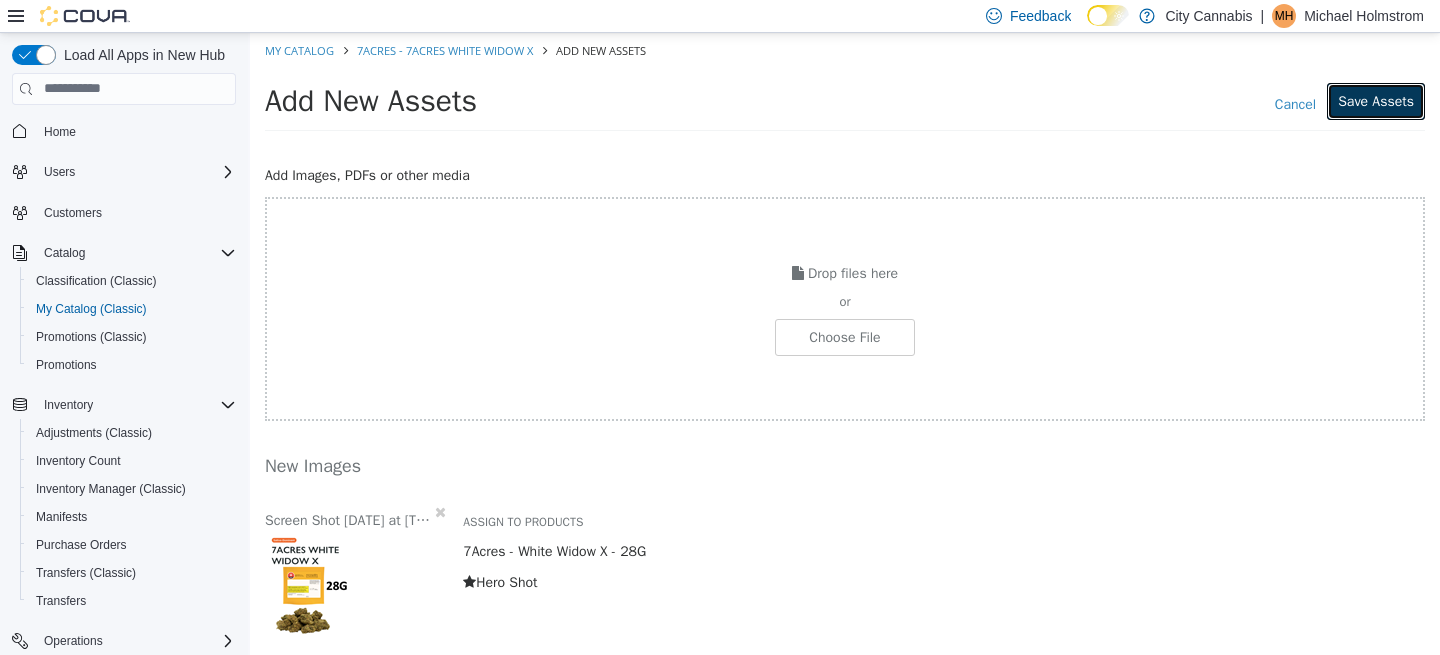 click on "Save Assets" at bounding box center [1376, 100] 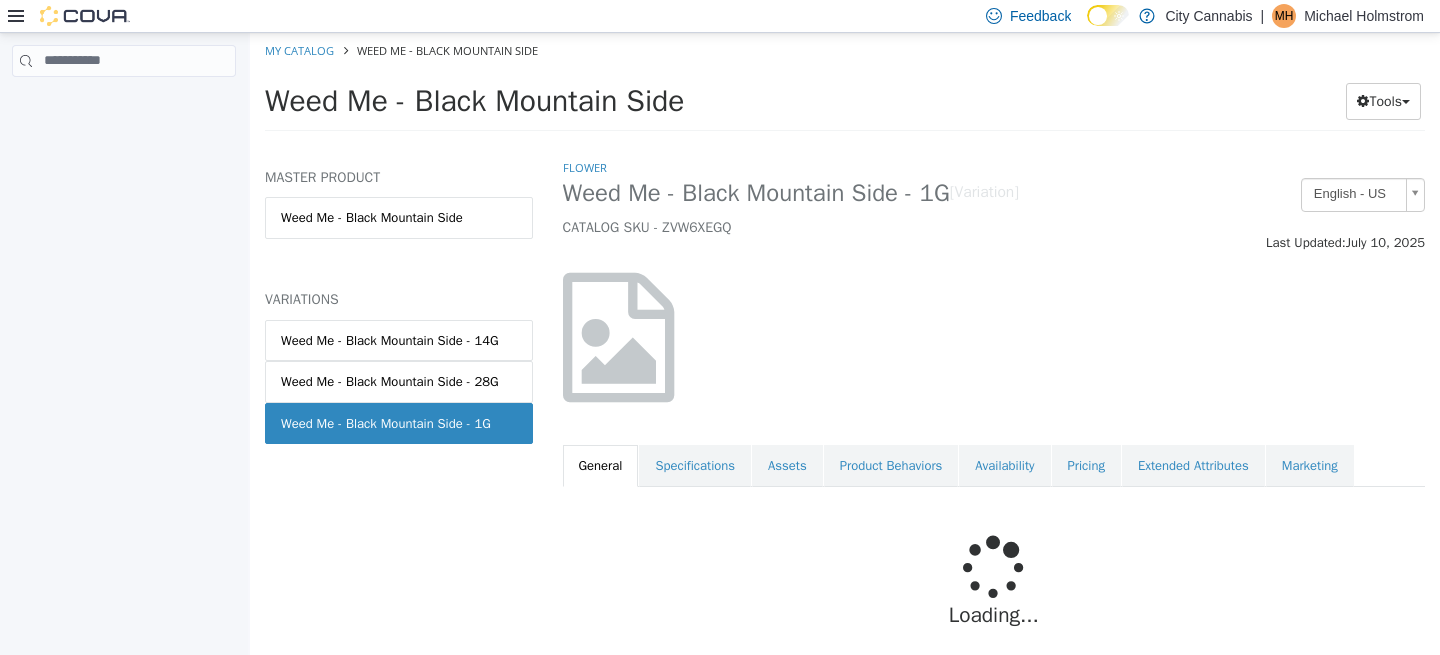 scroll, scrollTop: 0, scrollLeft: 0, axis: both 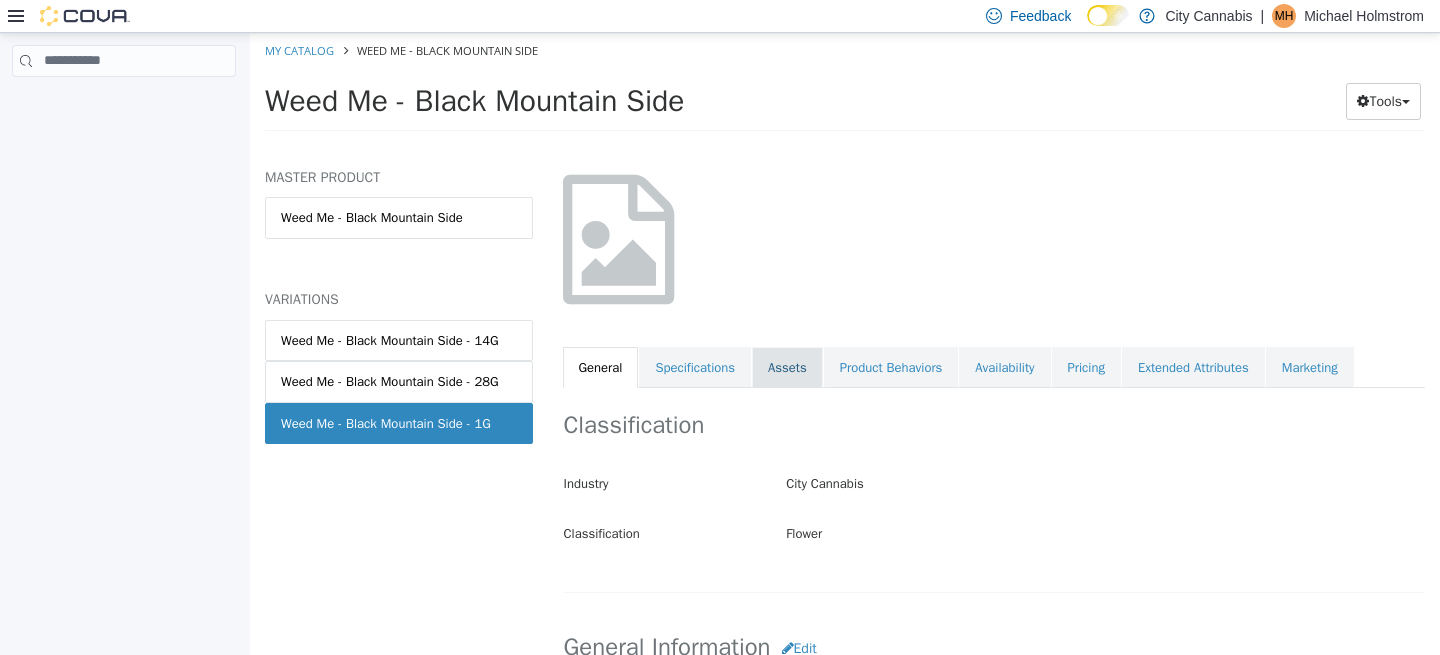 click on "Assets" at bounding box center [787, 367] 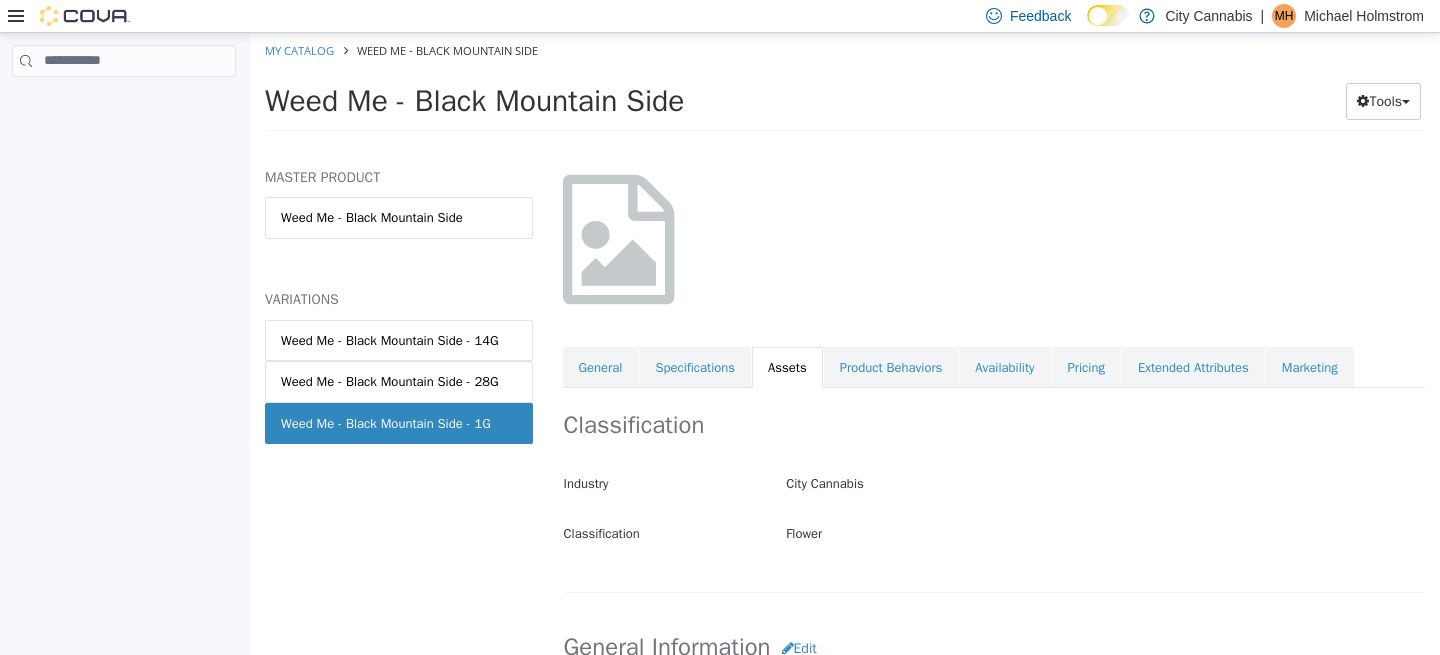scroll, scrollTop: 3, scrollLeft: 0, axis: vertical 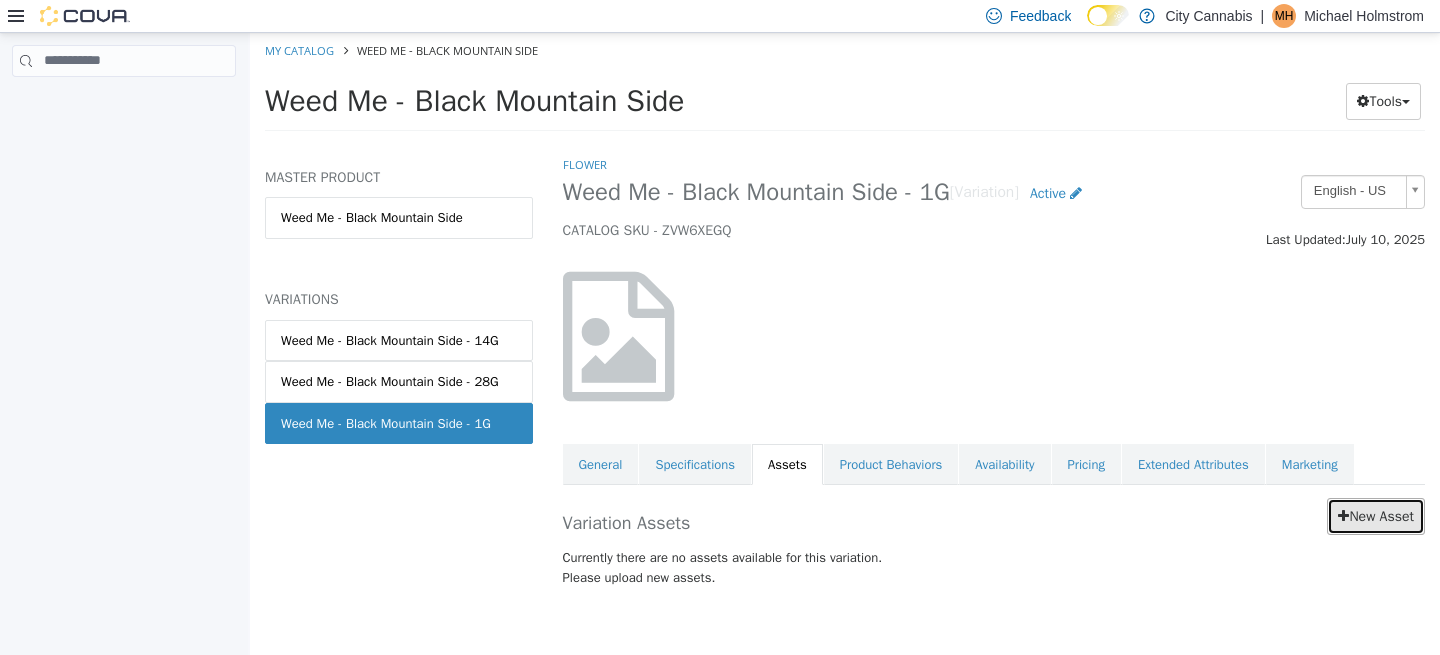 click on "New Asset" at bounding box center [1376, 515] 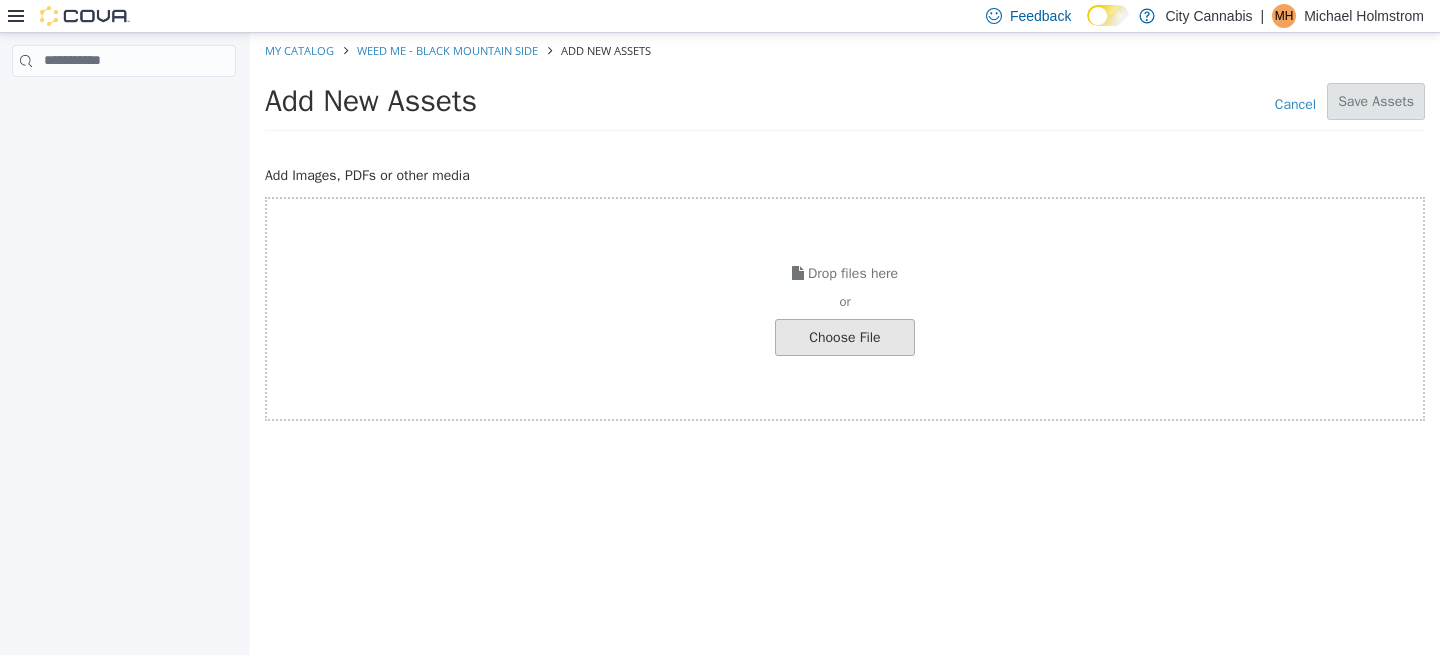 click at bounding box center [-202, 336] 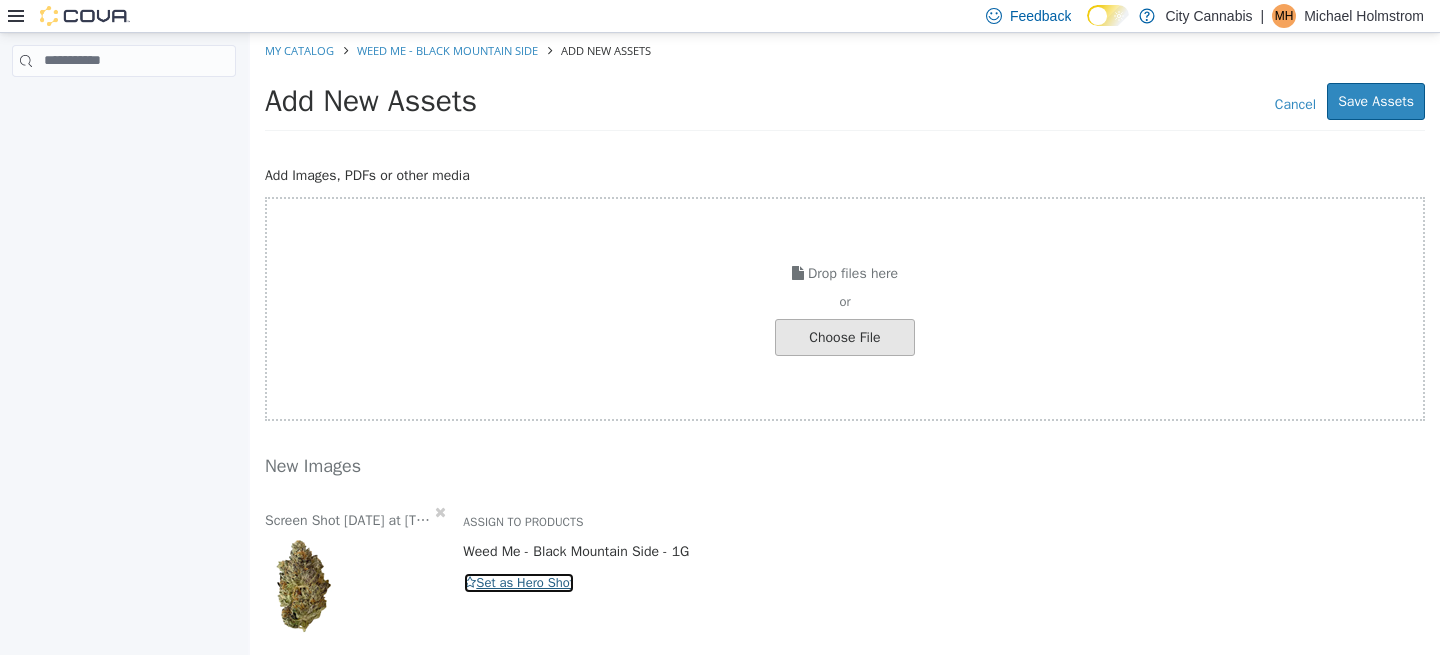 click on "Set as Hero Shot" at bounding box center [519, 582] 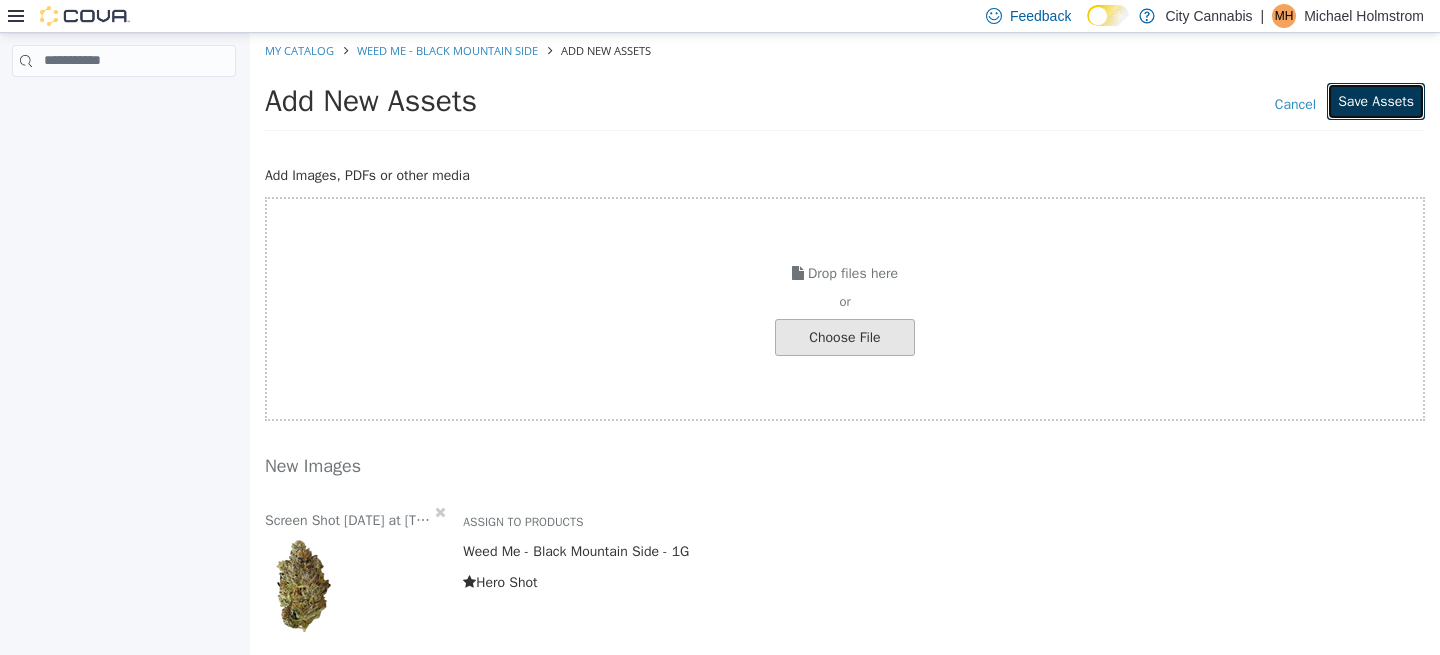 click on "Save Assets" at bounding box center [1376, 100] 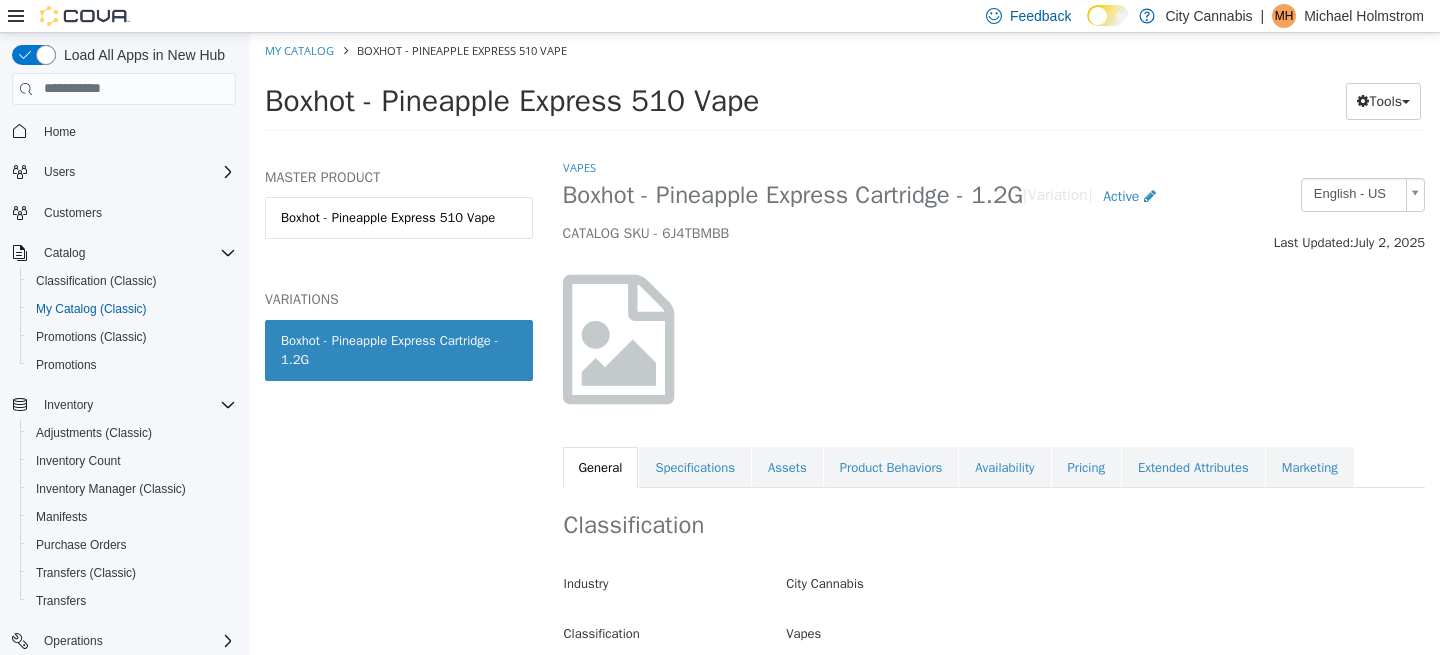 scroll, scrollTop: 0, scrollLeft: 0, axis: both 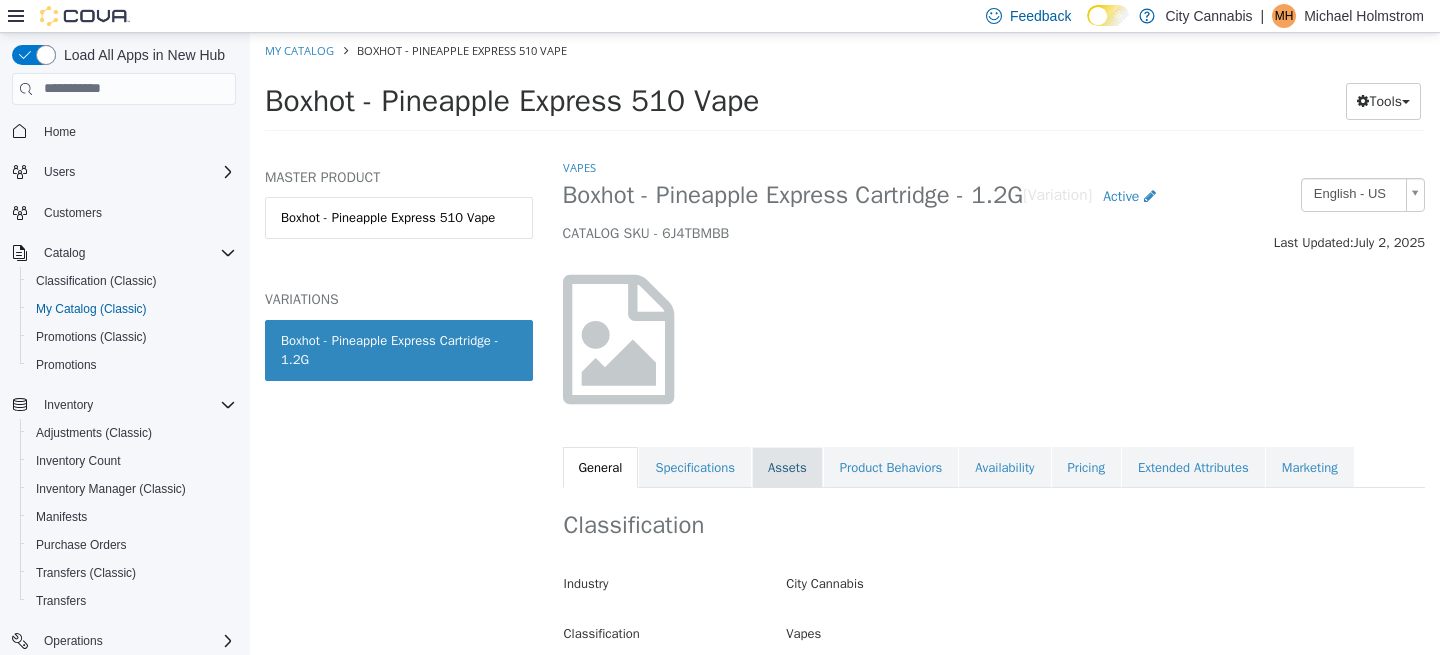 click on "Assets" at bounding box center [787, 467] 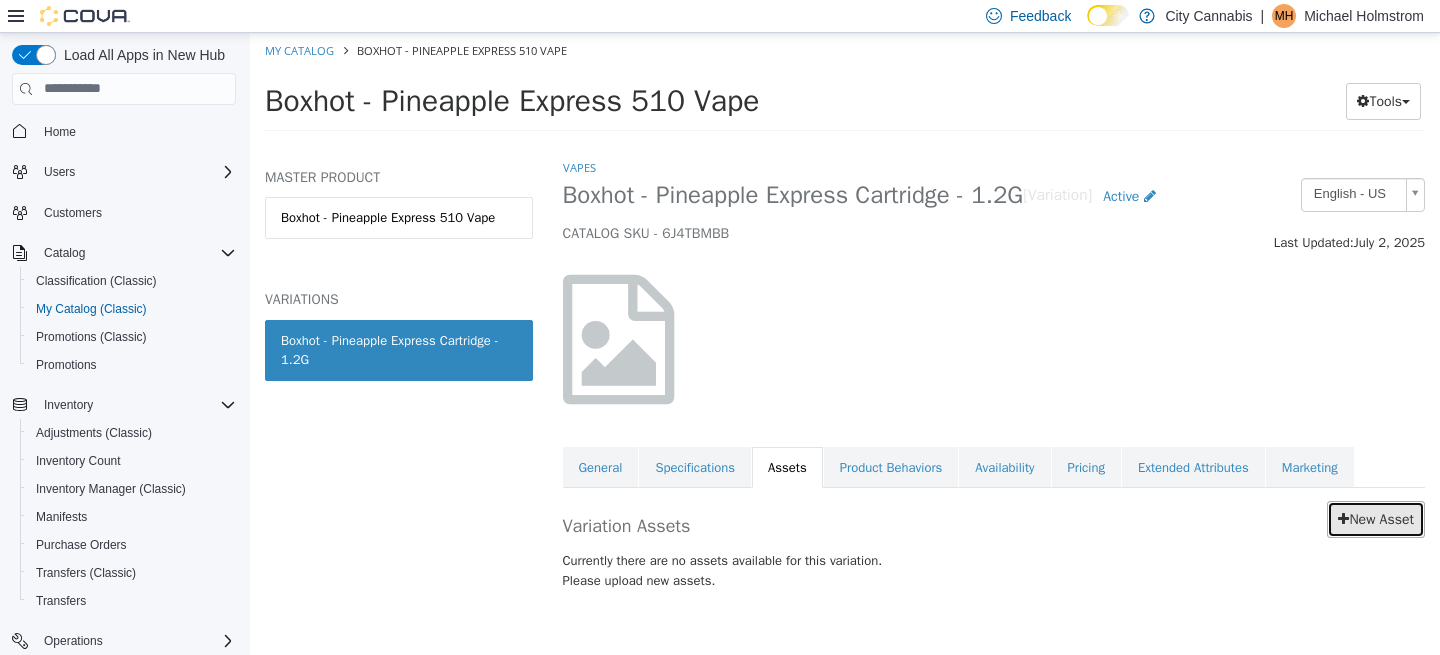 click on "New Asset" at bounding box center (1376, 518) 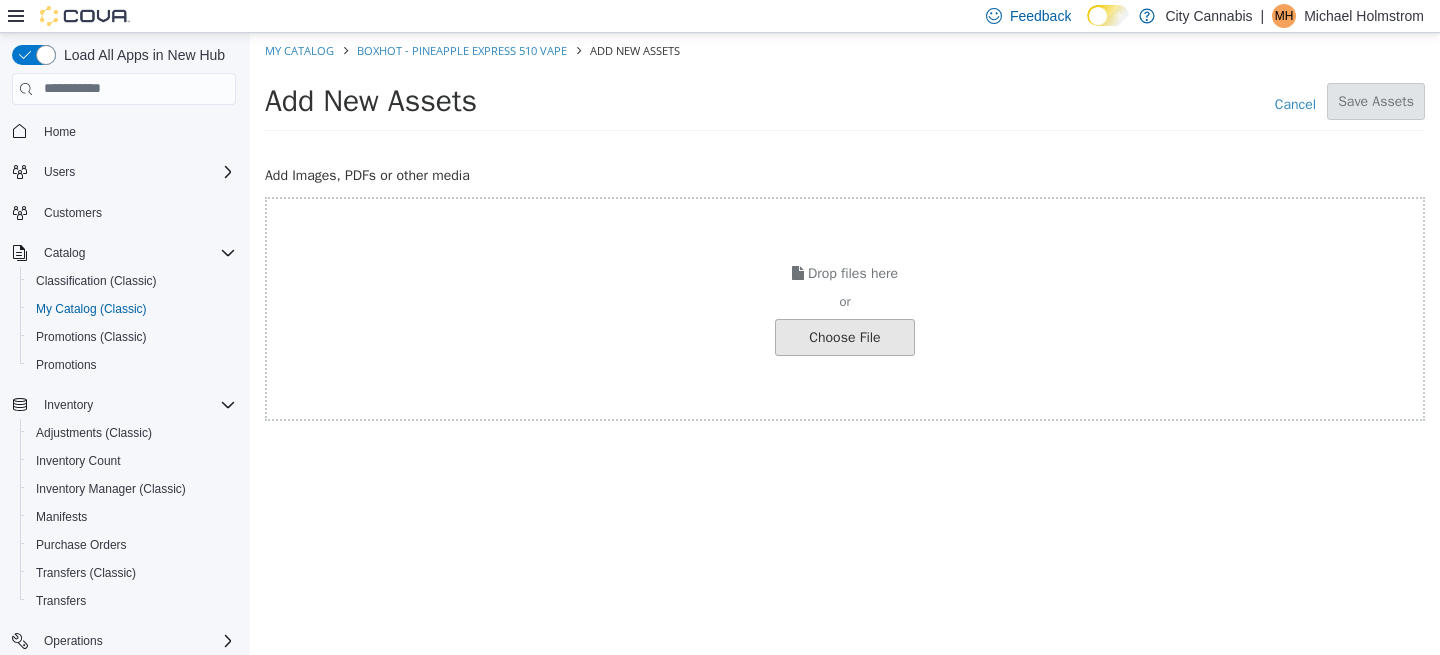 click at bounding box center [-202, 336] 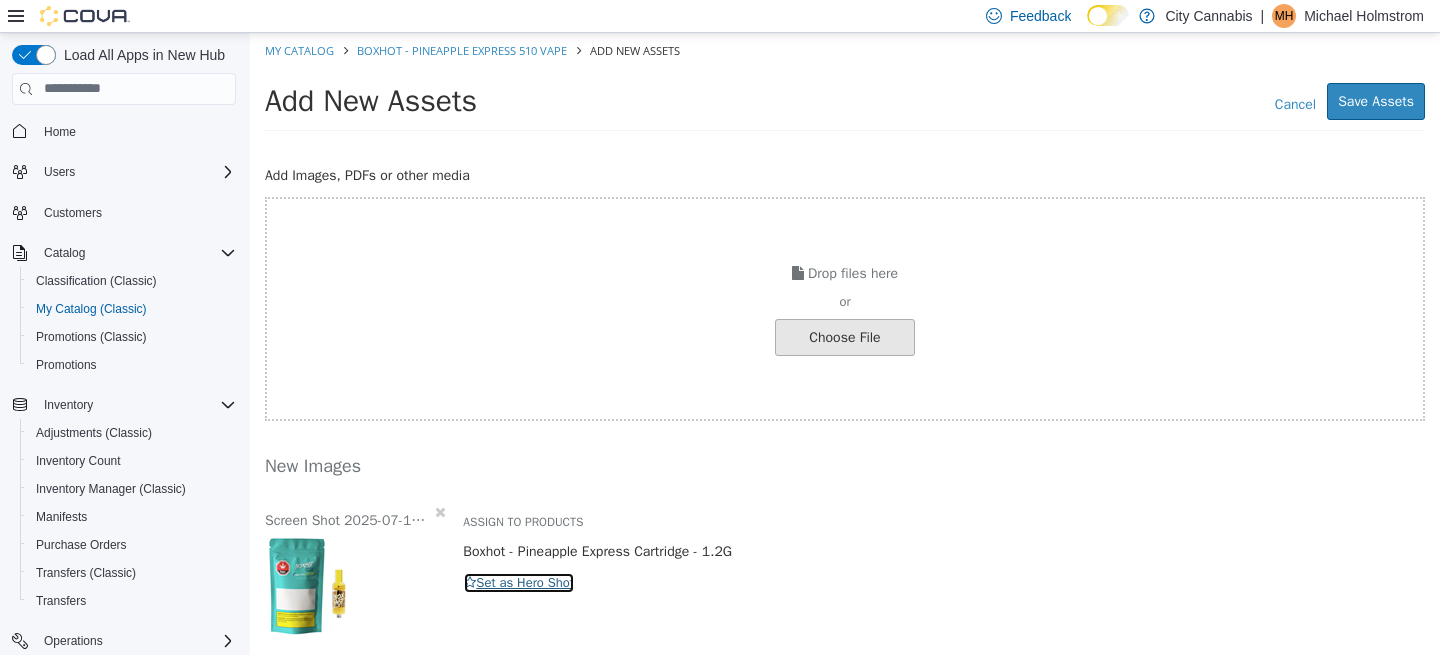 click on "Set as Hero Shot" at bounding box center (519, 582) 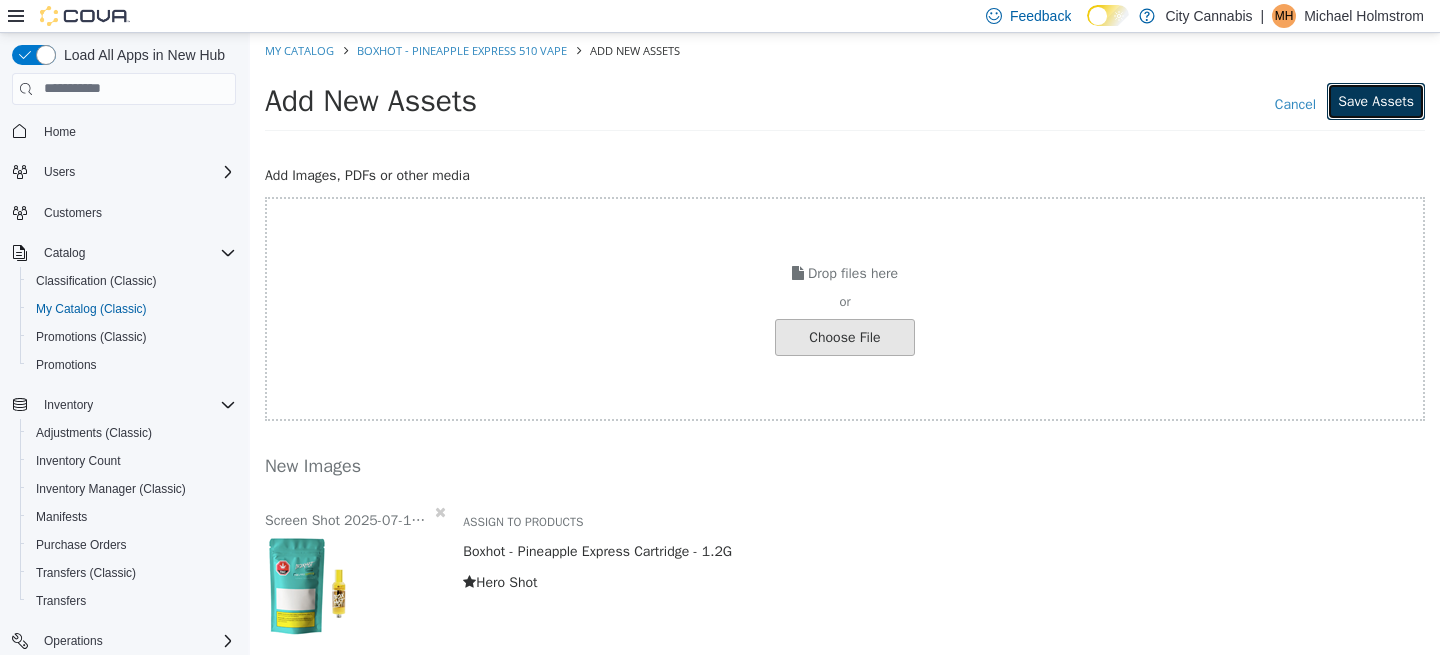 click on "Save Assets" at bounding box center (1376, 100) 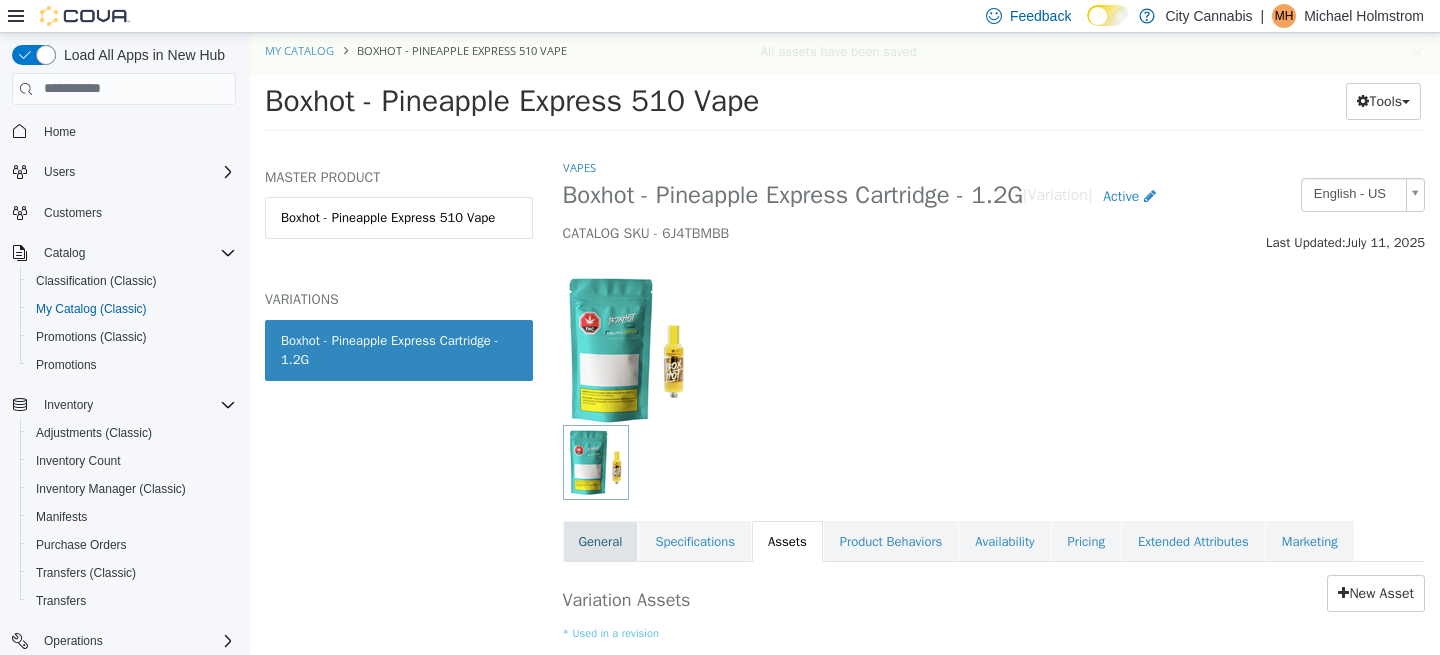 click on "General" at bounding box center [601, 541] 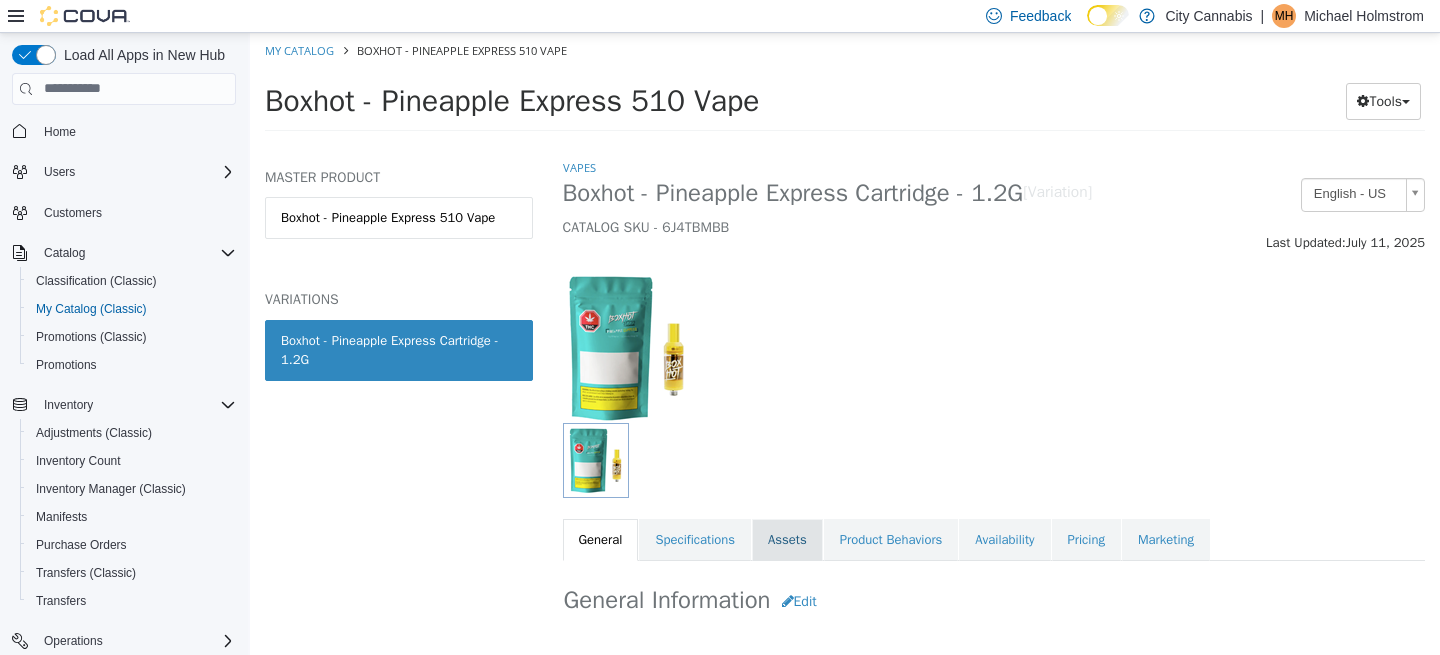 click on "Assets" at bounding box center (787, 539) 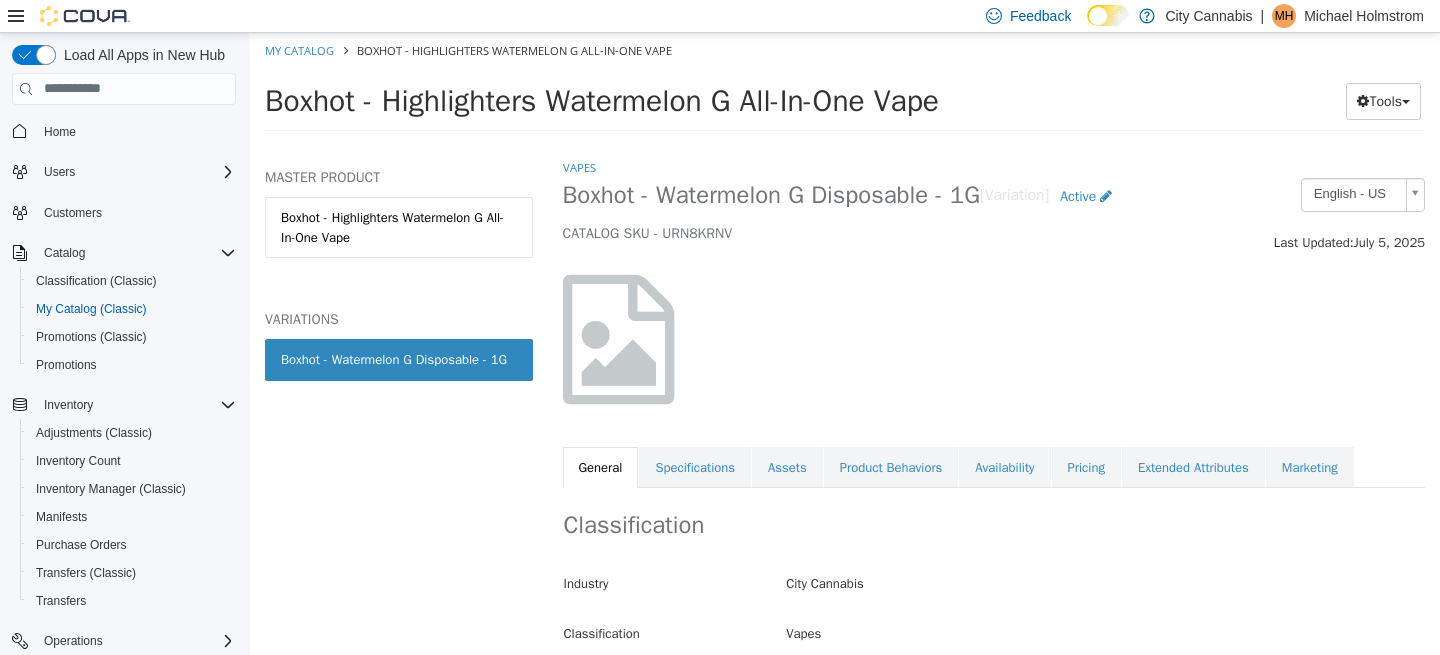 scroll, scrollTop: 0, scrollLeft: 0, axis: both 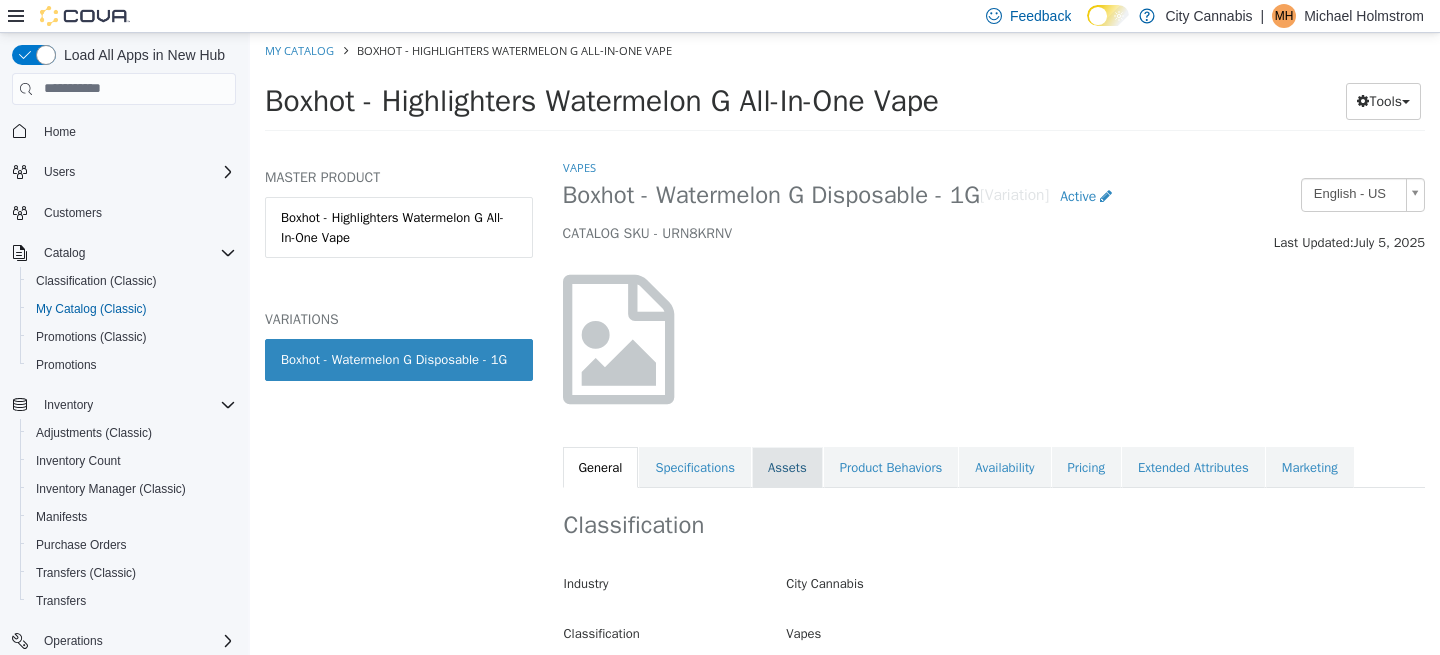 click on "Assets" at bounding box center [787, 467] 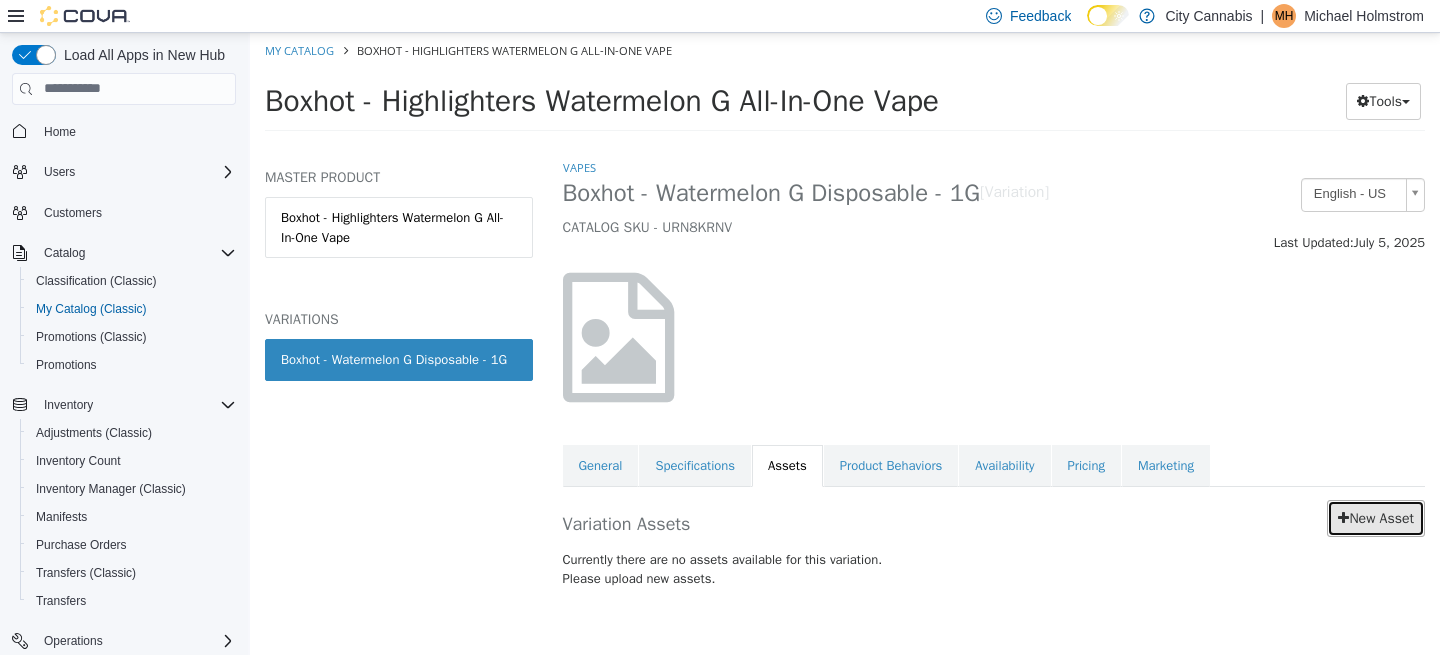 click on "New Asset" at bounding box center [1376, 517] 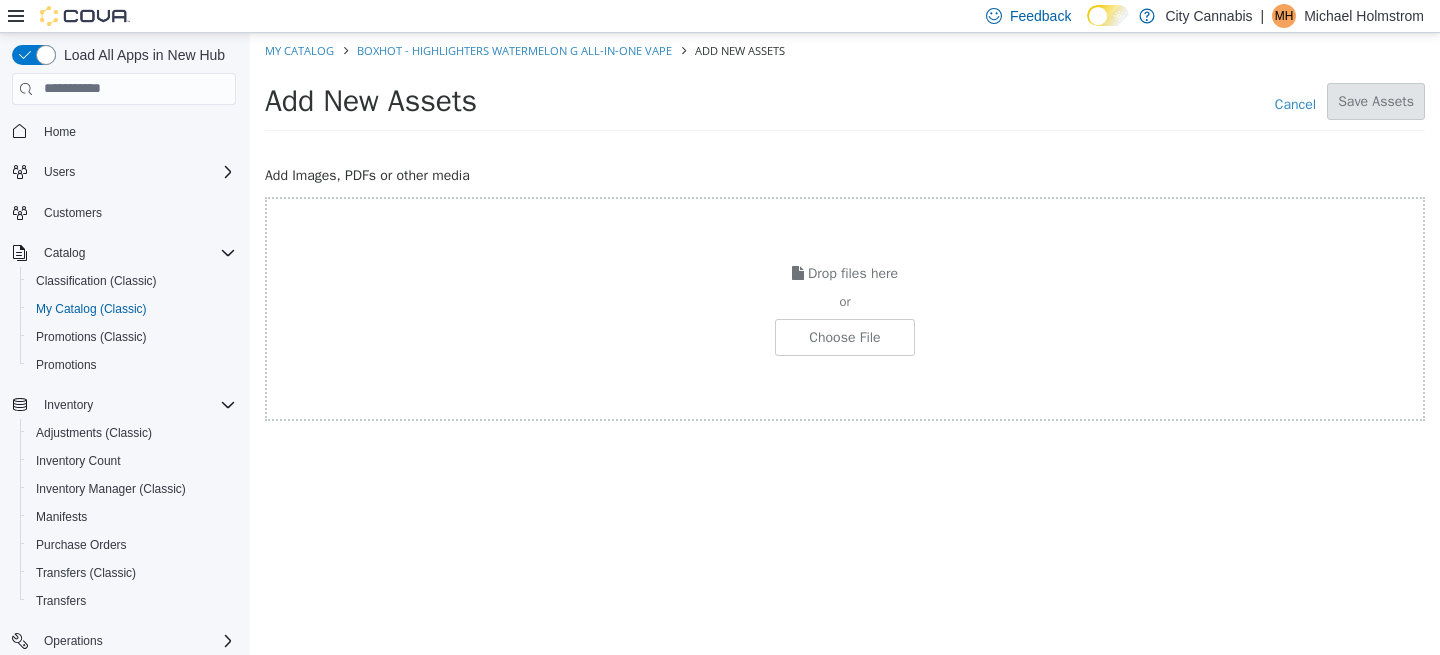 click on "Drop files here or Choose File" at bounding box center [845, 308] 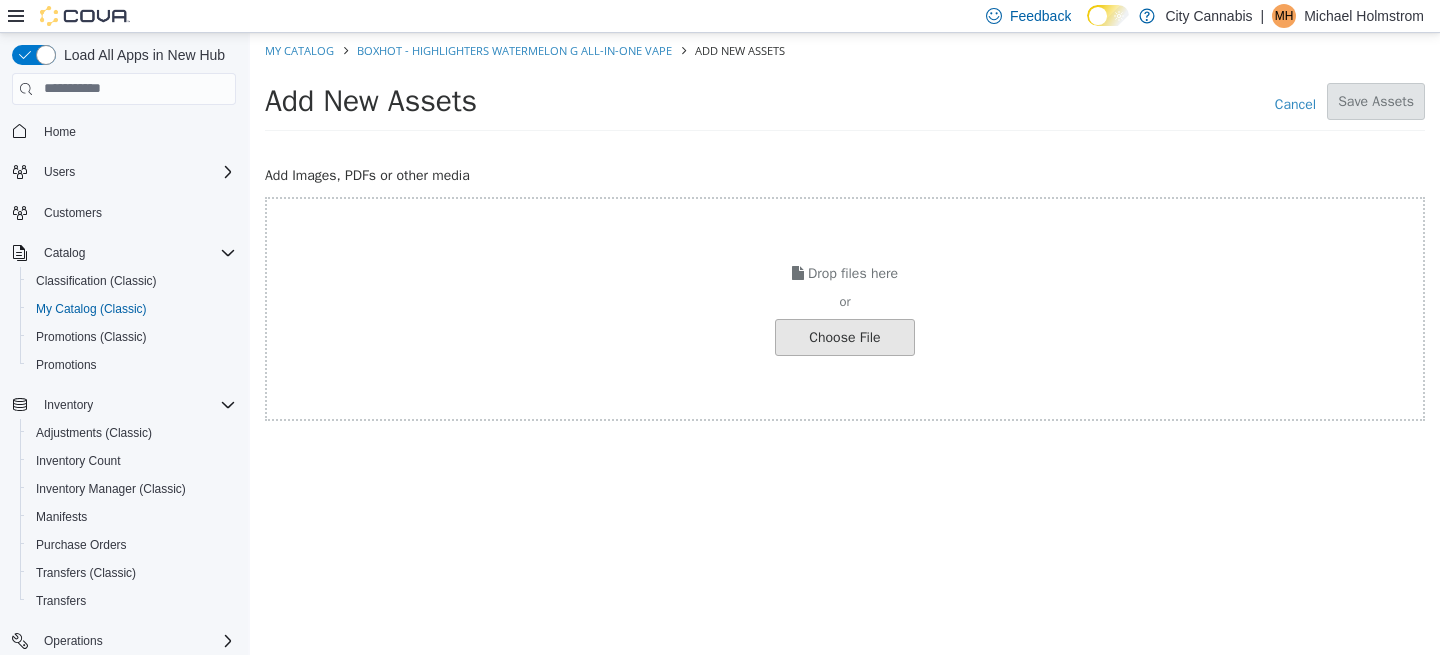 click at bounding box center (-202, 336) 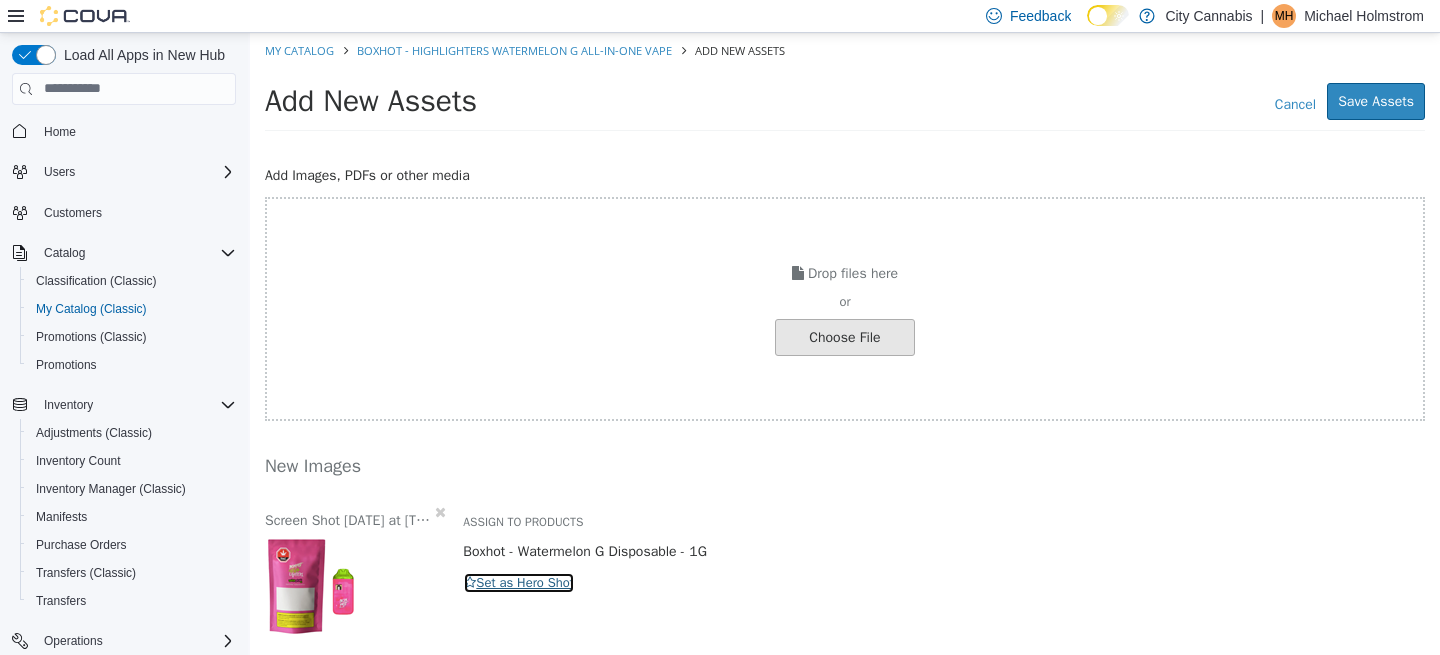 click on "Set as Hero Shot" at bounding box center (519, 582) 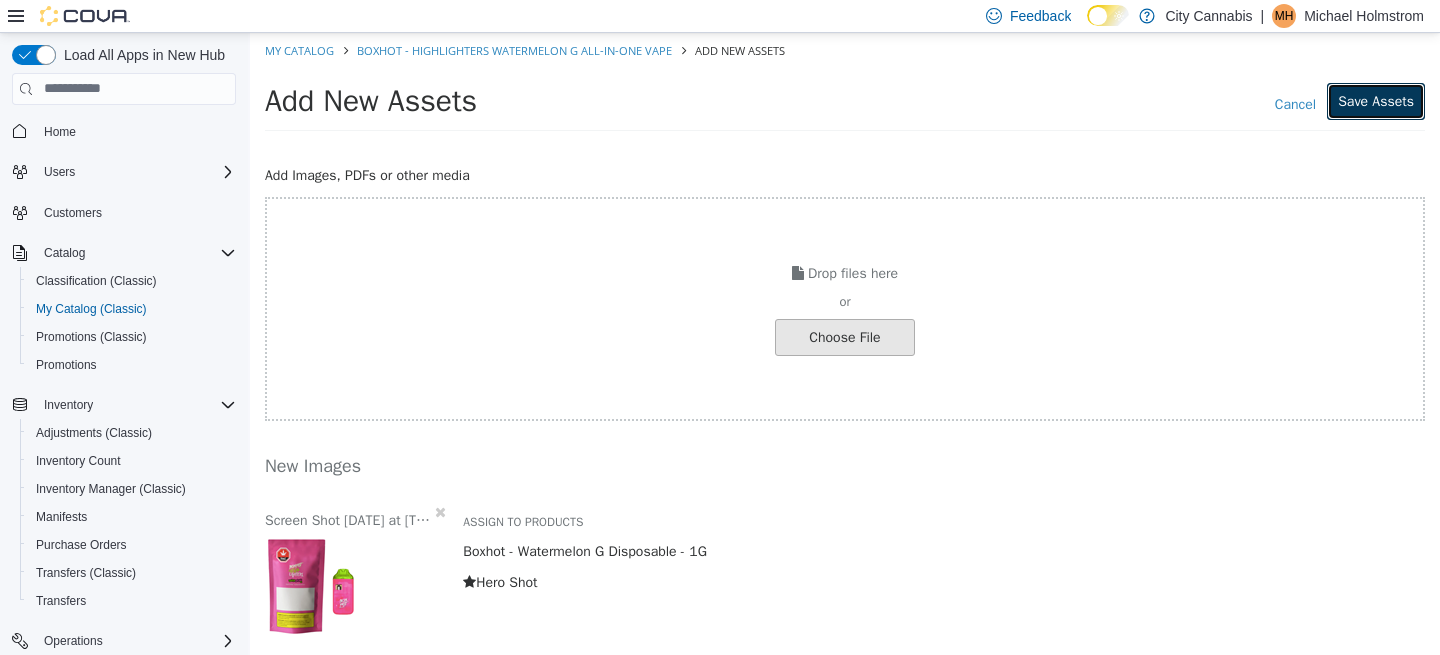 click on "Save Assets" at bounding box center [1376, 100] 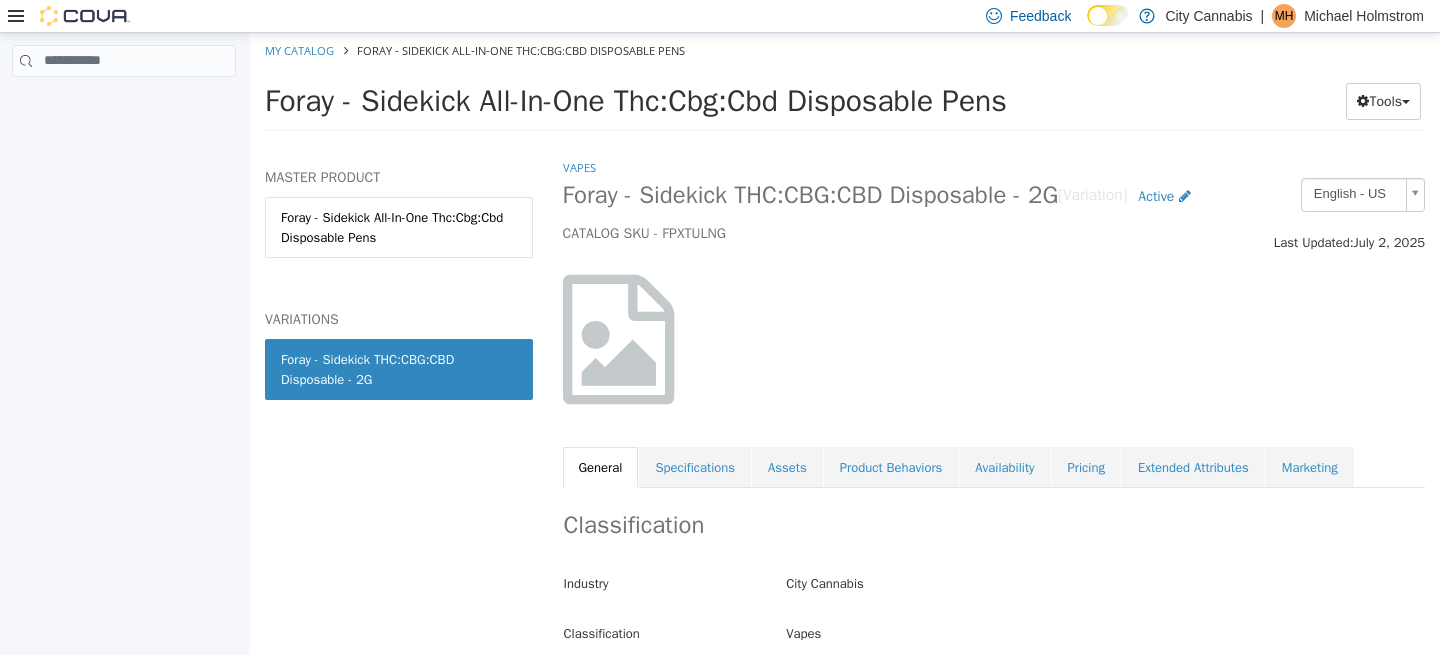 scroll, scrollTop: 0, scrollLeft: 0, axis: both 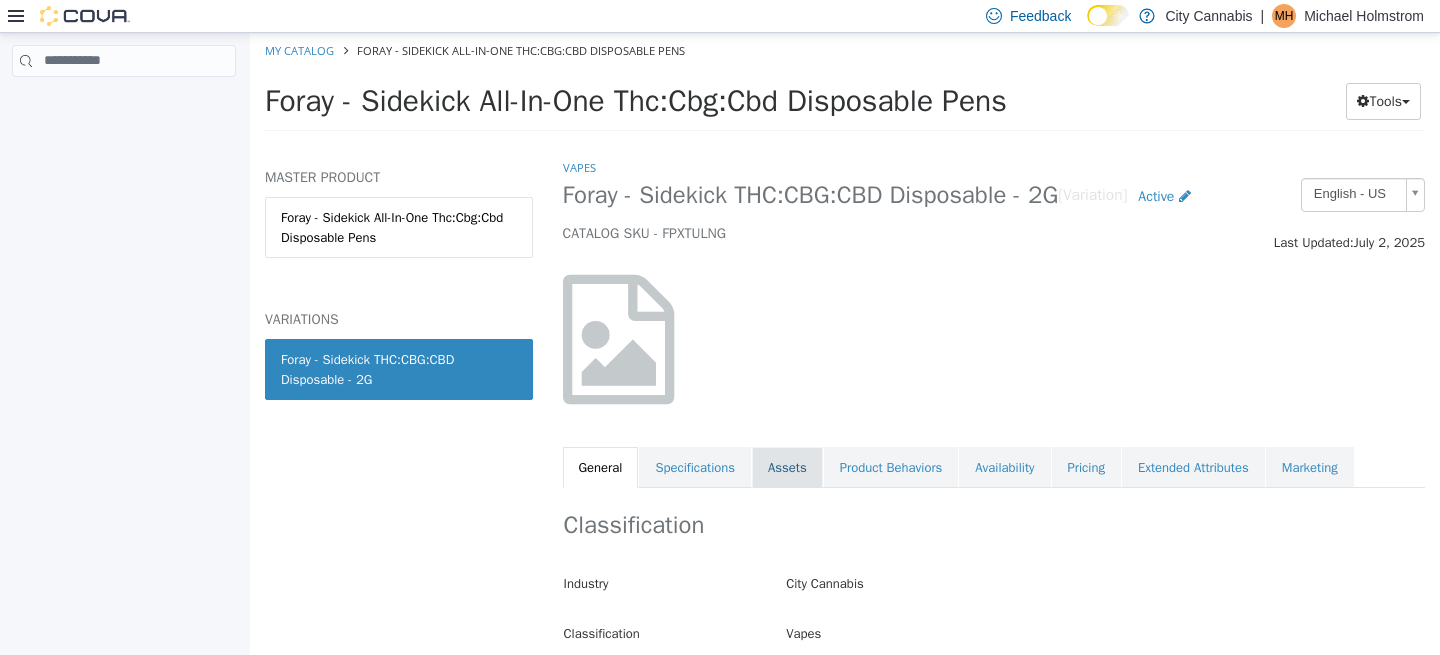 click on "Assets" at bounding box center [787, 467] 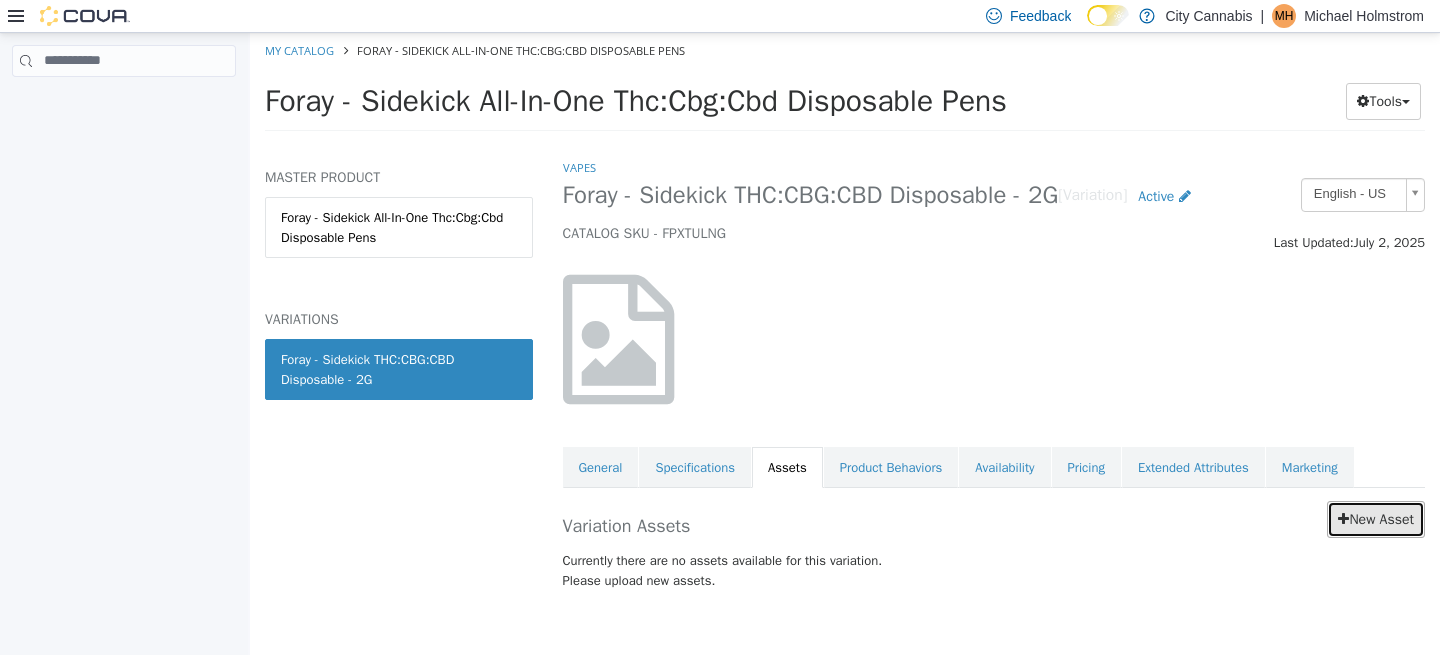 click on "New Asset" at bounding box center [1376, 518] 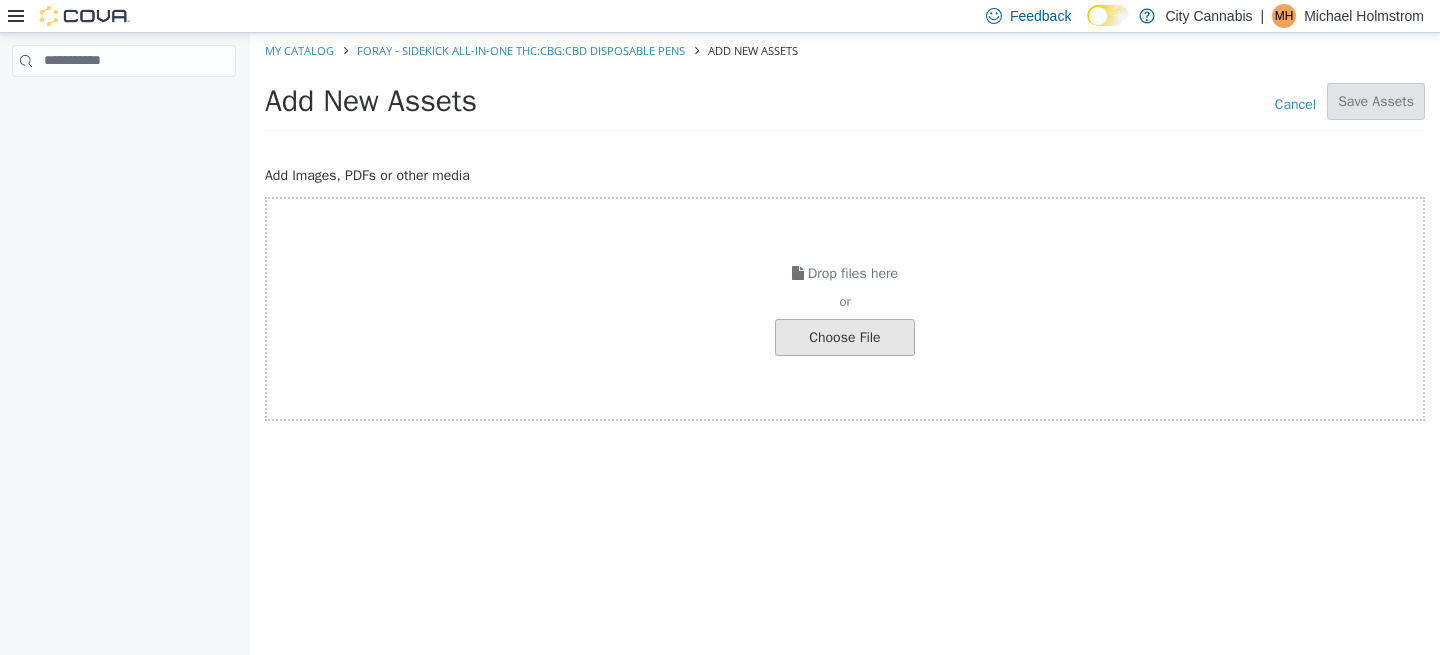 click at bounding box center (-202, 336) 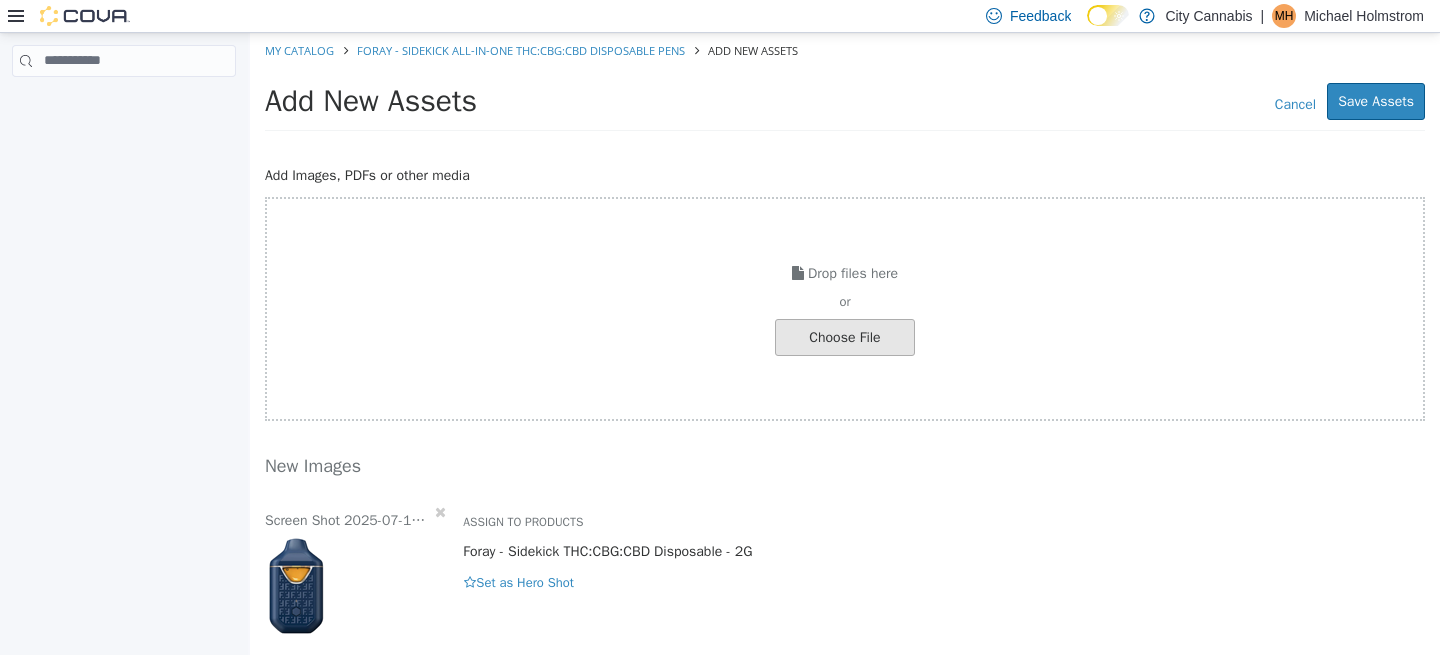 click on "Screen Shot [DATE] at [TIME].png
Assign to Products Foray - Sidekick THC:CBG:CBD Disposable - 2G  Hero Shot  Set as Hero Shot" at bounding box center [845, 568] 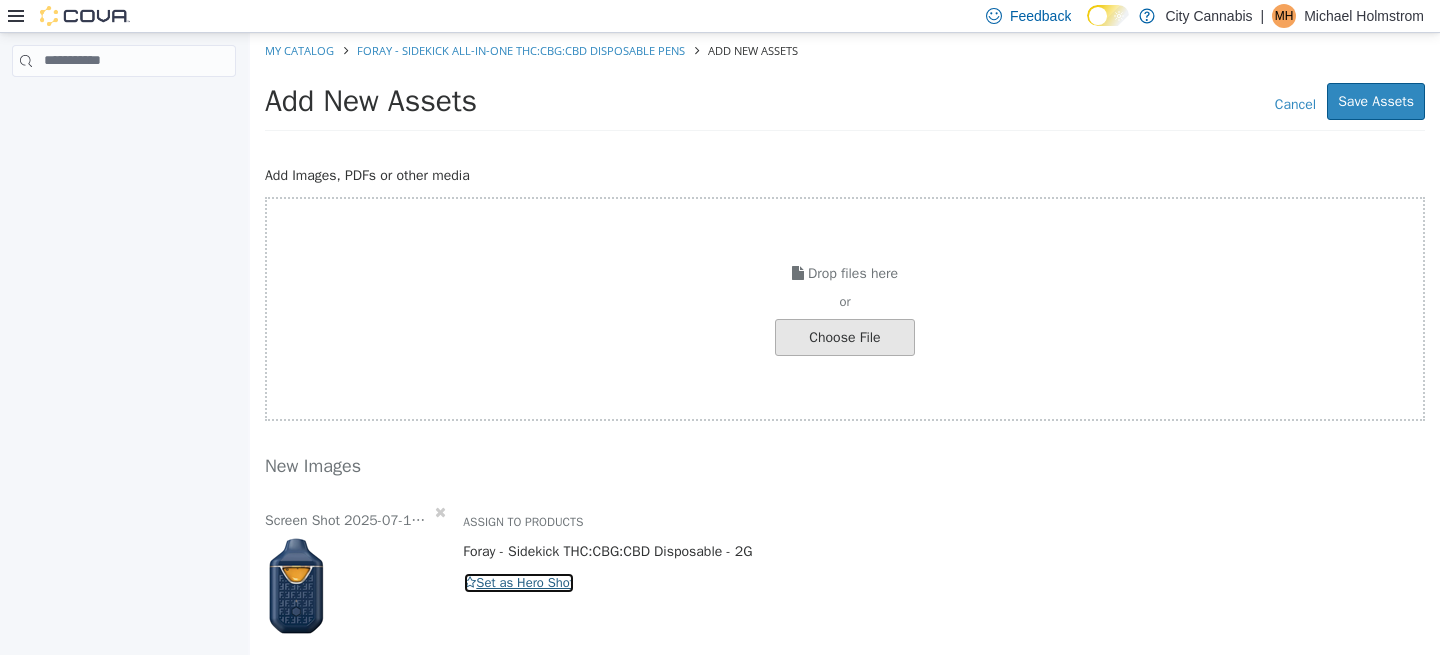 click on "Set as Hero Shot" at bounding box center (519, 582) 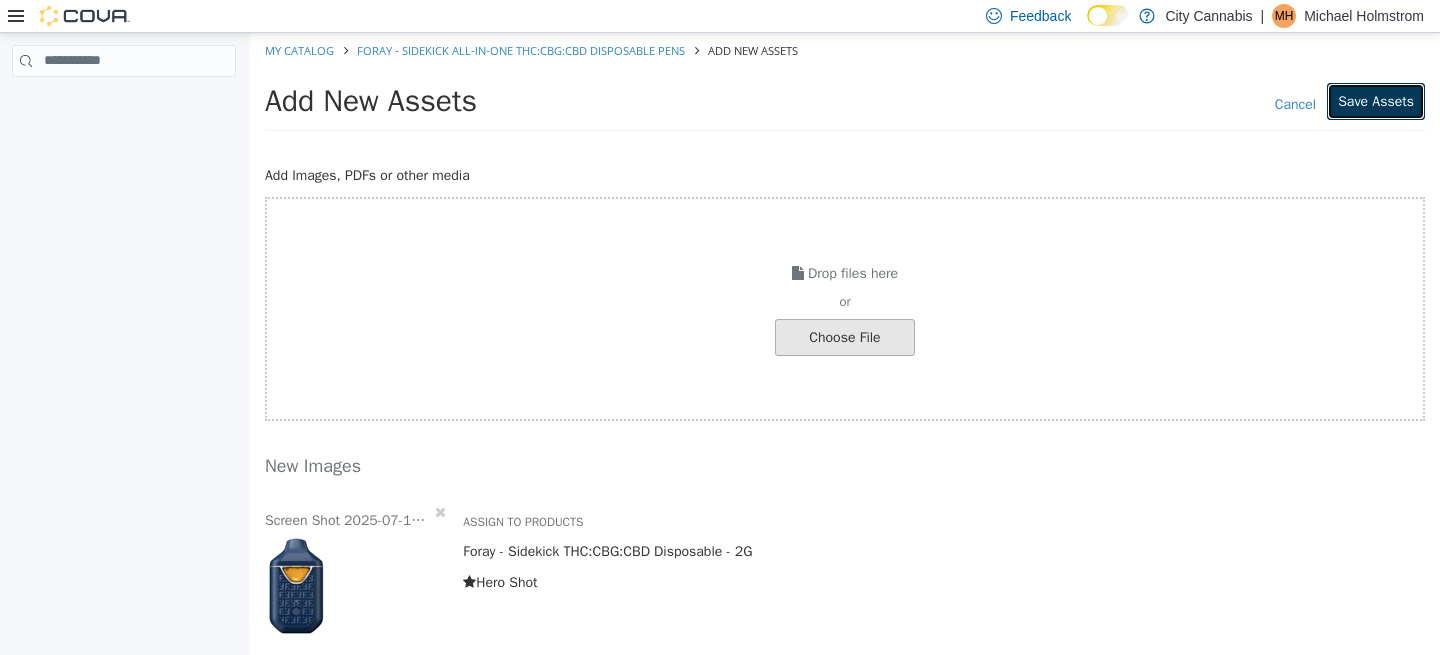 click on "Save Assets" at bounding box center (1376, 100) 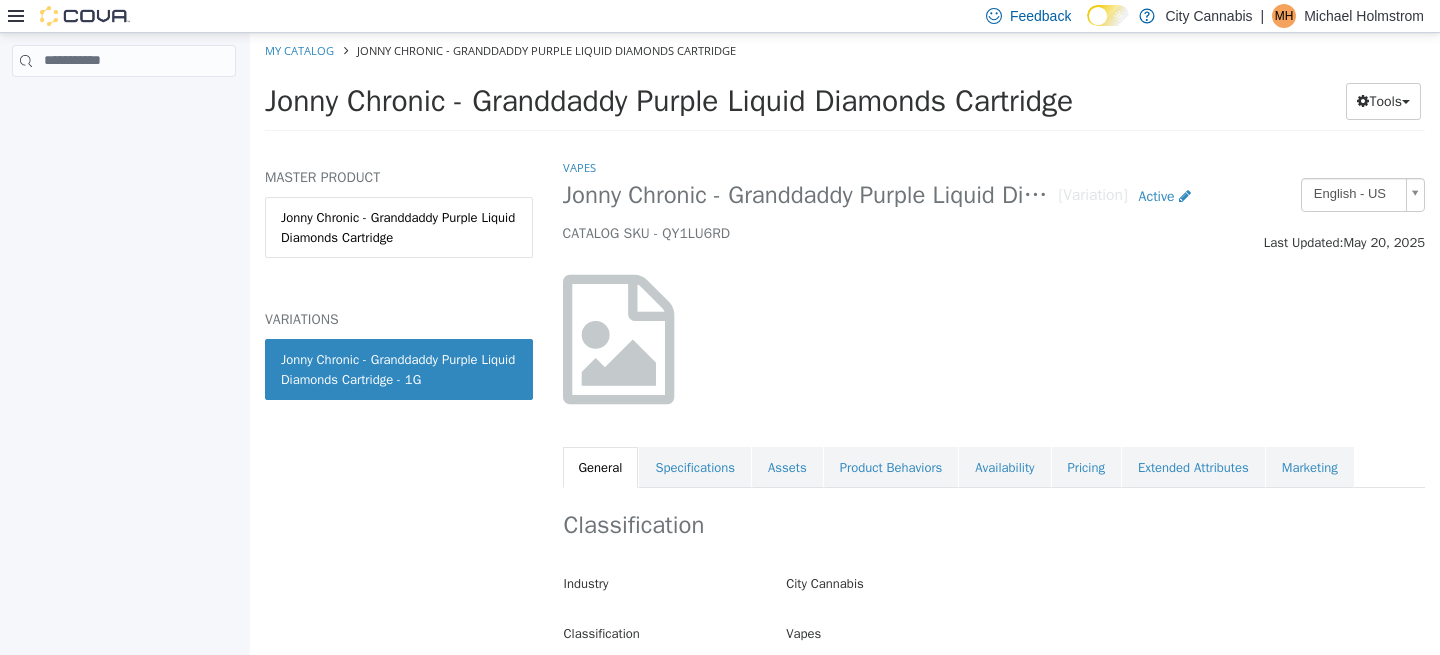 scroll, scrollTop: 0, scrollLeft: 0, axis: both 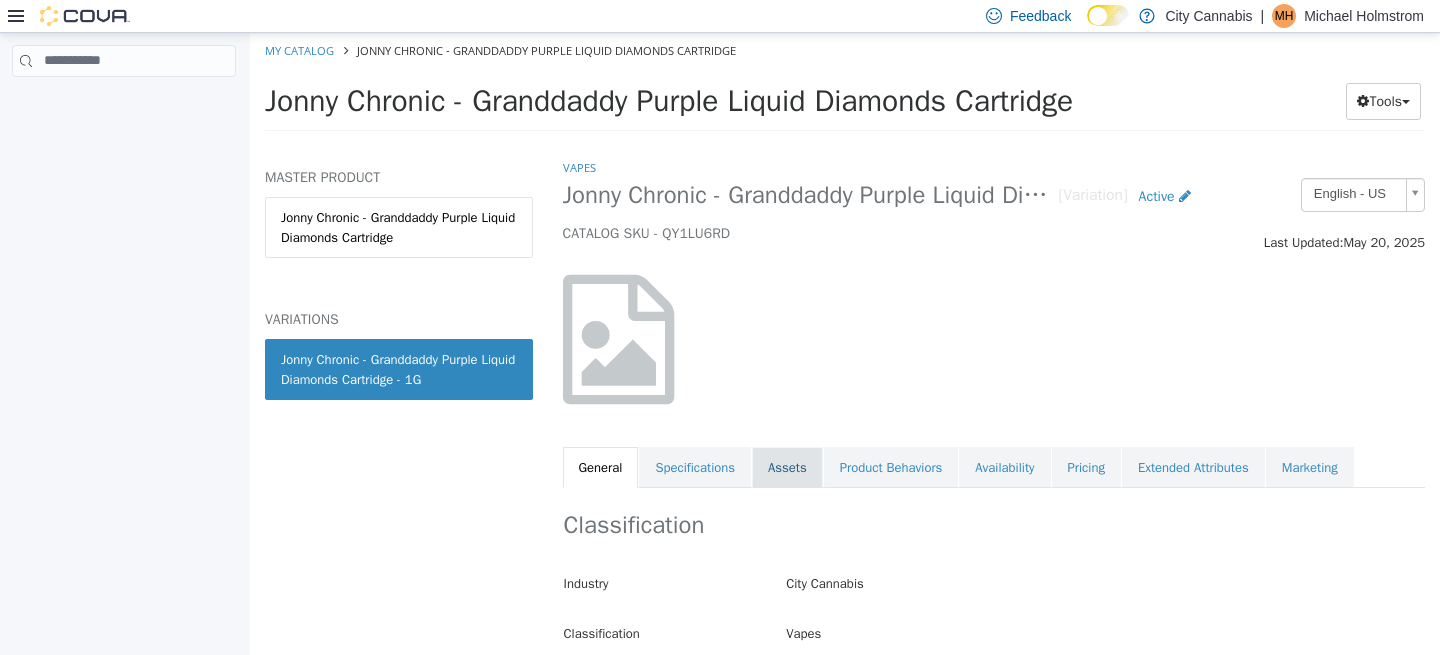 click on "Assets" at bounding box center (787, 467) 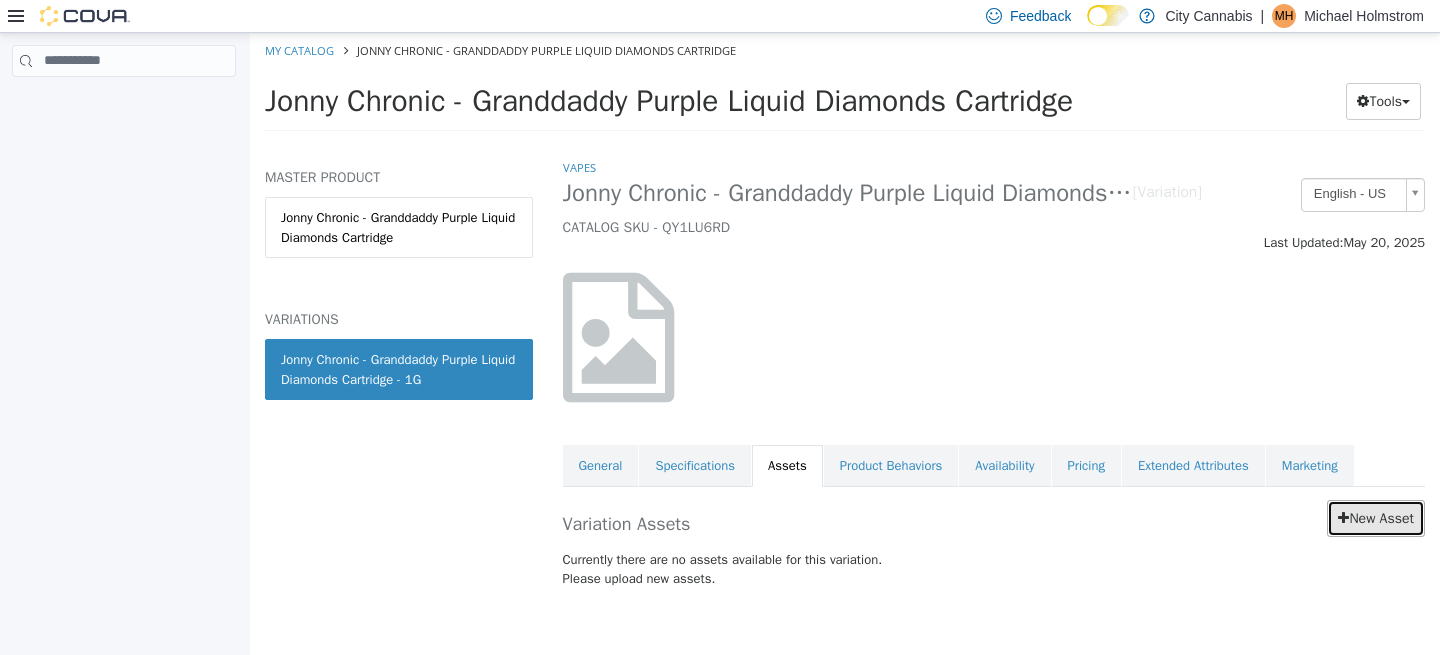 click on "New Asset" at bounding box center [1376, 517] 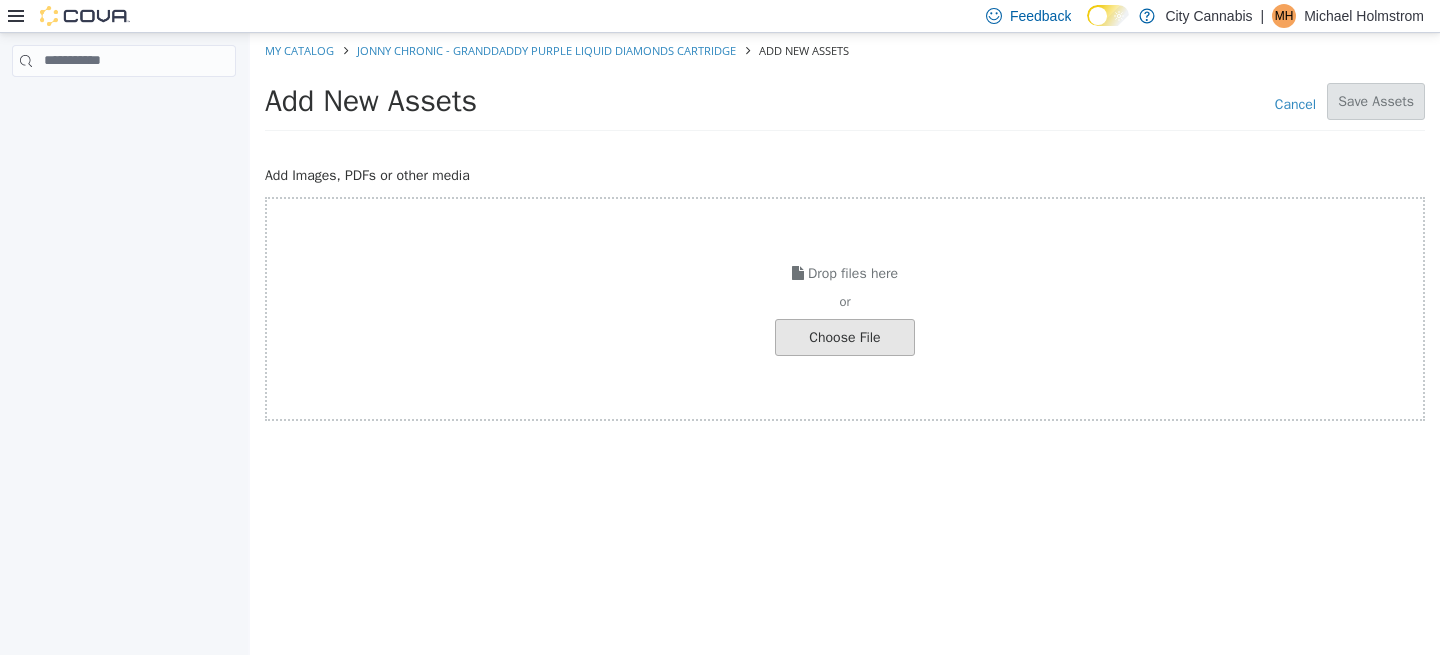 click at bounding box center [-202, 336] 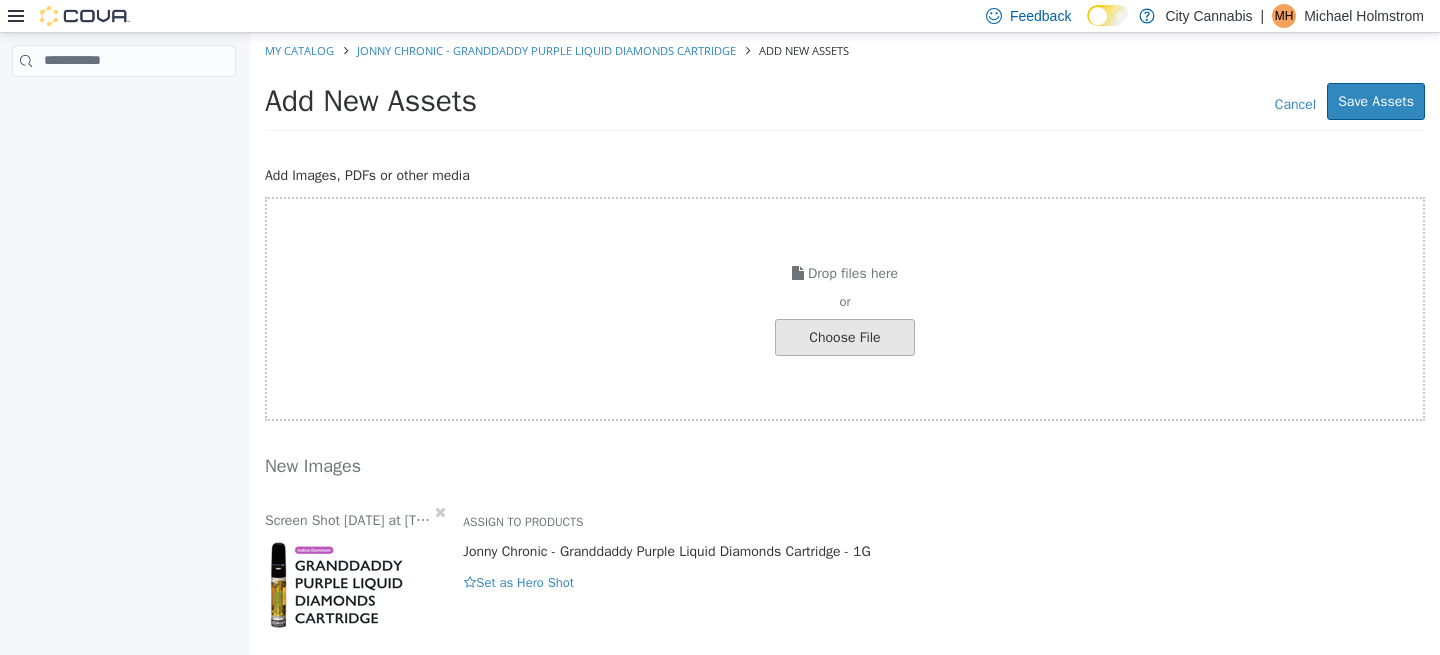 click on "Screen Shot [DATE] at [TIME].png
Assign to Products [NAME] - Granddaddy Purple Liquid Diamonds Cartridge - 1G  Hero Shot  Set as Hero Shot" at bounding box center [845, 568] 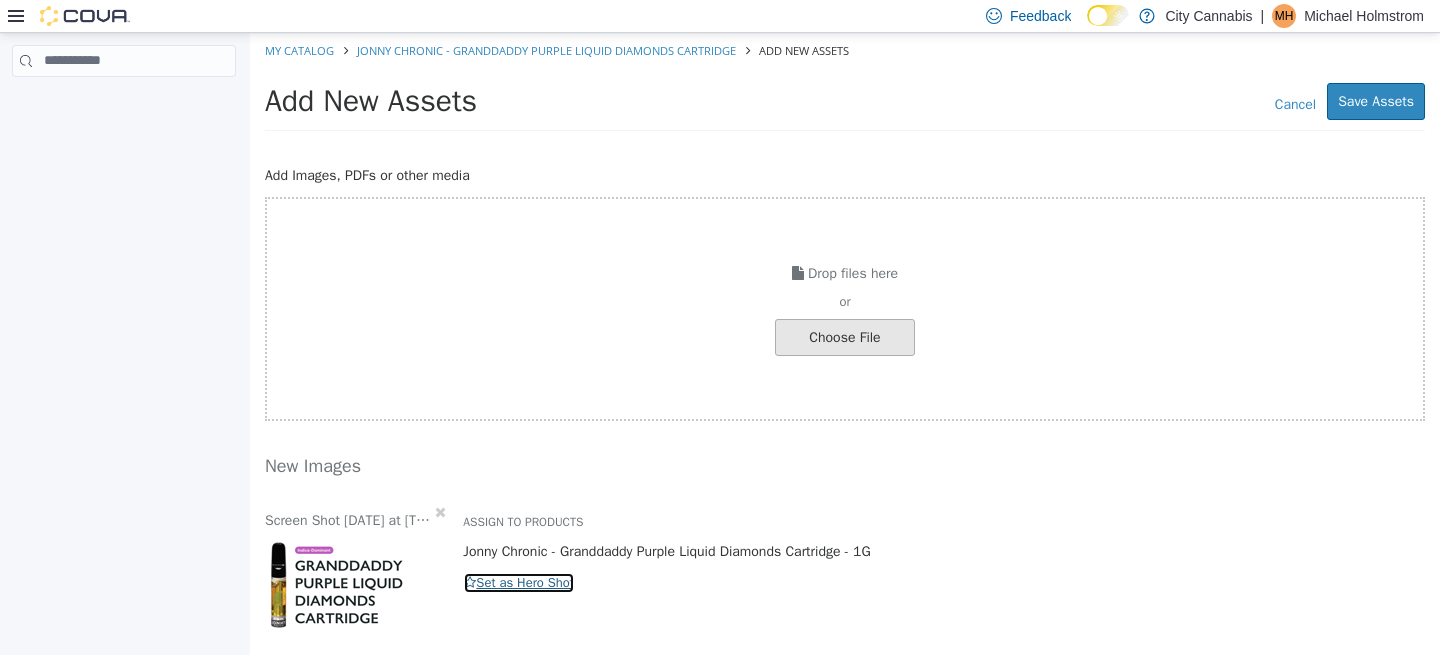 click on "Set as Hero Shot" at bounding box center [519, 582] 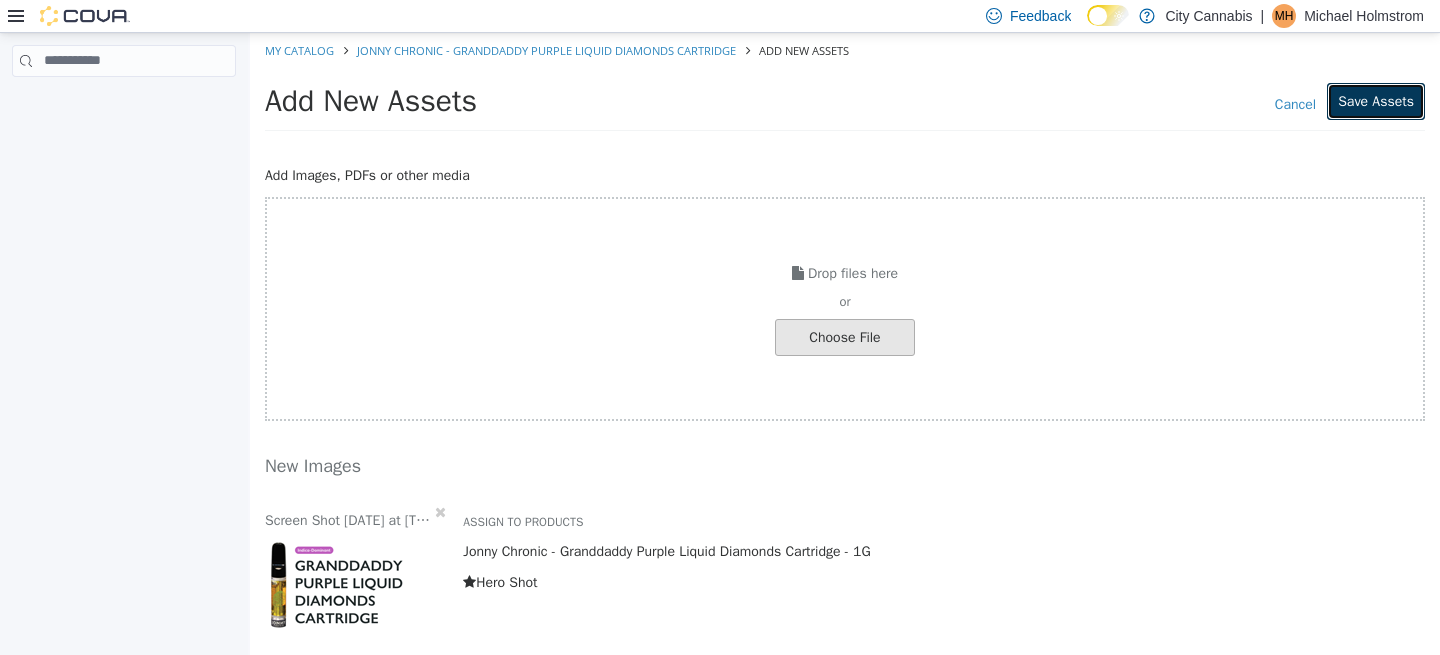 click on "Save Assets" at bounding box center [1376, 100] 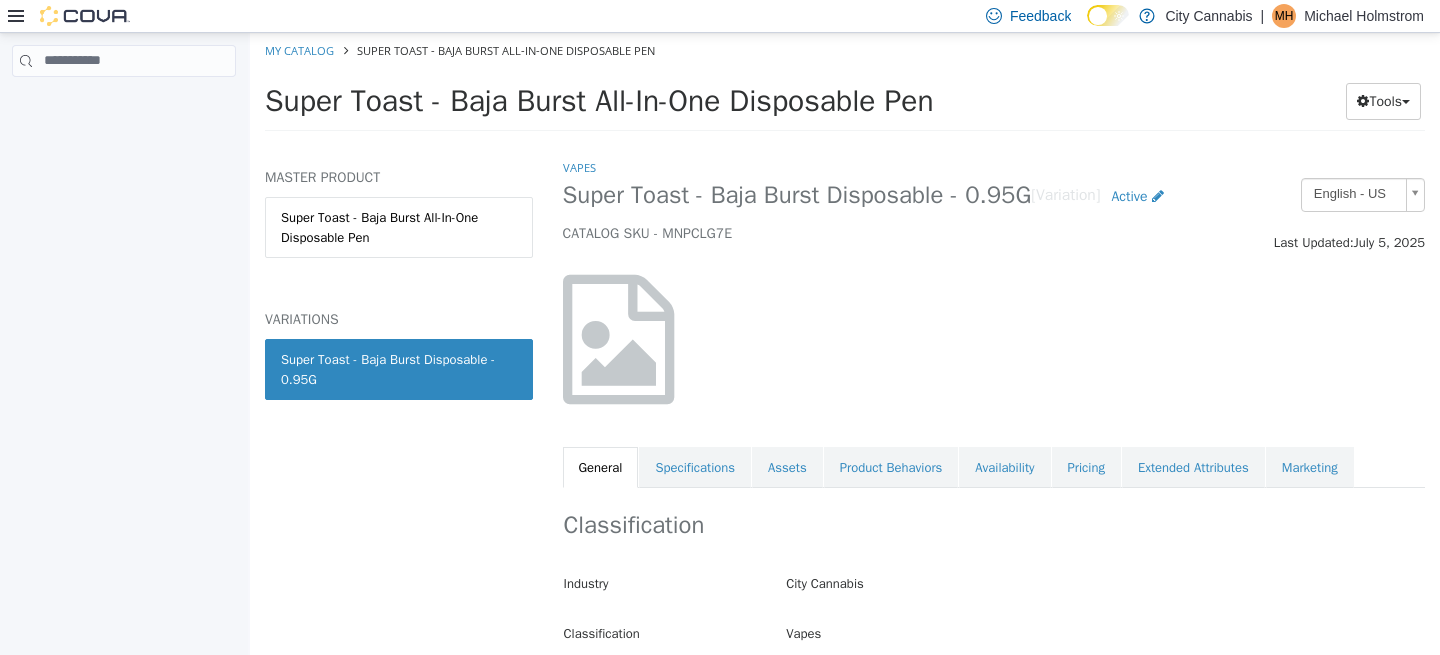 scroll, scrollTop: 0, scrollLeft: 0, axis: both 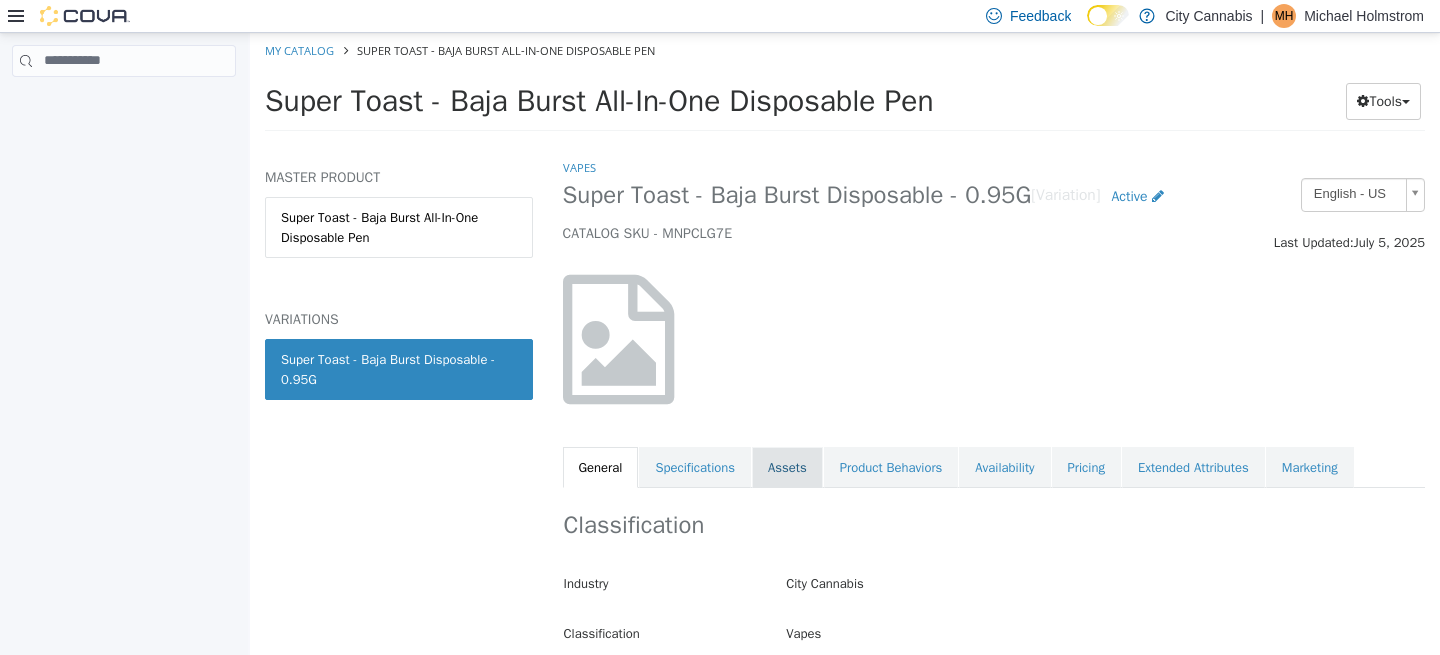 click on "Assets" at bounding box center (787, 467) 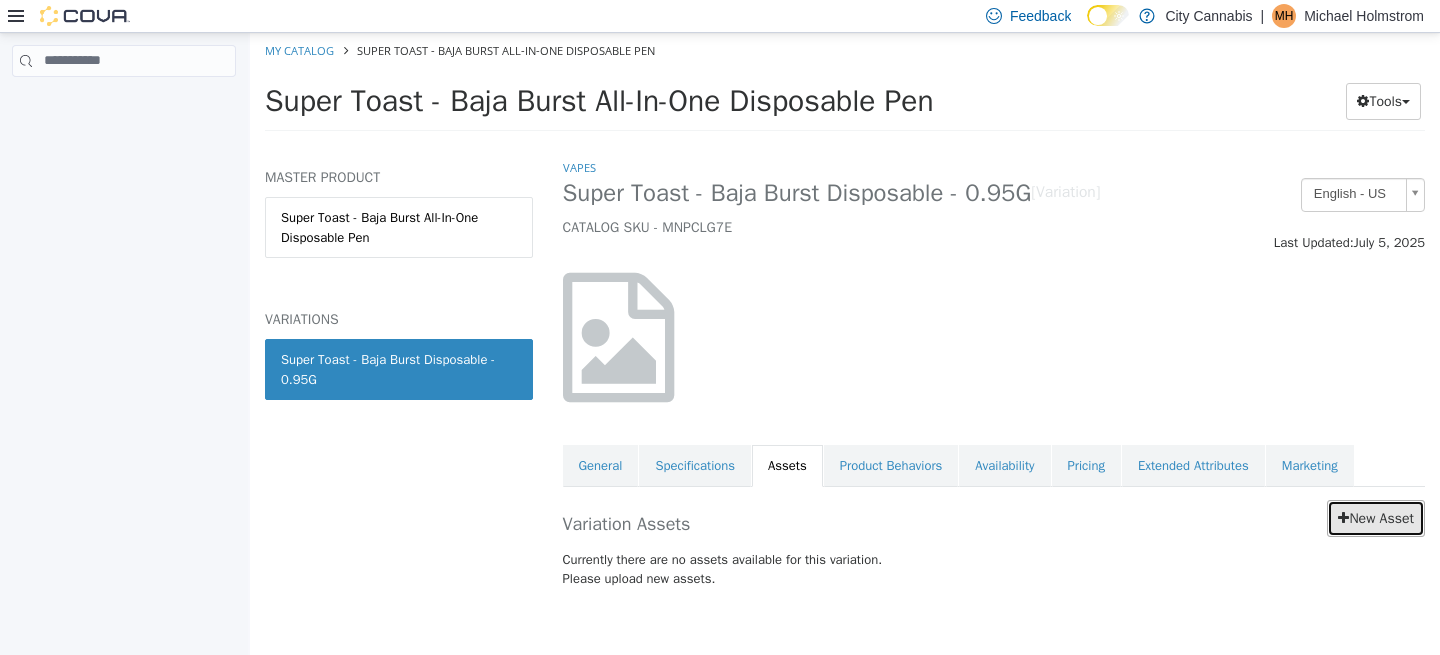 click on "New Asset" at bounding box center (1376, 517) 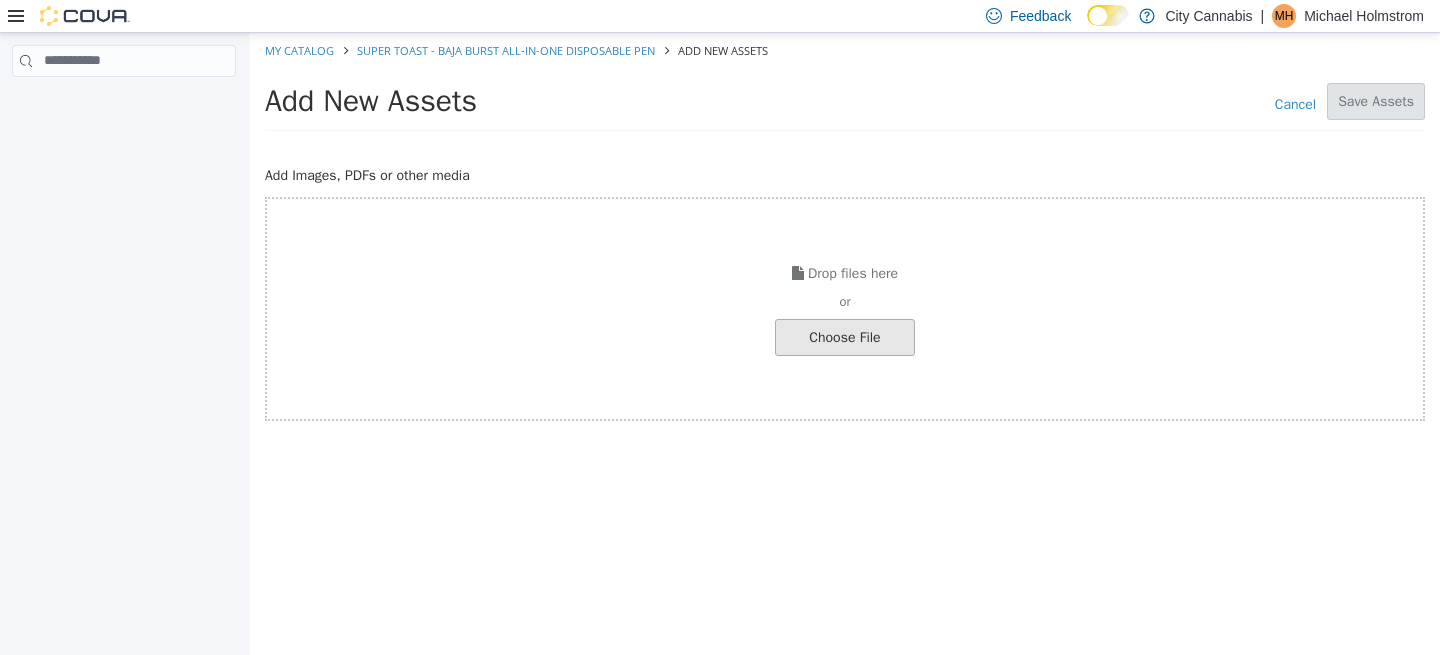click at bounding box center (-202, 336) 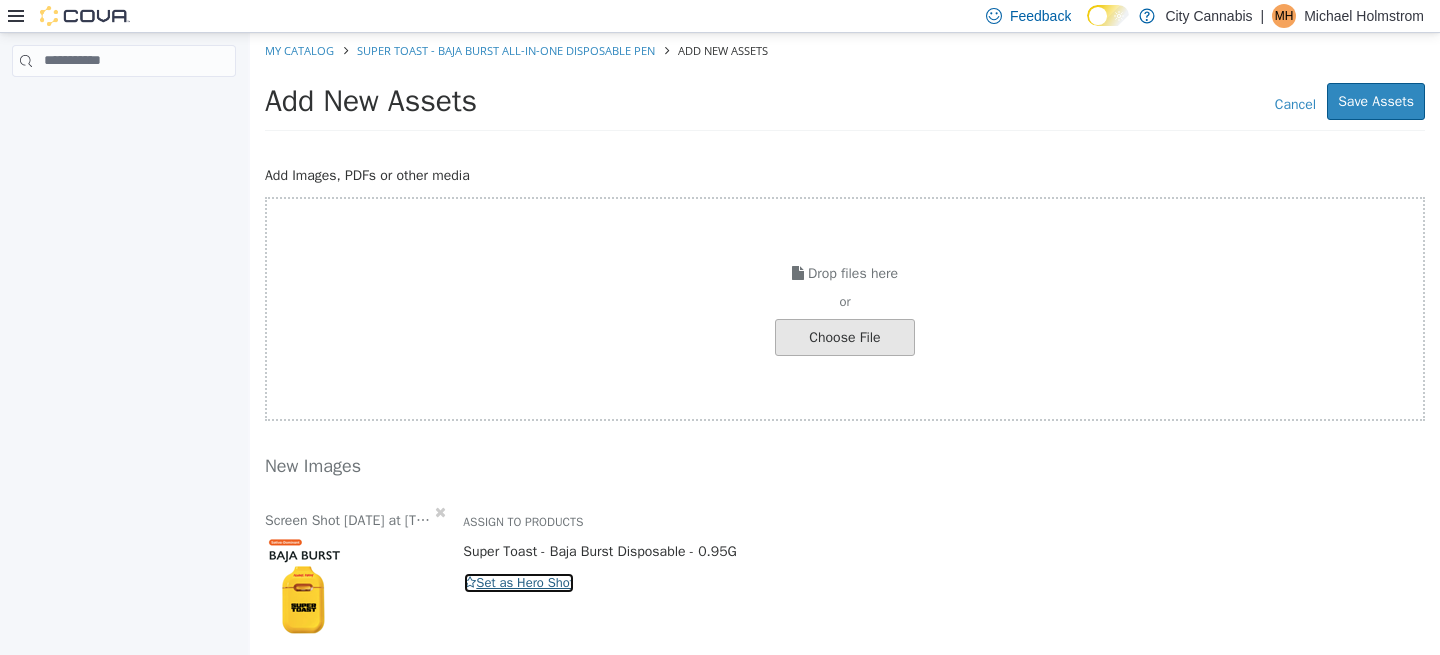 click on "Set as Hero Shot" at bounding box center [519, 582] 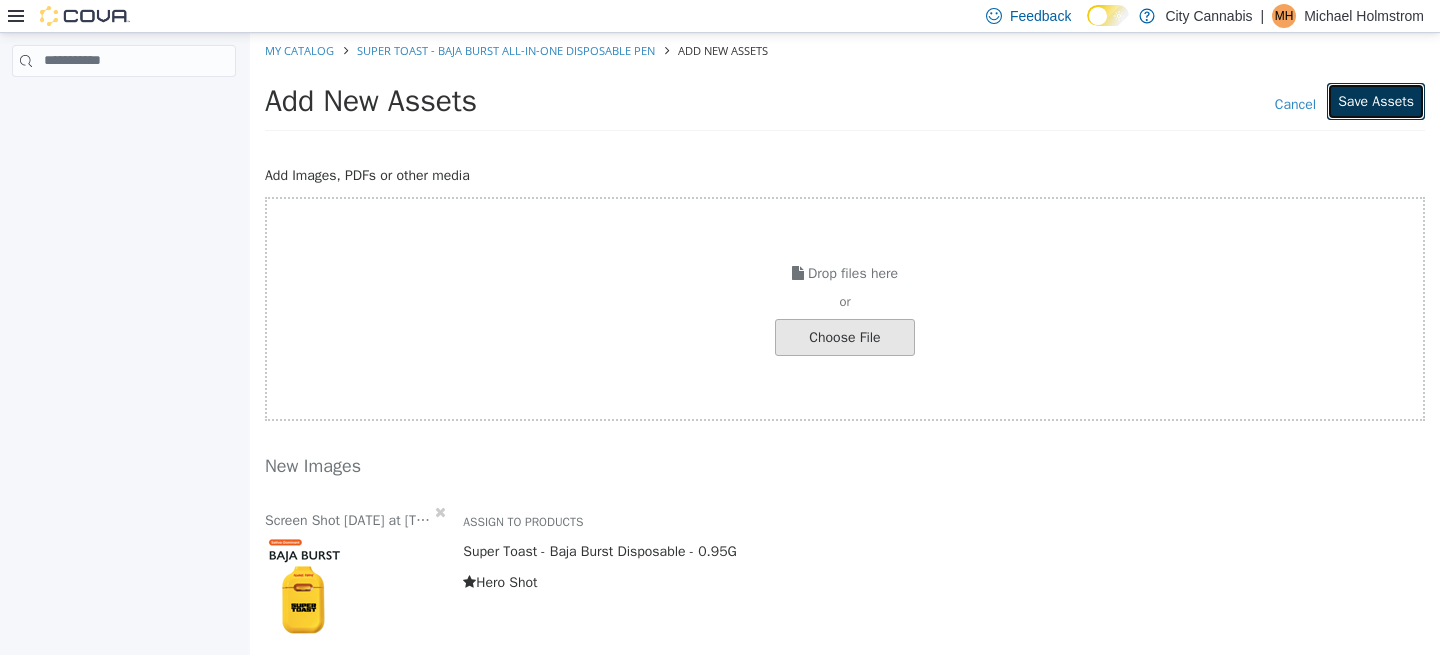 click on "Save Assets" at bounding box center (1376, 100) 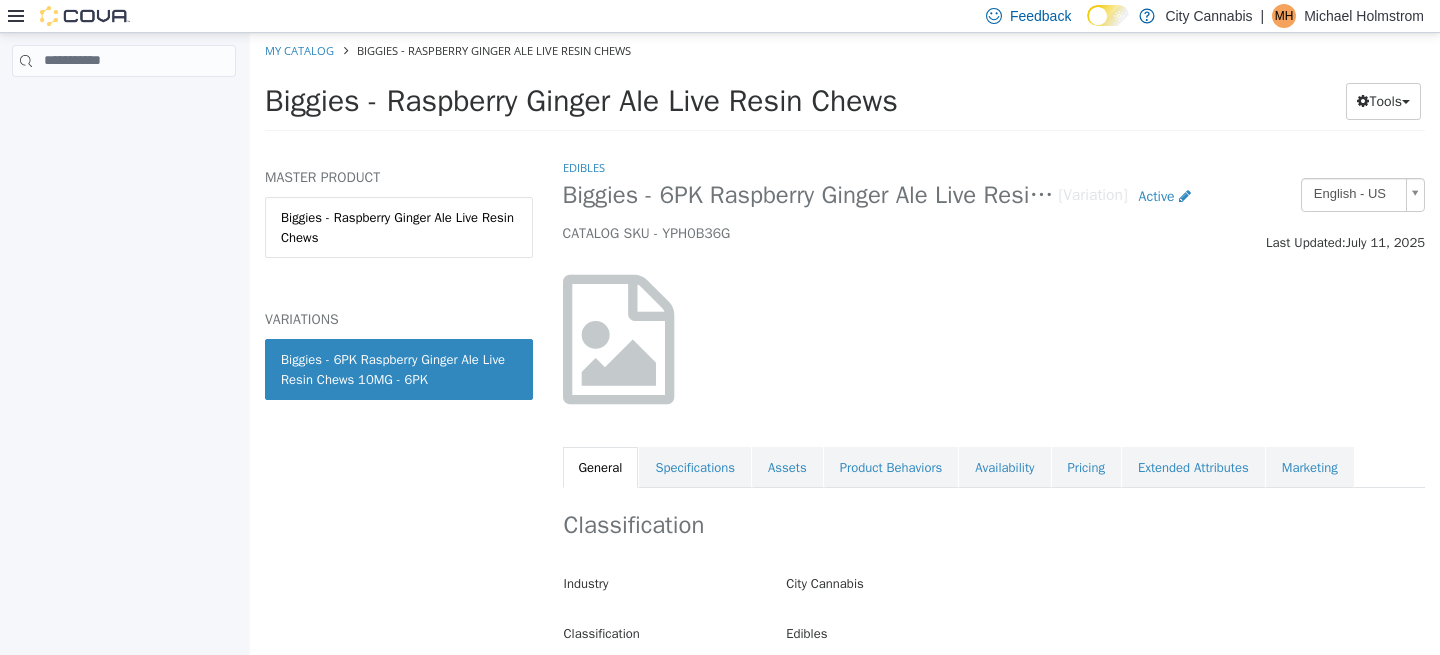 scroll, scrollTop: 0, scrollLeft: 0, axis: both 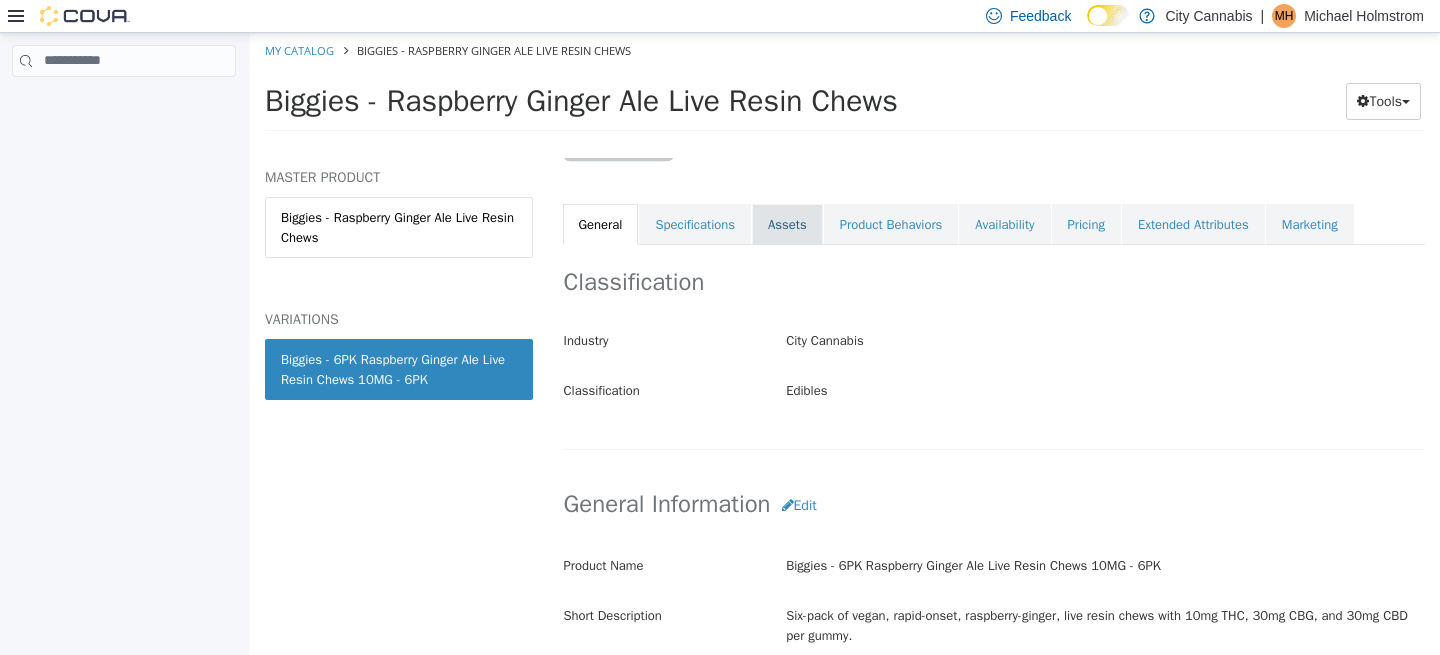 click on "Assets" at bounding box center [787, 224] 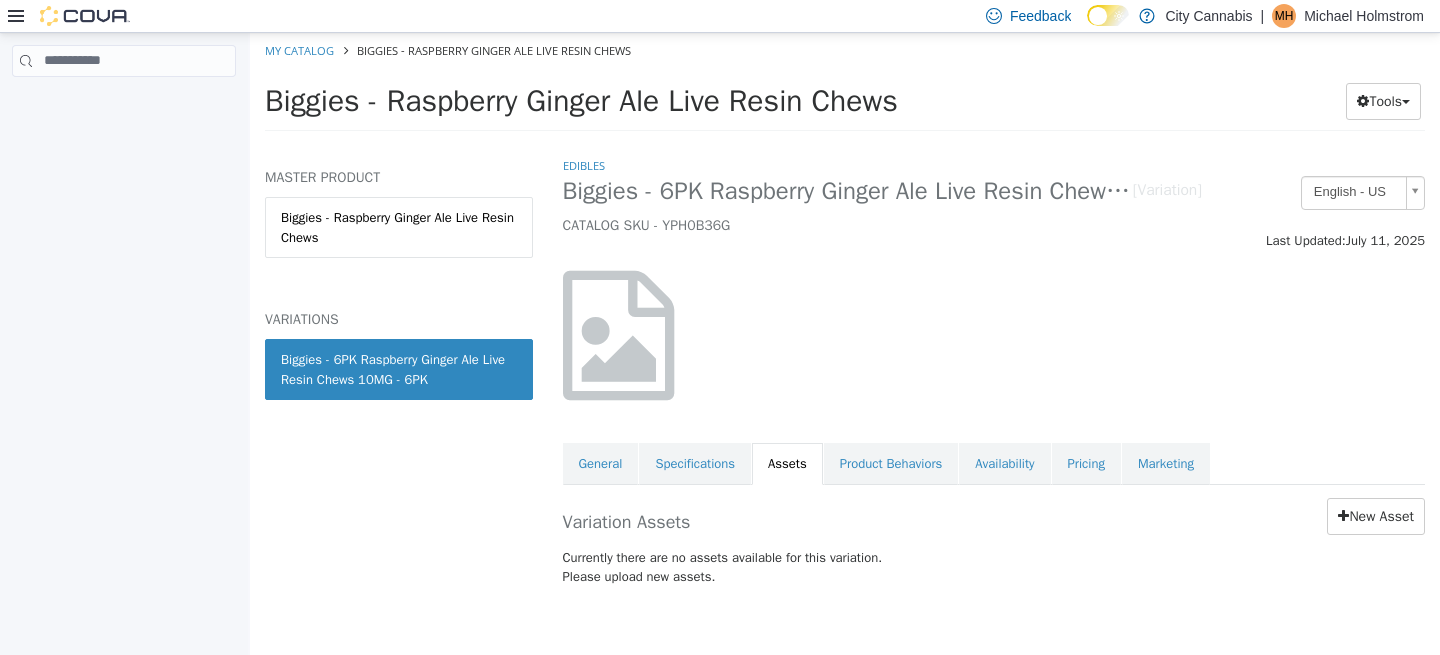 scroll, scrollTop: 3, scrollLeft: 0, axis: vertical 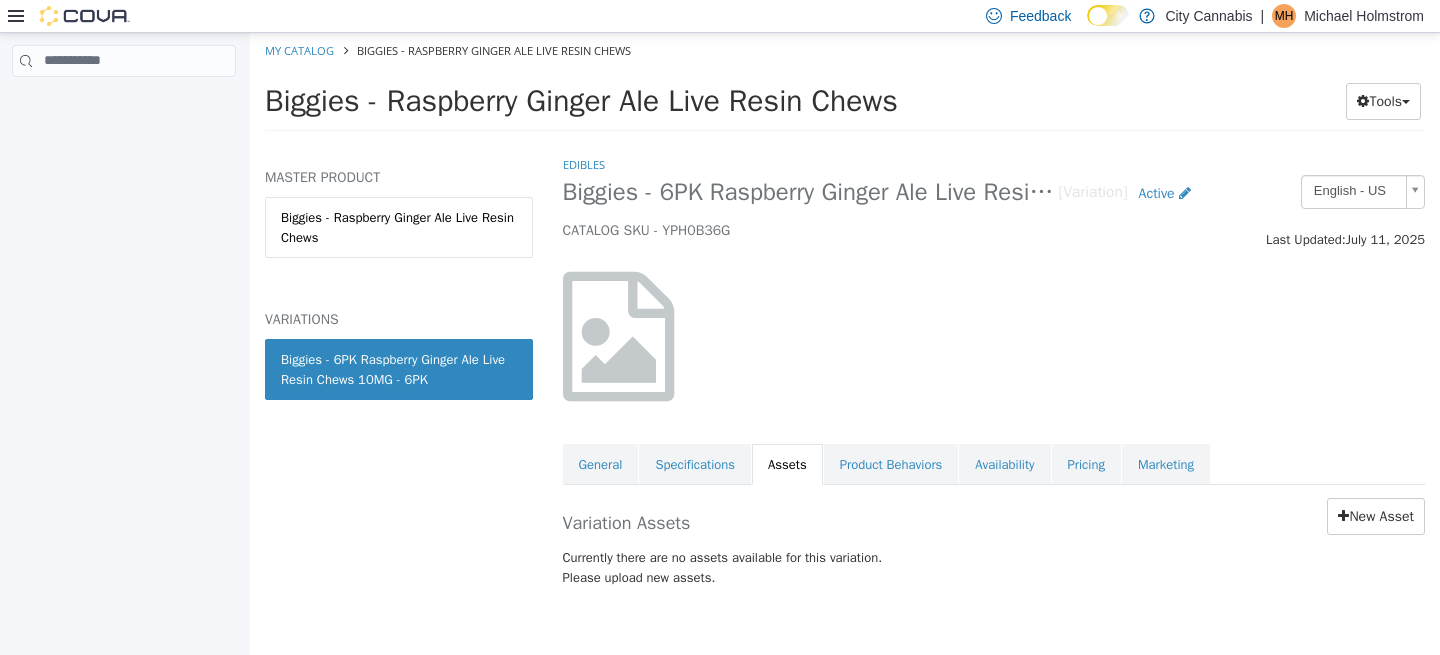click on "Variation Assets  New Asset Currently there are no assets available for this variation. Please upload new assets." at bounding box center (994, 545) 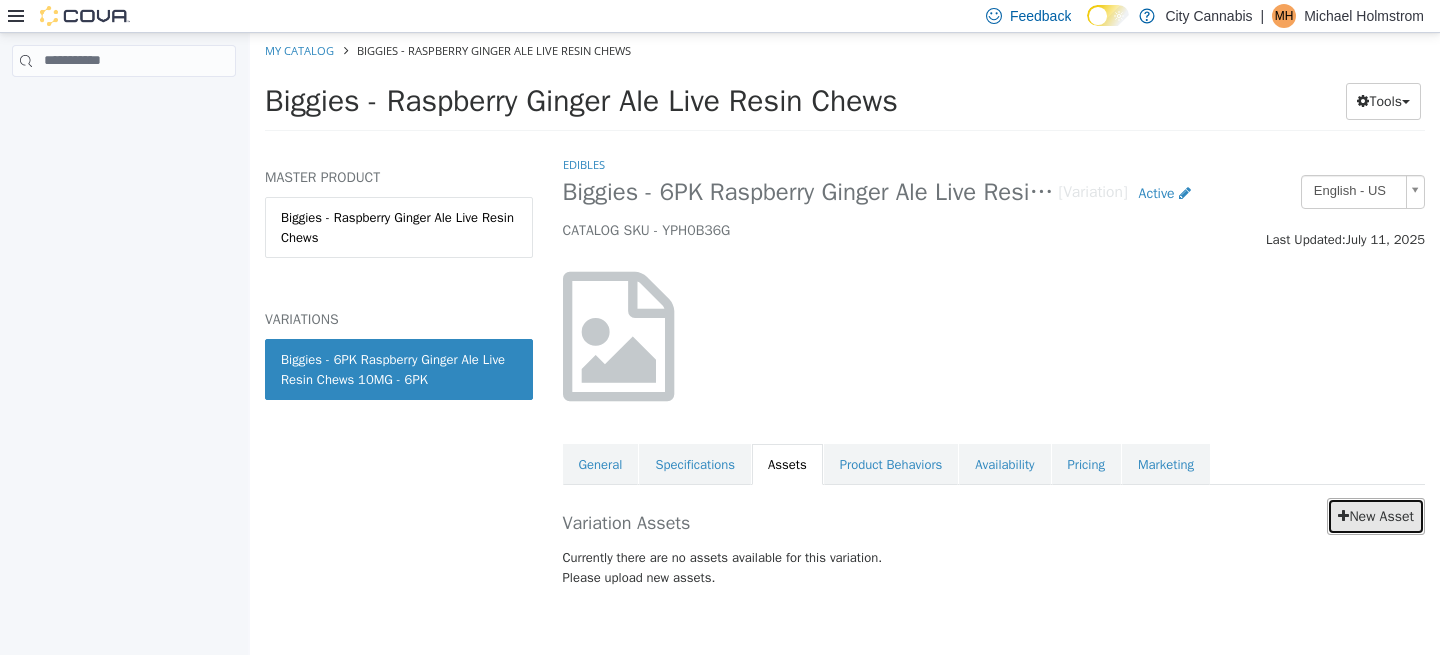 click on "New Asset" at bounding box center (1376, 515) 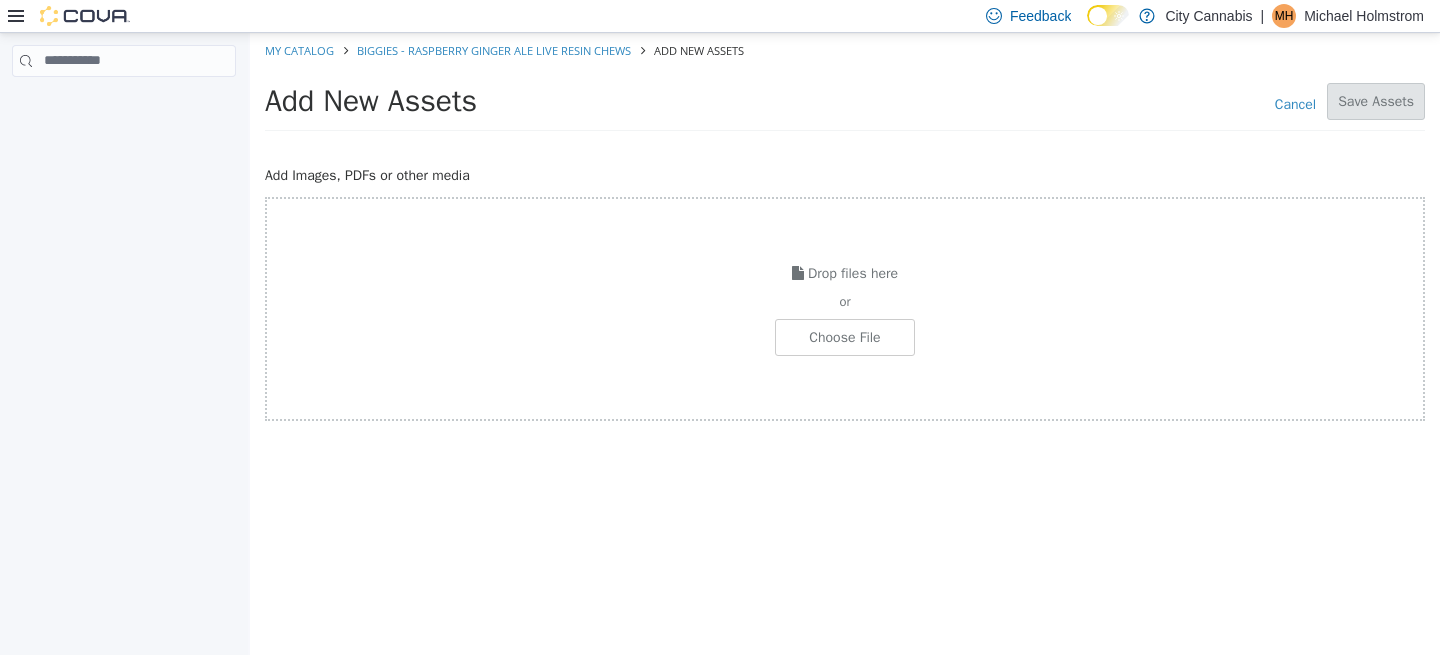 click on "Drop files here or Choose File" at bounding box center (845, 308) 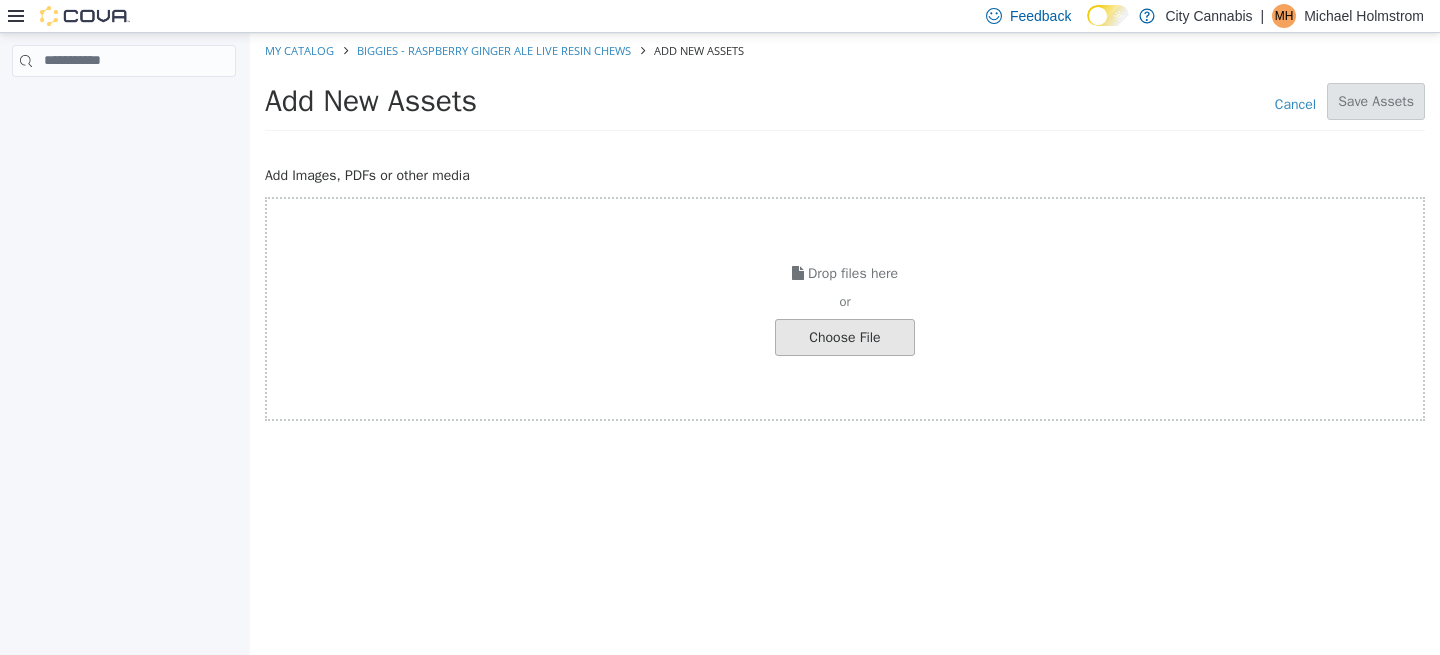 click at bounding box center [-202, 336] 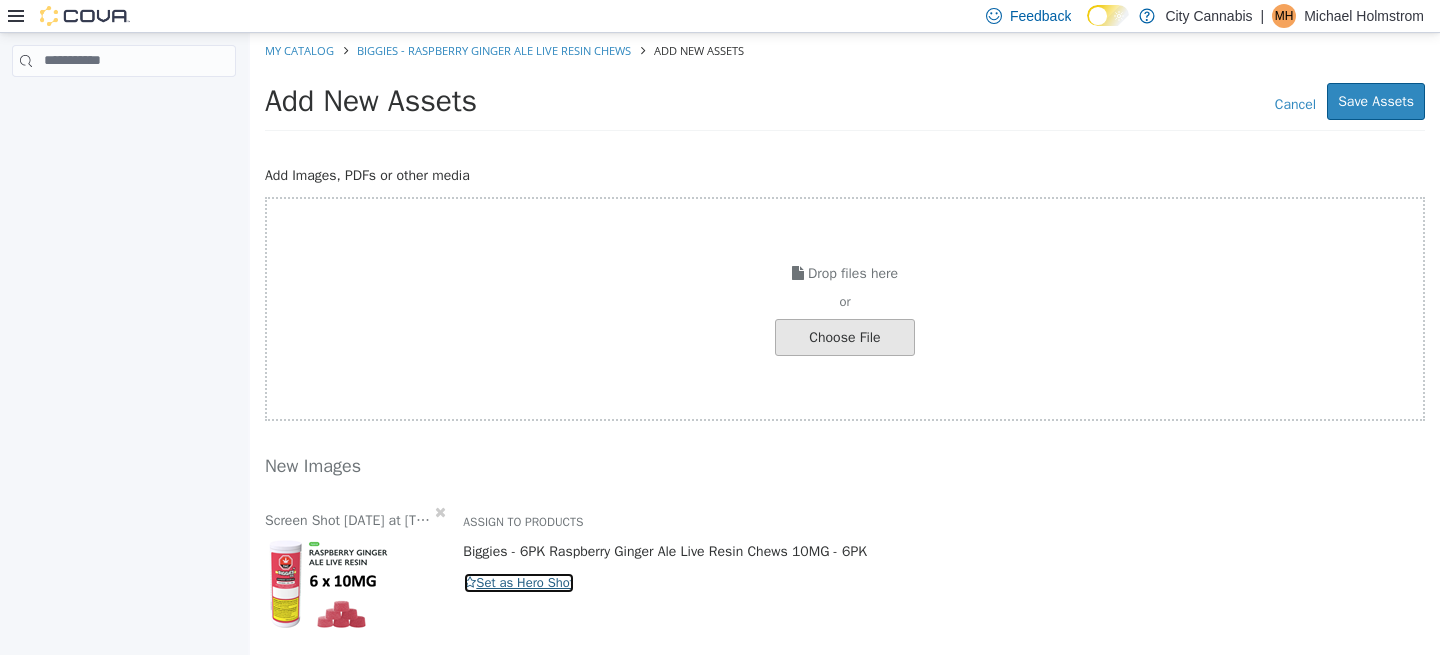 click on "Set as Hero Shot" at bounding box center [519, 582] 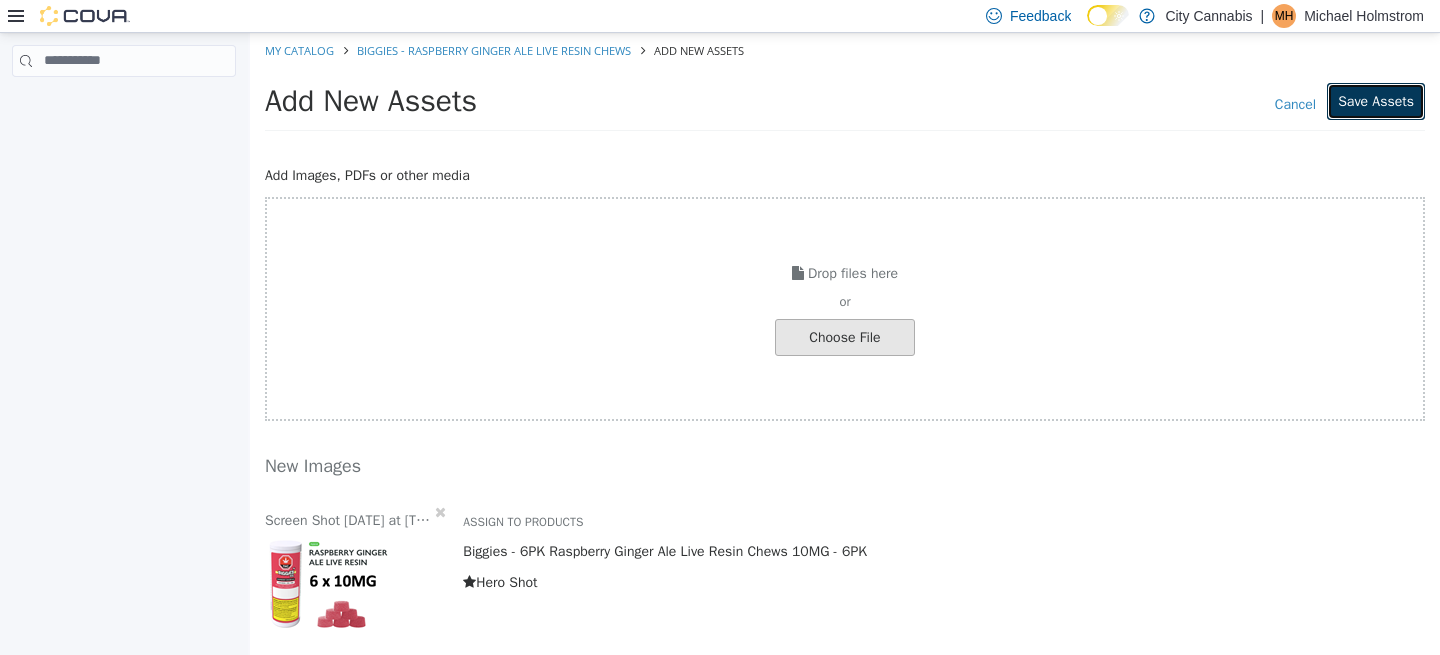 click on "Save Assets" at bounding box center [1376, 100] 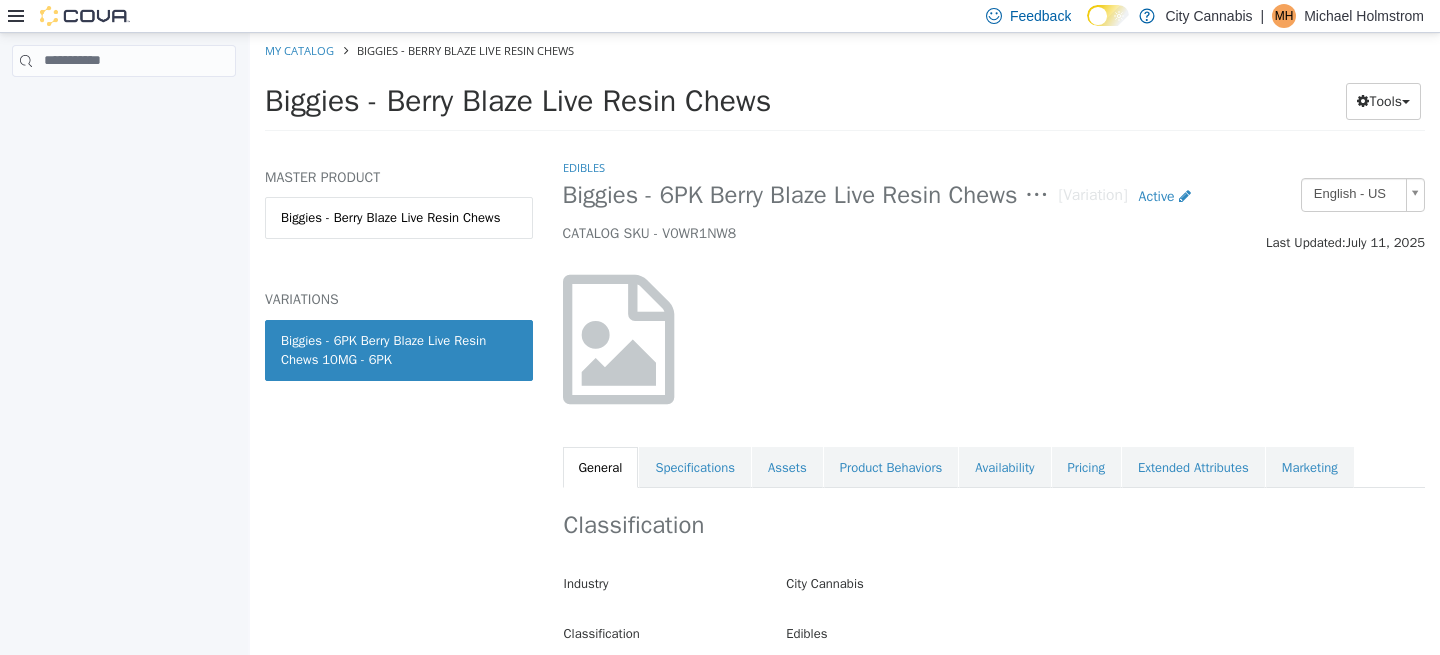 scroll, scrollTop: 0, scrollLeft: 0, axis: both 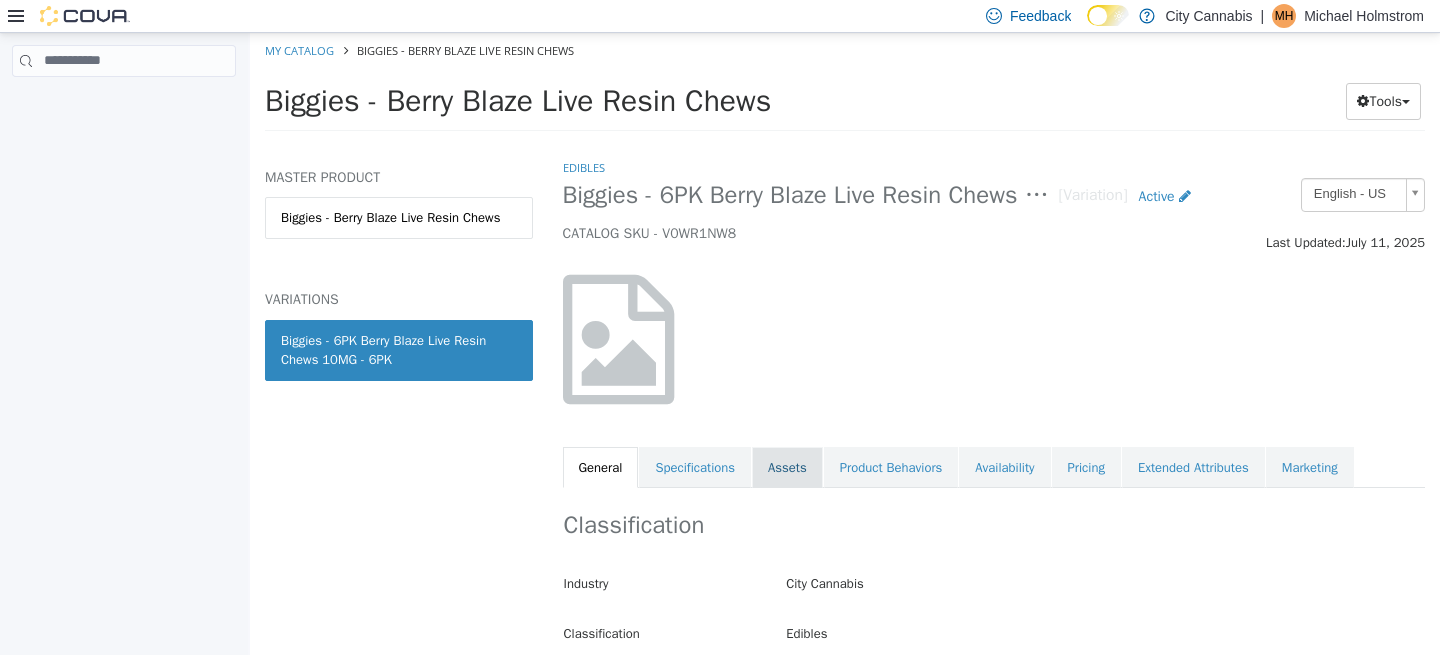 click on "Assets" at bounding box center (787, 467) 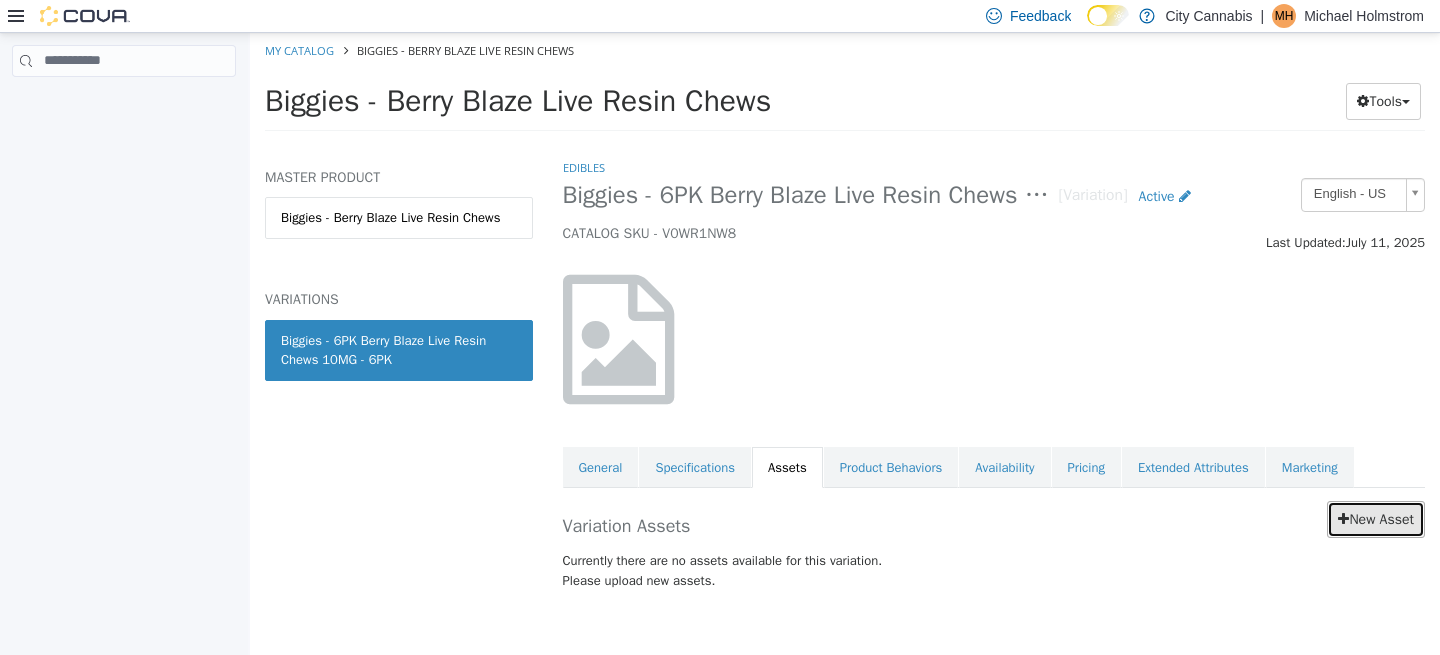 click on "New Asset" at bounding box center (1376, 518) 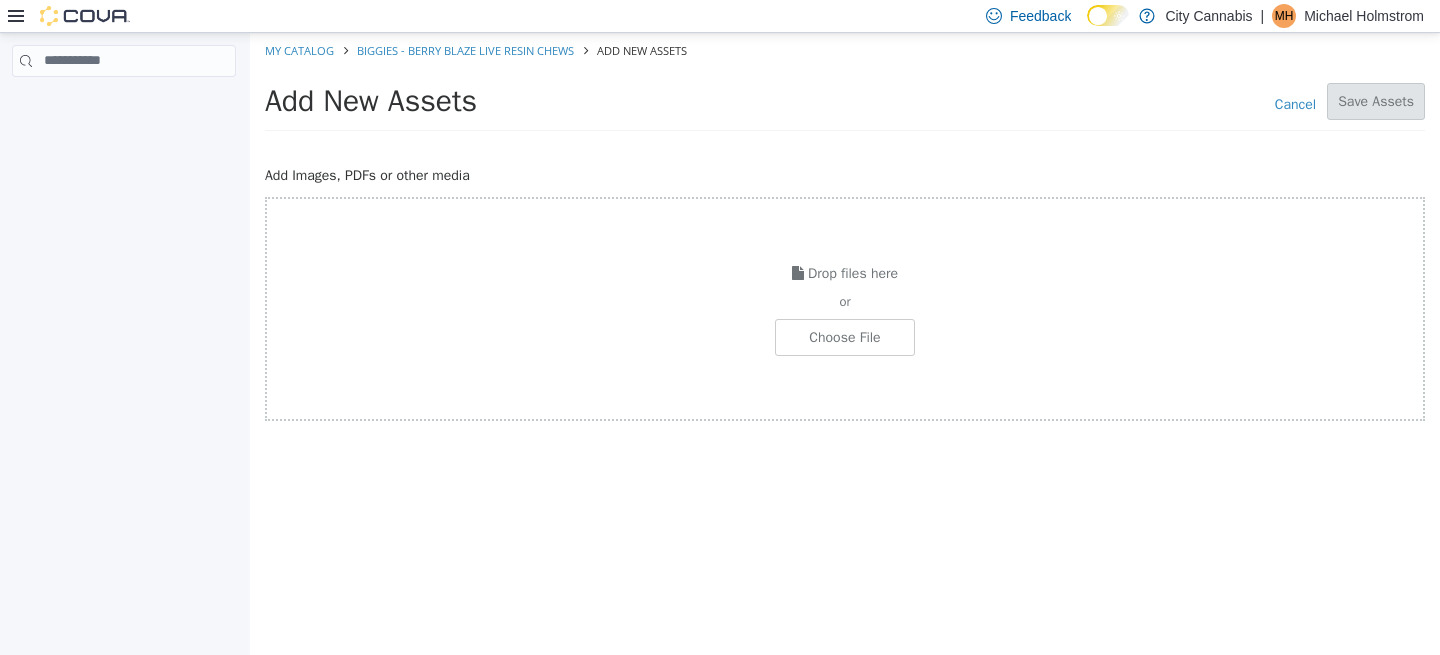 click on "or" at bounding box center (845, 301) 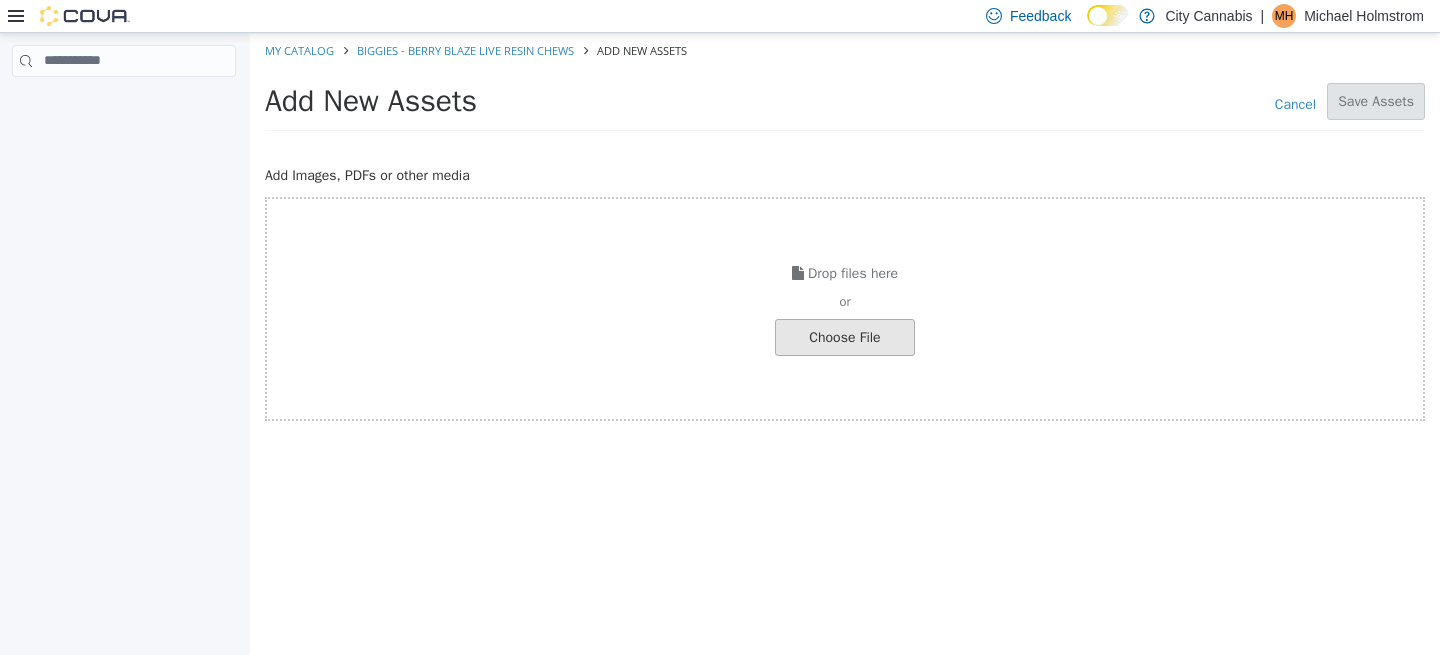click at bounding box center (-202, 336) 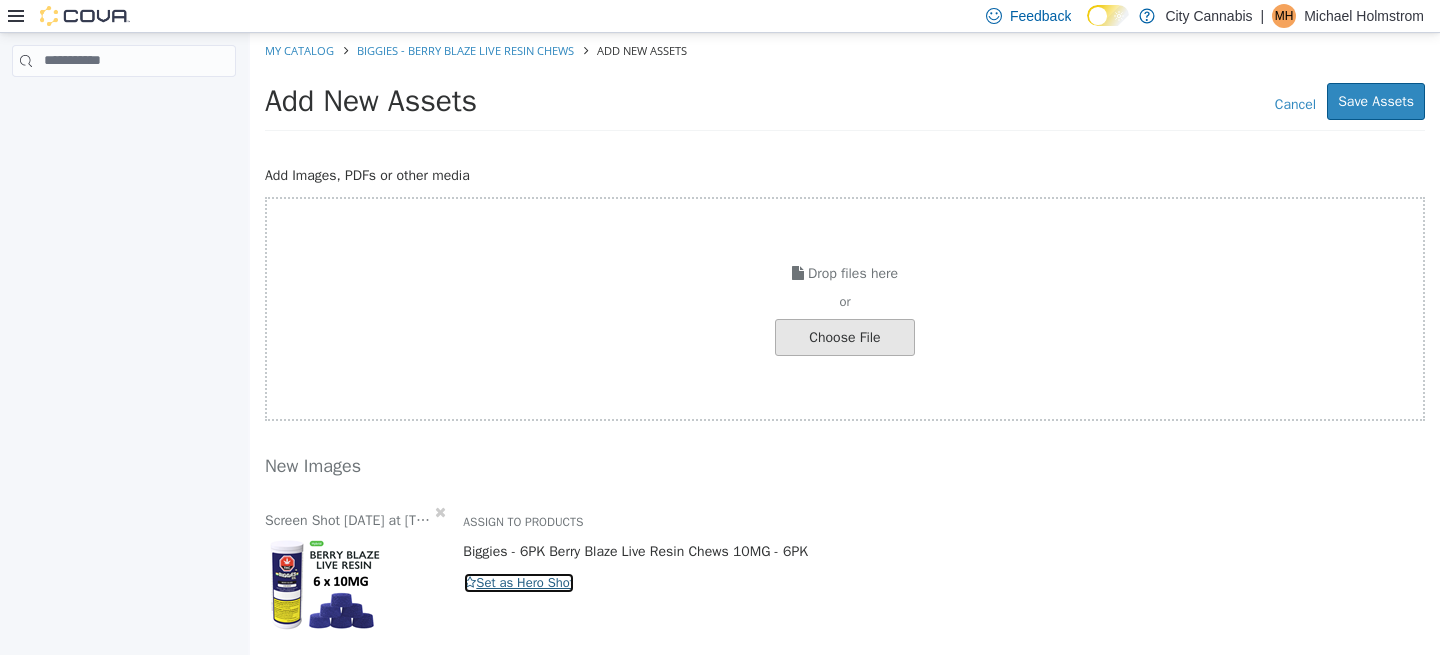 click on "Set as Hero Shot" at bounding box center (519, 582) 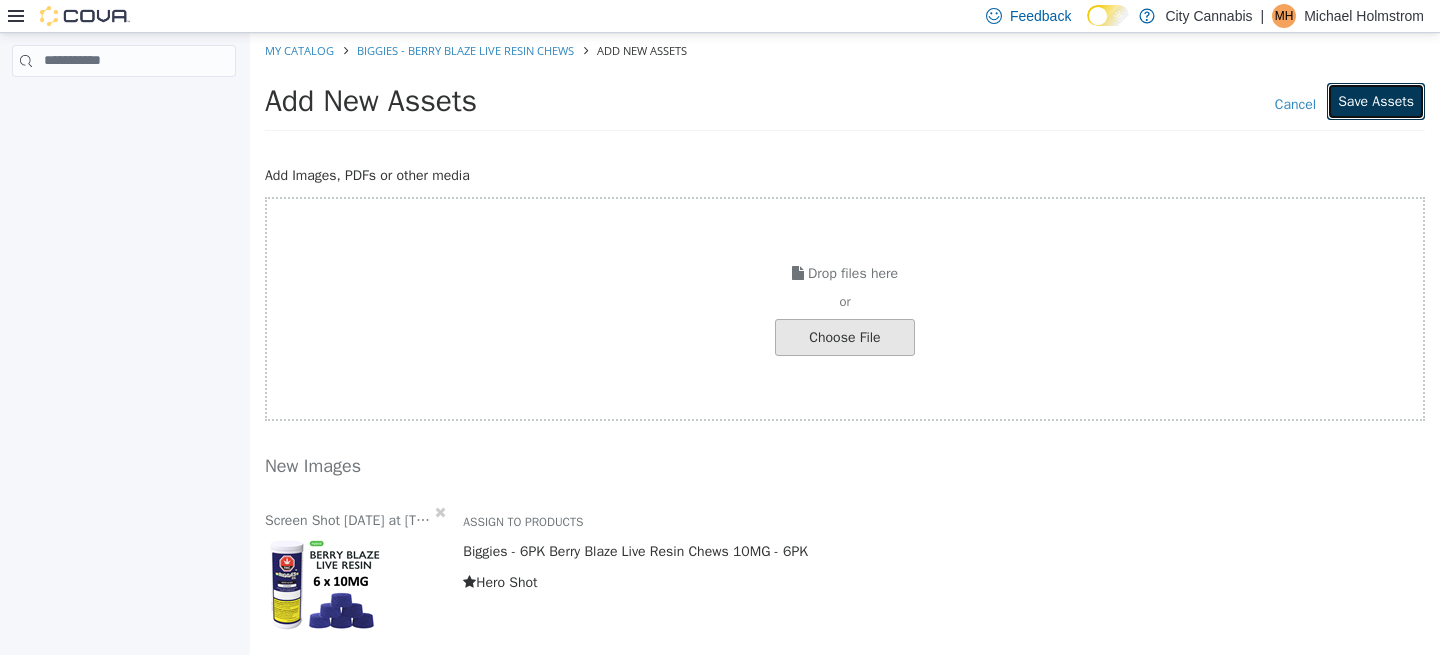 click on "Save Assets" at bounding box center [1376, 100] 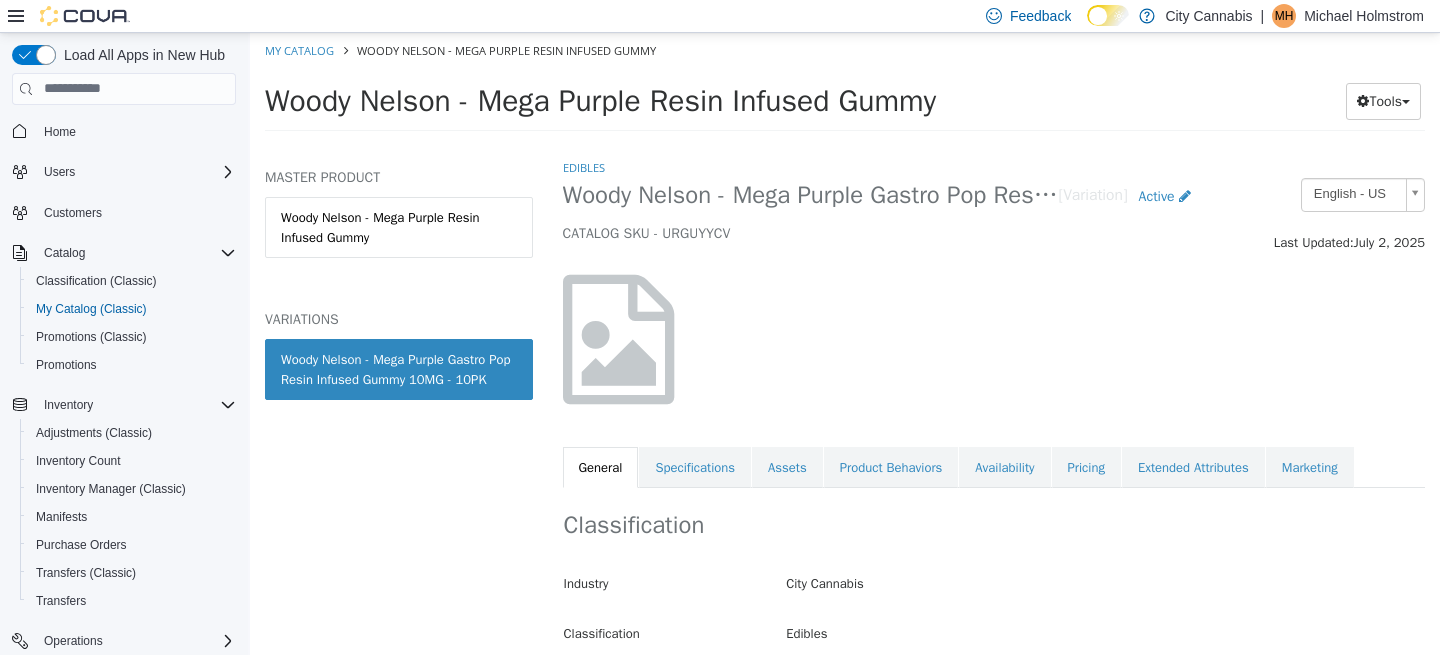 scroll, scrollTop: 0, scrollLeft: 0, axis: both 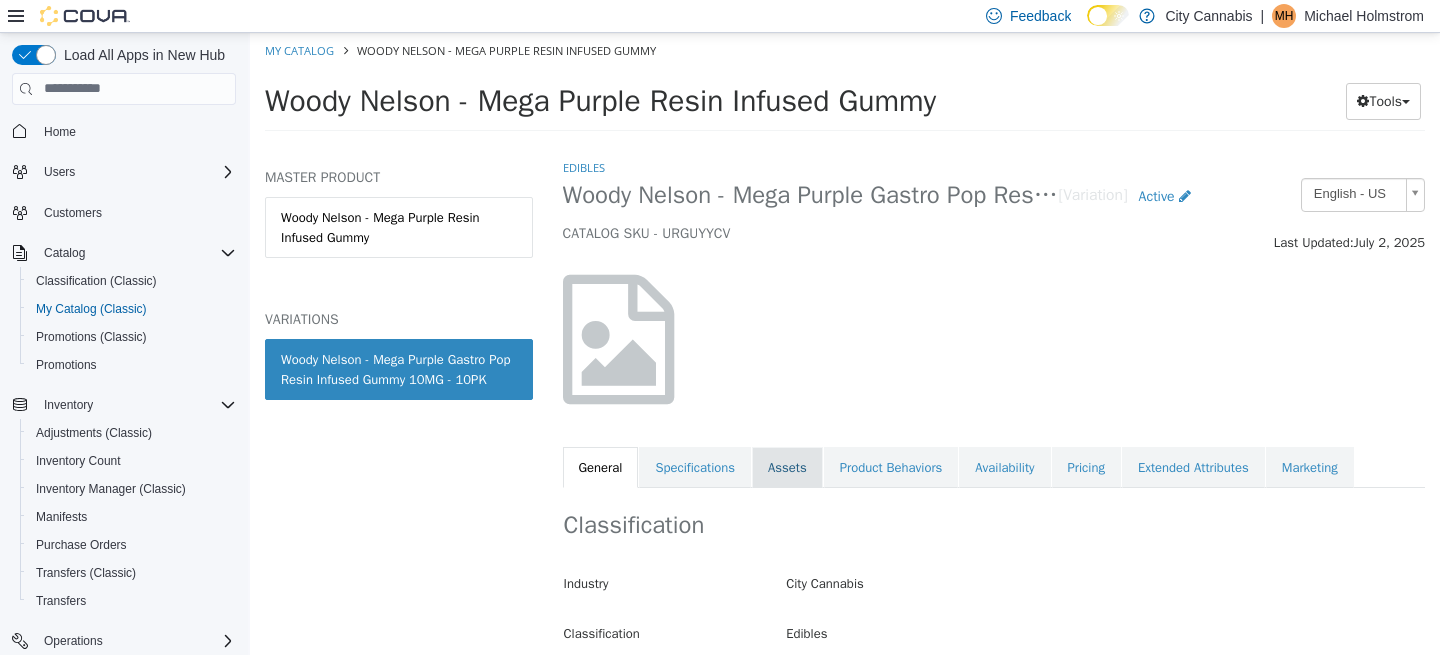 click on "Assets" at bounding box center [787, 467] 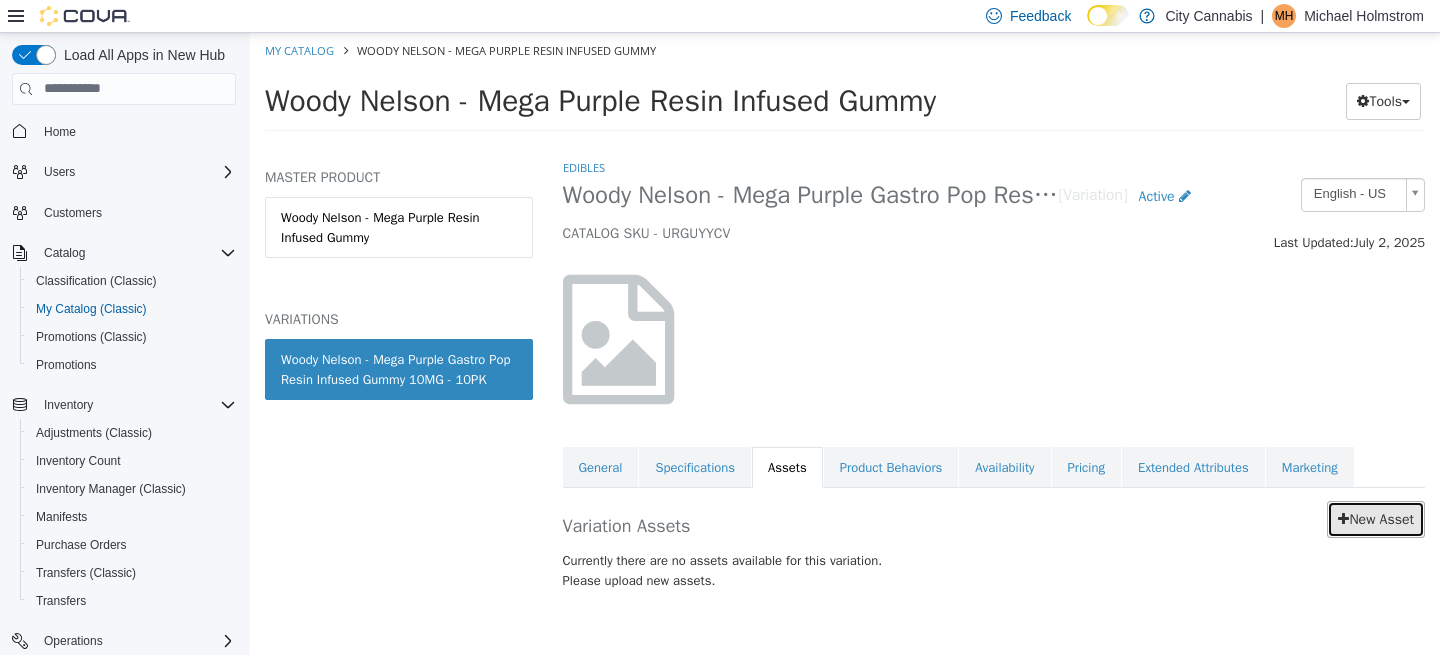 click on "New Asset" at bounding box center [1376, 518] 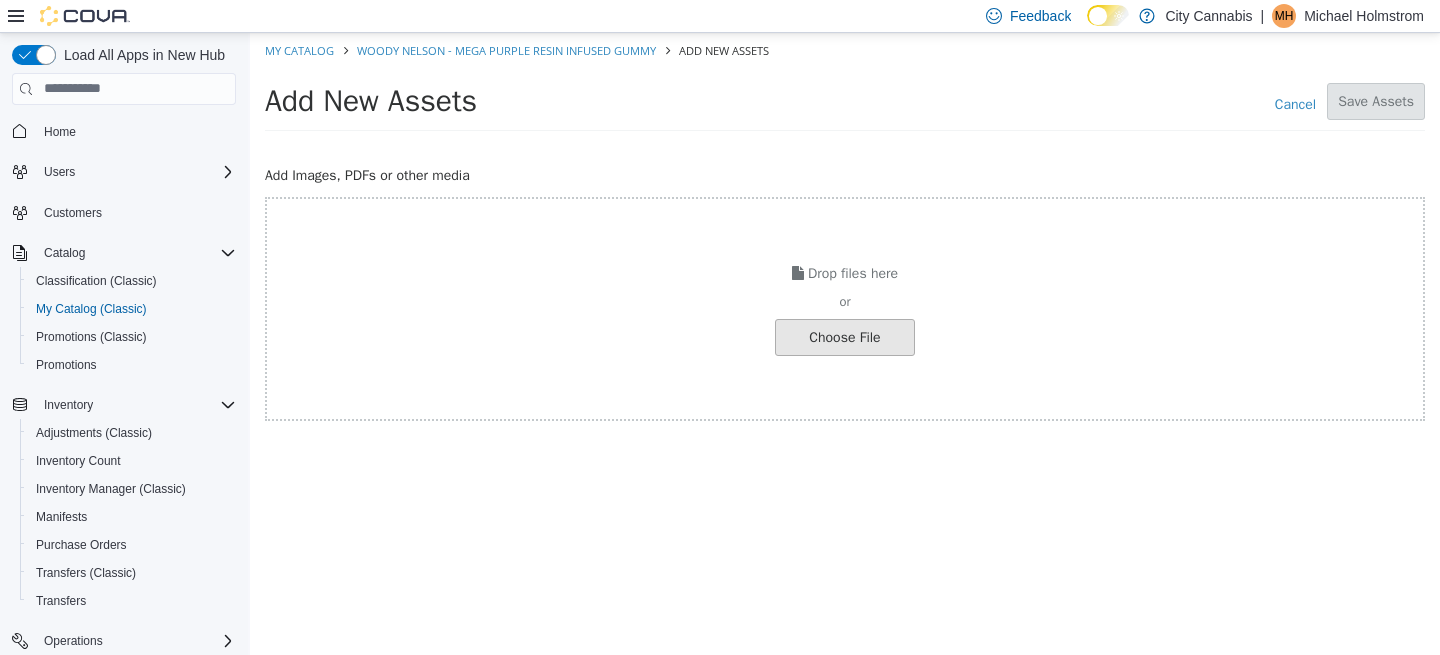 click at bounding box center [-202, 336] 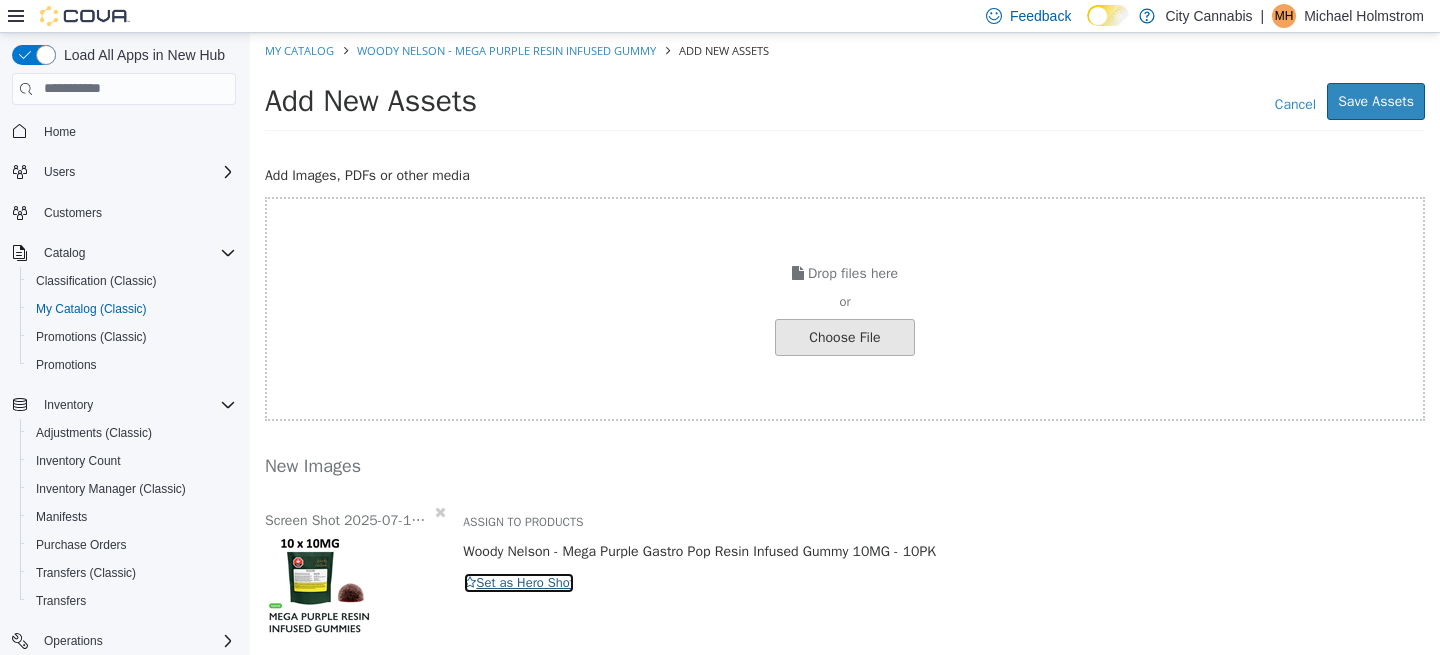 click on "Set as Hero Shot" at bounding box center (519, 582) 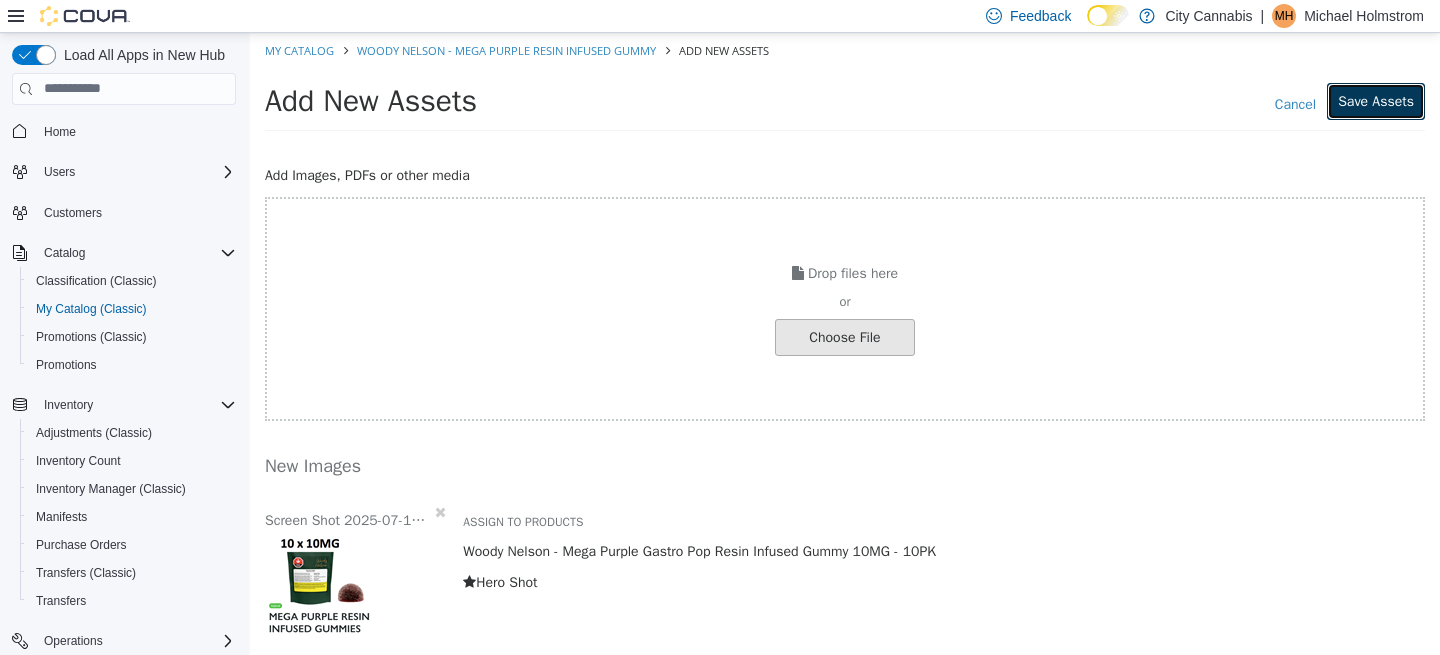 click on "Save Assets" at bounding box center (1376, 100) 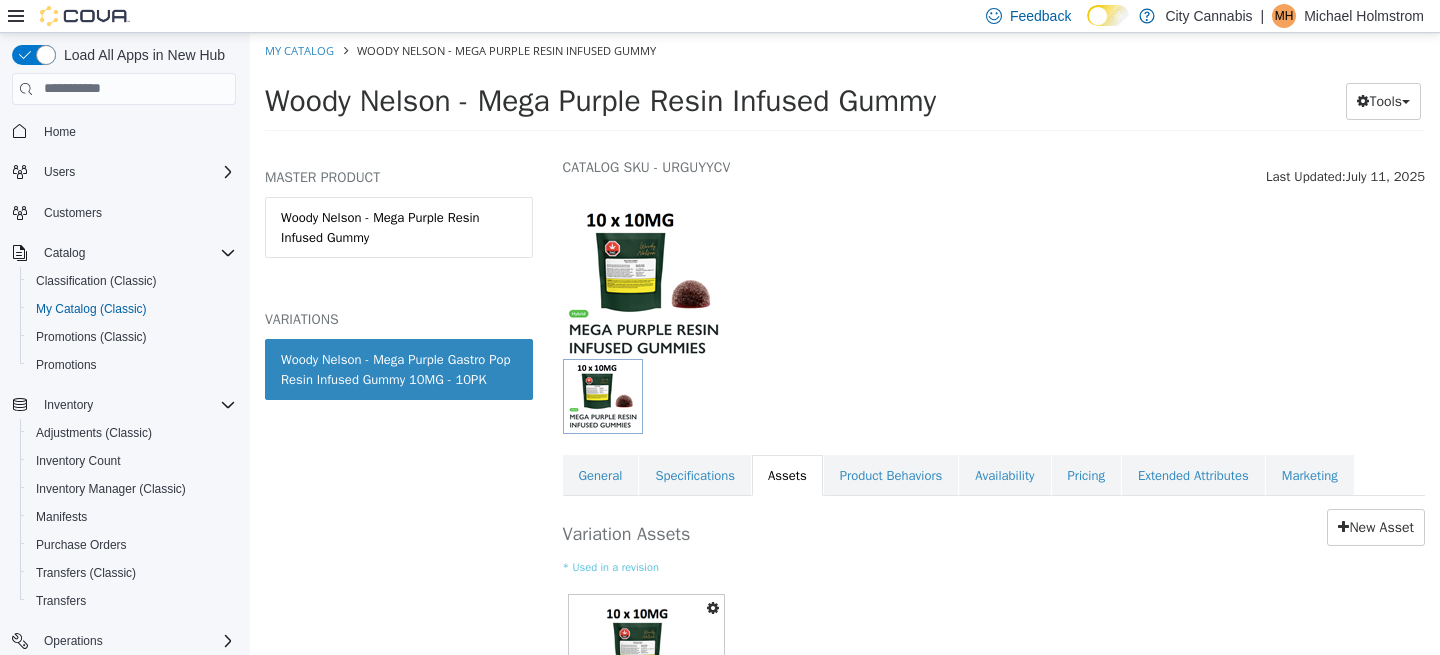 scroll, scrollTop: 106, scrollLeft: 0, axis: vertical 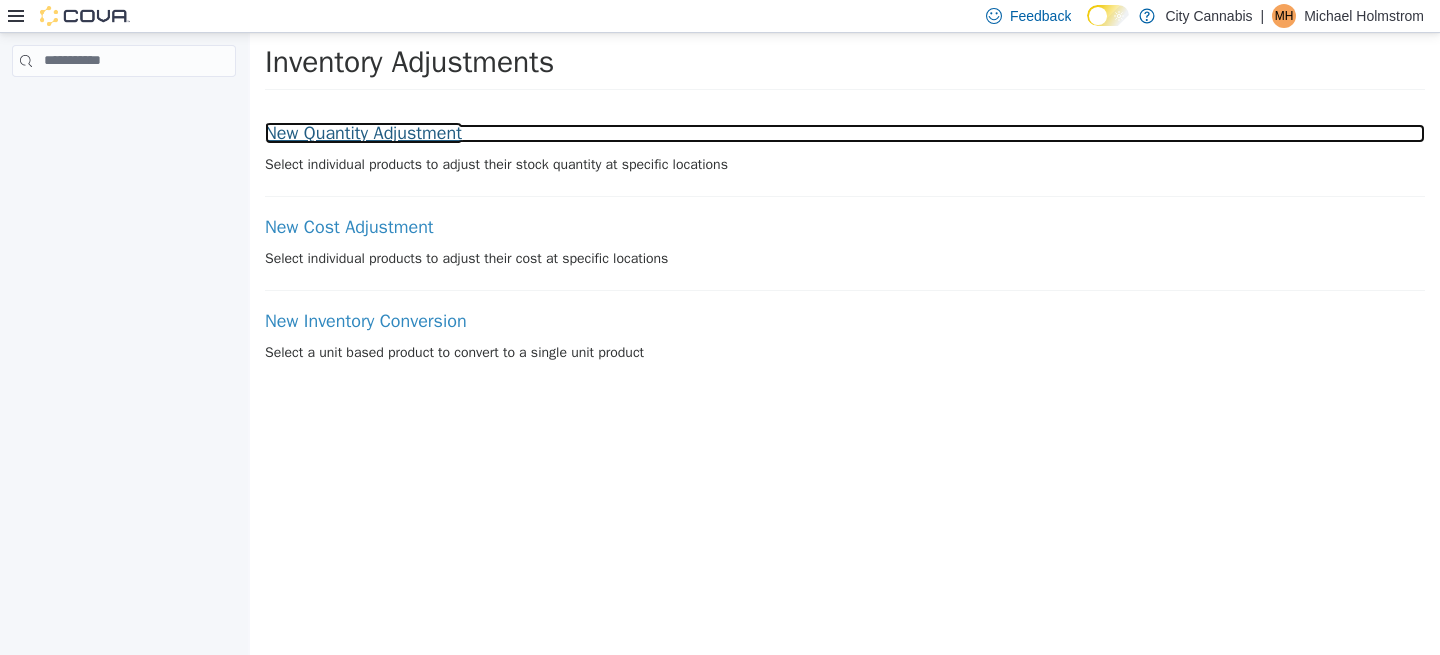 click on "New Quantity Adjustment" at bounding box center [845, 133] 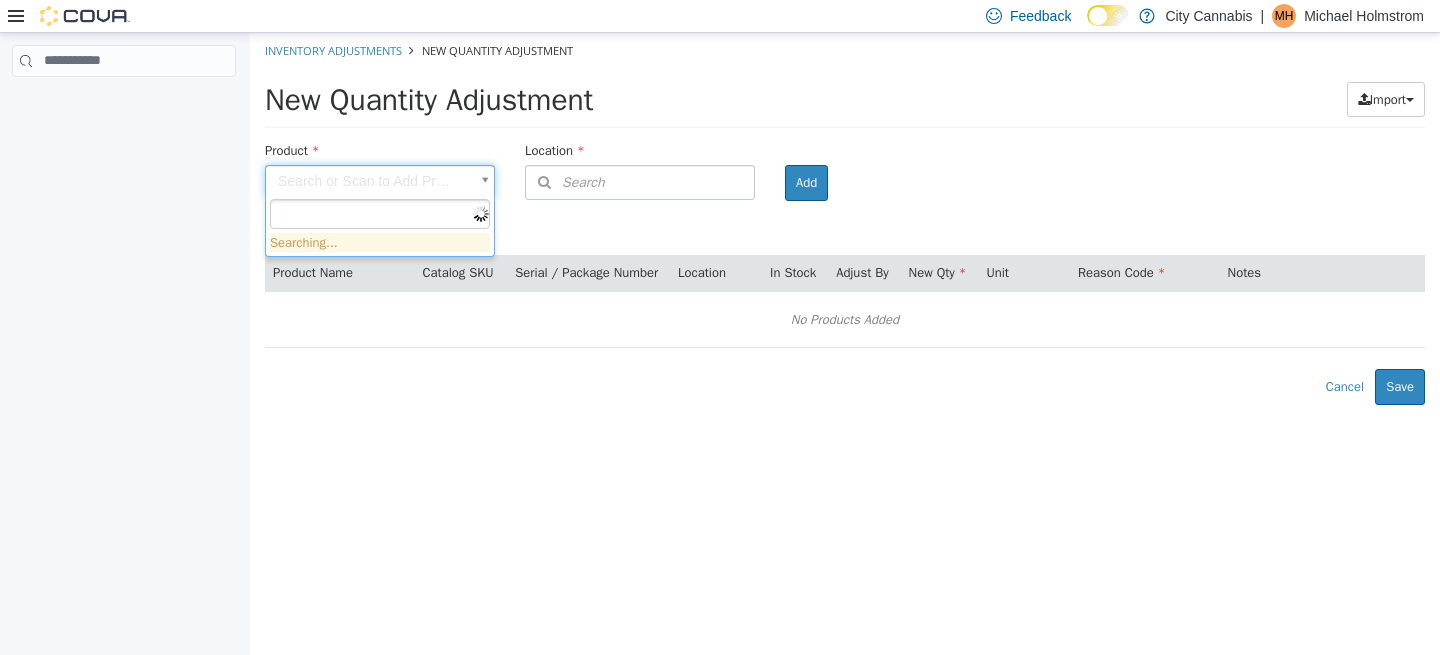 click on "×
Inventory Adjustments
New Quantity Adjustment
New Quantity Adjustment
Import  Inventory Export (.CSV) Package List (.TXT)
Product     Search or Scan to Add Product     Location Search Type 3 or more characters or browse       City Cannabis     (1)         4055 Cambie St         Room   Add Products  ( 0 ) Product Name Catalog SKU Serial / Package Number Location In Stock Adjust By New Qty Unit Reason Code Notes No Products Added Error saving adjustment please resolve the errors above. Cancel Save
Searching..." at bounding box center (845, 218) 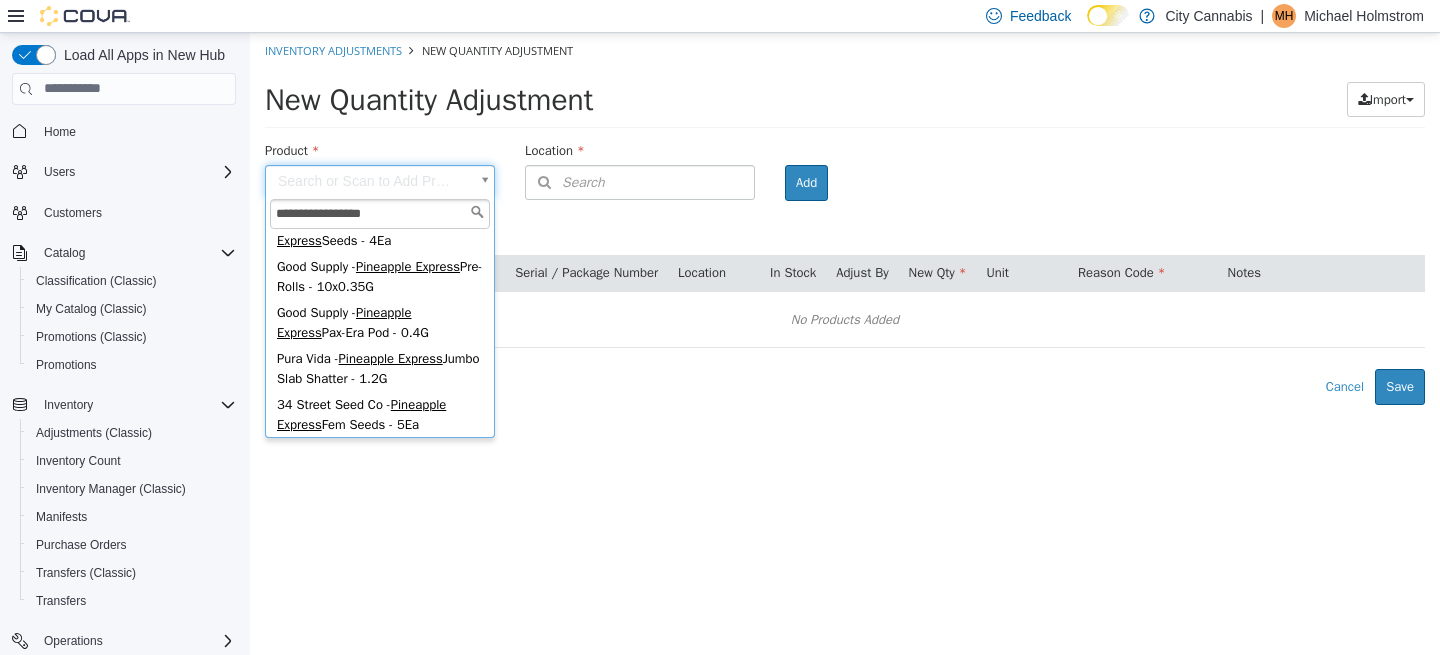 scroll, scrollTop: 660, scrollLeft: 0, axis: vertical 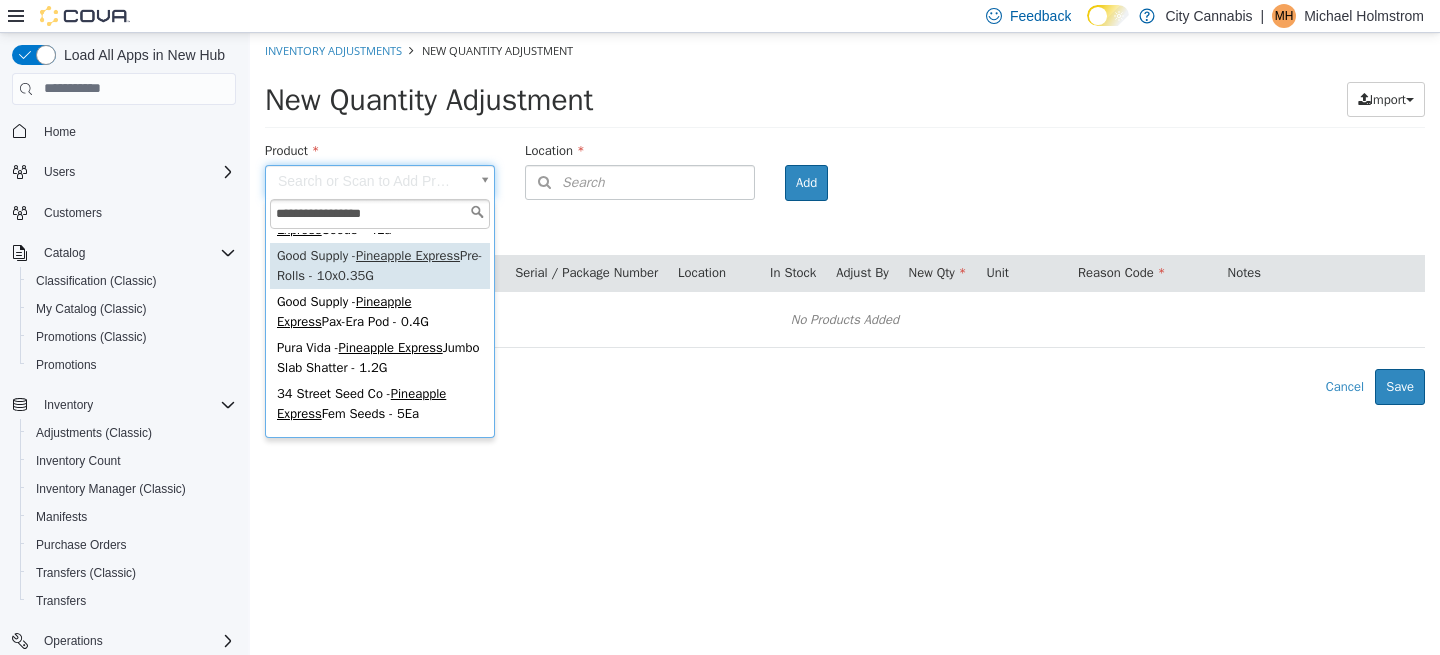 type on "**********" 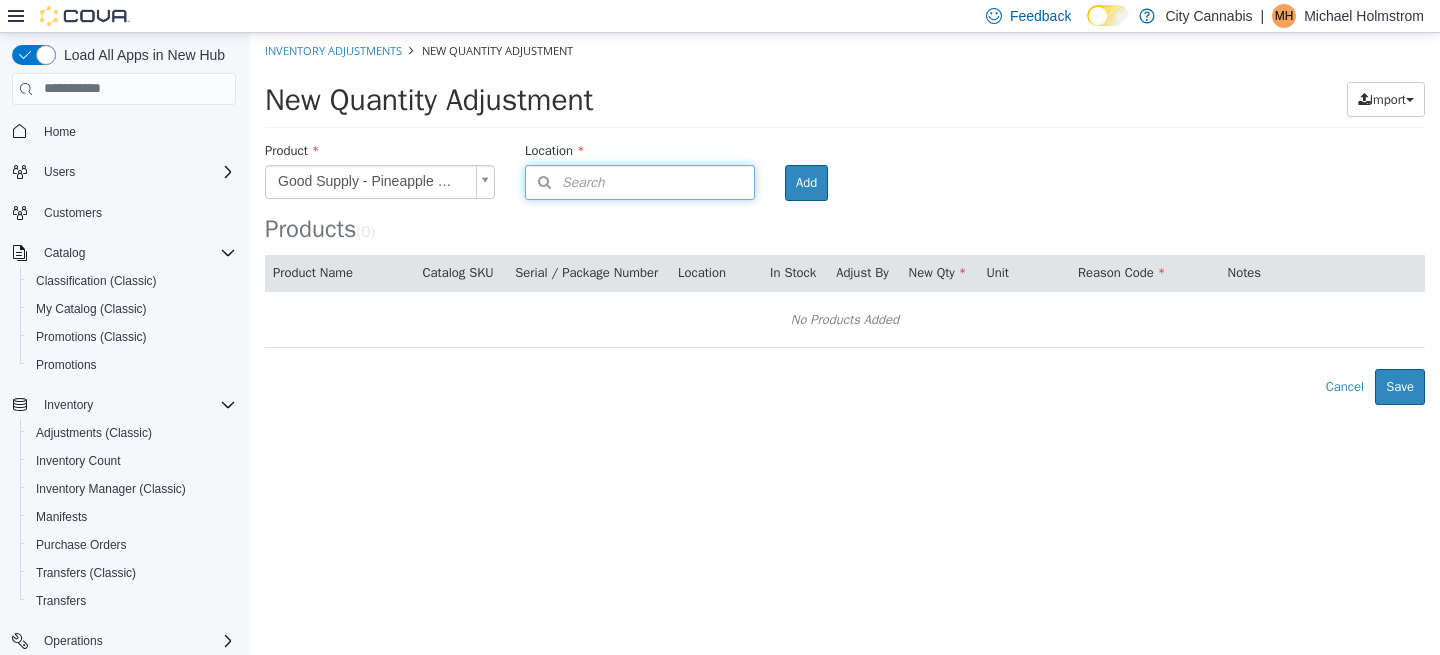 click on "Search" at bounding box center (640, 181) 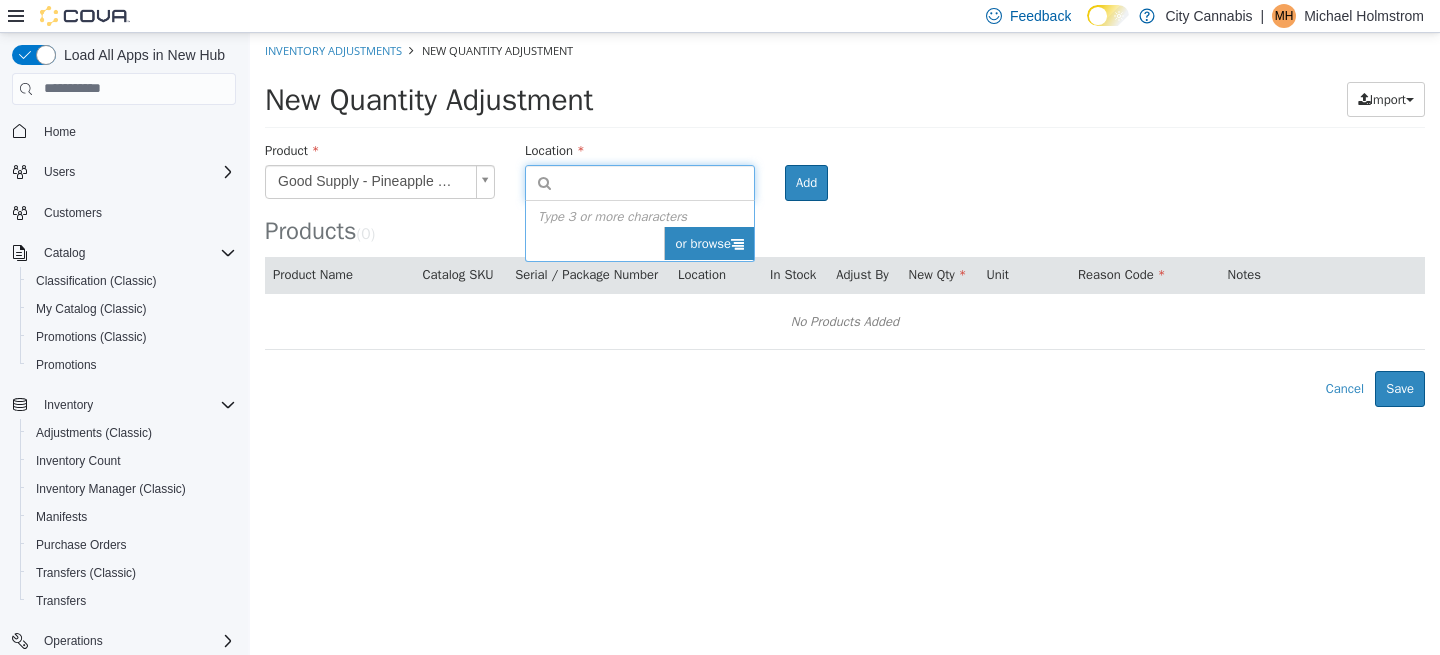 click at bounding box center (737, 242) 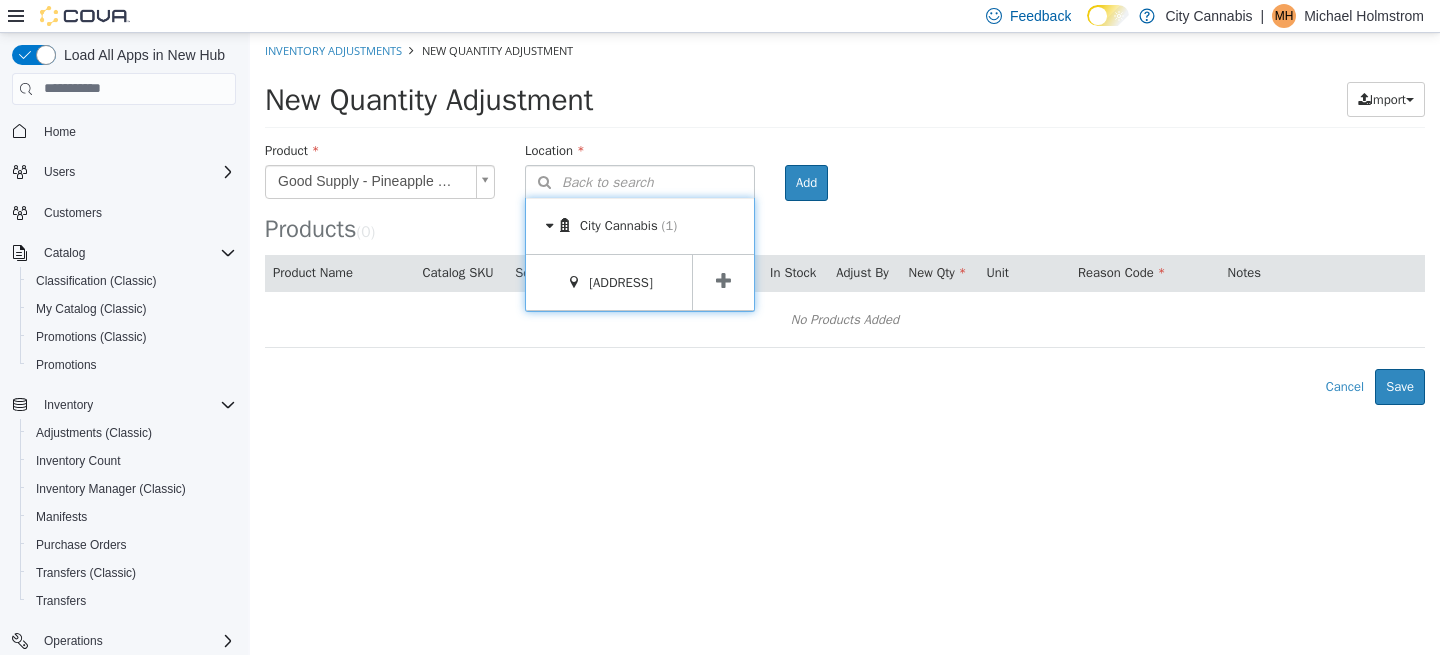 click at bounding box center [723, 282] 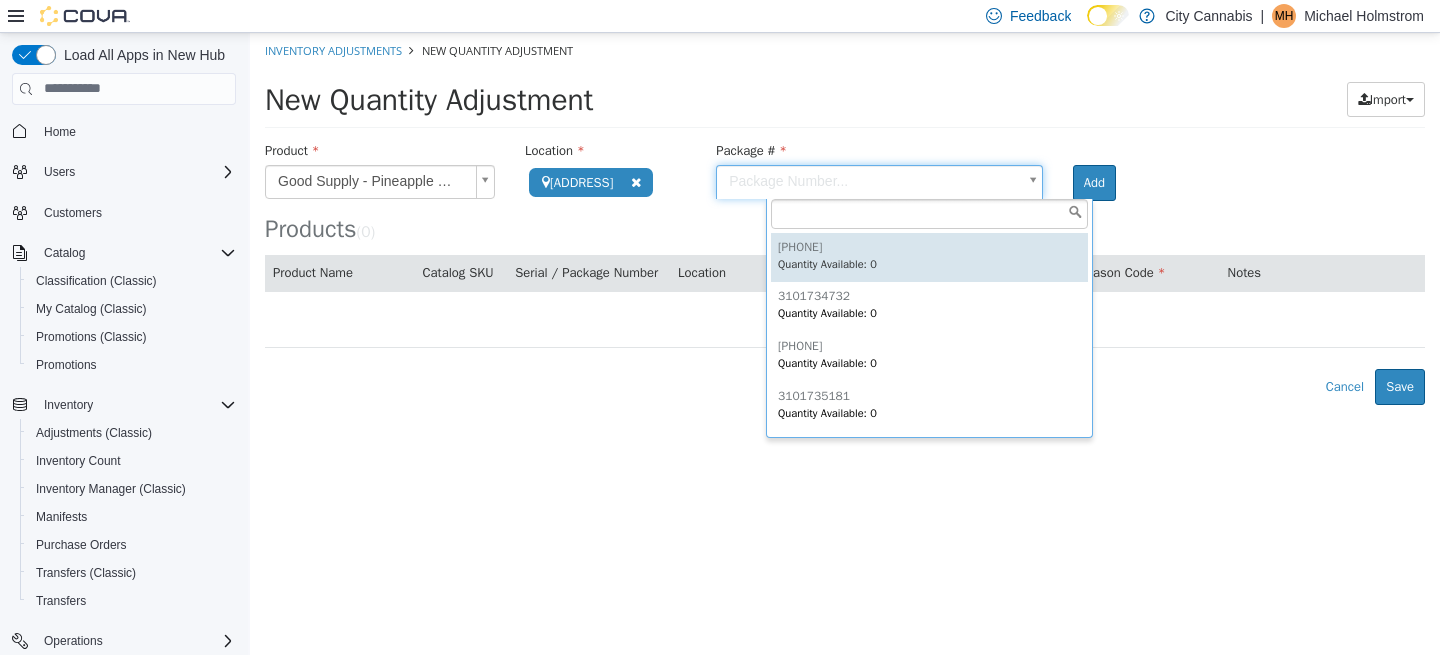 click on "Good Supply - Pineapple Express Pre-Rolls - 10x0.35G NHEB7EX4 3101737263 4055 Cambie St 12 ** ** Single Unit     Reason Code...                             Error saving adjustment please resolve the errors above. Cancel Save
3101734306 Quantity Available: 0 3101734732 Quantity Available: 0 3101734753 Quantity Available: 0 3101735181 Quantity Available: 0 3101735310 Quantity Available: 0 3101735413 Quantity Available: 0 3101735508 3101736267" at bounding box center [845, 218] 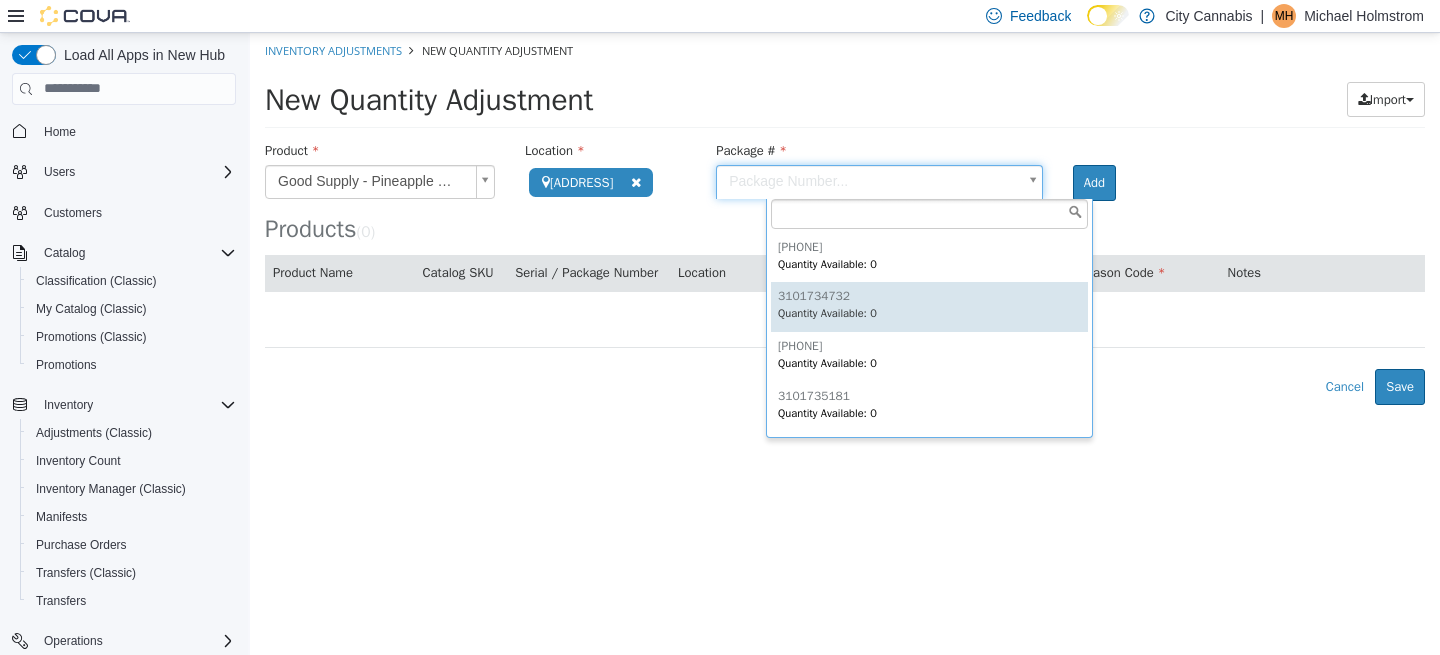 scroll, scrollTop: 396, scrollLeft: 0, axis: vertical 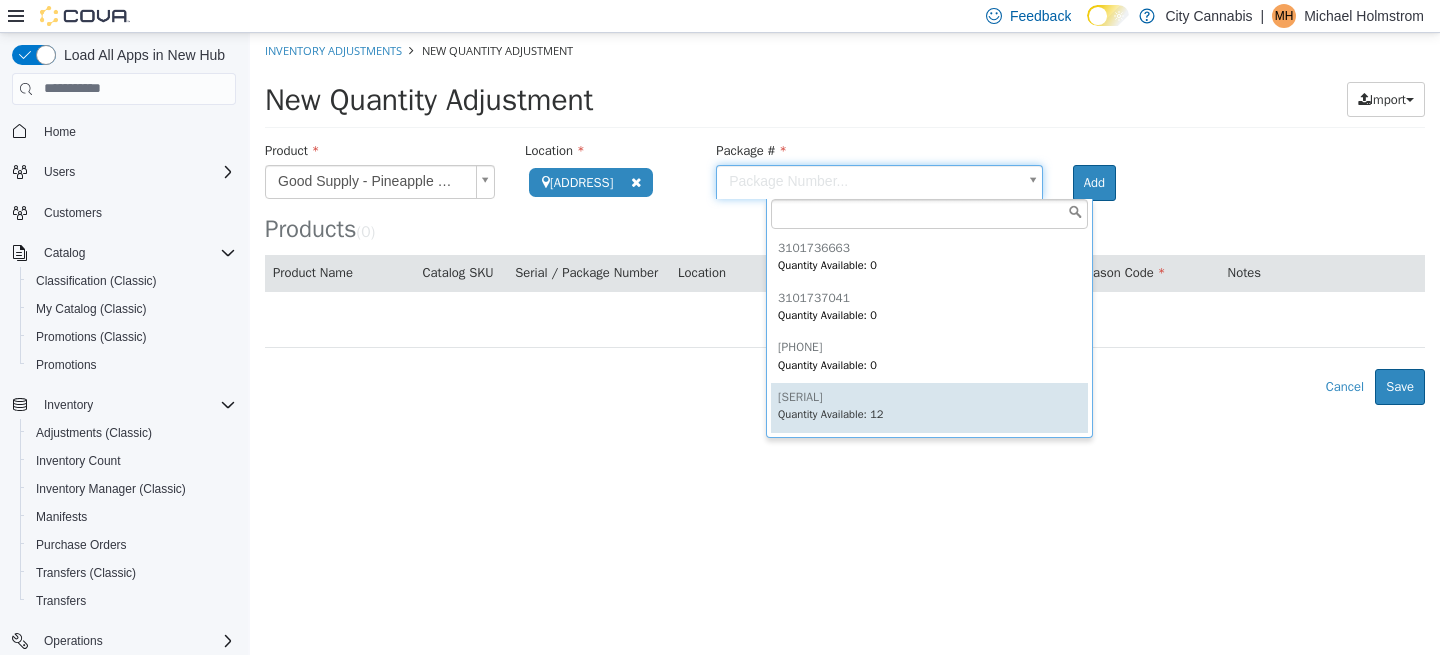 type on "**********" 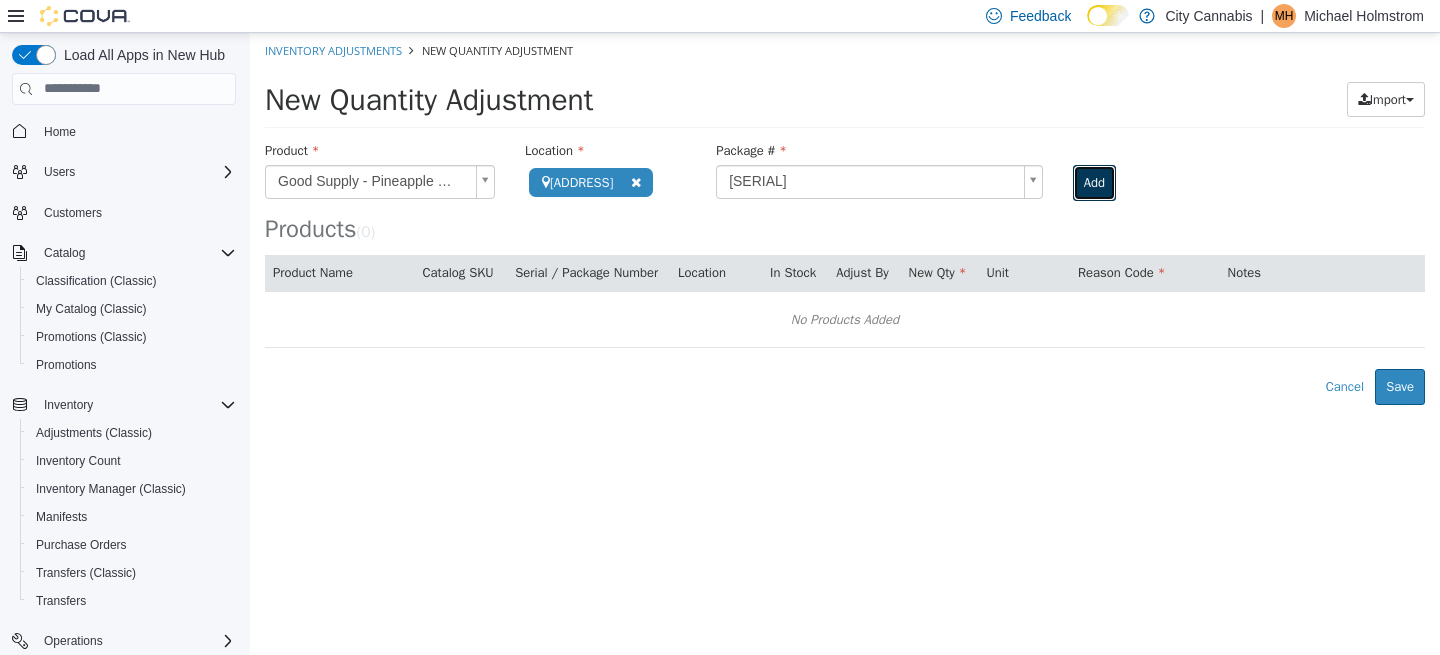 click on "Add" at bounding box center [1094, 182] 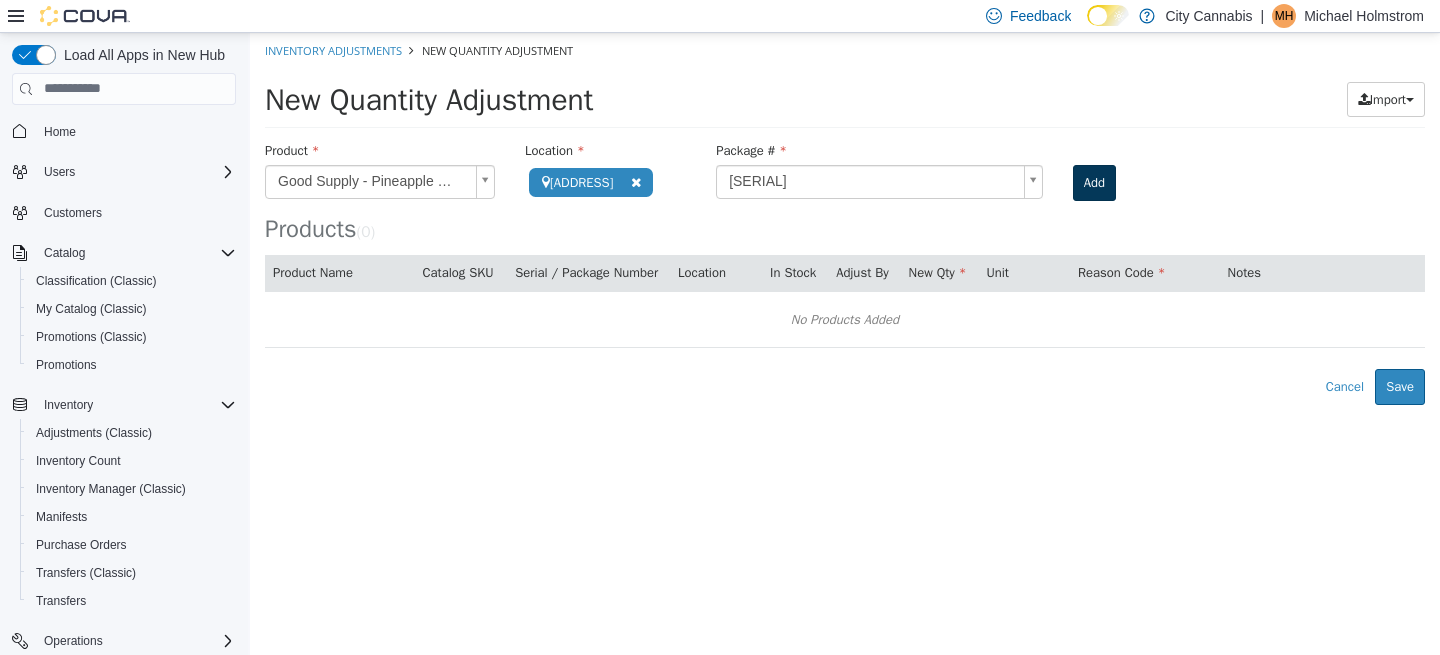 type 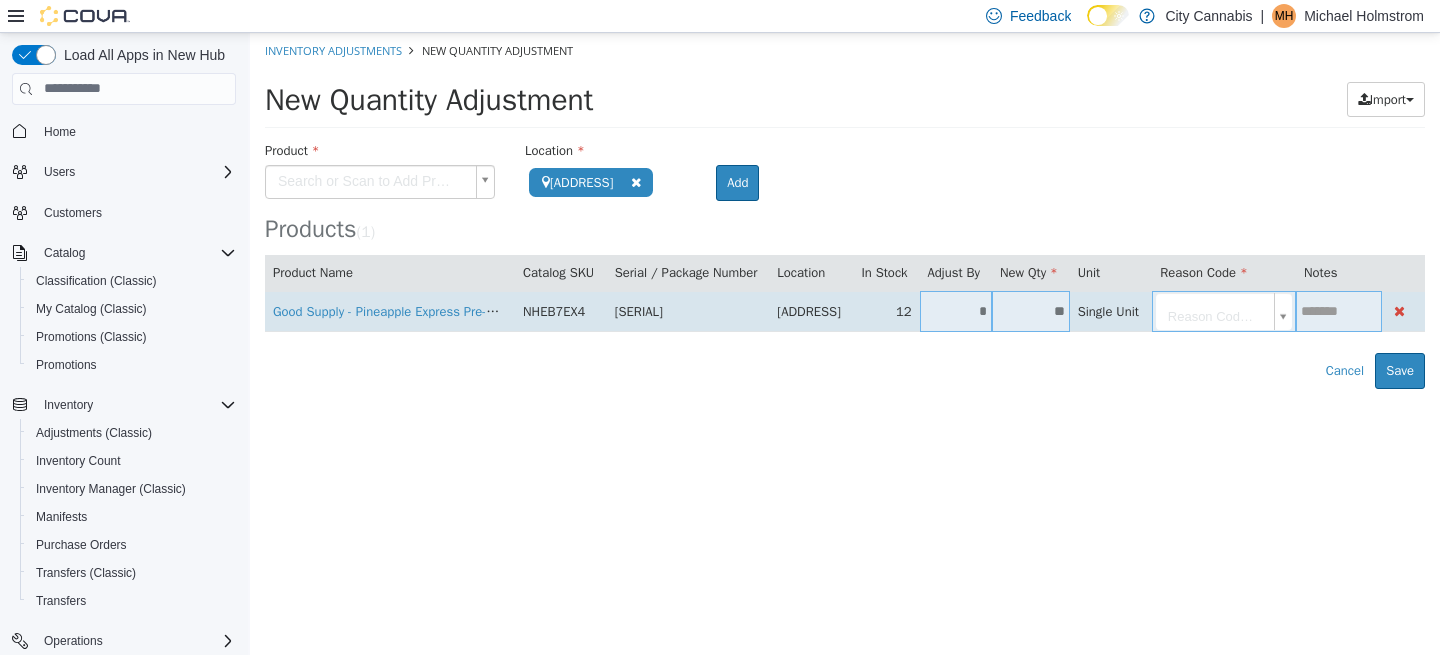 click on "*" at bounding box center (956, 310) 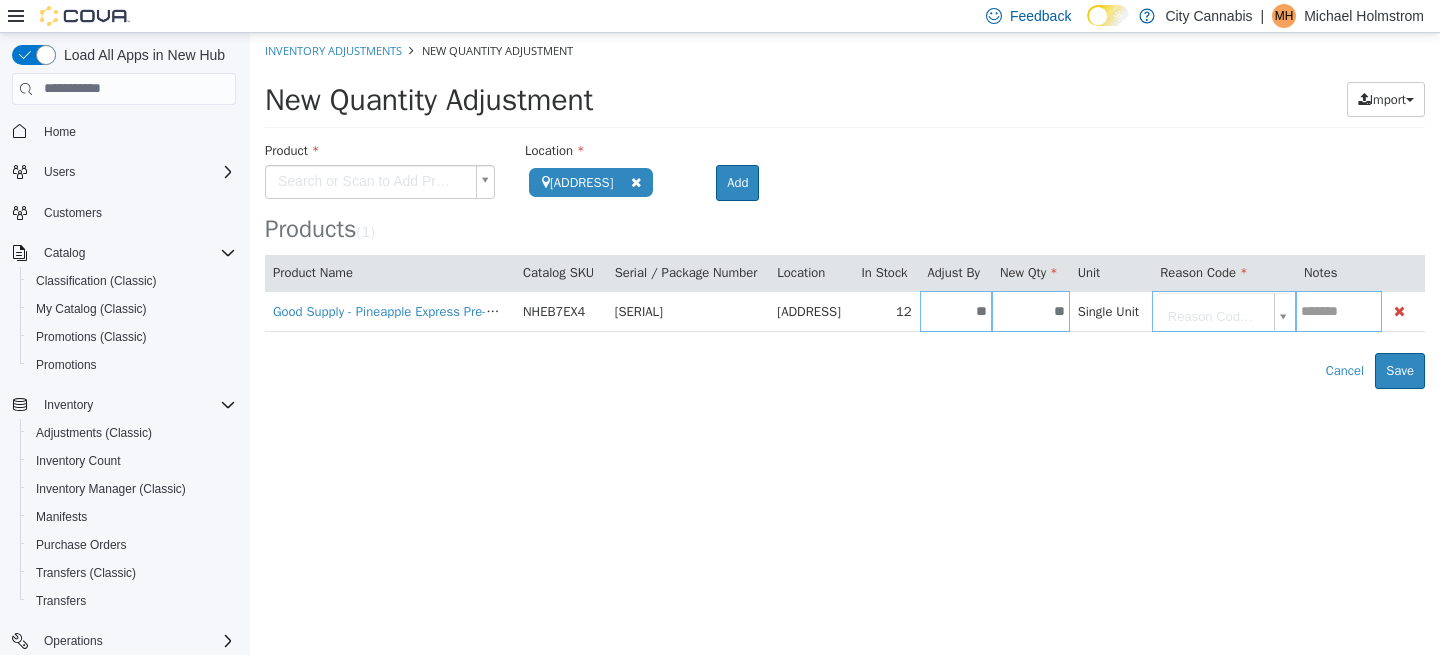 type on "**" 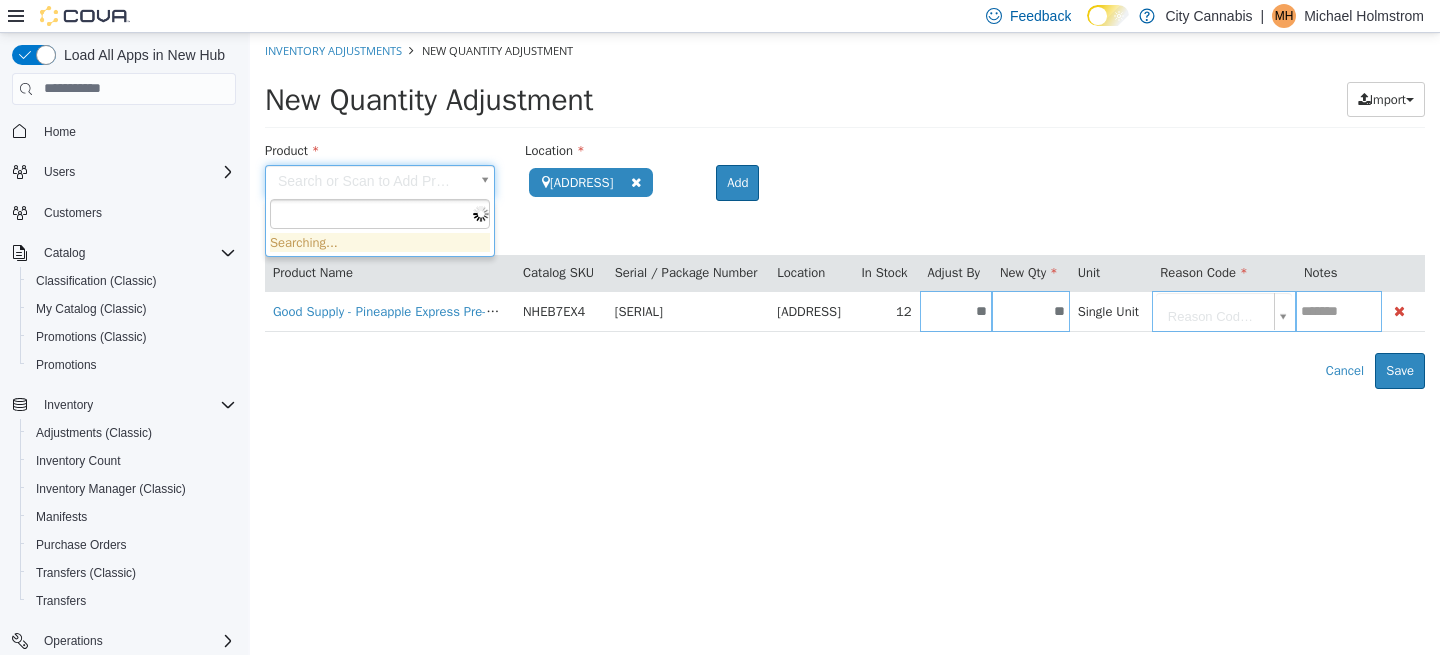 click on "**********" at bounding box center [845, 210] 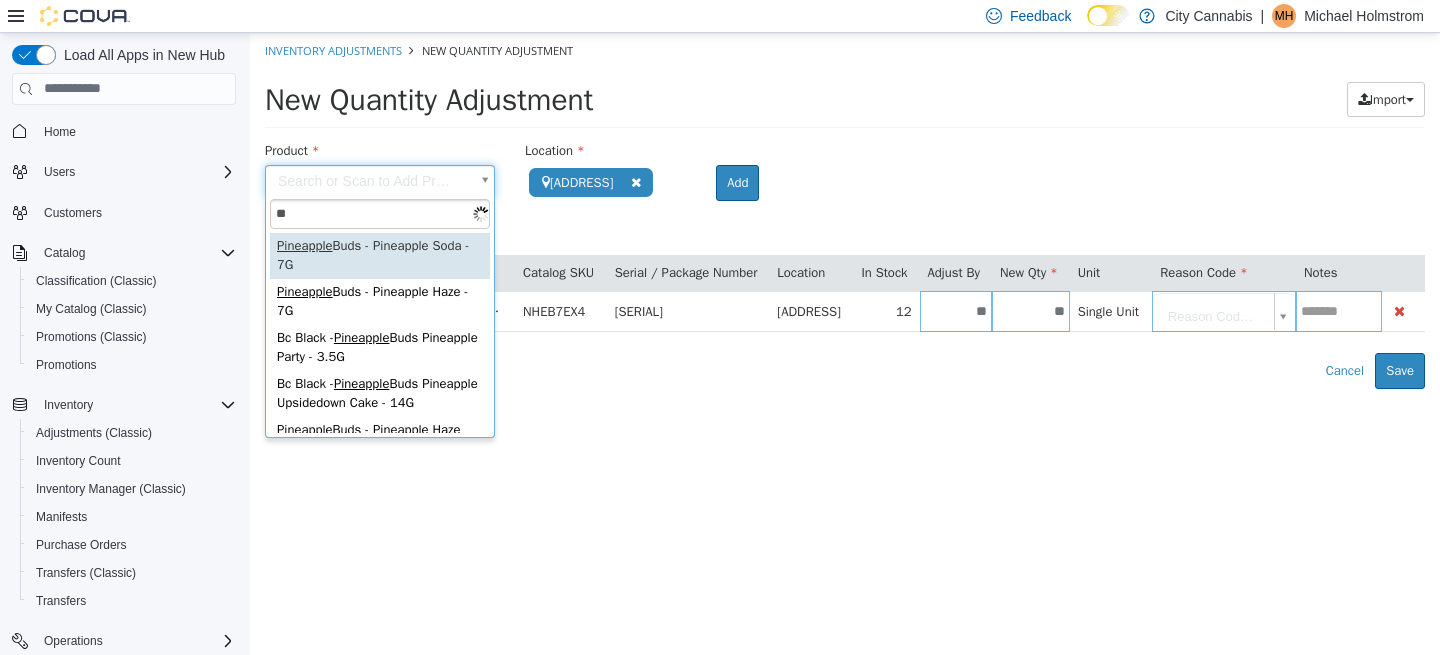 type on "*" 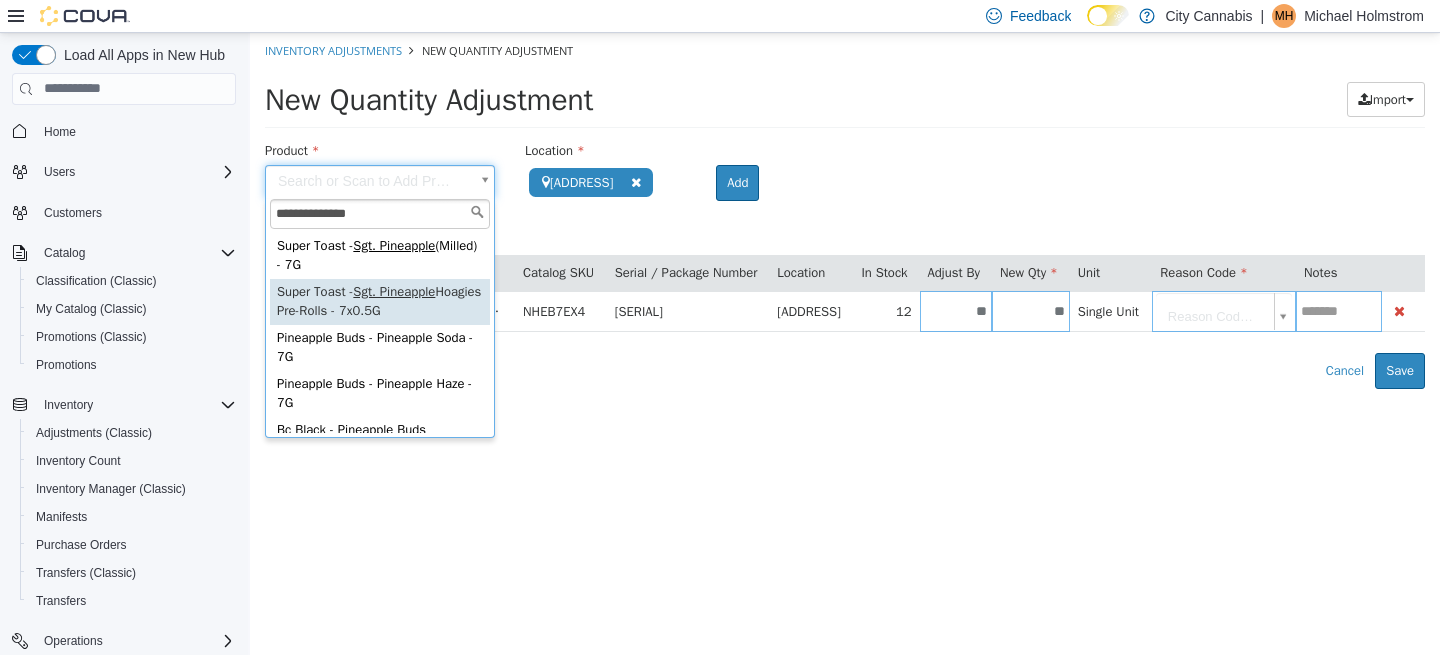 type on "**********" 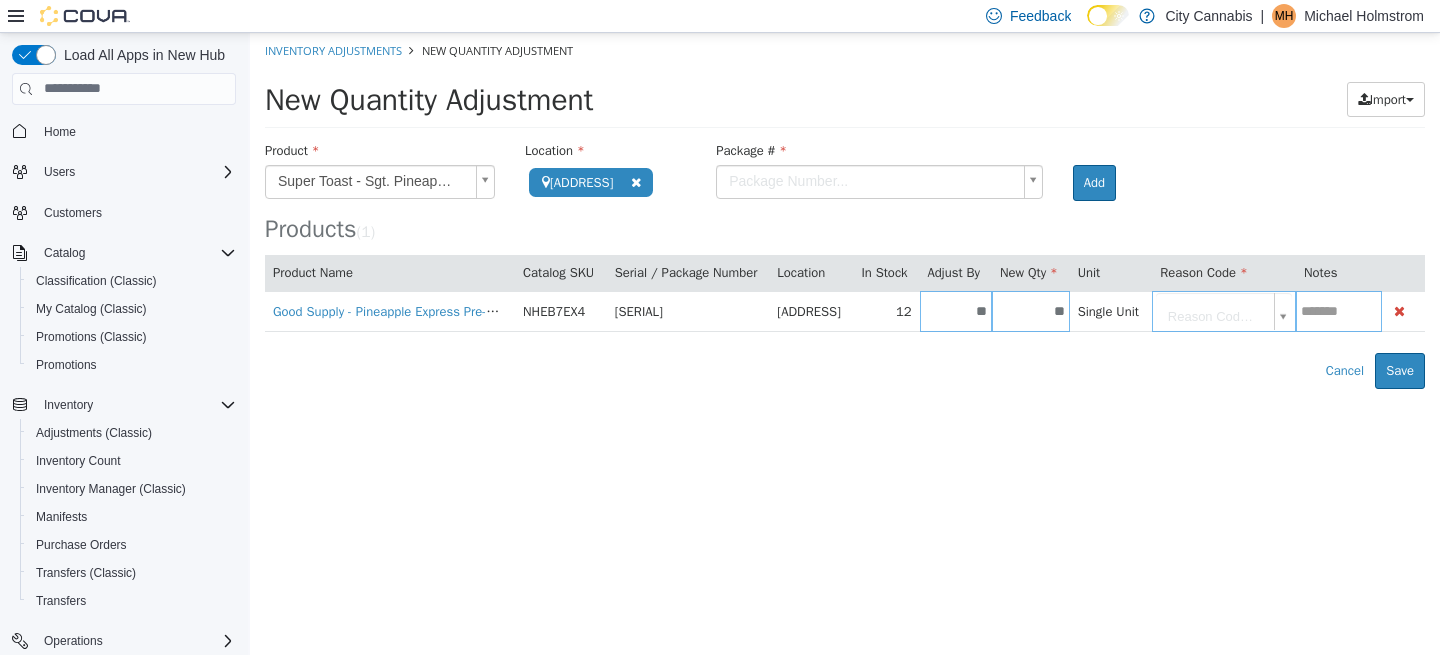 click on "**********" at bounding box center (845, 210) 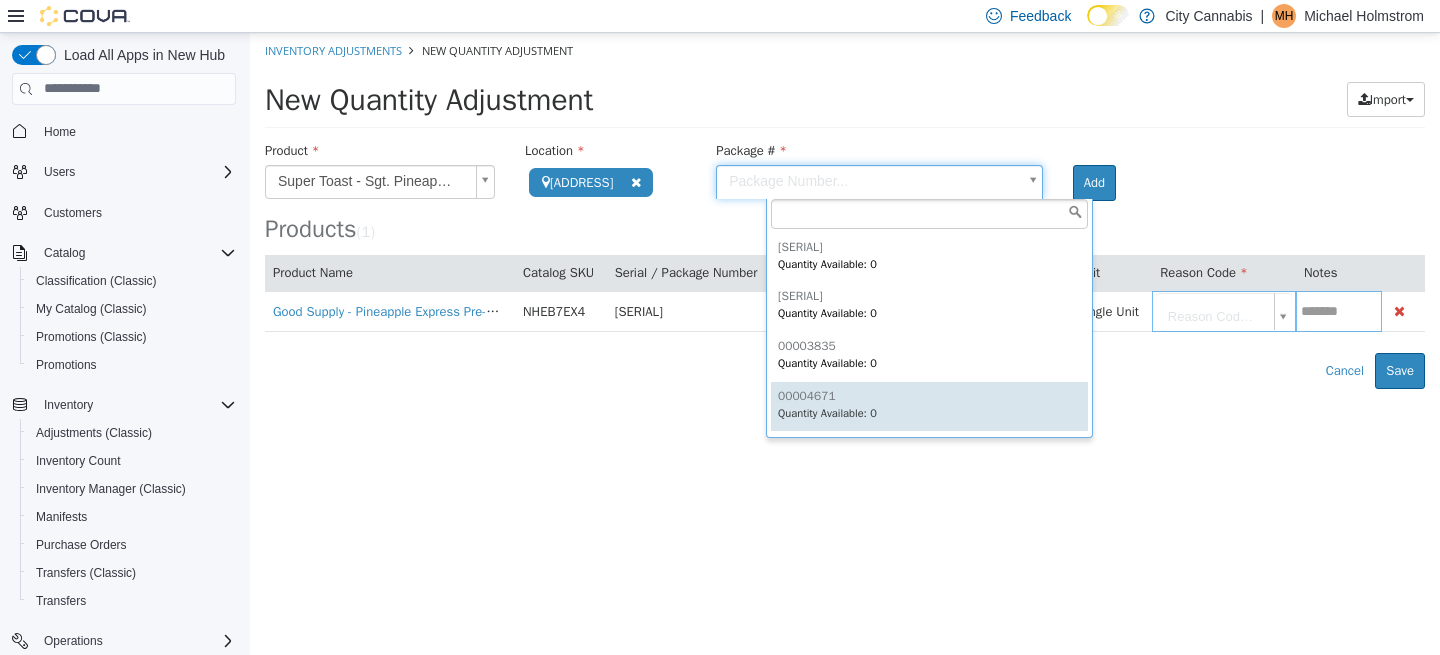 scroll, scrollTop: 346, scrollLeft: 0, axis: vertical 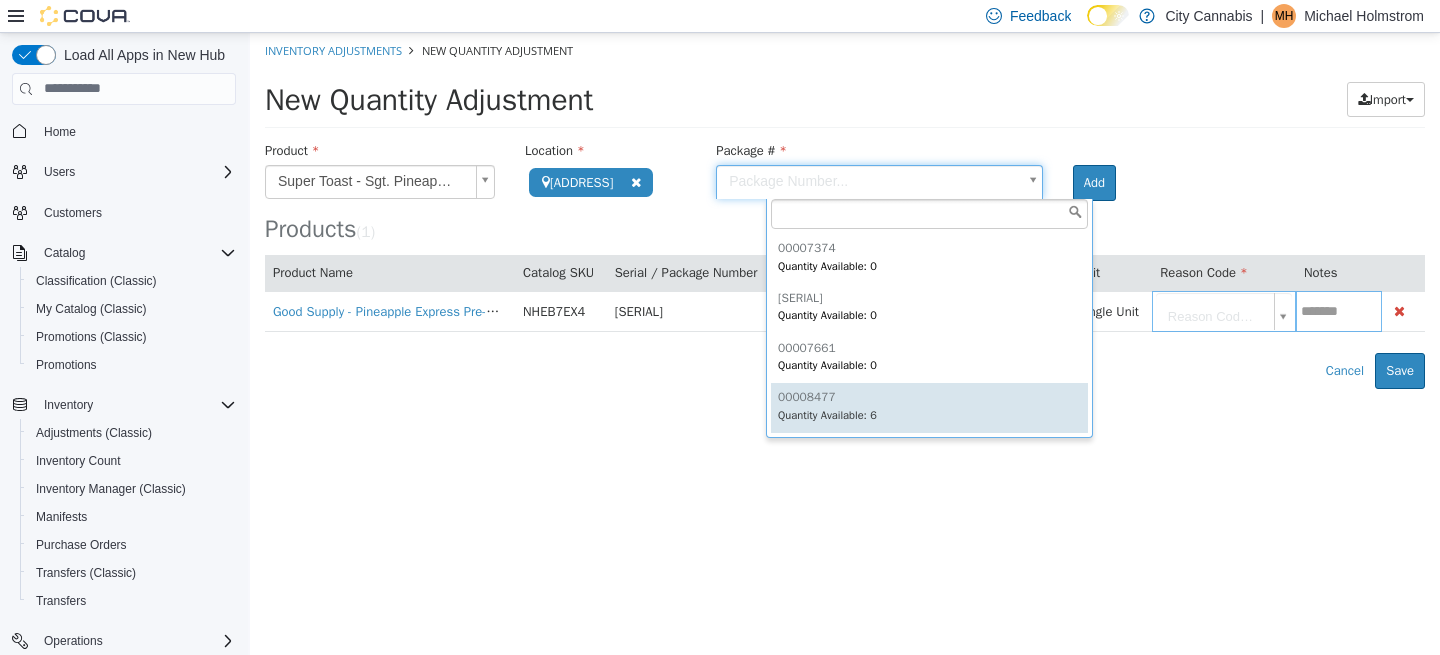 type on "********" 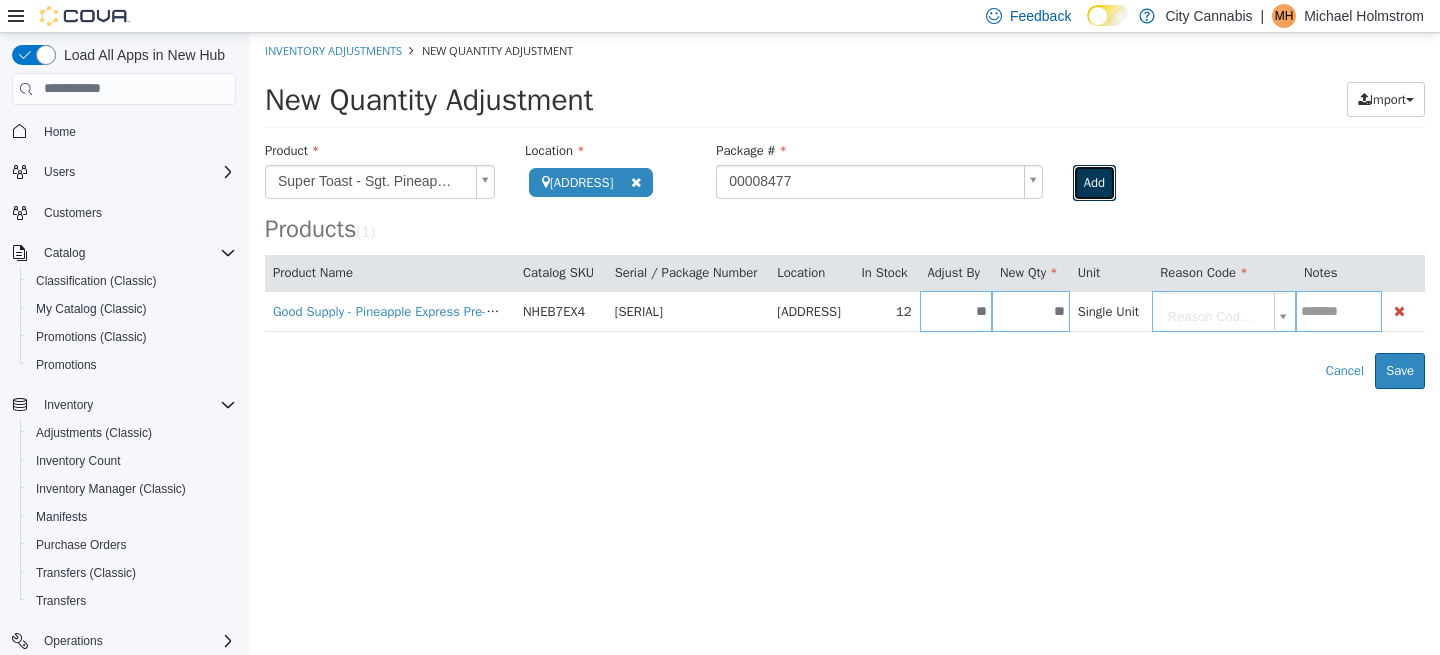 click on "Add" at bounding box center (1094, 182) 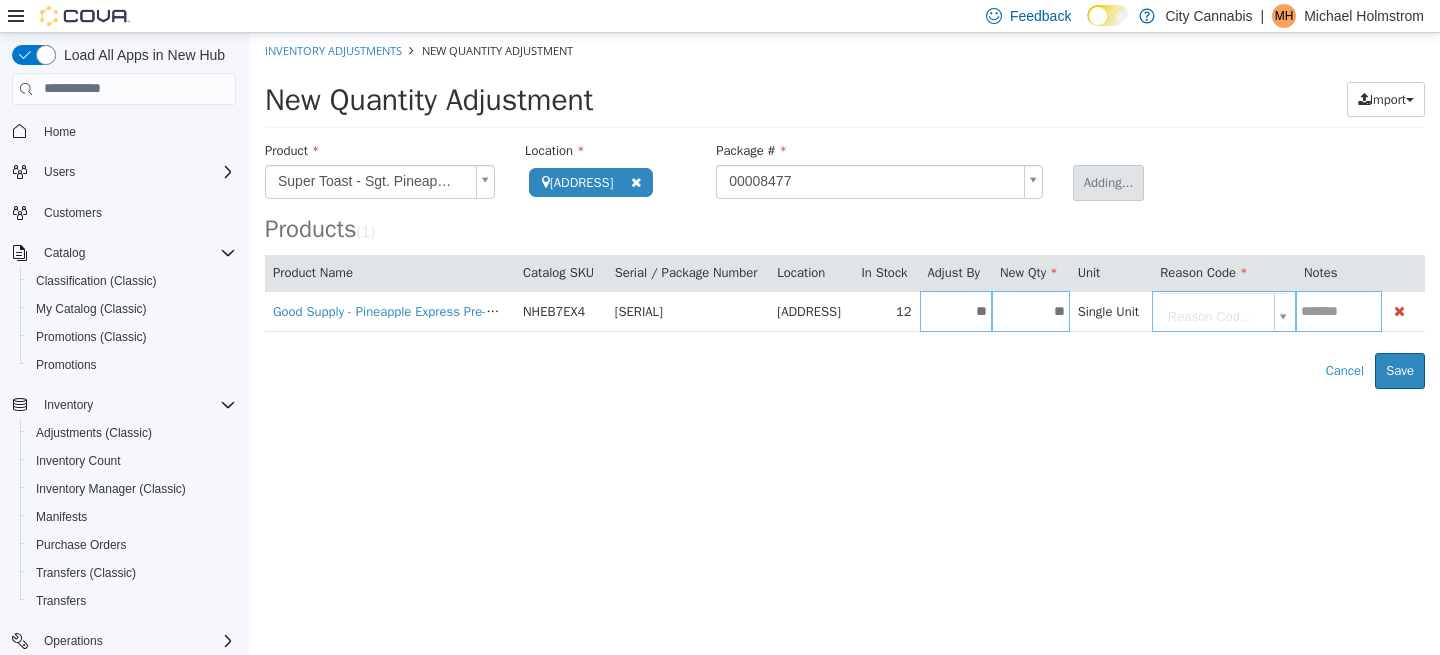 type 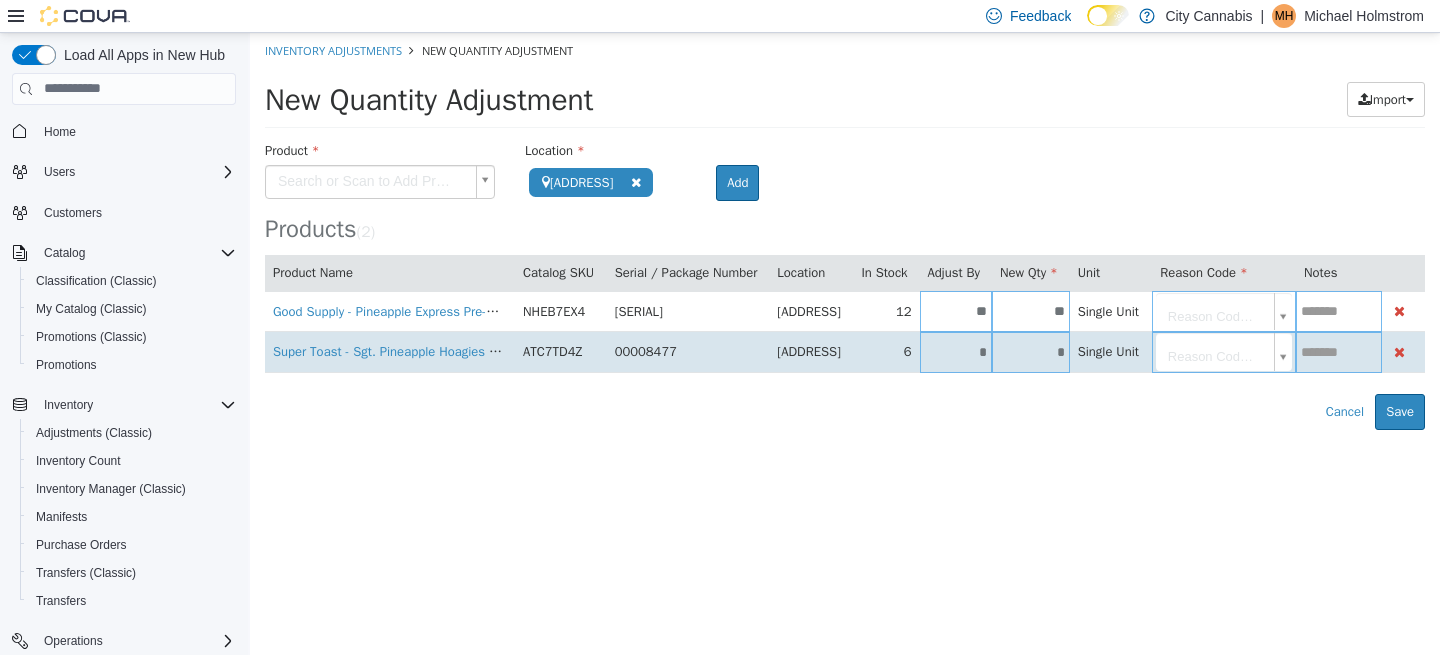 click on "*" at bounding box center [956, 351] 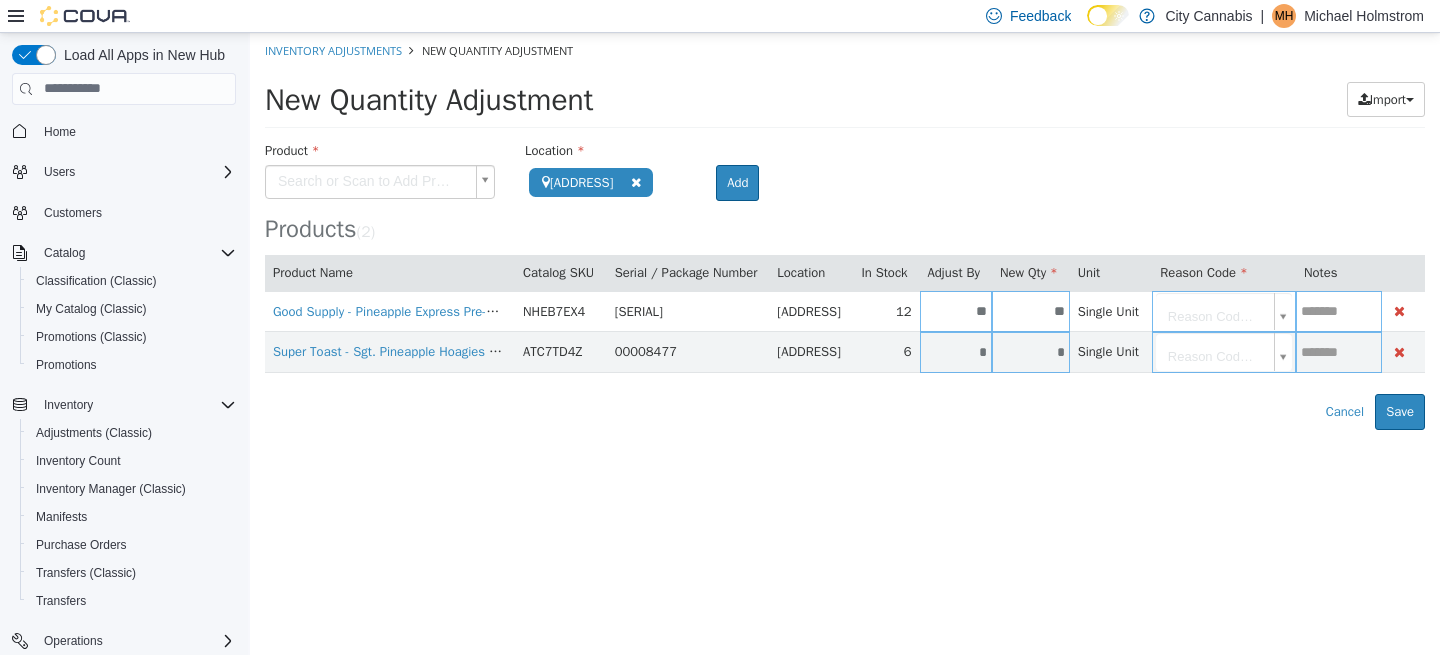 type on "*" 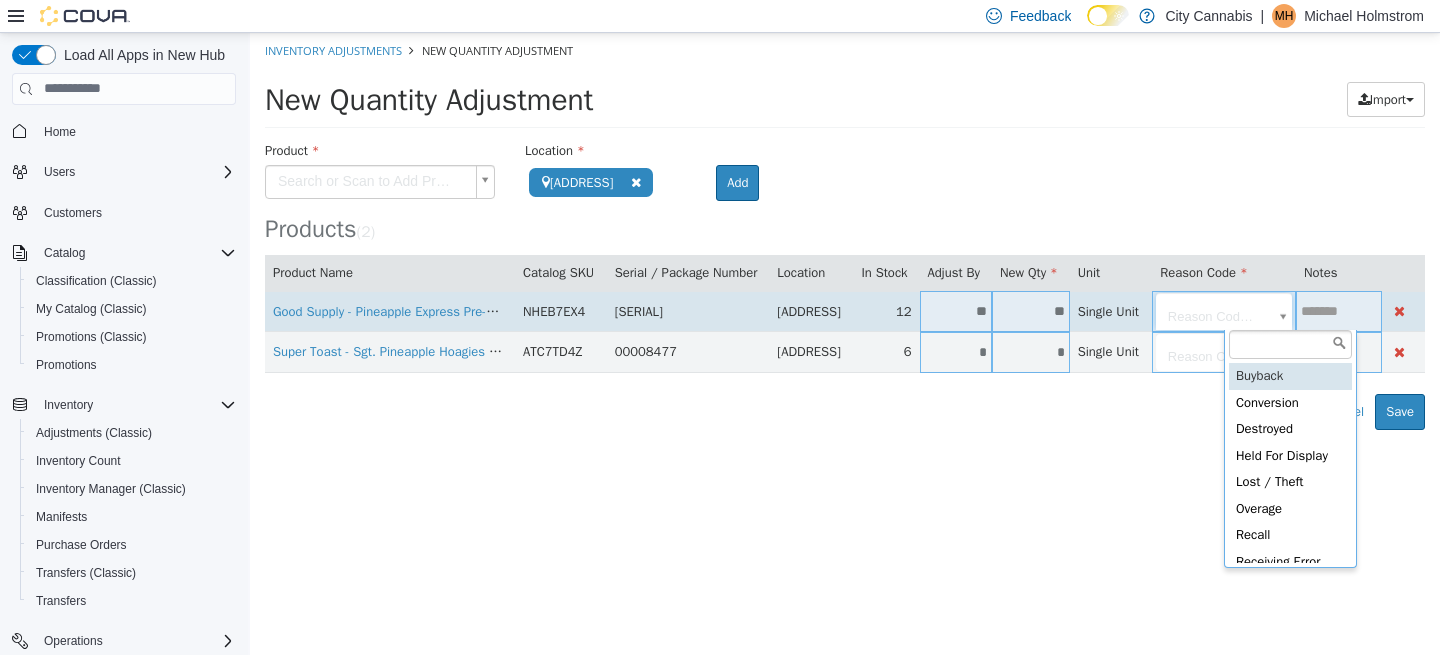 click on "**********" at bounding box center (845, 230) 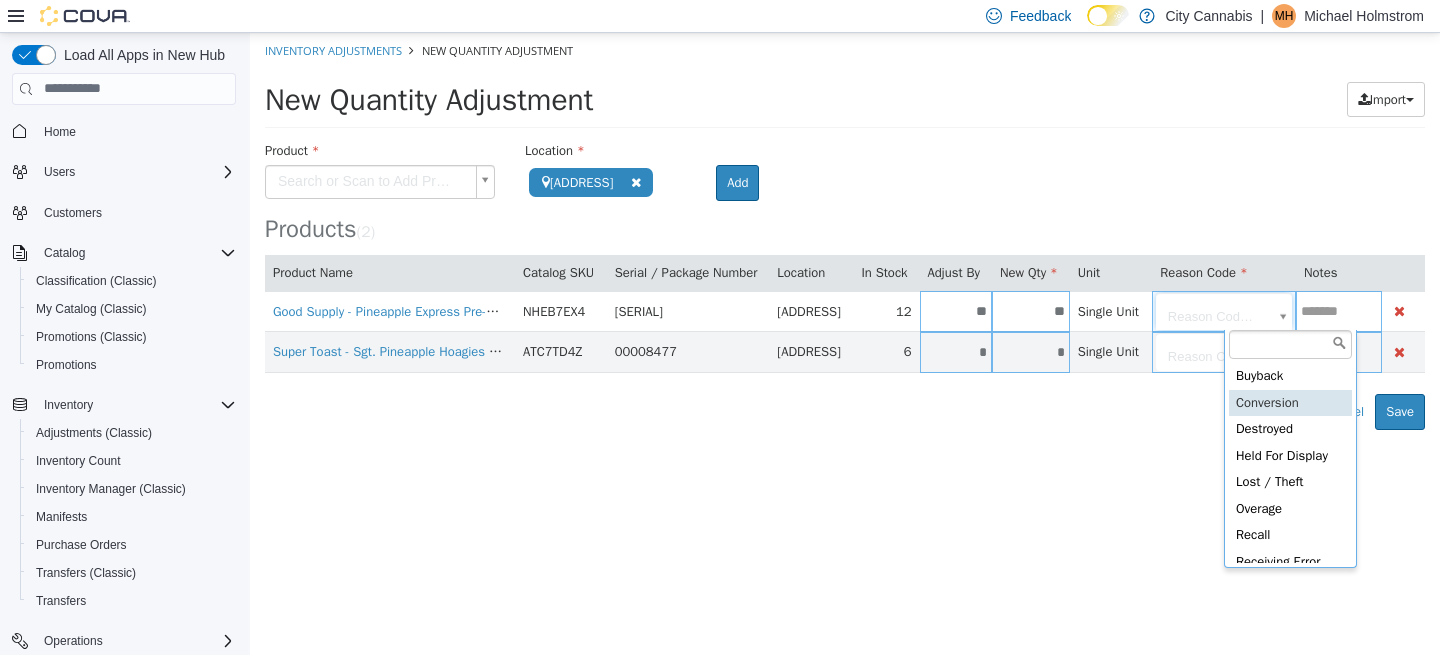 scroll, scrollTop: 190, scrollLeft: 0, axis: vertical 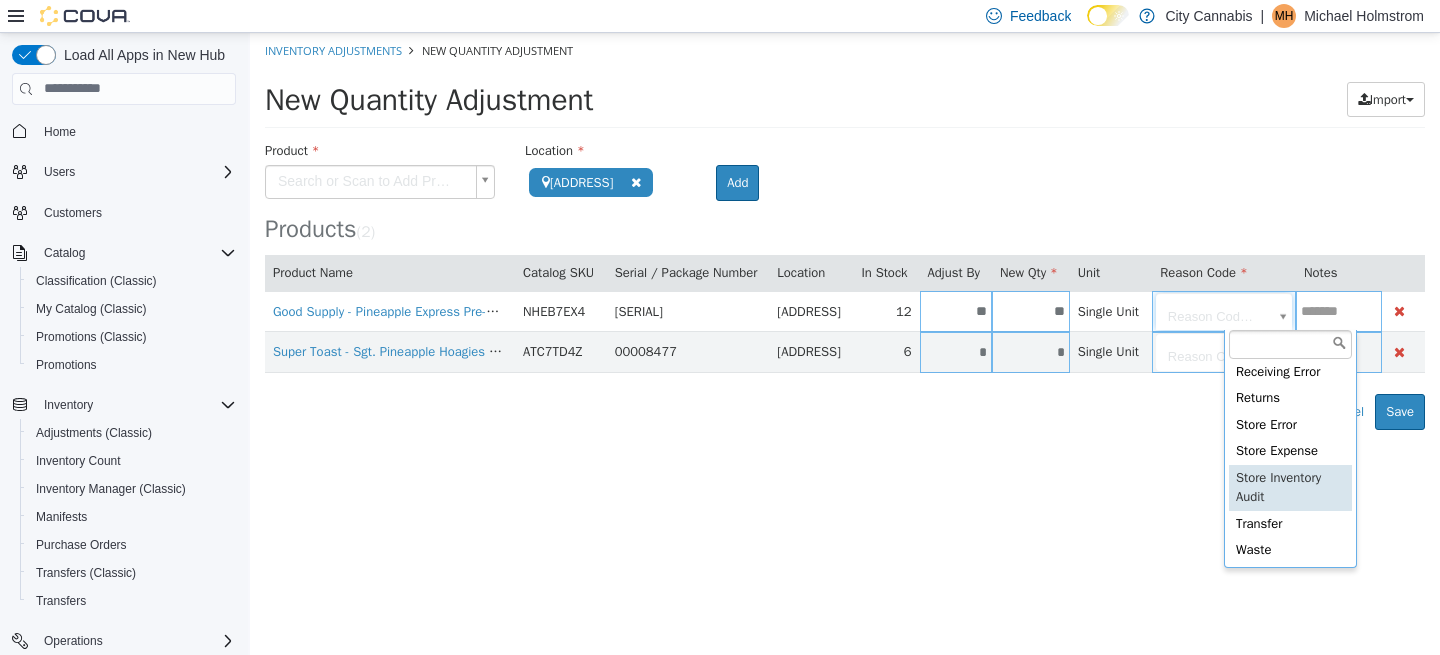 type on "**********" 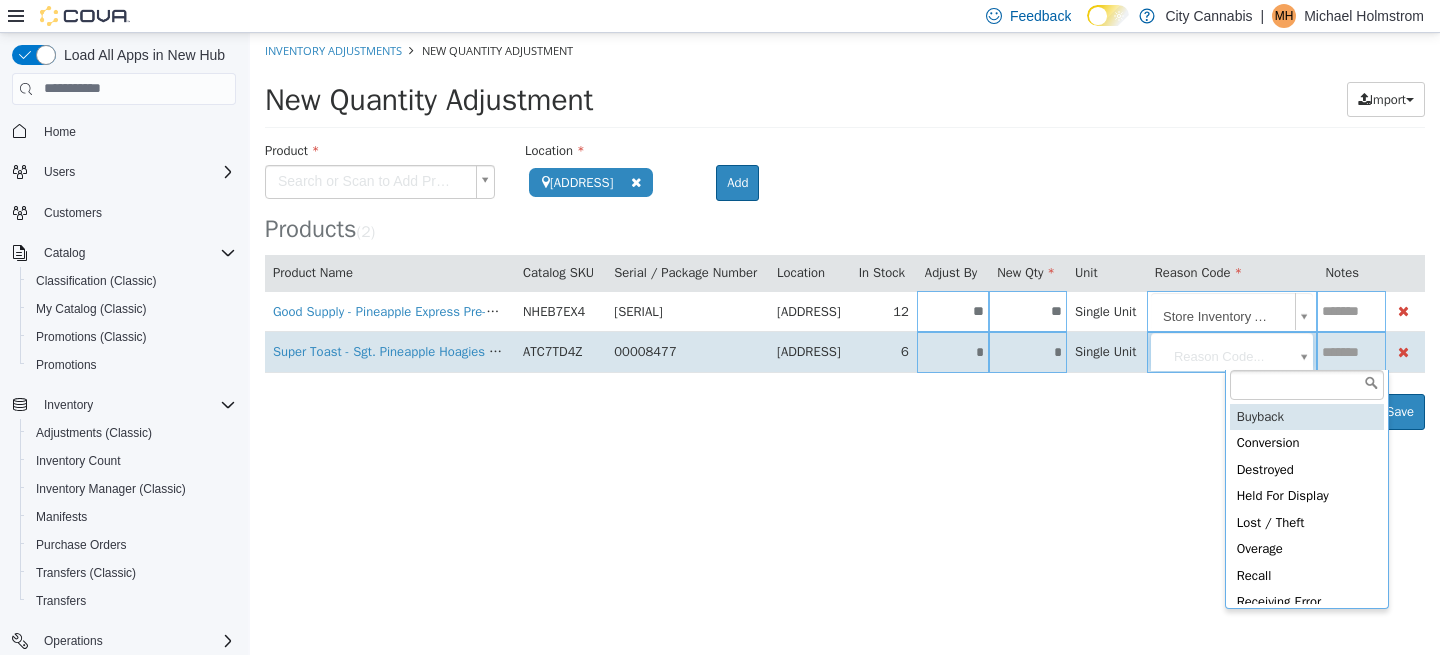 click on "**********" at bounding box center [845, 230] 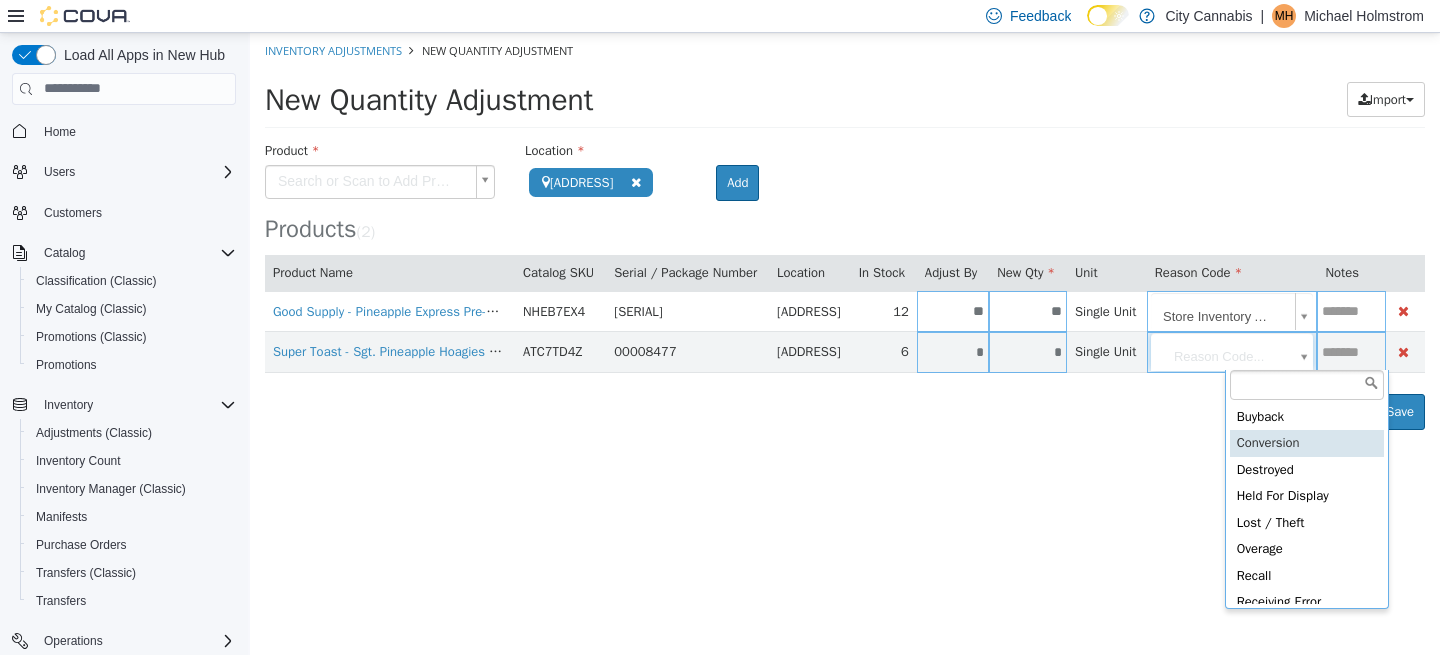 scroll, scrollTop: 171, scrollLeft: 0, axis: vertical 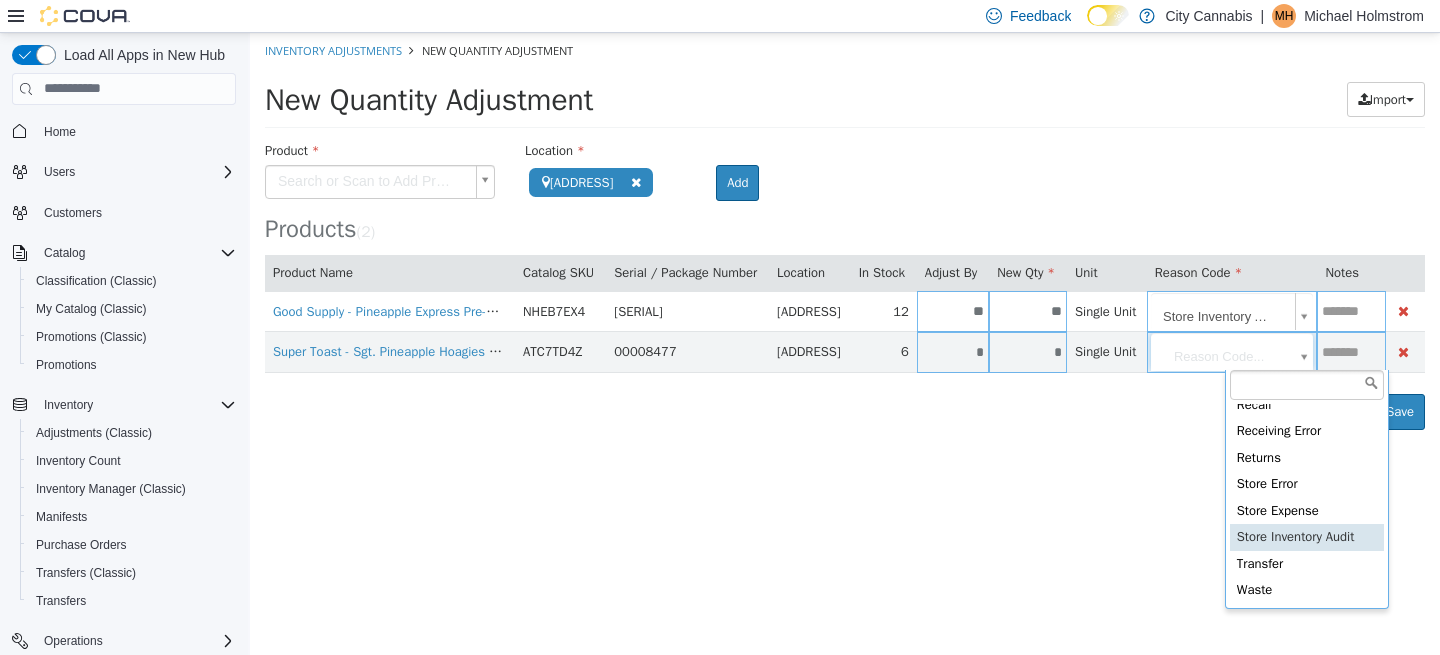 type on "**********" 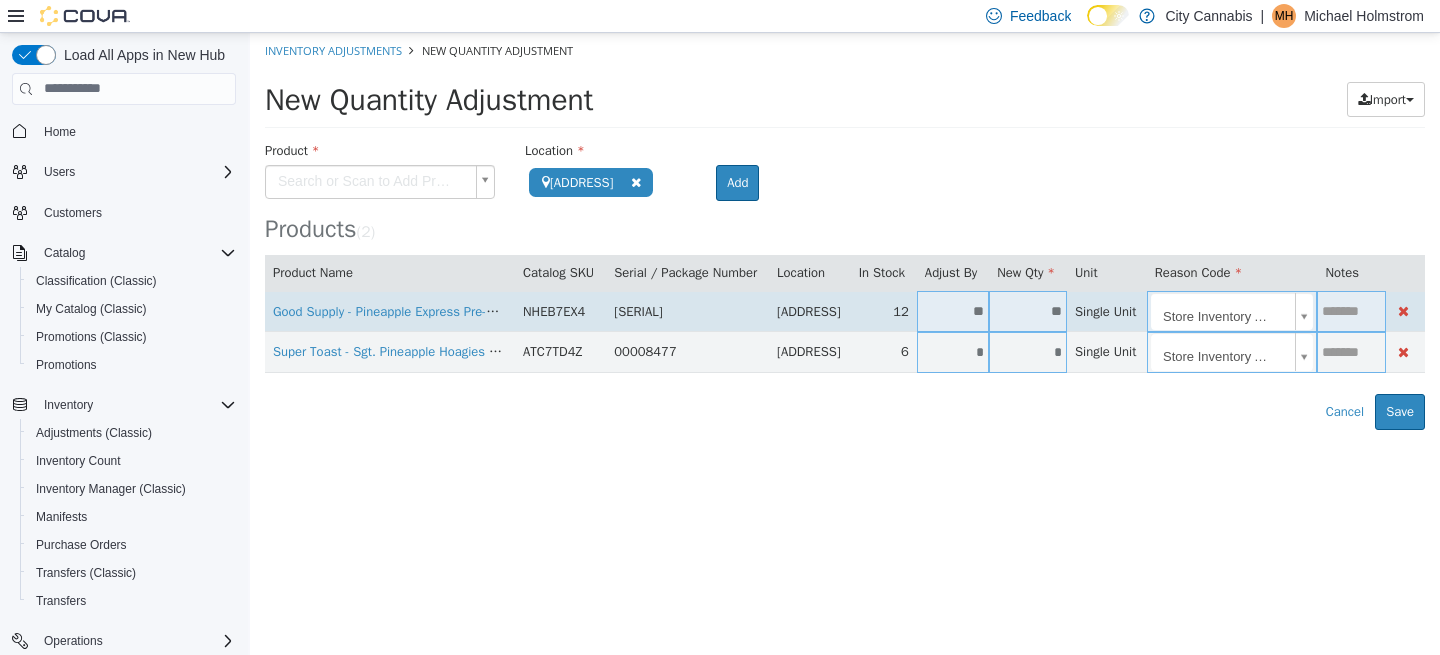 click at bounding box center [1351, 310] 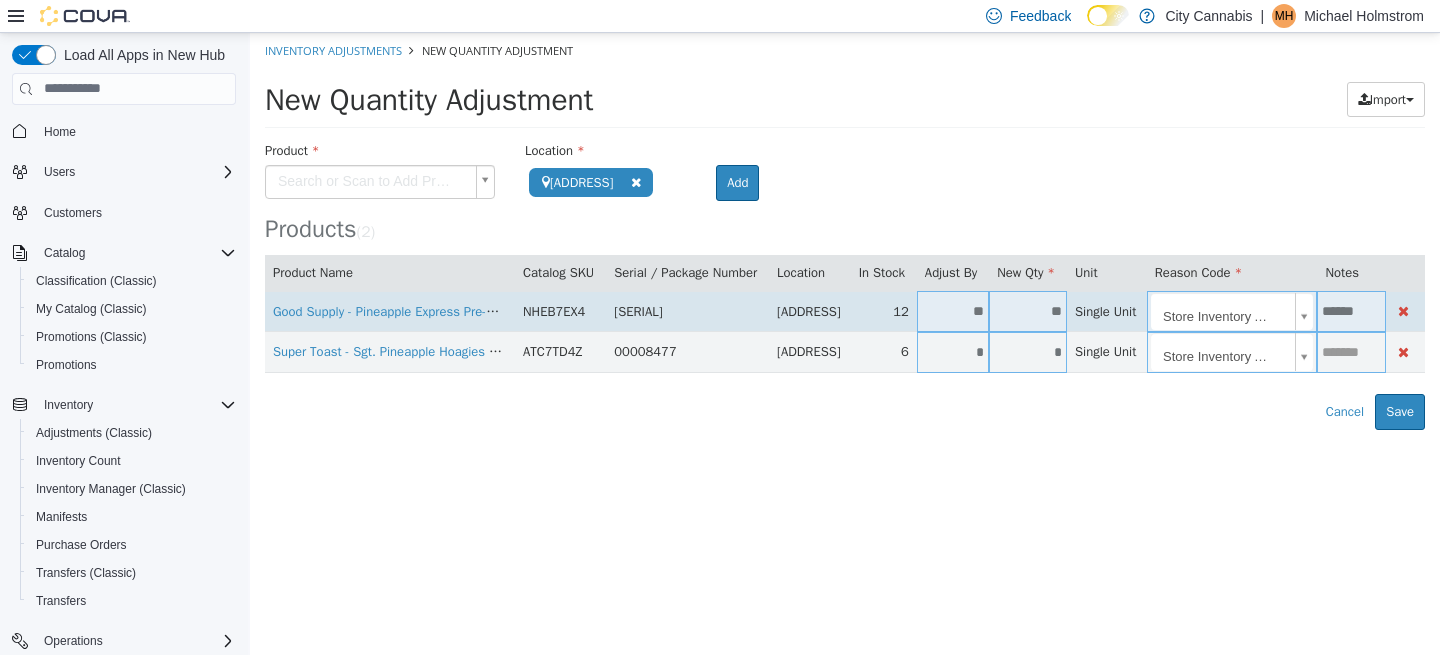 scroll, scrollTop: 0, scrollLeft: 5, axis: horizontal 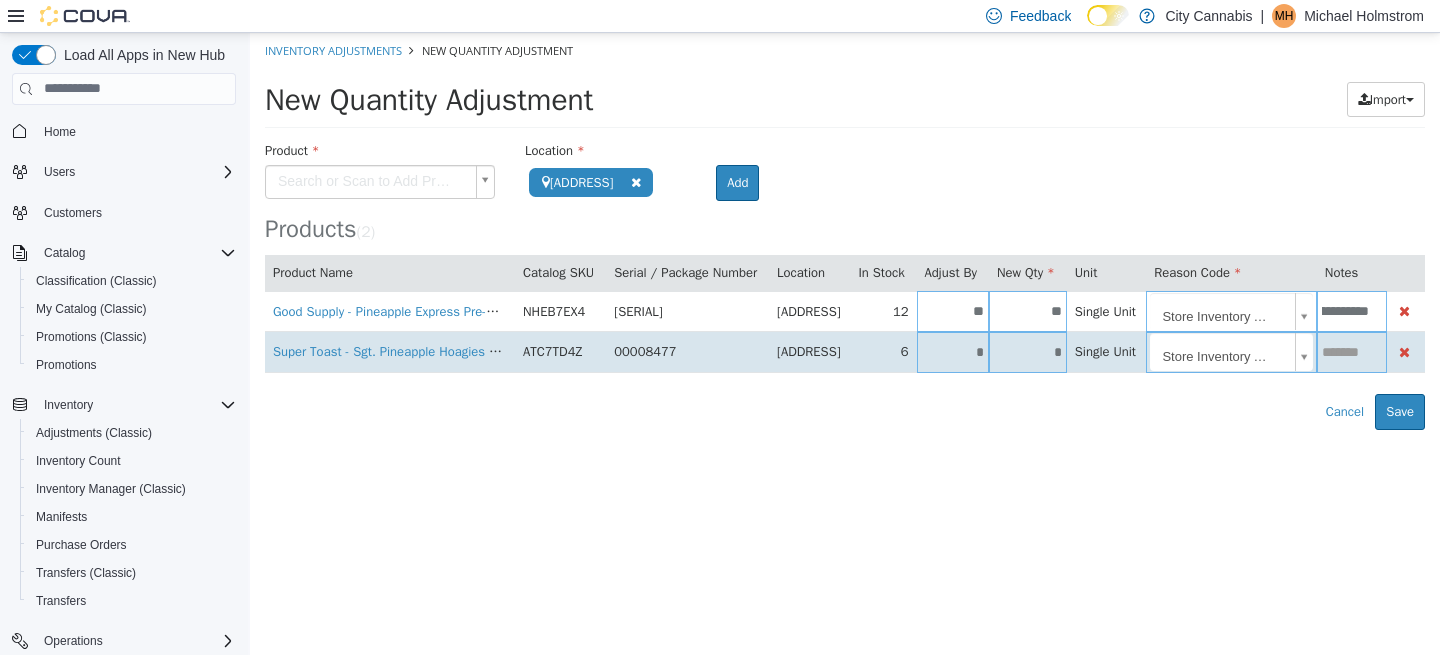 type on "**********" 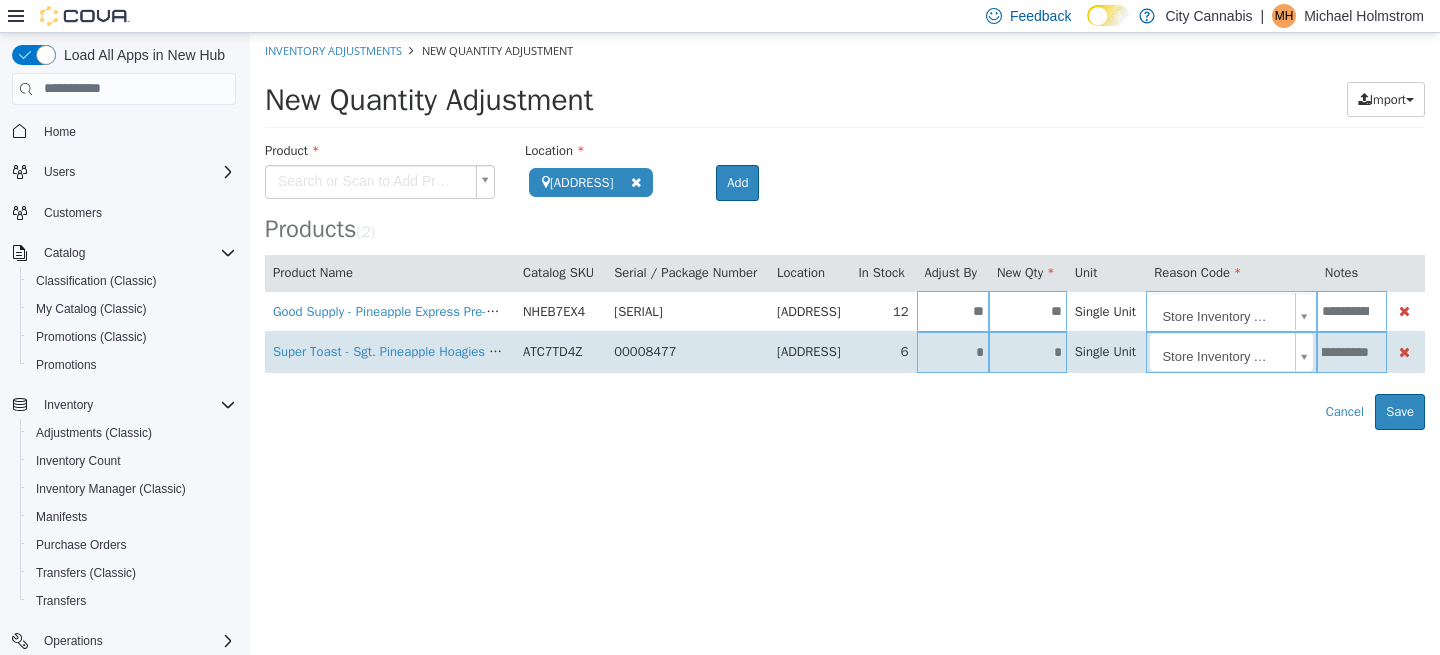 scroll, scrollTop: 0, scrollLeft: 194, axis: horizontal 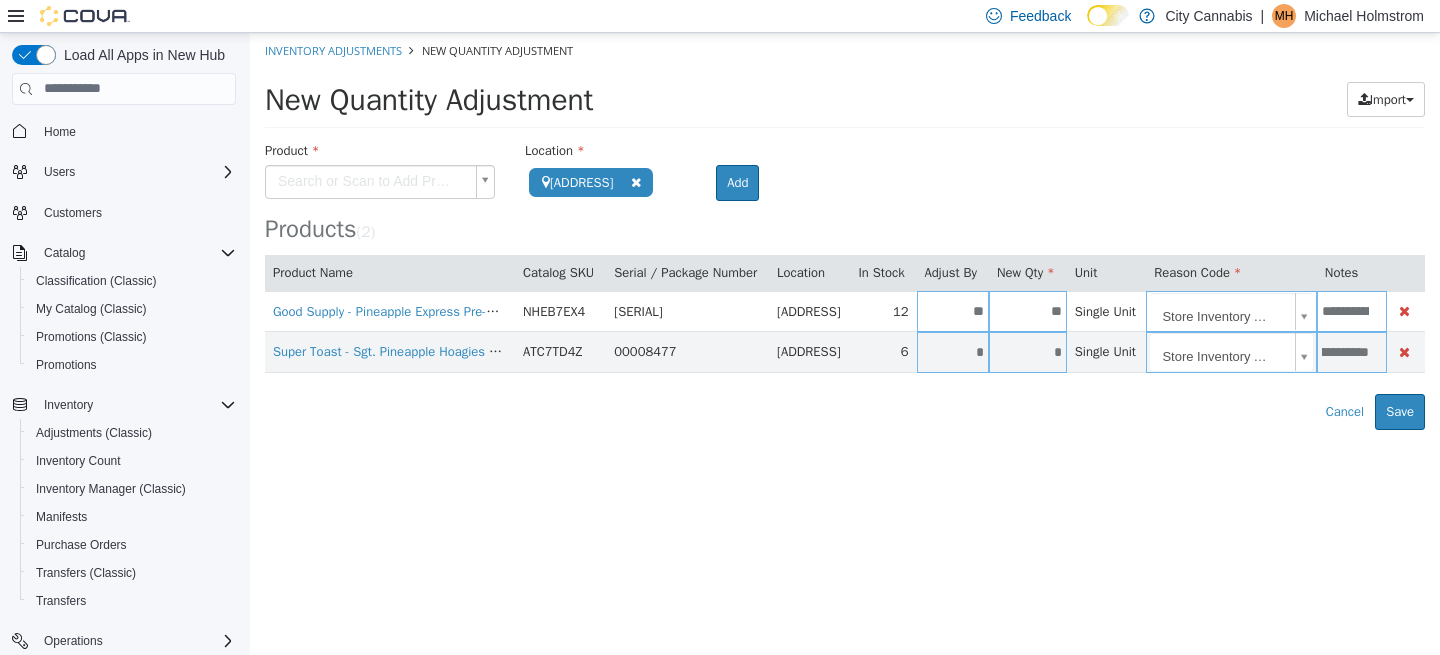 type on "**********" 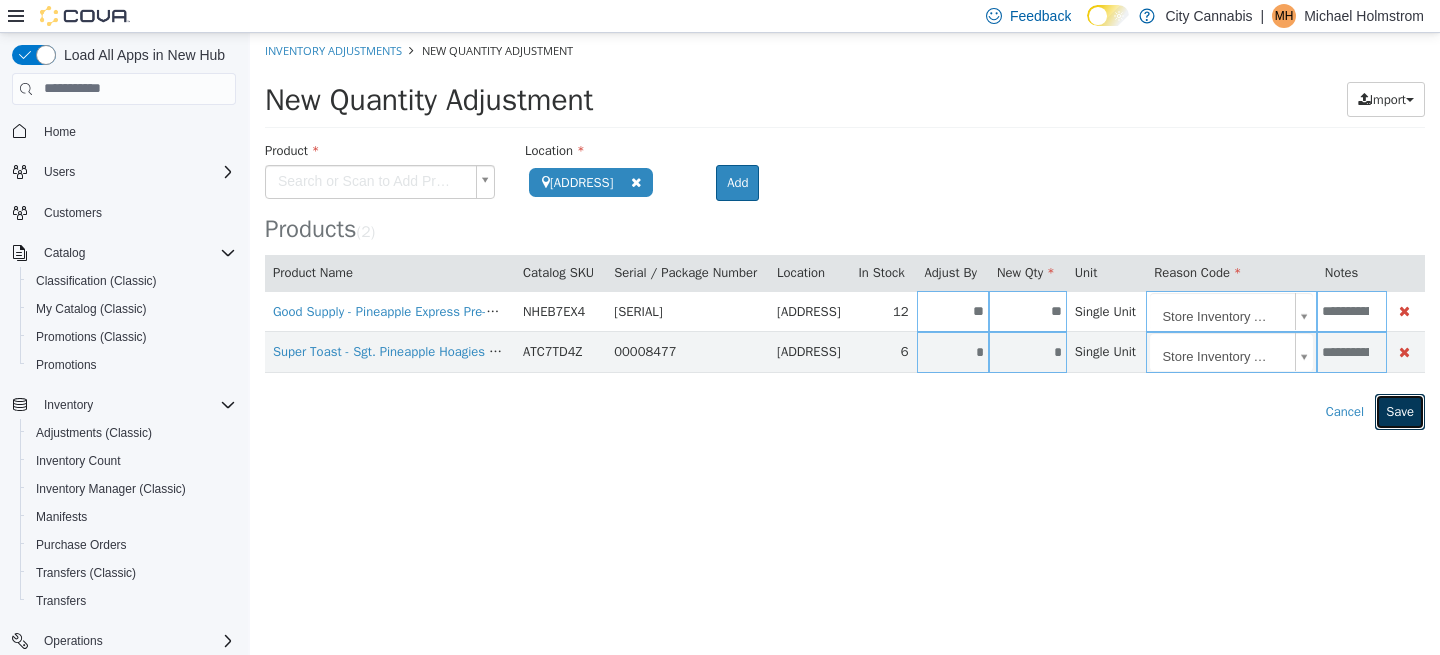 click on "Save" at bounding box center (1400, 411) 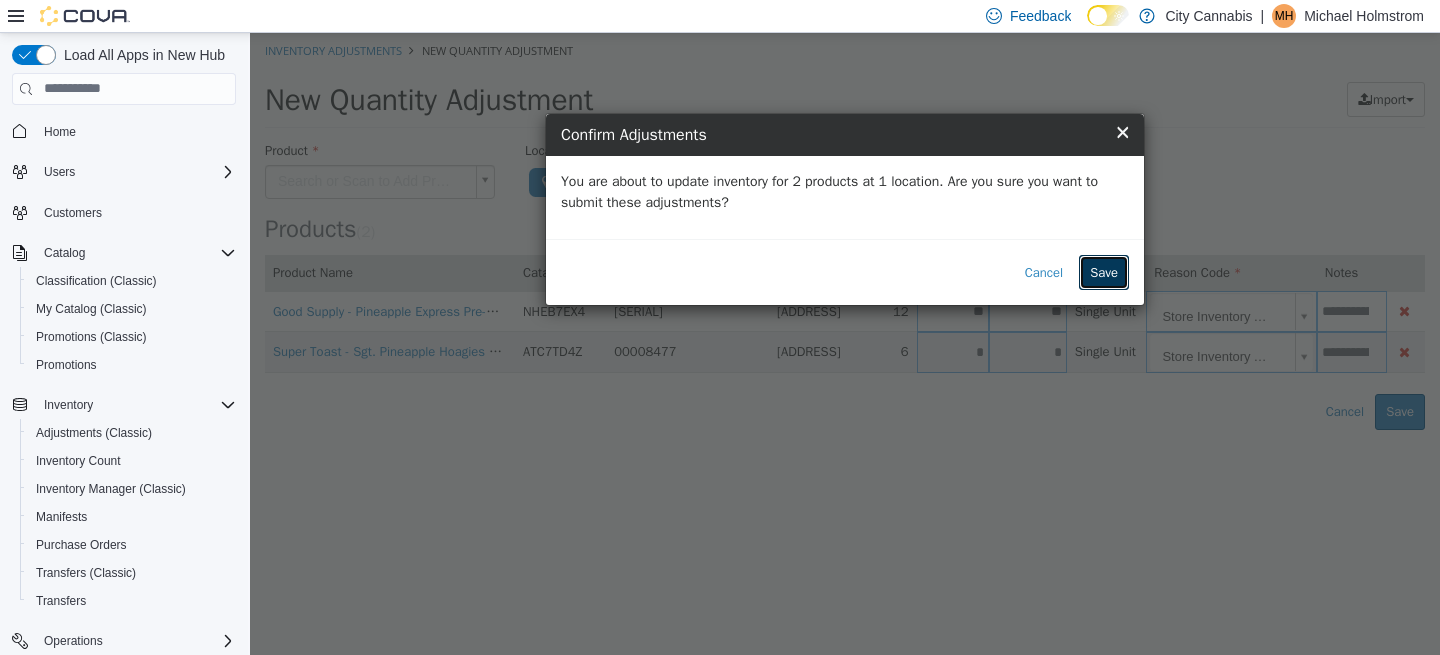 click on "Save" at bounding box center [1104, 272] 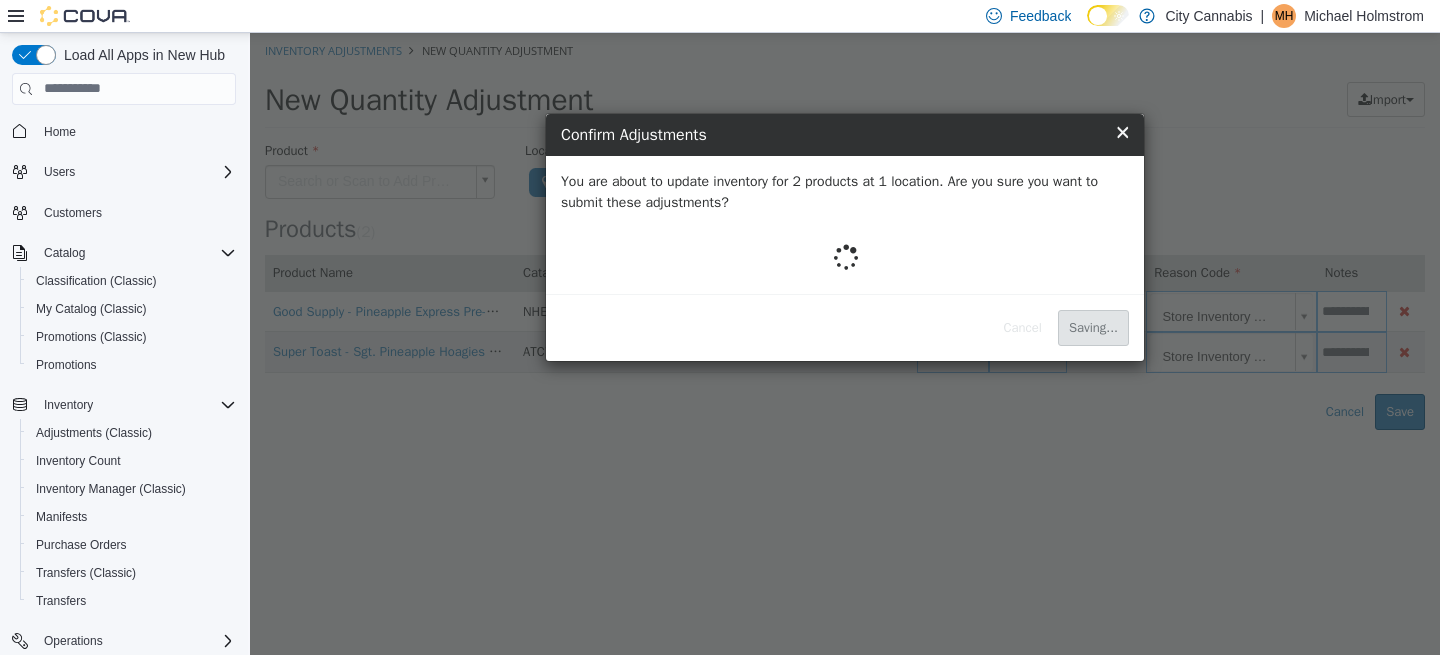 scroll, scrollTop: 0, scrollLeft: 0, axis: both 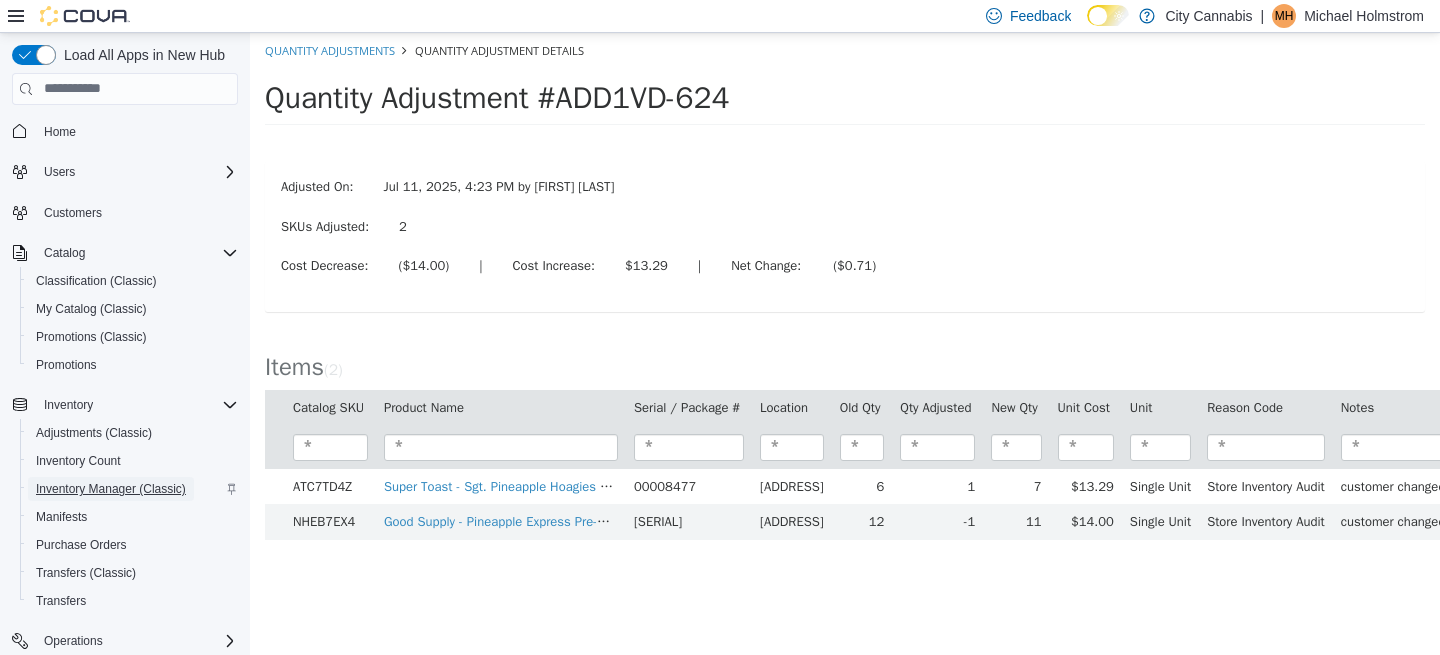click on "Inventory Manager (Classic)" at bounding box center (111, 489) 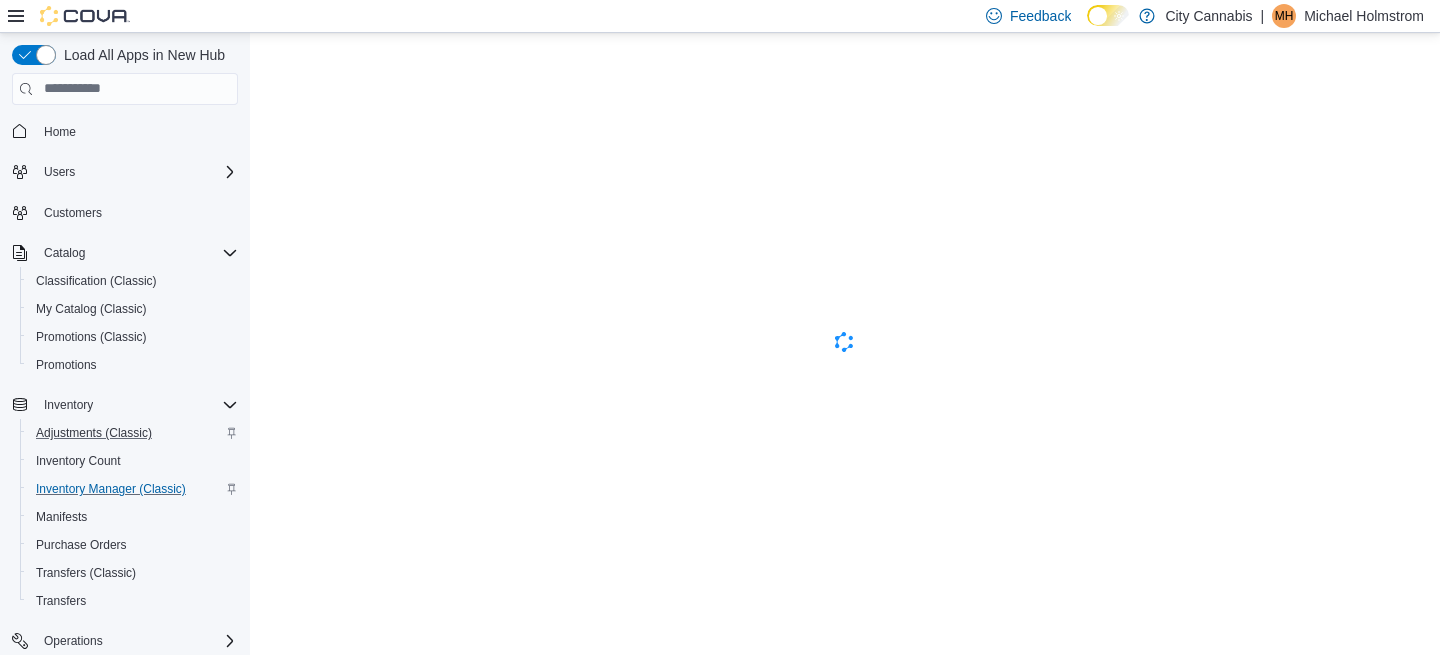 scroll, scrollTop: 0, scrollLeft: 0, axis: both 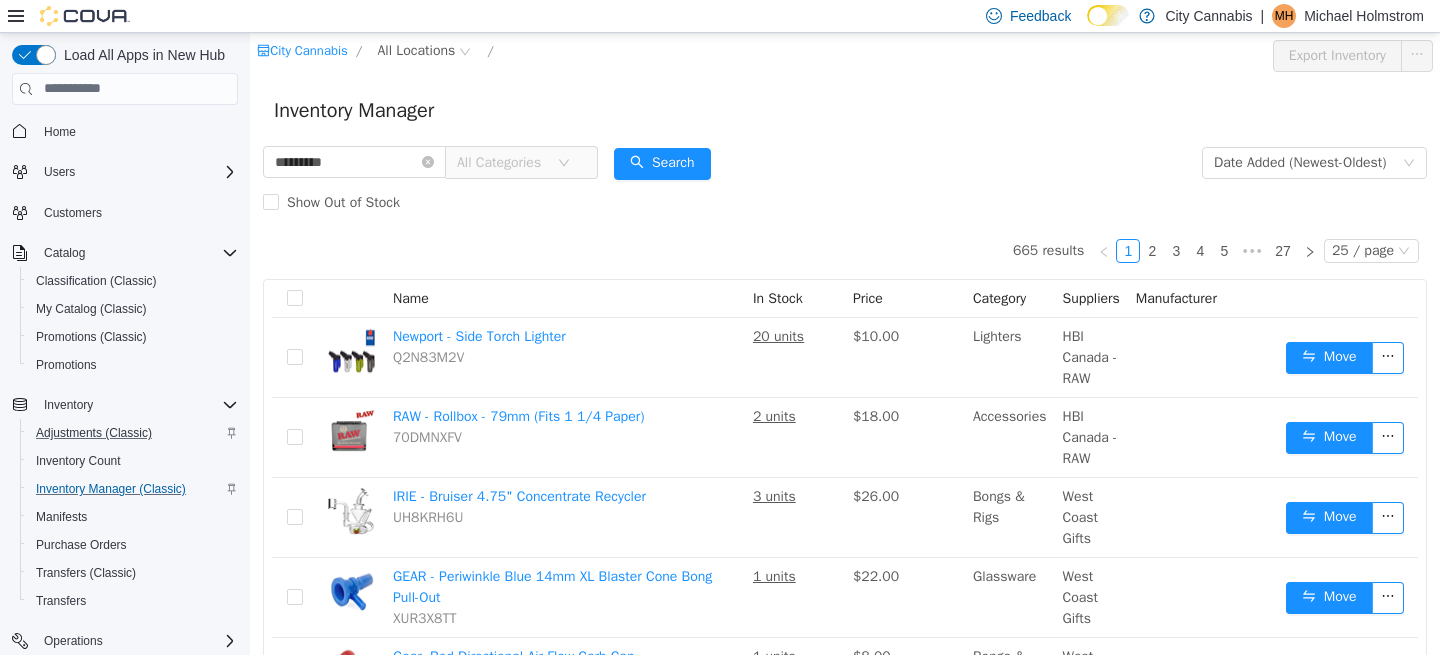 type on "*********" 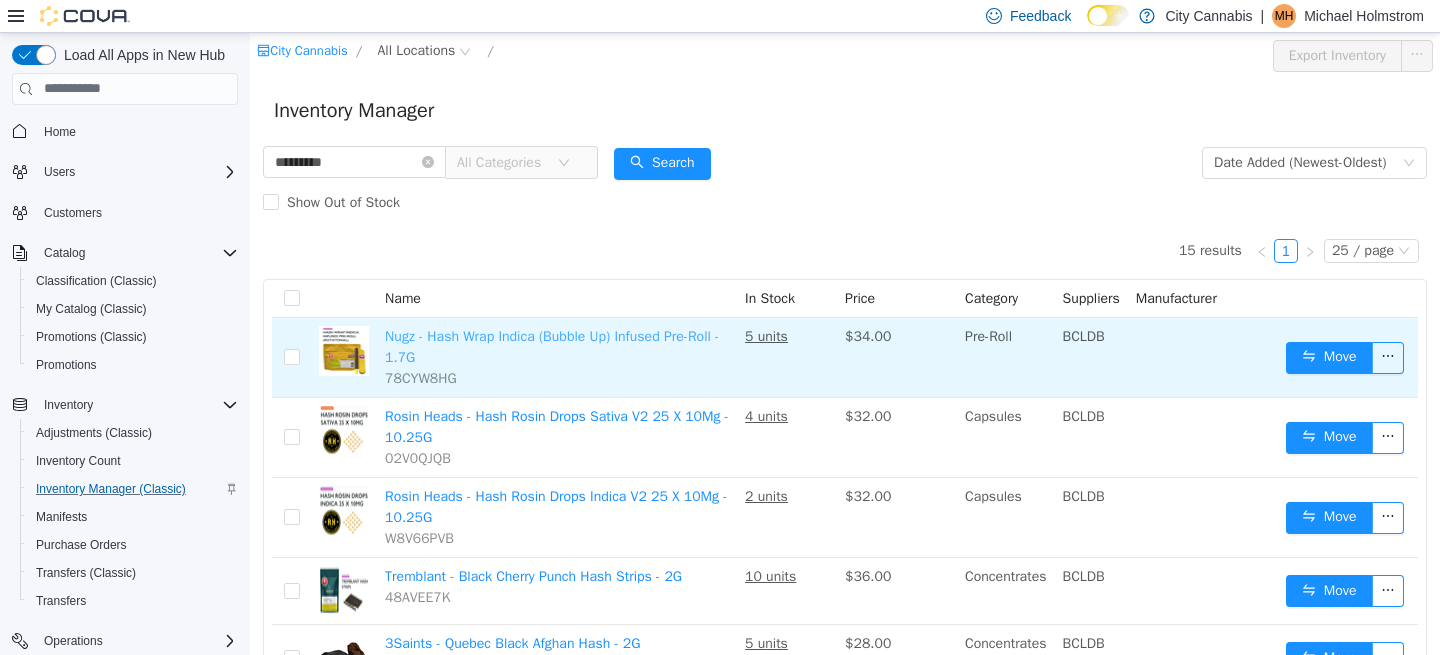 click on "Nugz - Hash Wrap Indica (Bubble Up) Infused Pre-Roll - 1.7G" at bounding box center [552, 346] 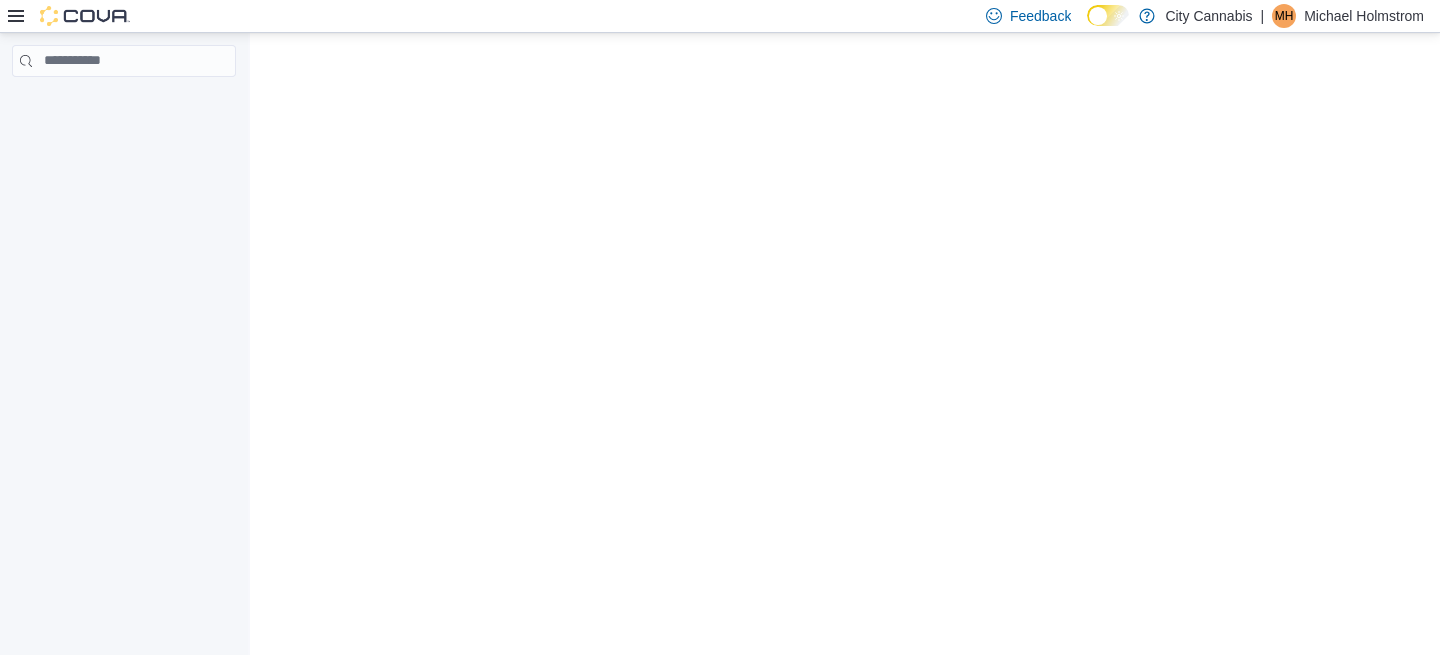 scroll, scrollTop: 0, scrollLeft: 0, axis: both 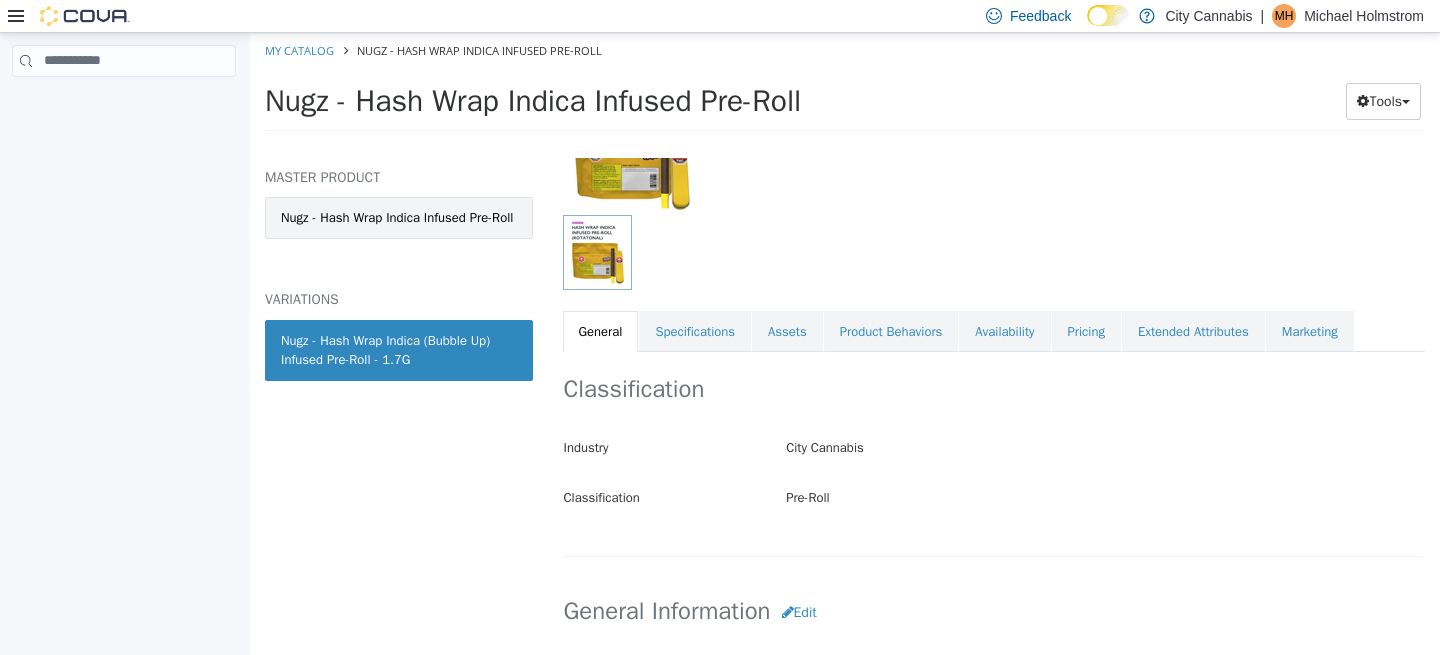 drag, startPoint x: 250, startPoint y: 32, endPoint x: 423, endPoint y: 230, distance: 262.93155 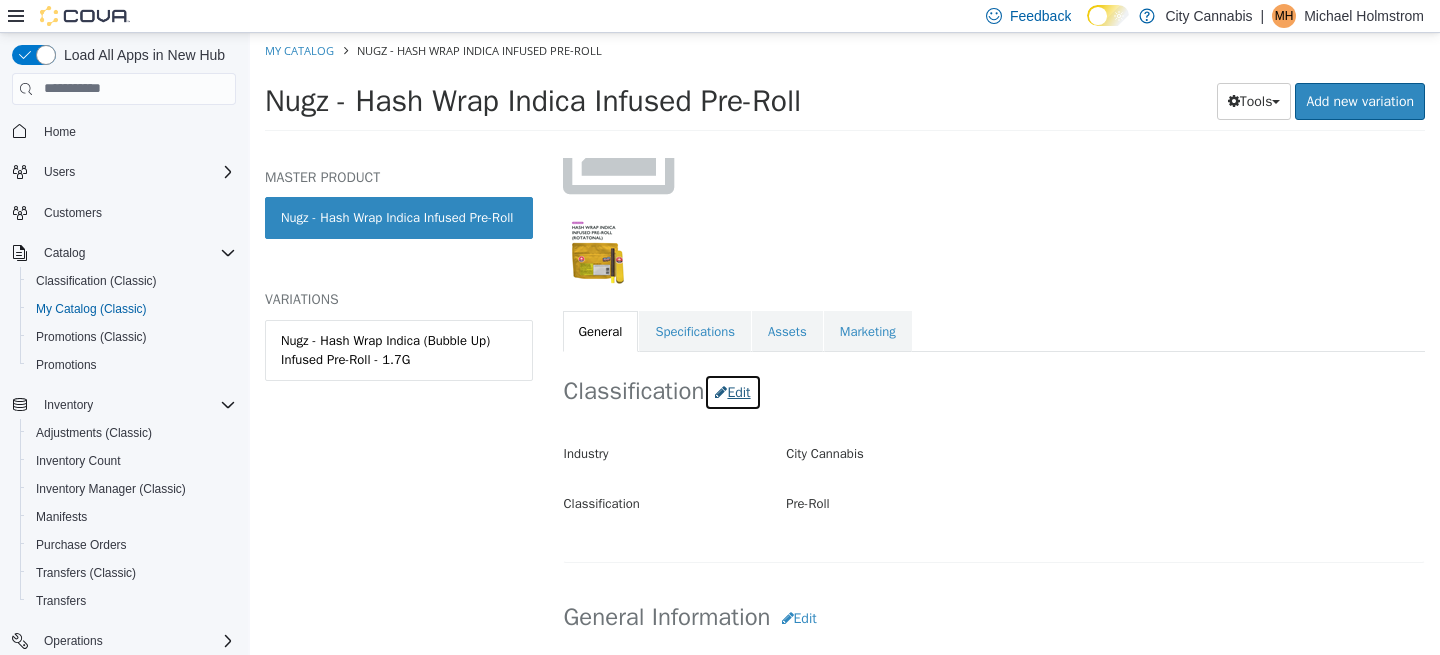 click on "Edit" at bounding box center [732, 391] 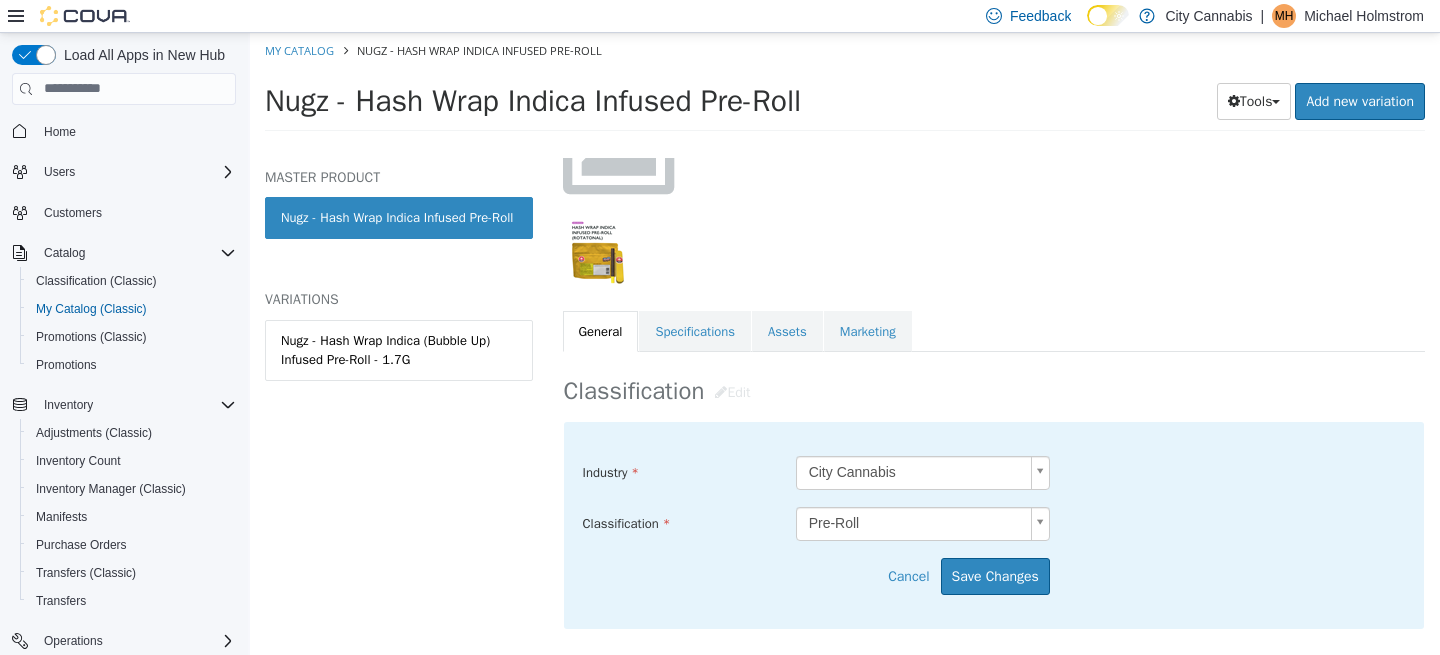 click on "Saving Bulk Changes...
×
My Catalog
Nugz - Hash Wrap Indica Infused Pre-Roll
Nugz - Hash Wrap Indica Infused Pre-Roll
Tools
Clone Print Labels   Add new variation
MASTER PRODUCT
Nugz - Hash Wrap Indica Infused Pre-Roll
VARIATIONS
Nugz - Hash Wrap Indica (Bubble Up) Infused Pre-Roll - 1.7G
Pre-Roll
Nugz - Hash Wrap Indica Infused Pre-Roll
[Master Product] Active  CATALOG SKU - 78CYW8HG     English - US                             Last Updated:  [DATE]
General Specifications Assets Marketing Classification  Edit Industry
[CITY] Cannabis                             ***** Classification
Pre-Roll                             ***** Cancel Save Changes General Information  Edit Product Name
Nugz - Hash Wrap Indica Infused Pre-Roll
Short Description
< empty >
Long Description
< empty >
MSRP
< empty >
Release Date
< empty >
Cancel Manufacturer  Edit" at bounding box center [845, 87] 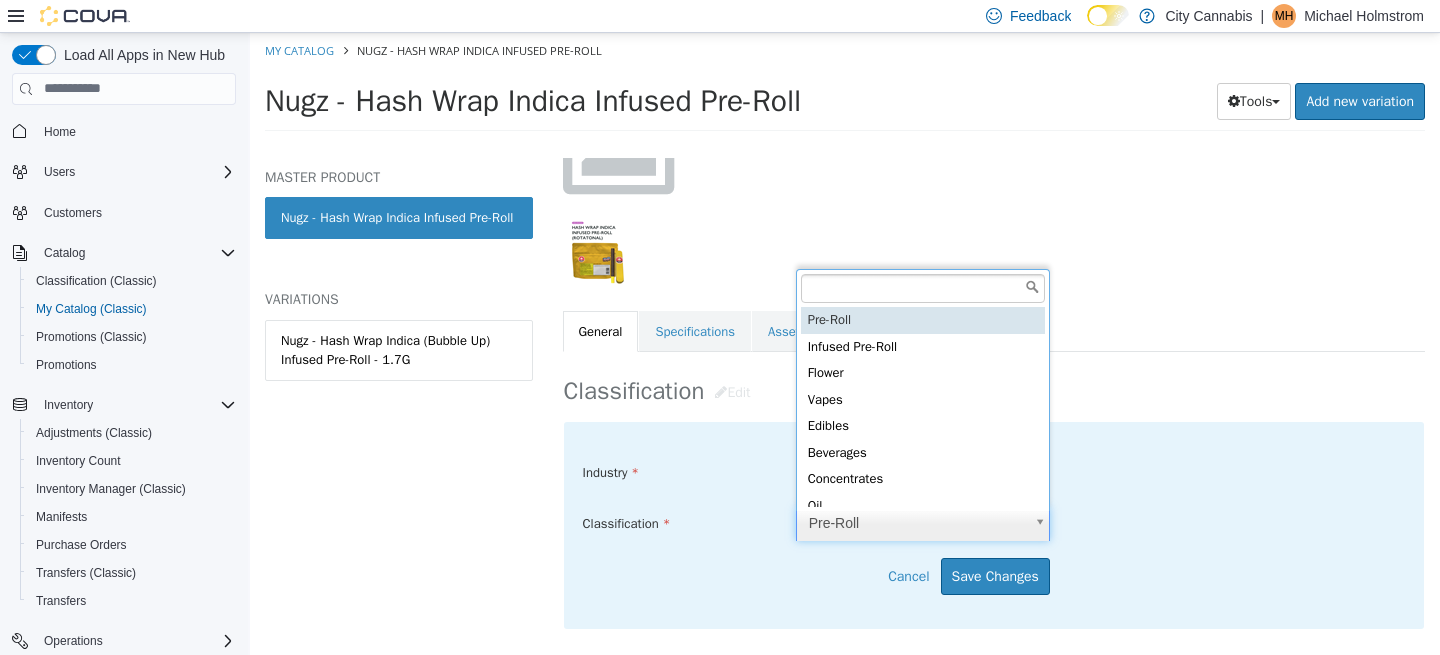 type on "*****" 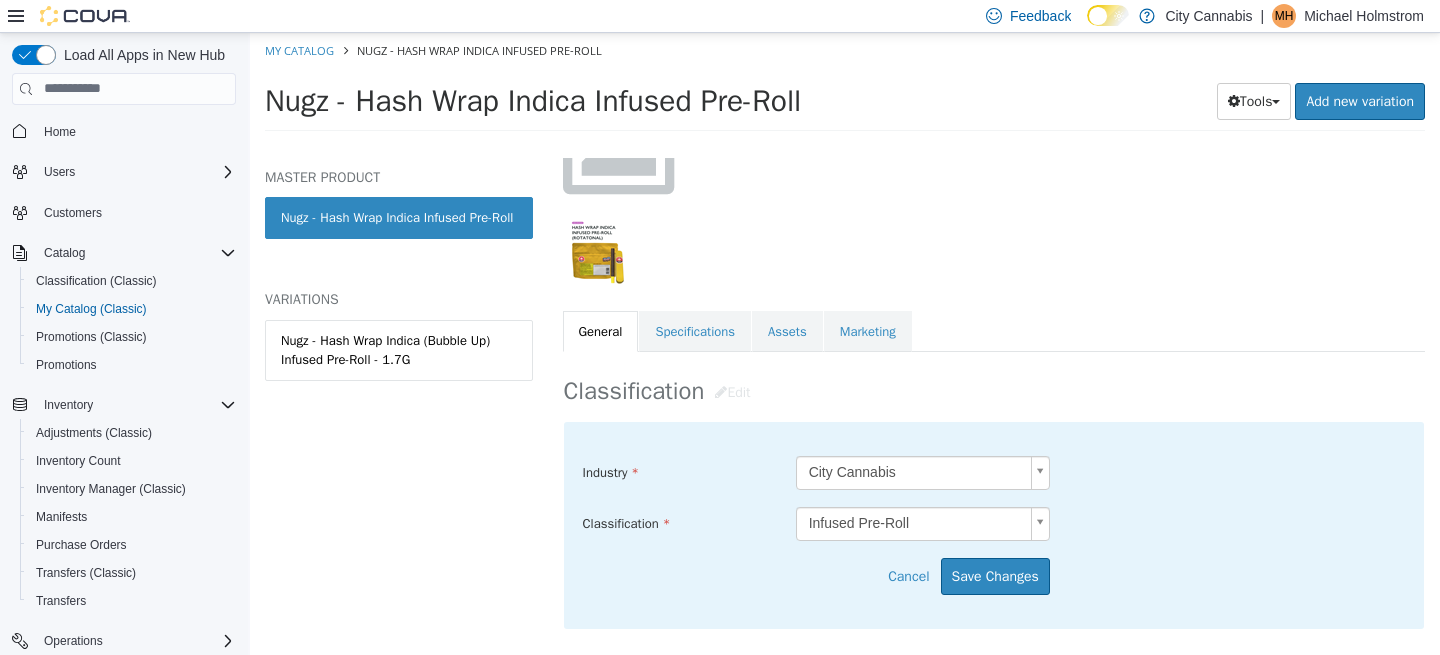 click on "Industry
[CITY] Cannabis                             ***** Classification
Infused Pre-Roll     ***** Cancel Save Changes" at bounding box center (994, 524) 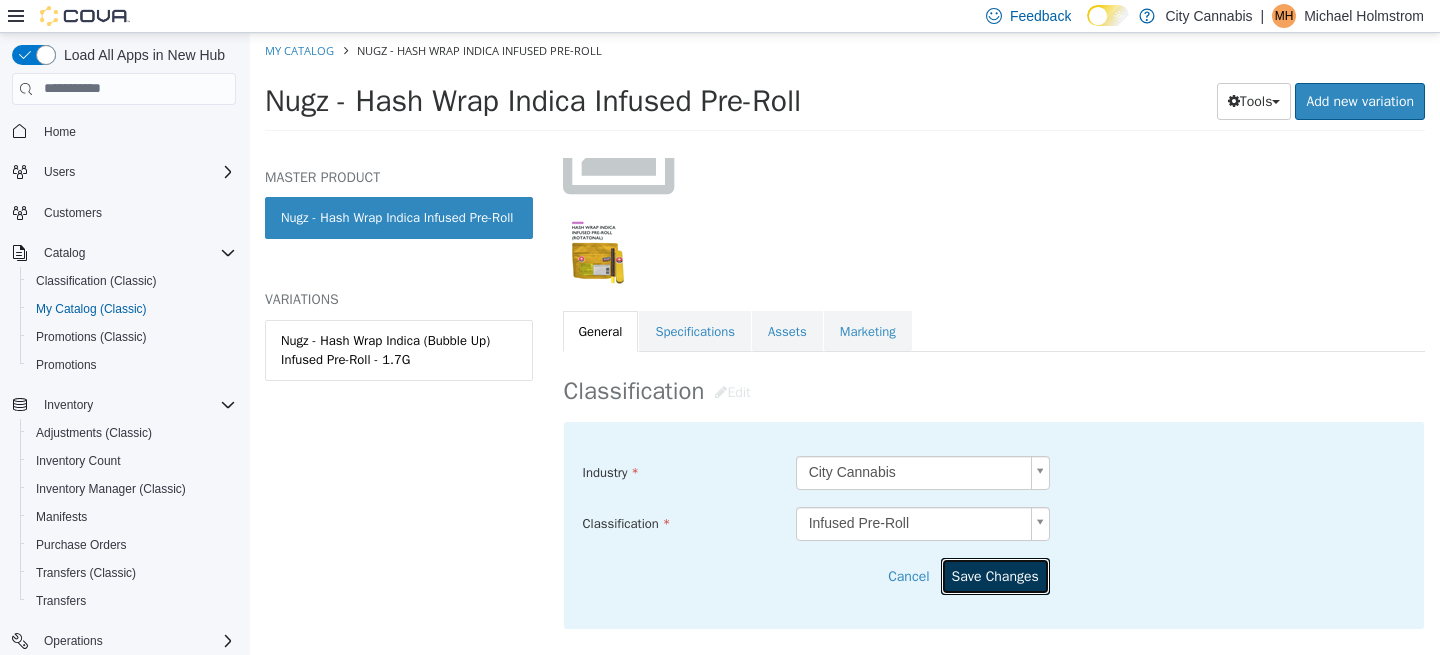 click on "Save Changes" at bounding box center [995, 575] 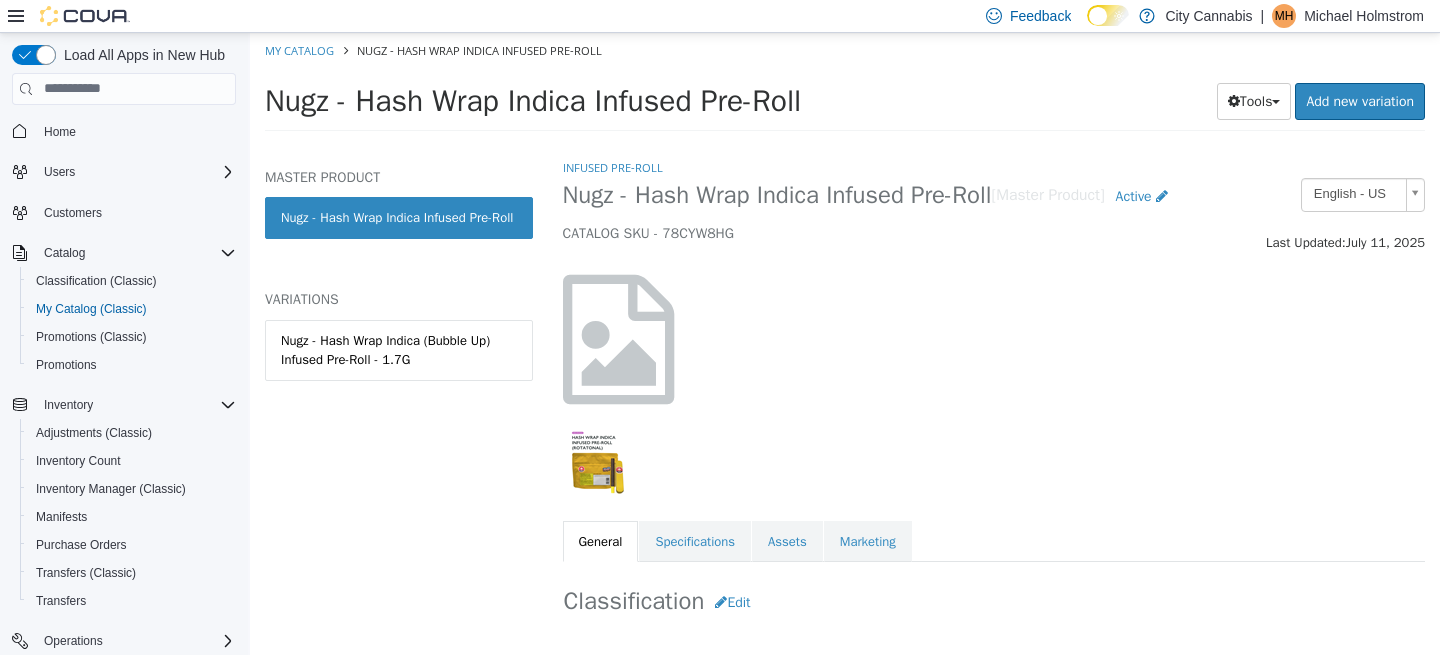 scroll, scrollTop: 279, scrollLeft: 0, axis: vertical 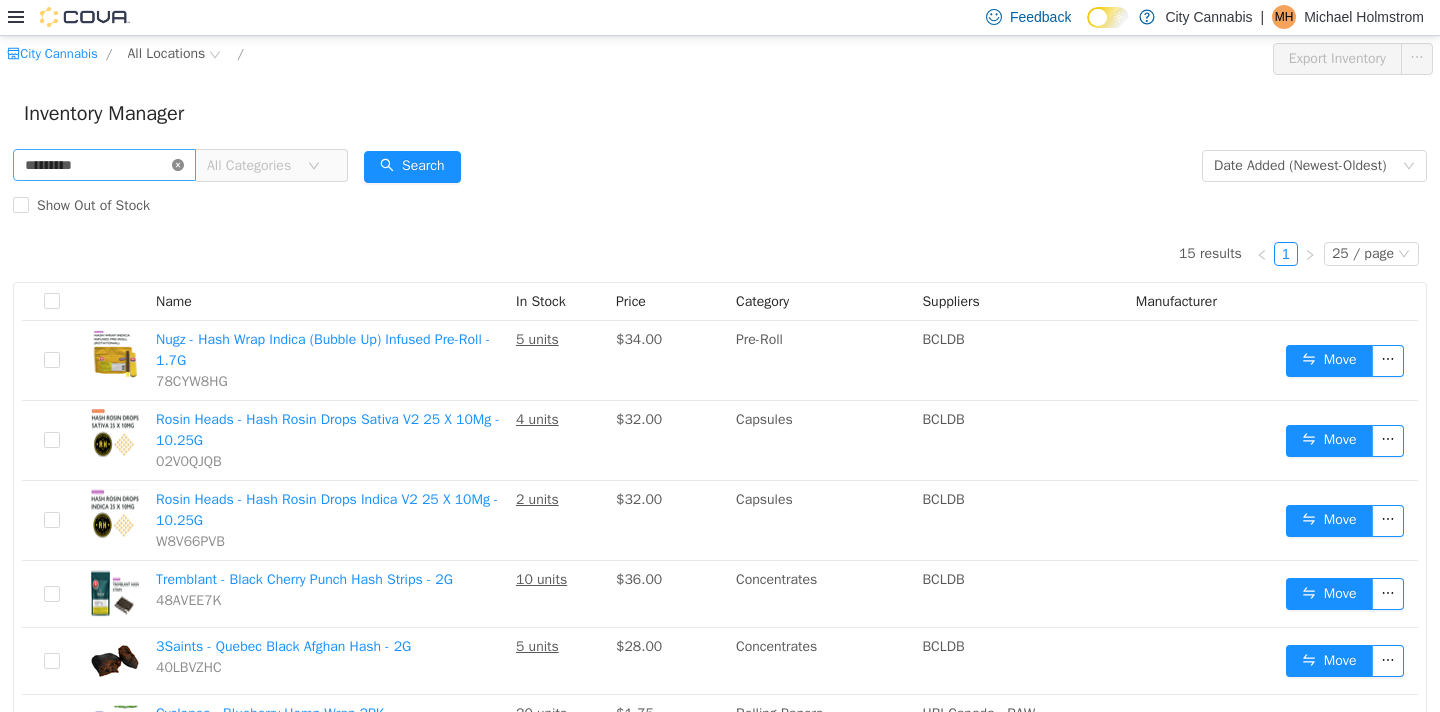 click 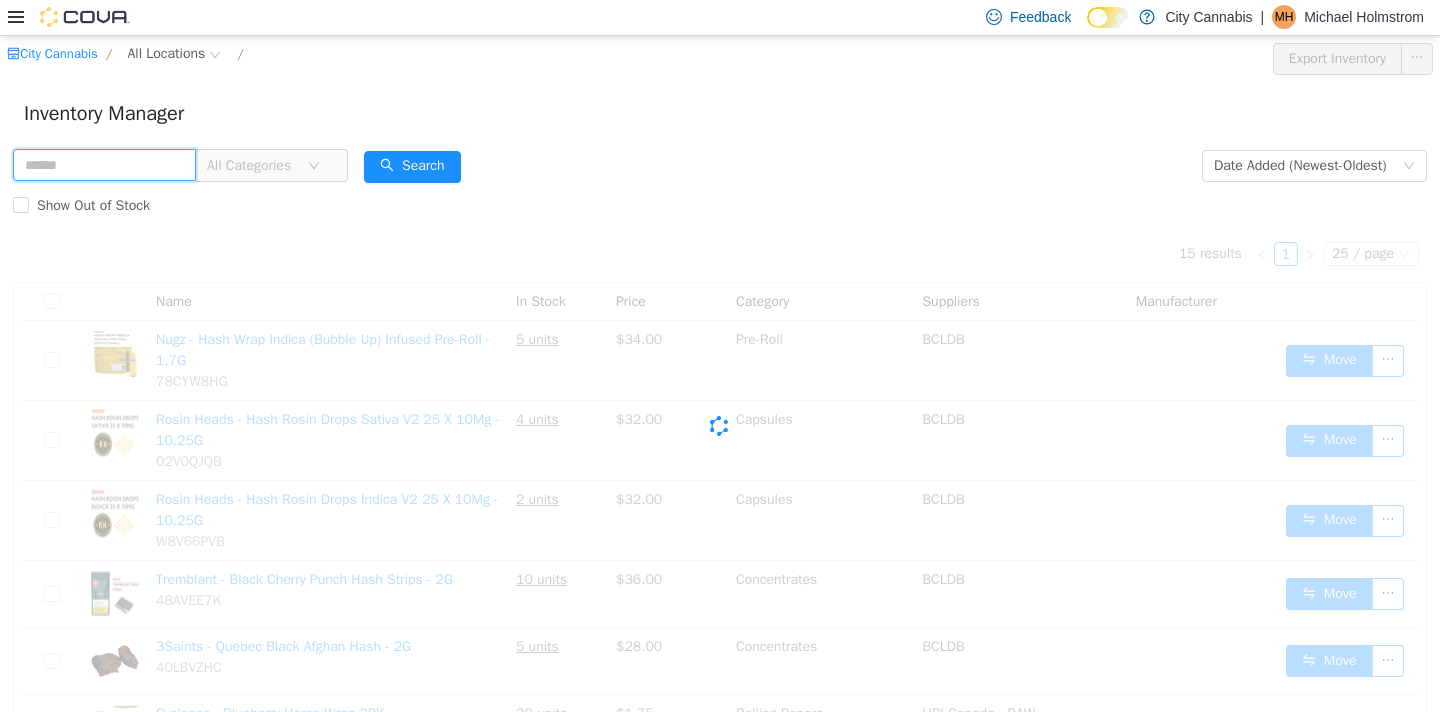 click at bounding box center (104, 164) 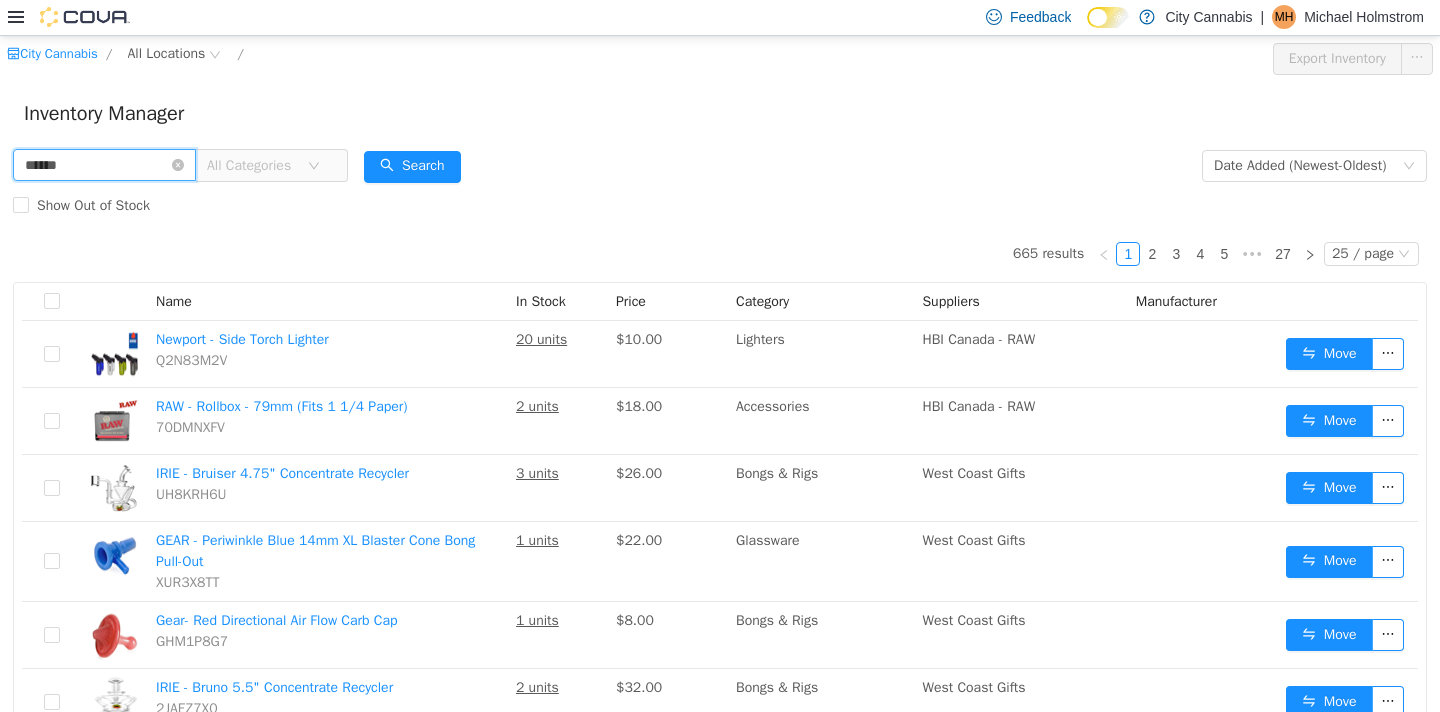 type on "******" 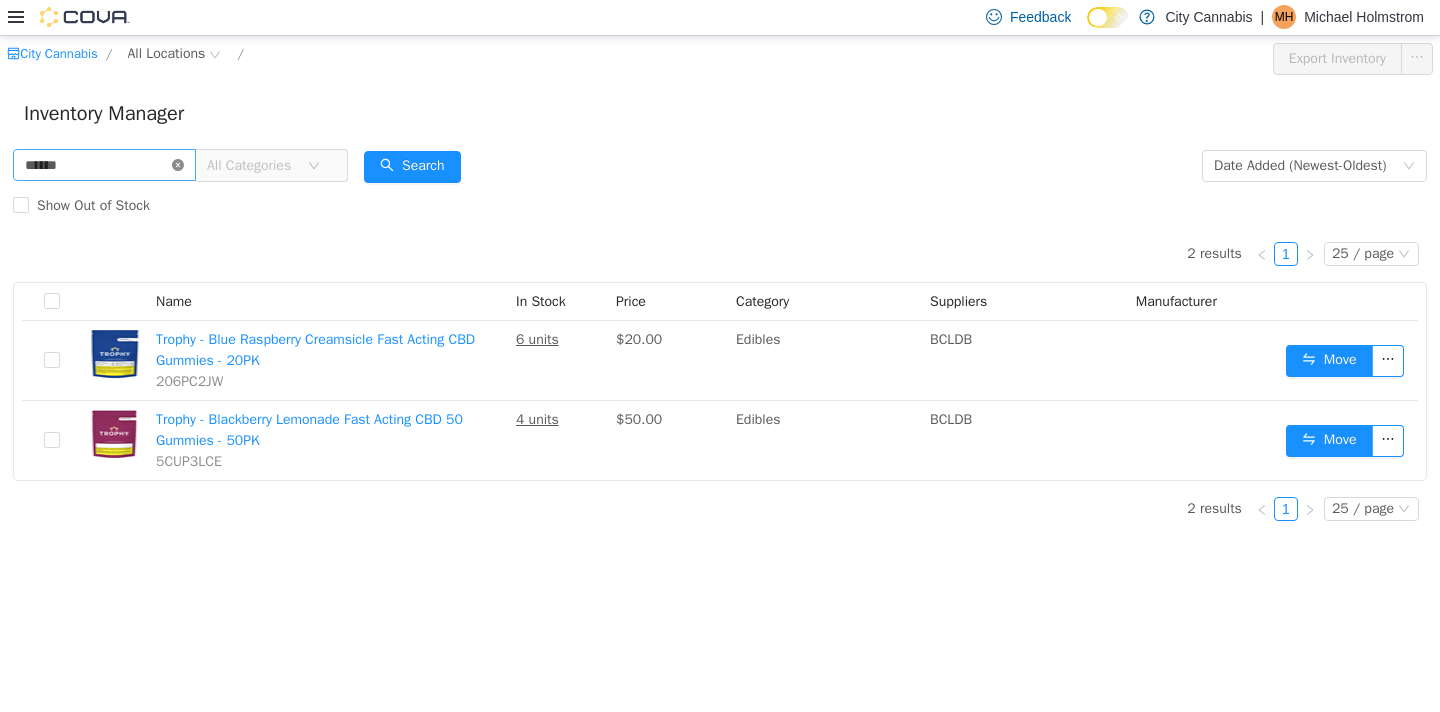 click 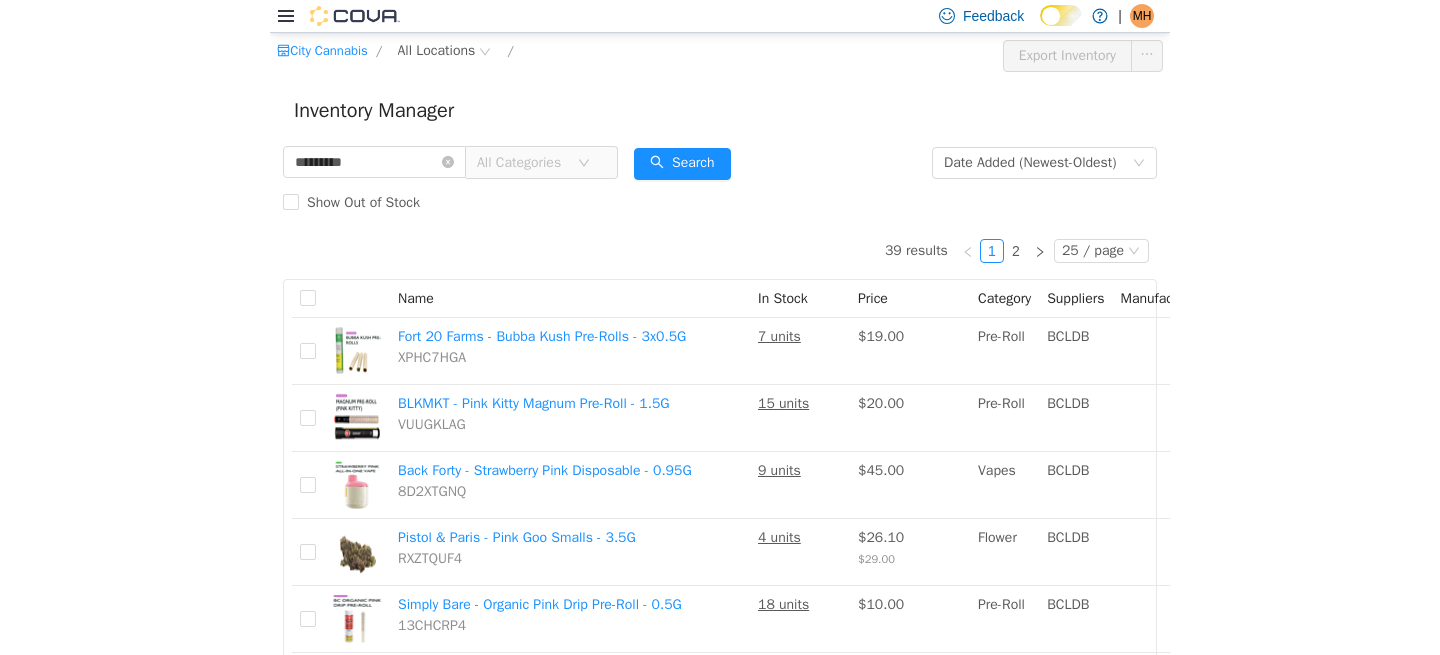 scroll, scrollTop: 1447, scrollLeft: 0, axis: vertical 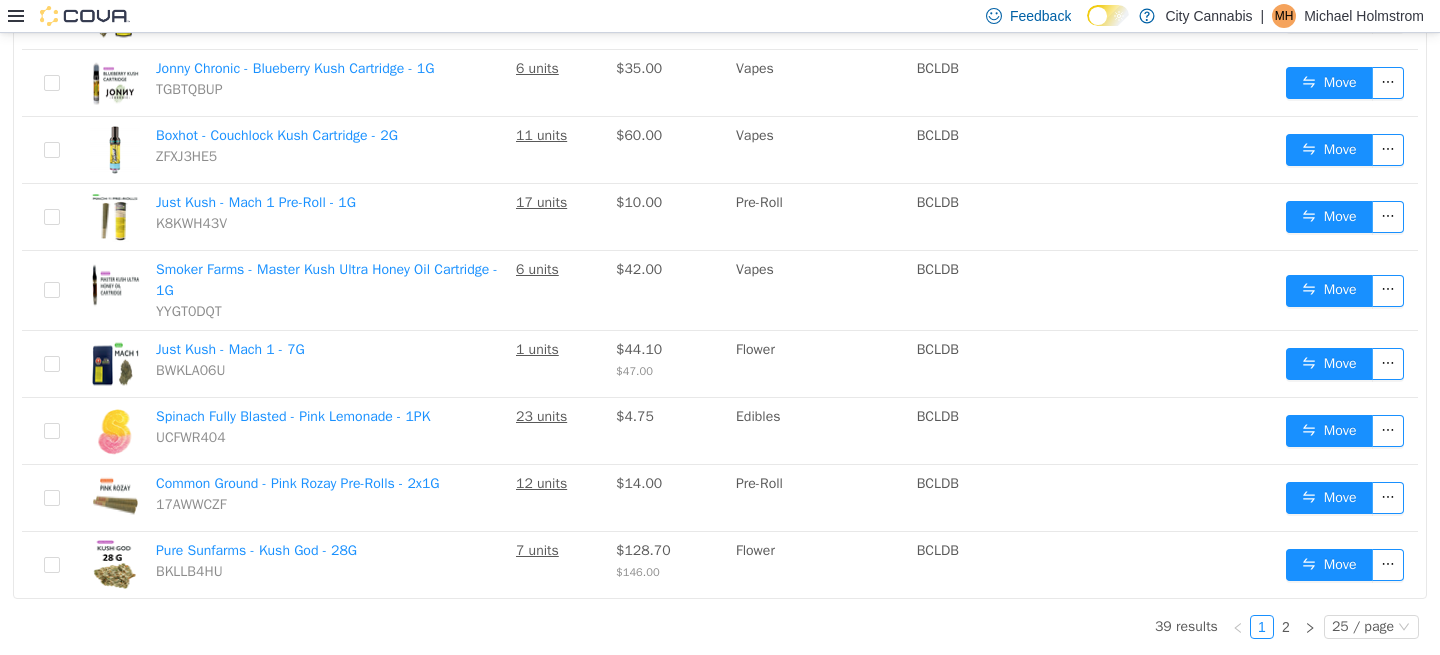 click 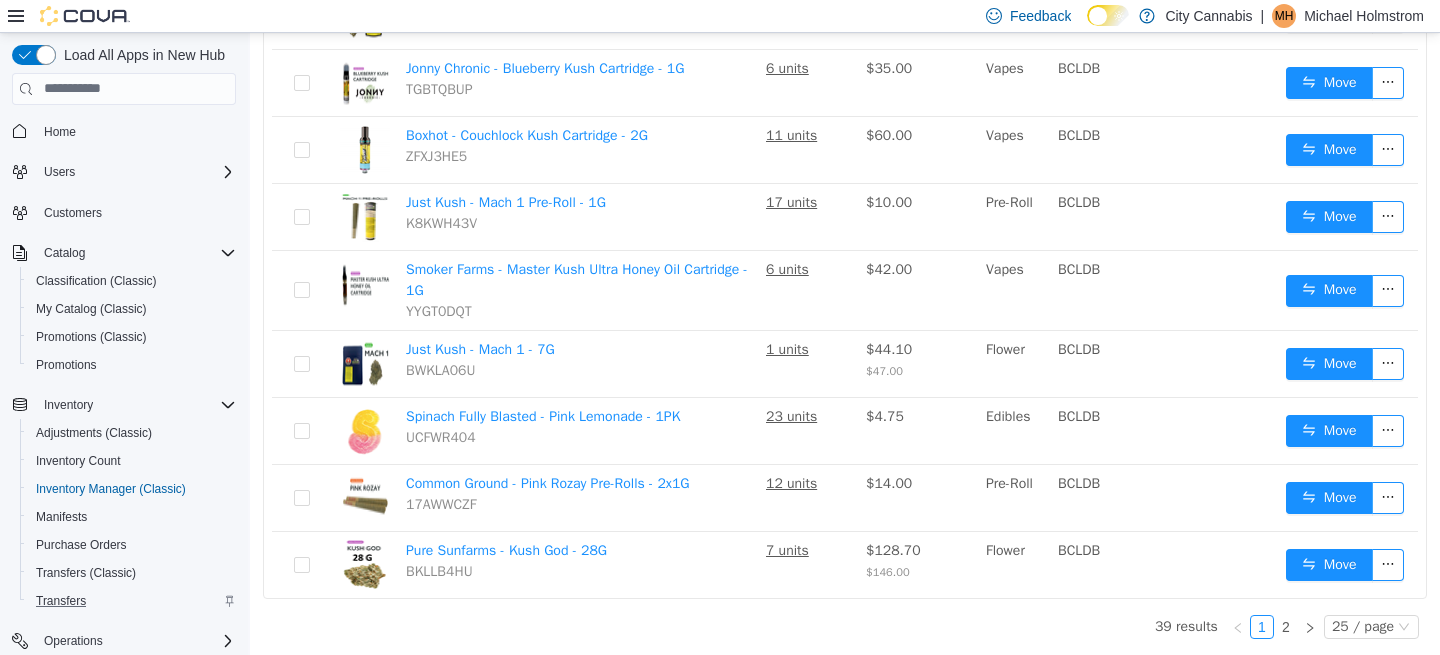 scroll, scrollTop: 209, scrollLeft: 0, axis: vertical 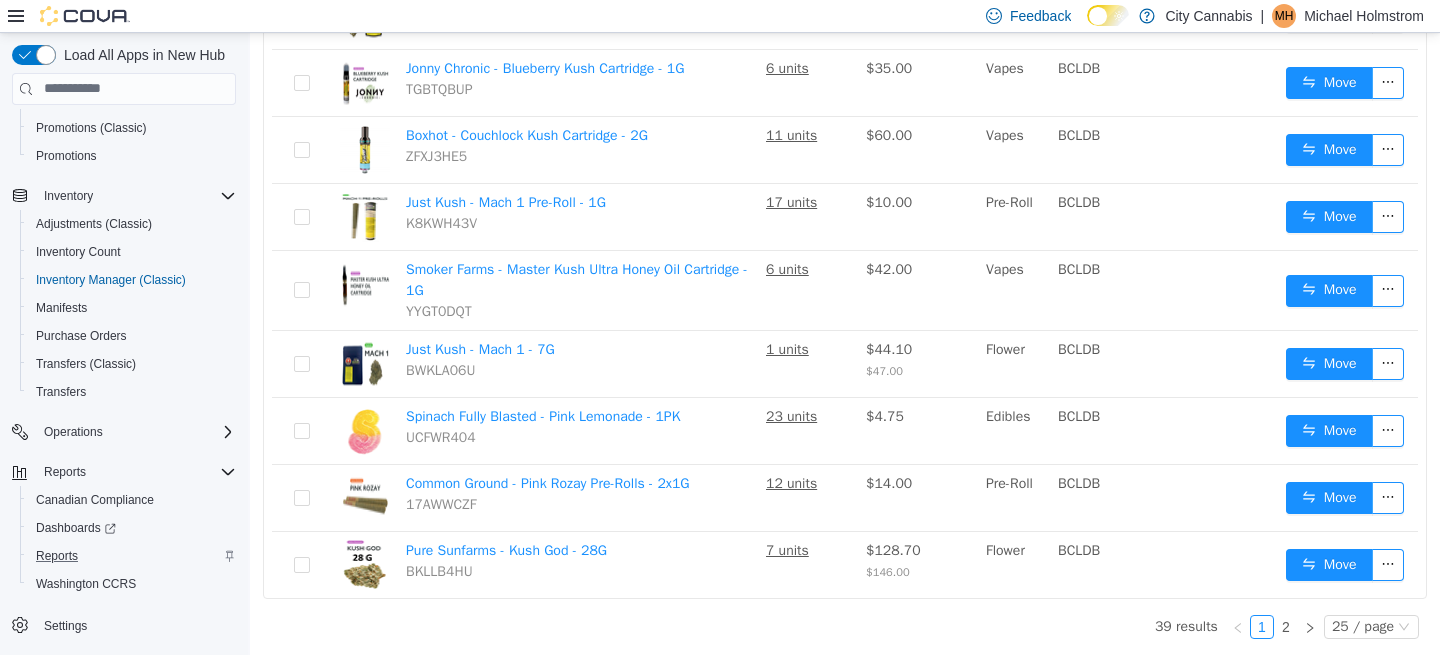 click on "Reports" at bounding box center (132, 556) 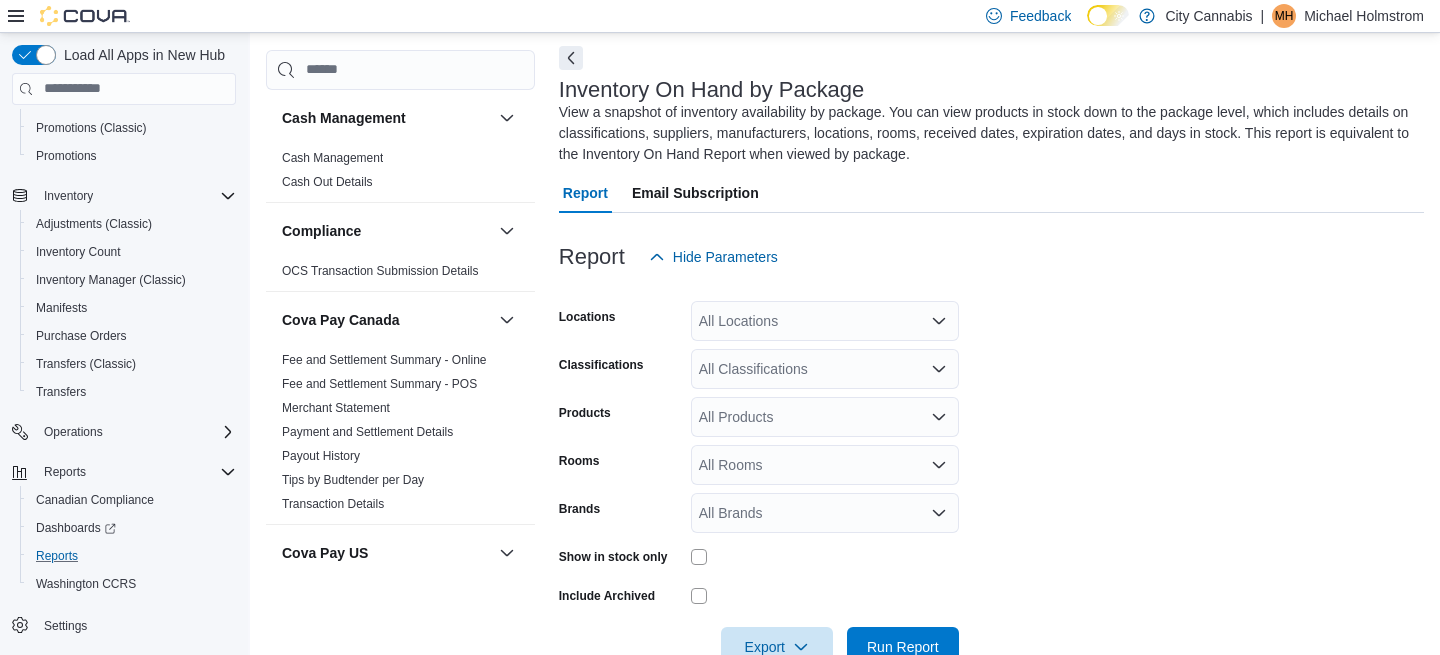 scroll, scrollTop: 88, scrollLeft: 0, axis: vertical 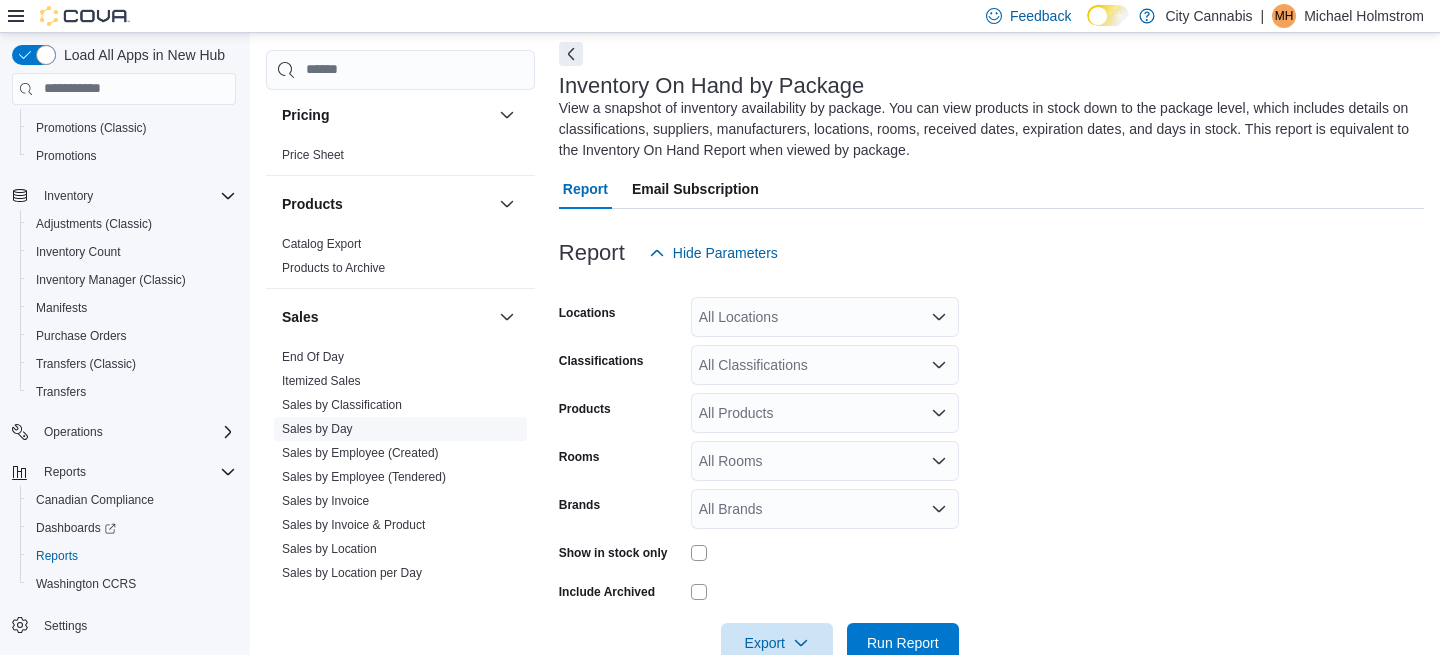 click on "Sales by Day" at bounding box center (317, 429) 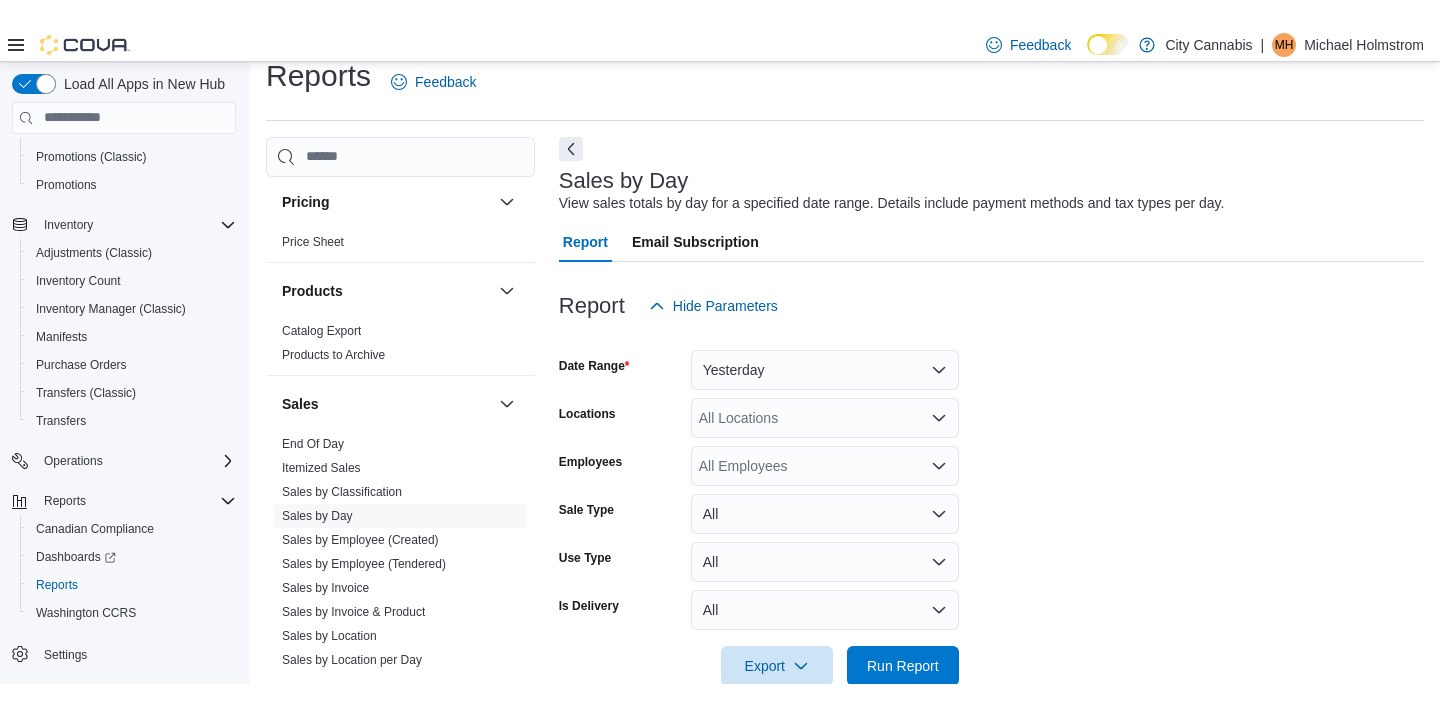 scroll, scrollTop: 46, scrollLeft: 0, axis: vertical 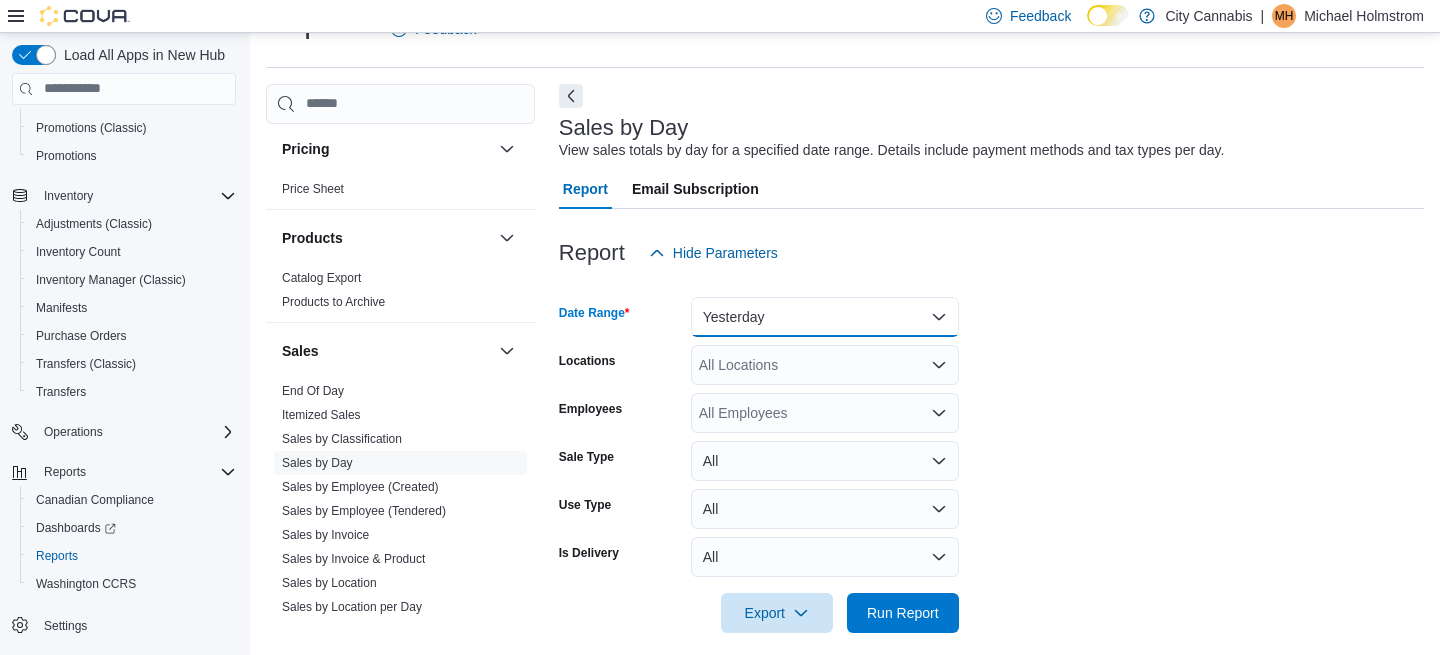 click on "Yesterday" at bounding box center [825, 317] 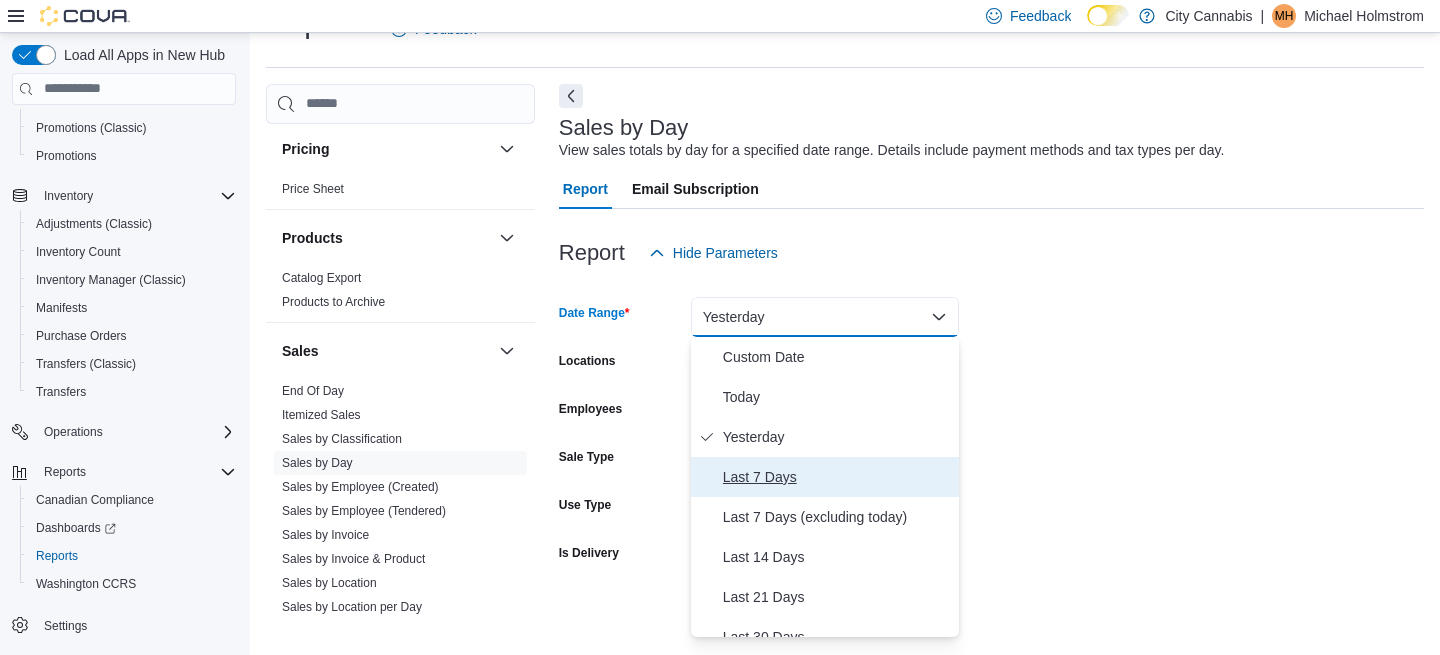click on "Last 7 Days" at bounding box center (837, 477) 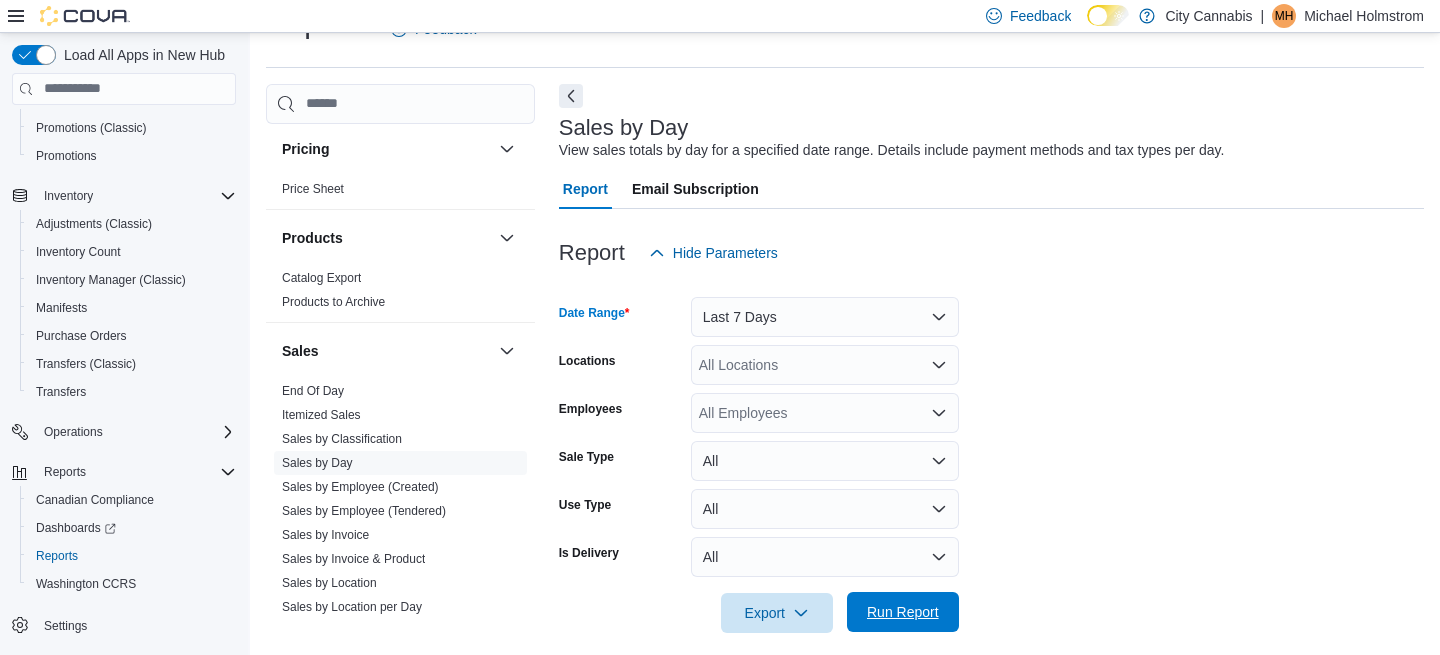click on "Run Report" at bounding box center [903, 612] 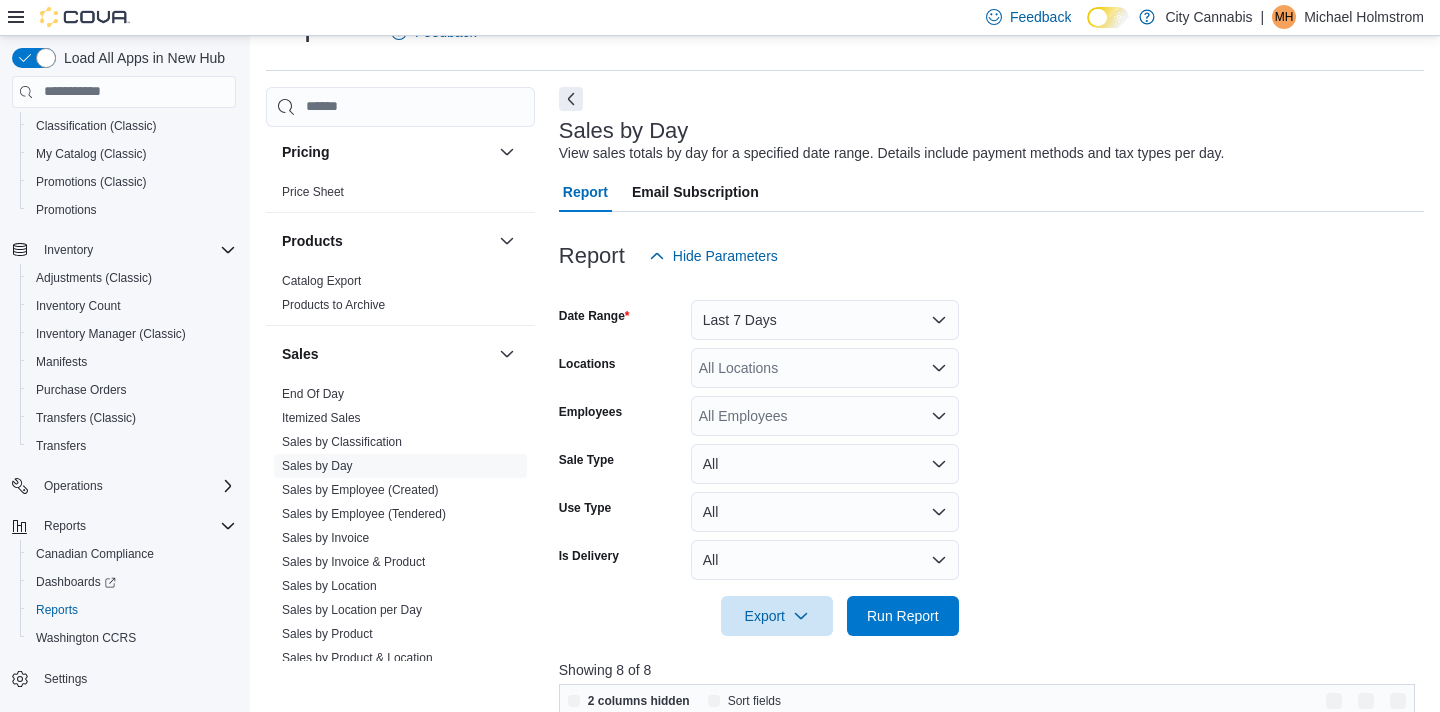 scroll, scrollTop: 158, scrollLeft: 0, axis: vertical 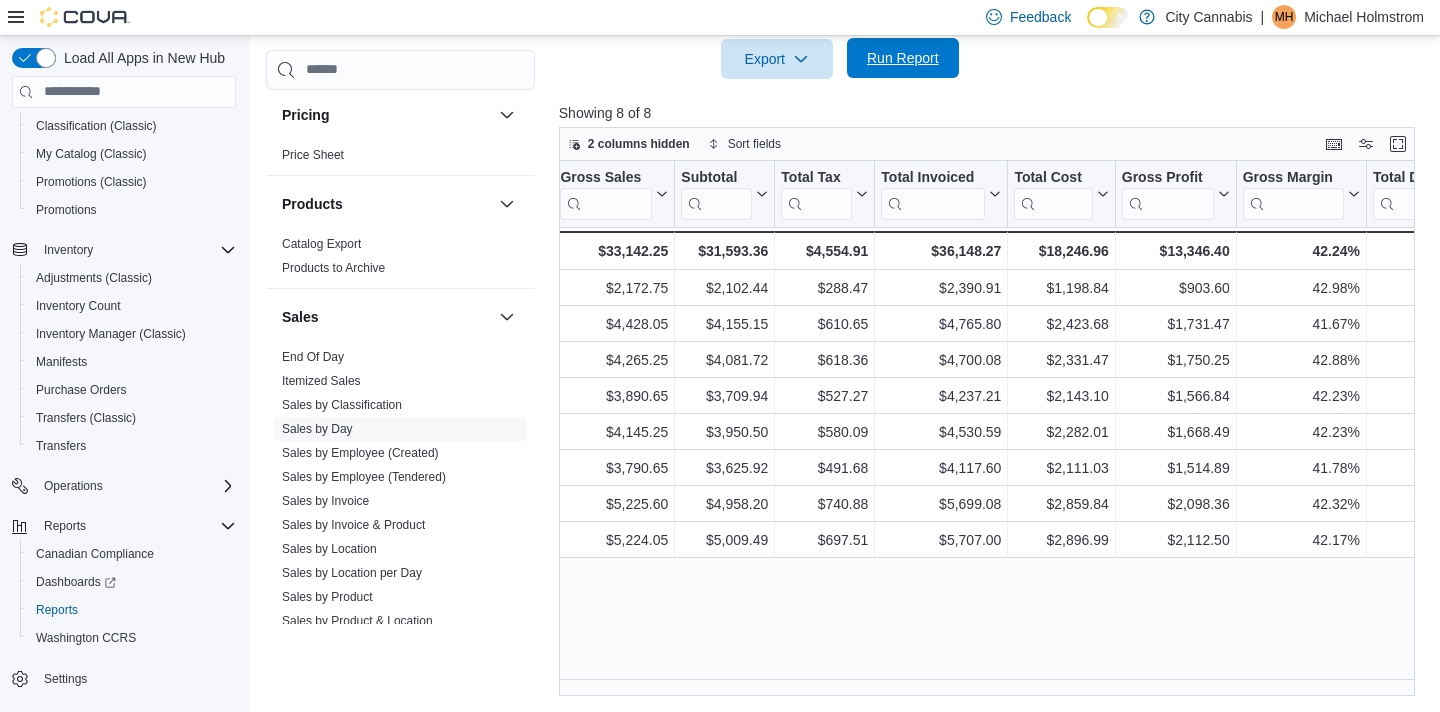 click on "Run Report" at bounding box center [903, 58] 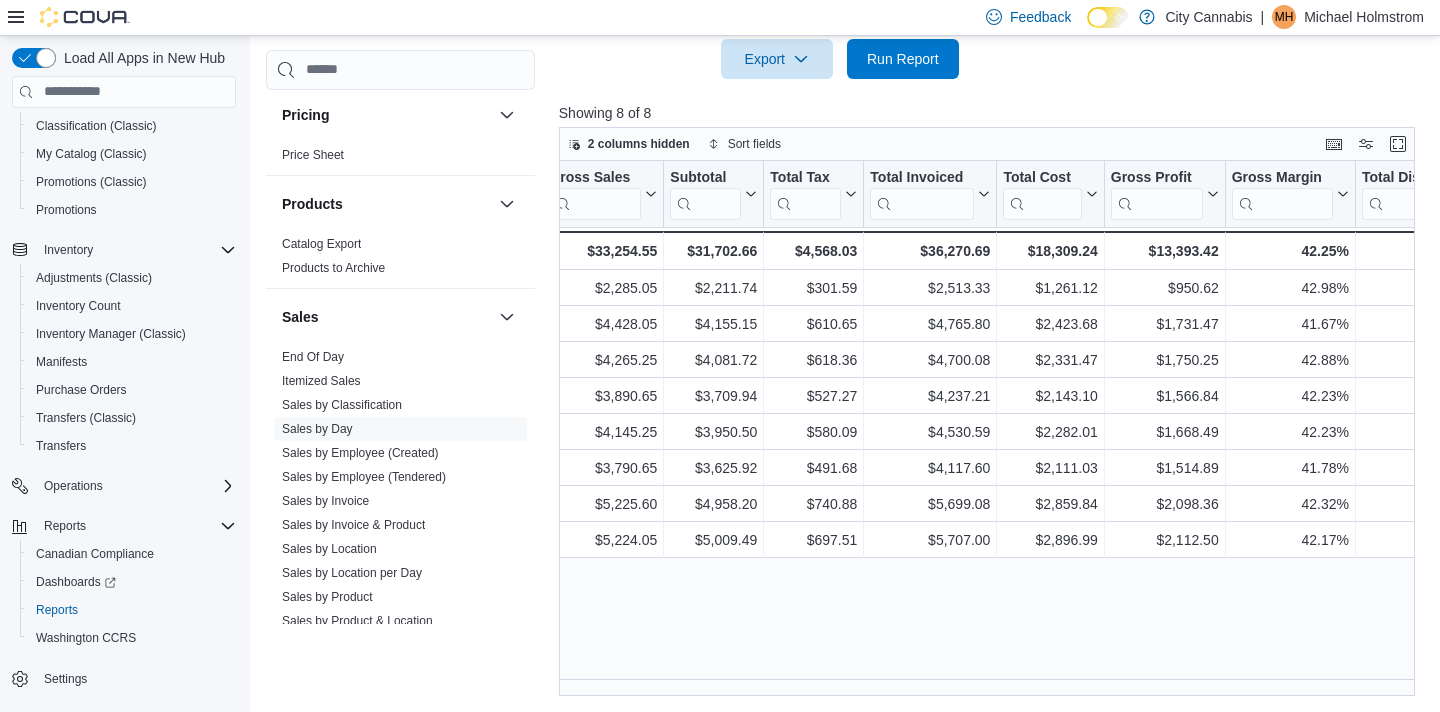 scroll, scrollTop: 0, scrollLeft: 635, axis: horizontal 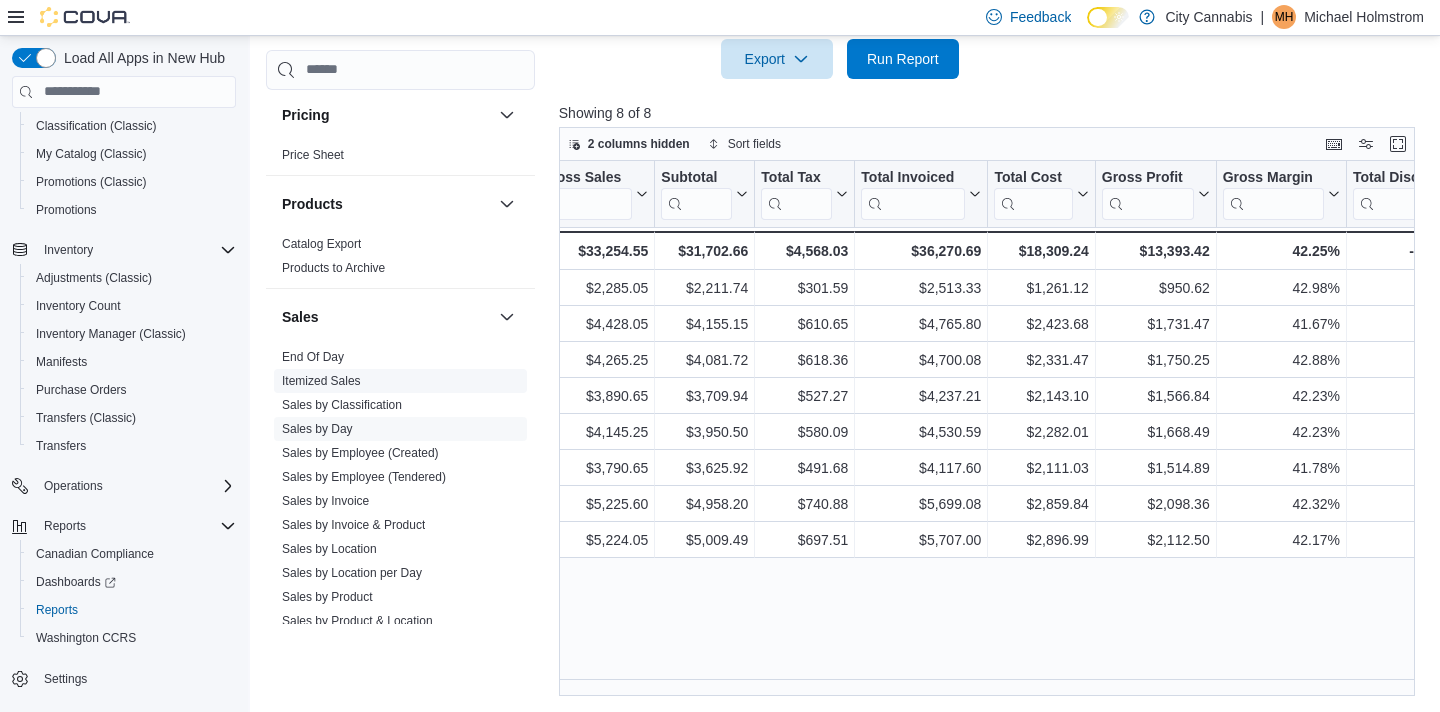 click on "Itemized Sales" at bounding box center (321, 381) 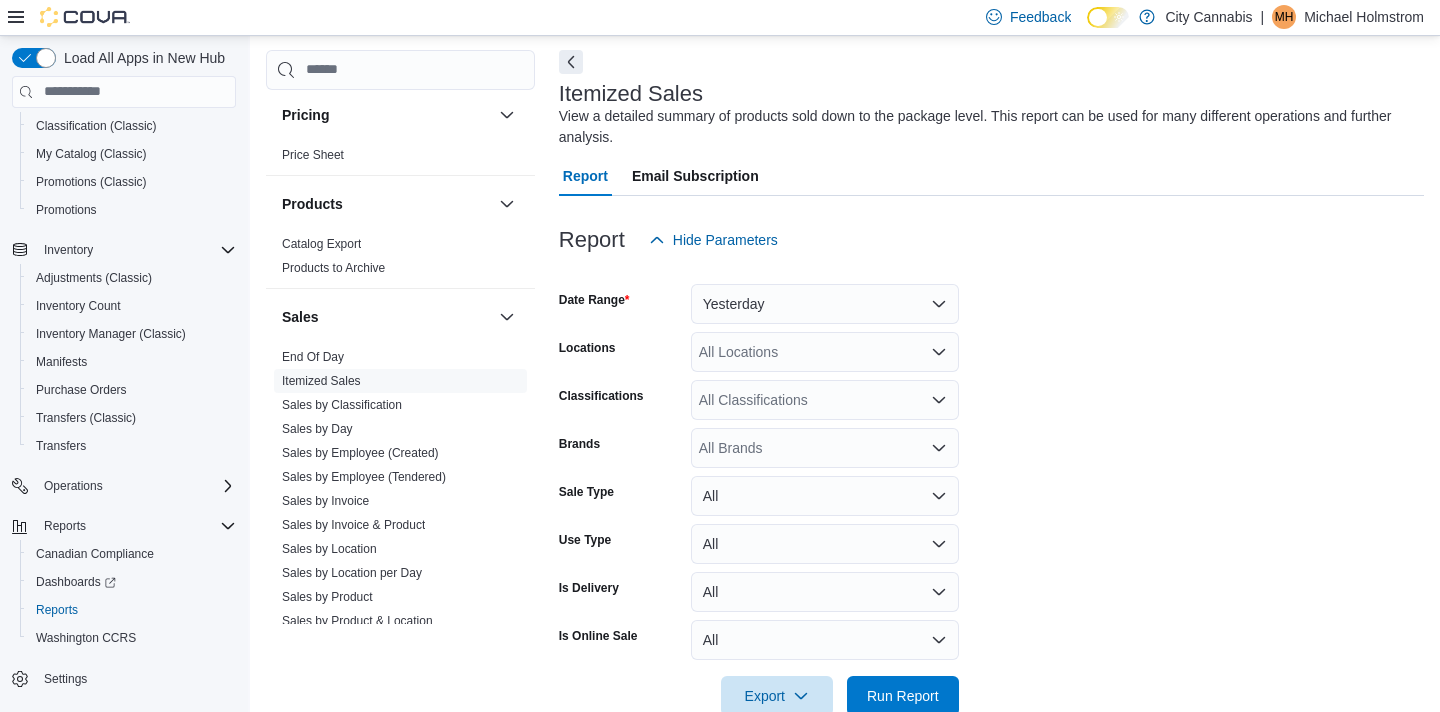 scroll, scrollTop: 67, scrollLeft: 0, axis: vertical 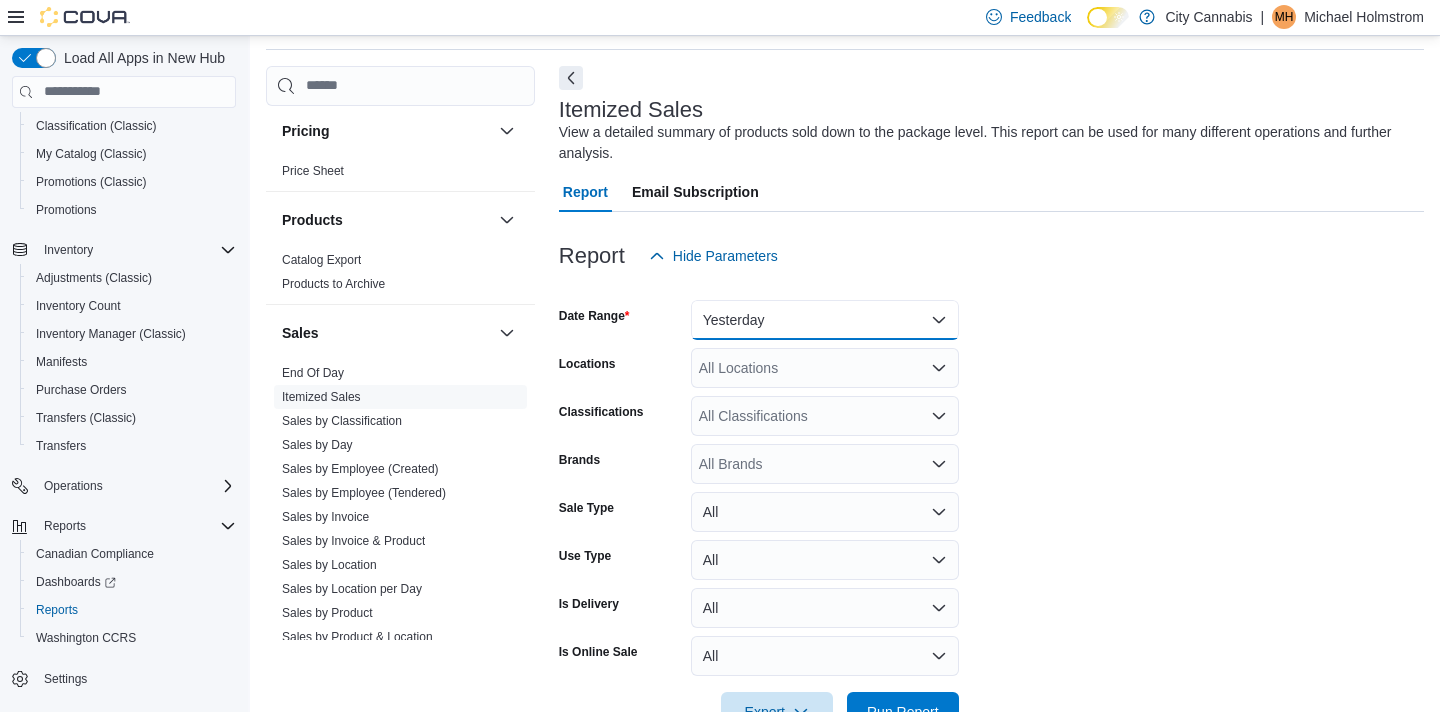 click on "Yesterday" at bounding box center [825, 320] 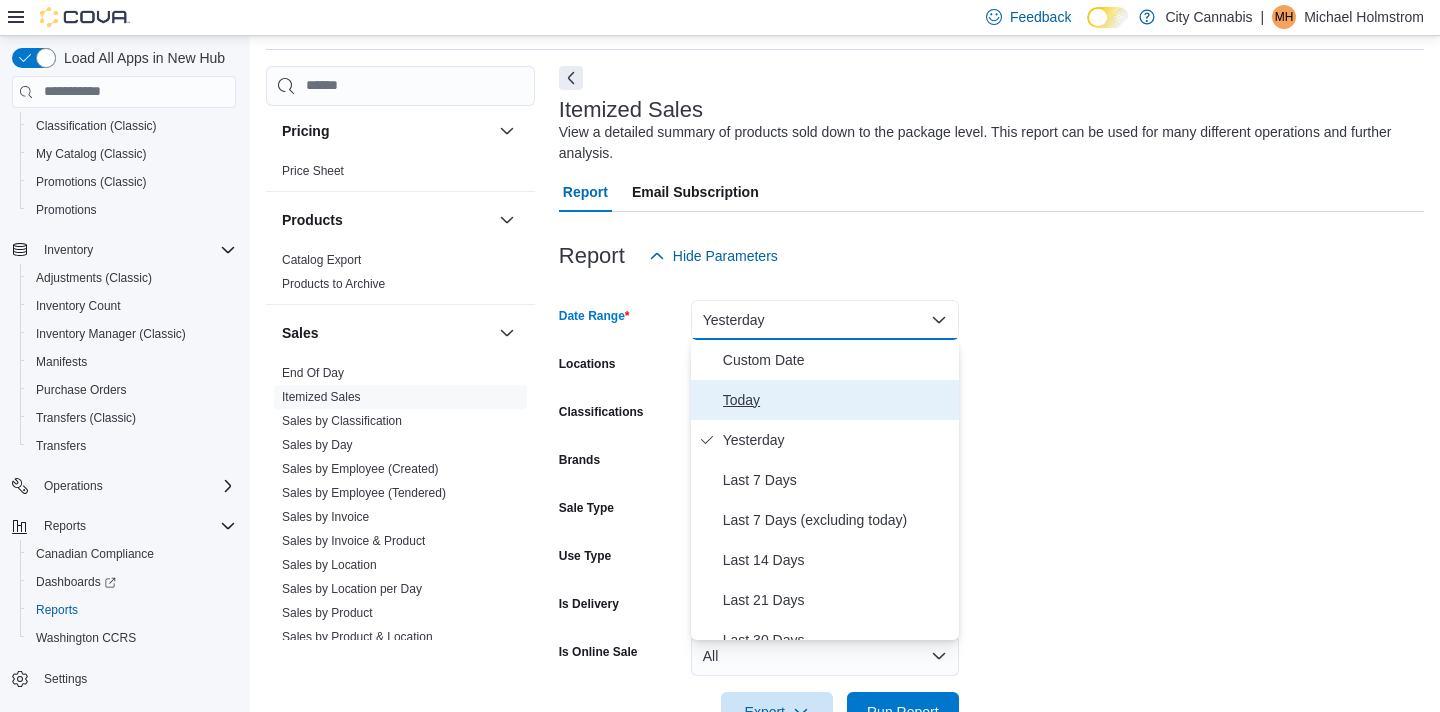 click on "Today" at bounding box center [825, 400] 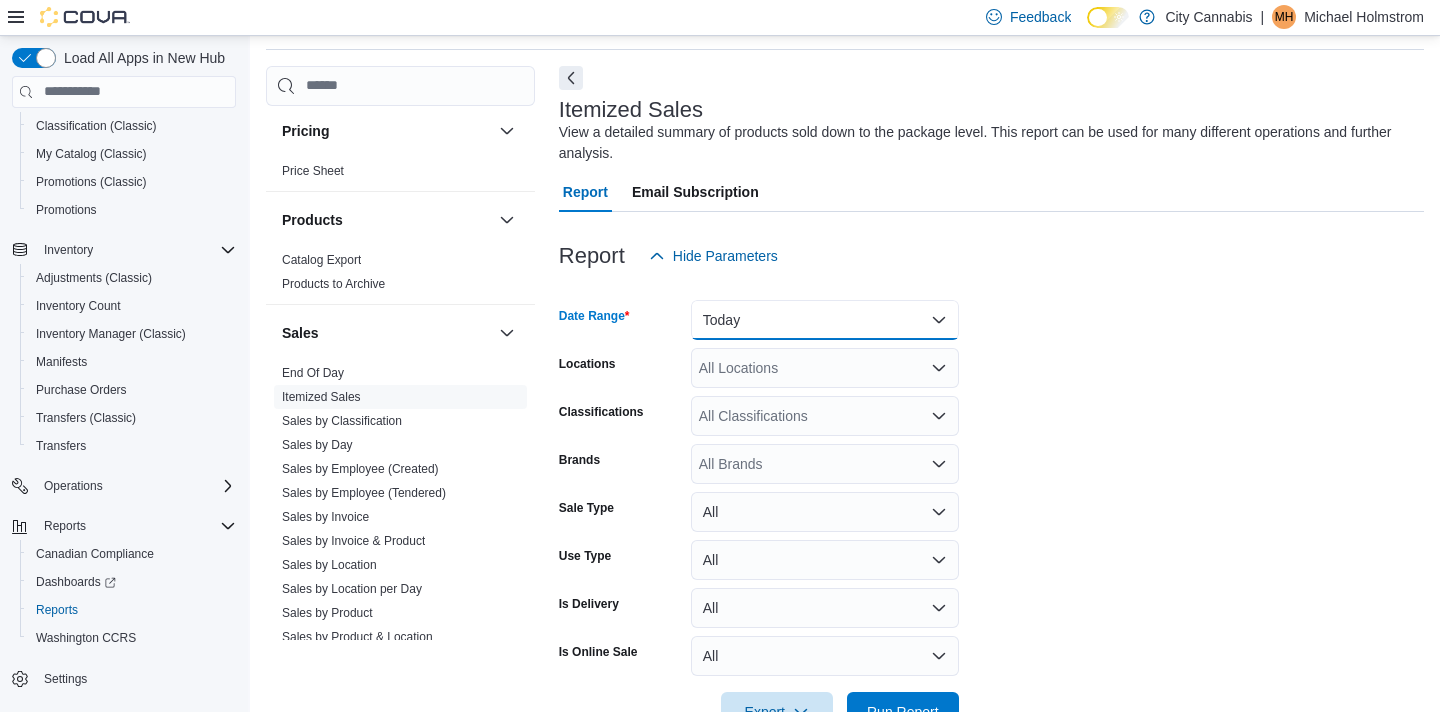 scroll, scrollTop: 127, scrollLeft: 0, axis: vertical 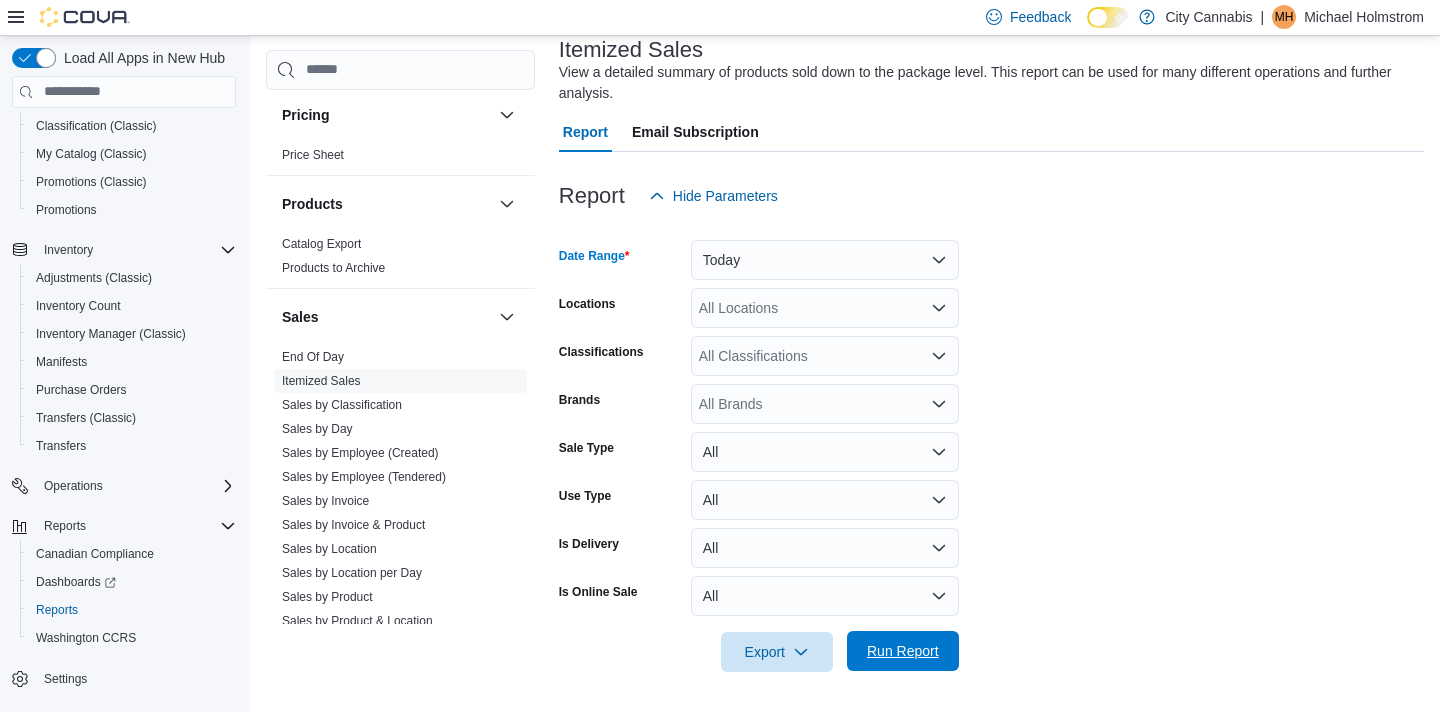 click on "Run Report" at bounding box center [903, 651] 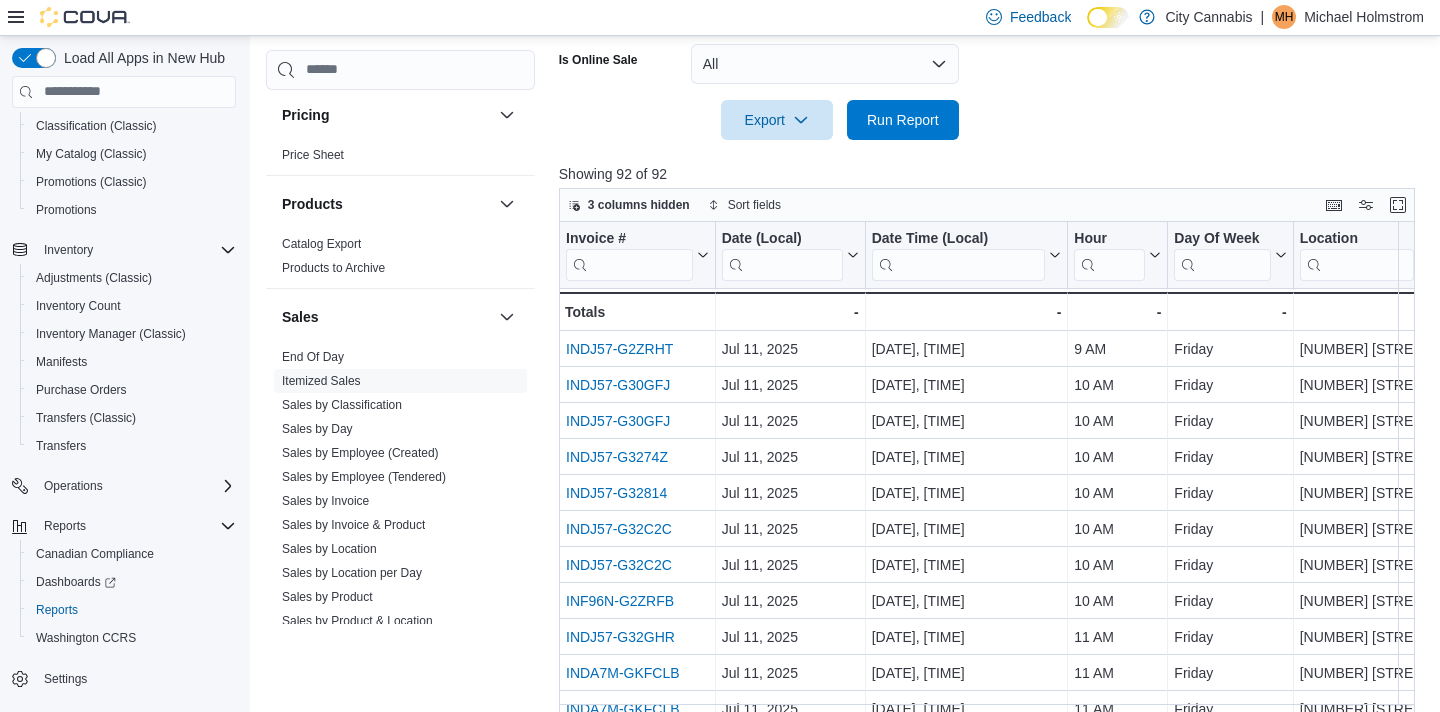 scroll, scrollTop: 720, scrollLeft: 0, axis: vertical 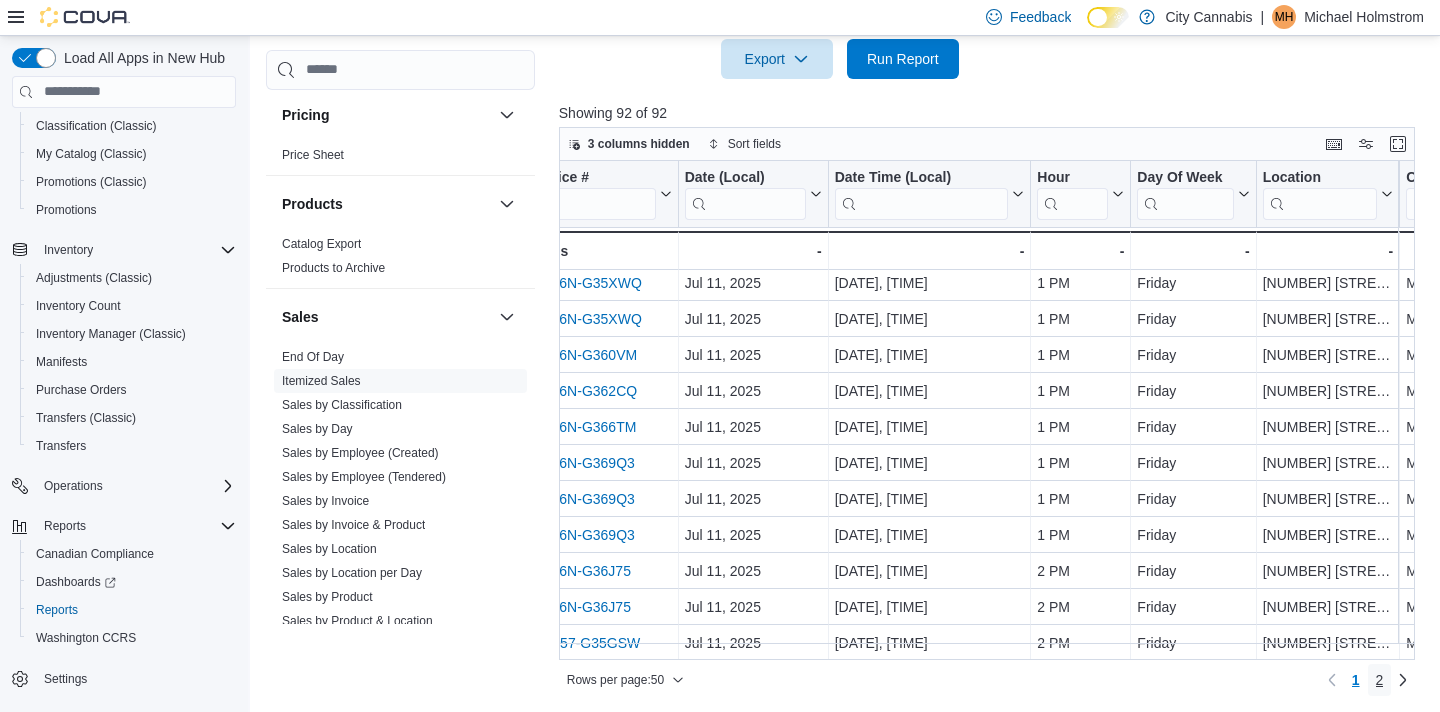 click on "2" at bounding box center [1380, 680] 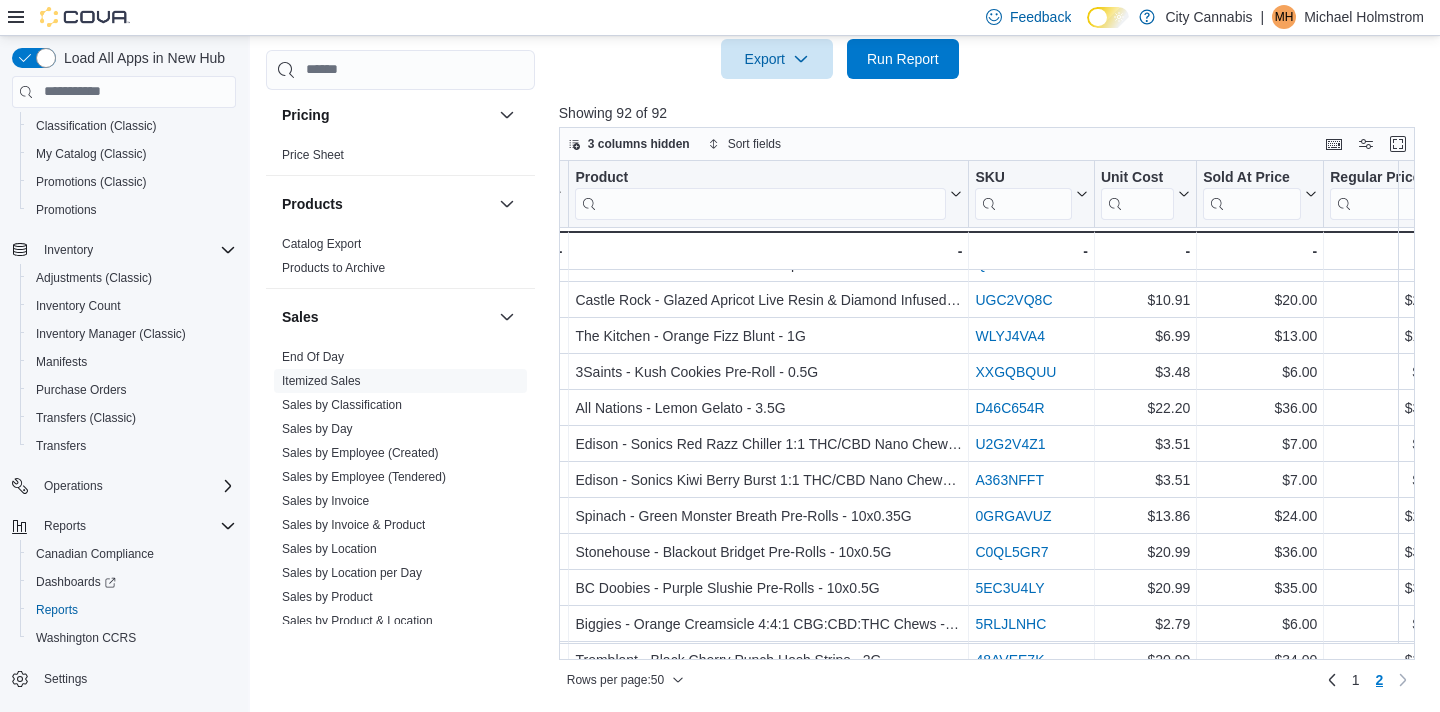 scroll, scrollTop: 564, scrollLeft: 2647, axis: both 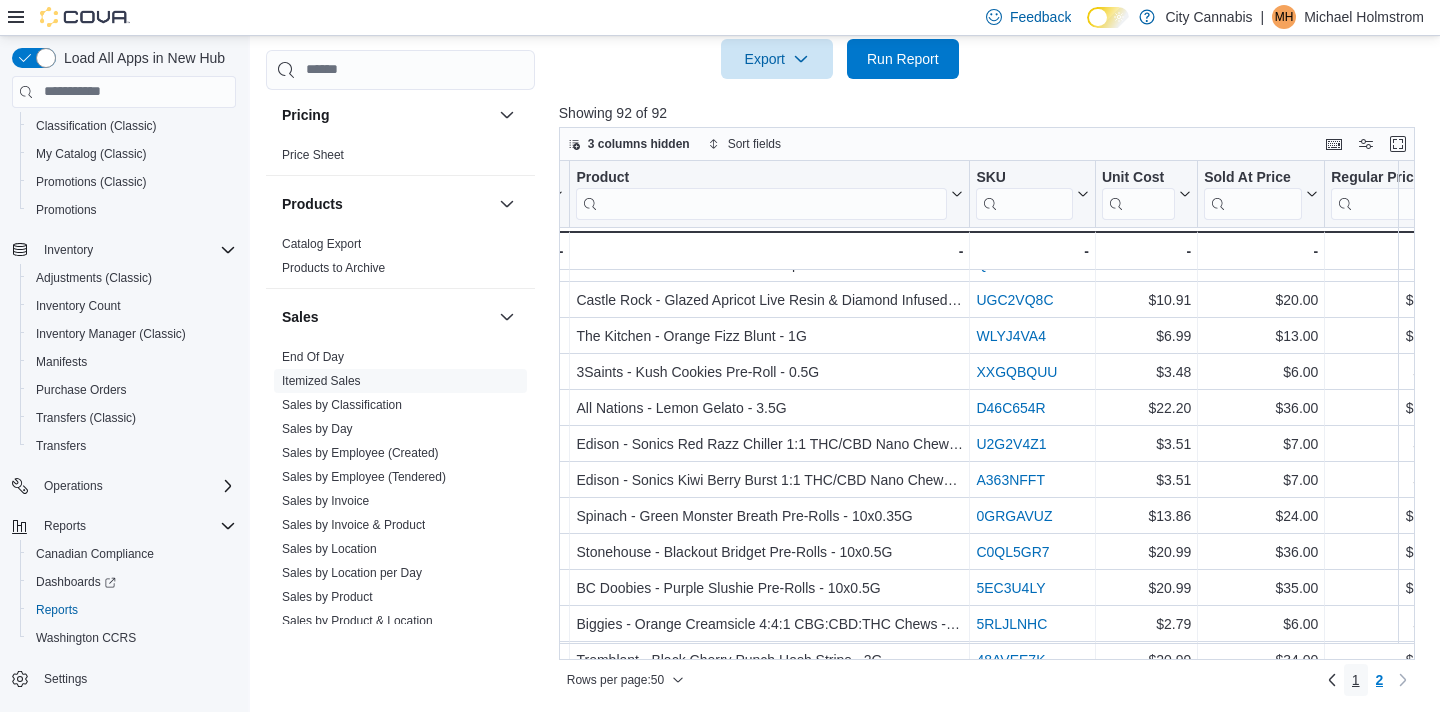 click on "1" at bounding box center [1356, 680] 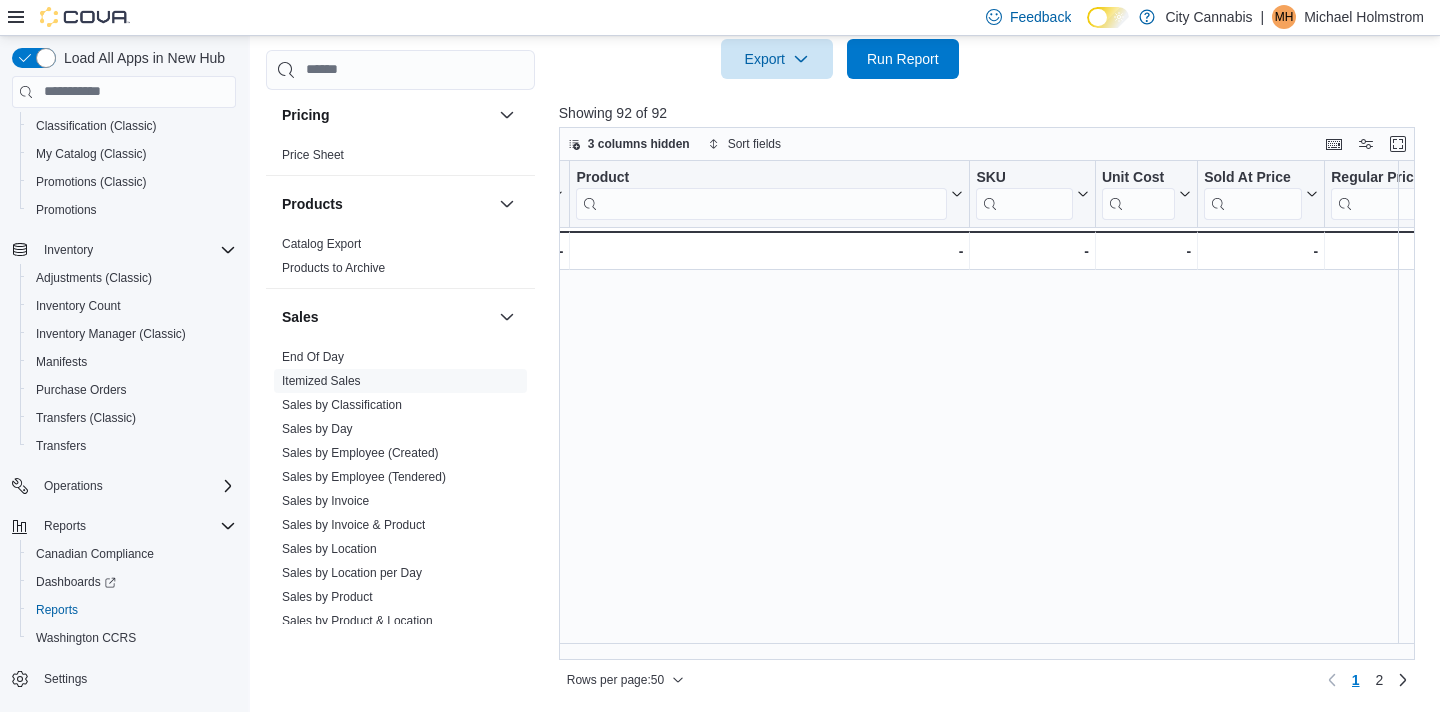 scroll, scrollTop: 0, scrollLeft: 0, axis: both 